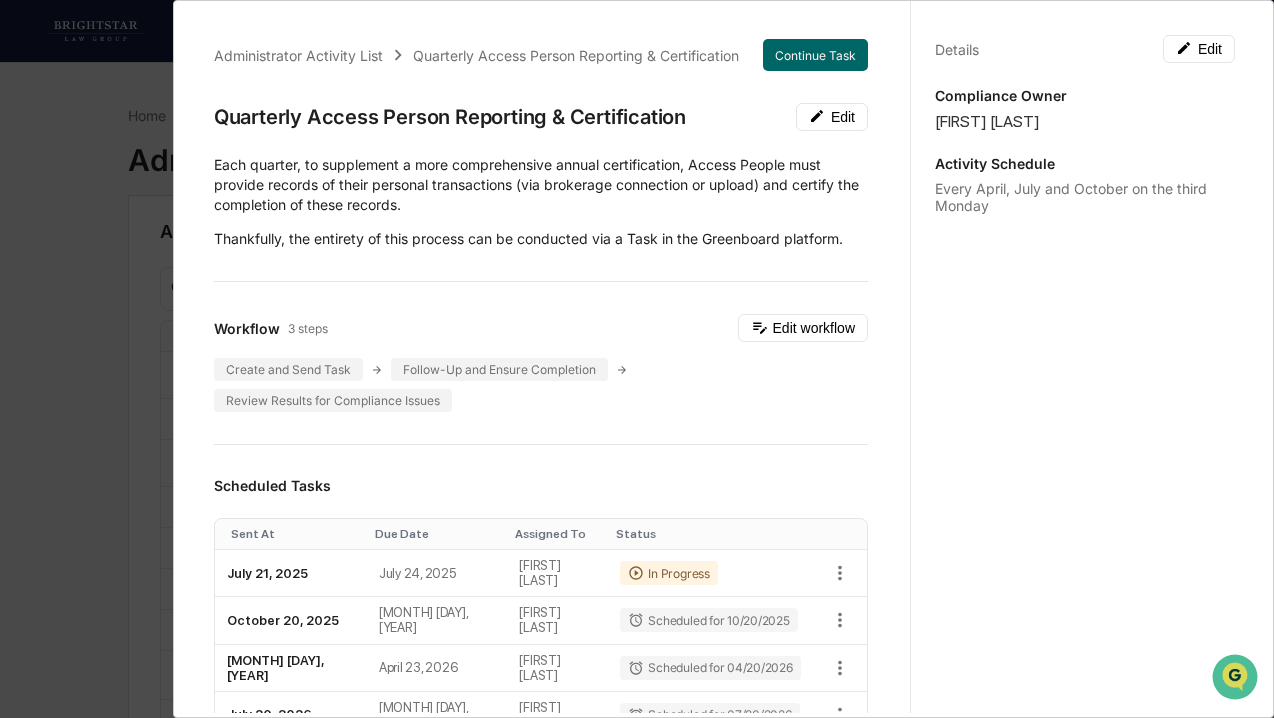scroll, scrollTop: 0, scrollLeft: 0, axis: both 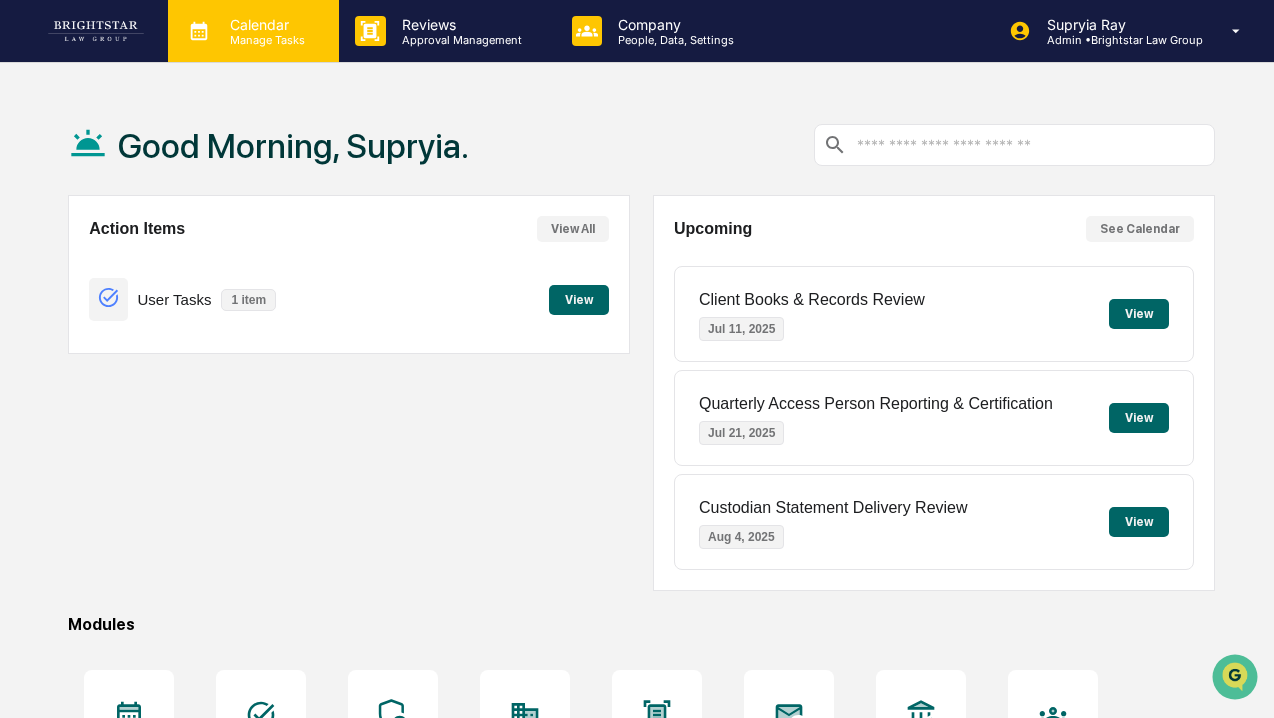 click on "Calendar" at bounding box center [264, 24] 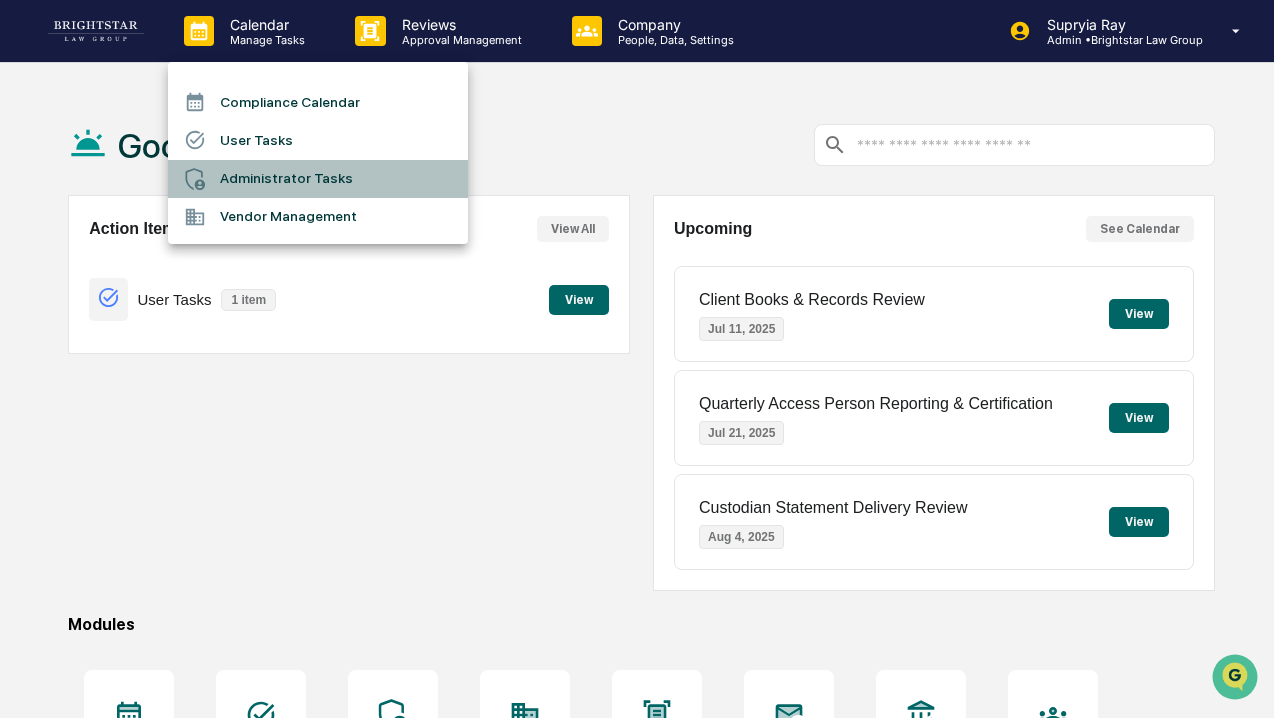 click on "Administrator Tasks" at bounding box center [318, 179] 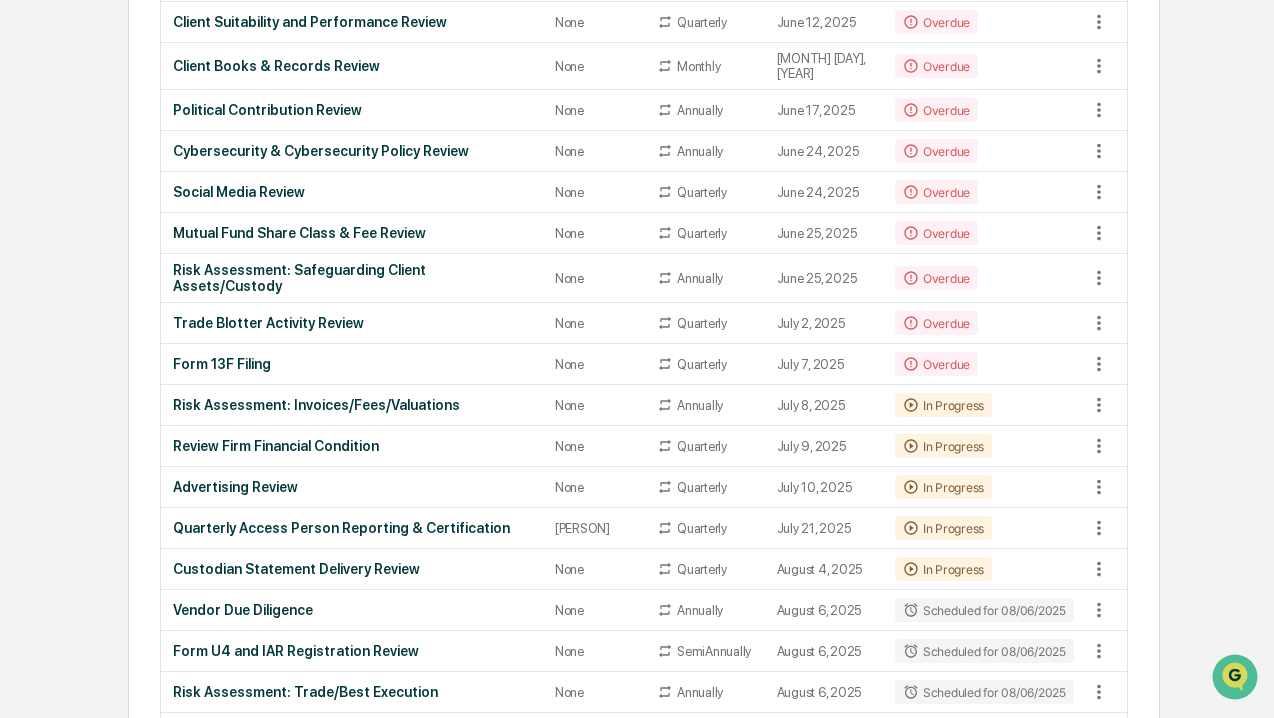 scroll, scrollTop: 399, scrollLeft: 0, axis: vertical 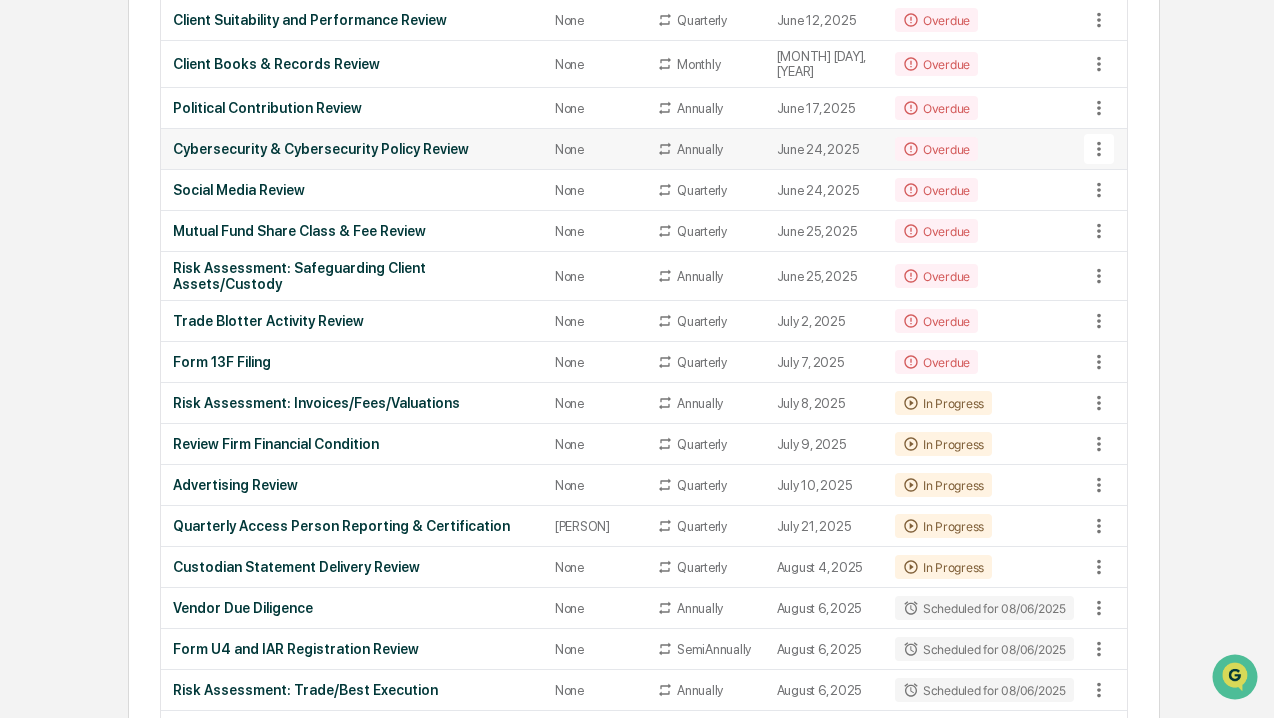 click on "Cybersecurity & Cybersecurity Policy Review" at bounding box center (352, 149) 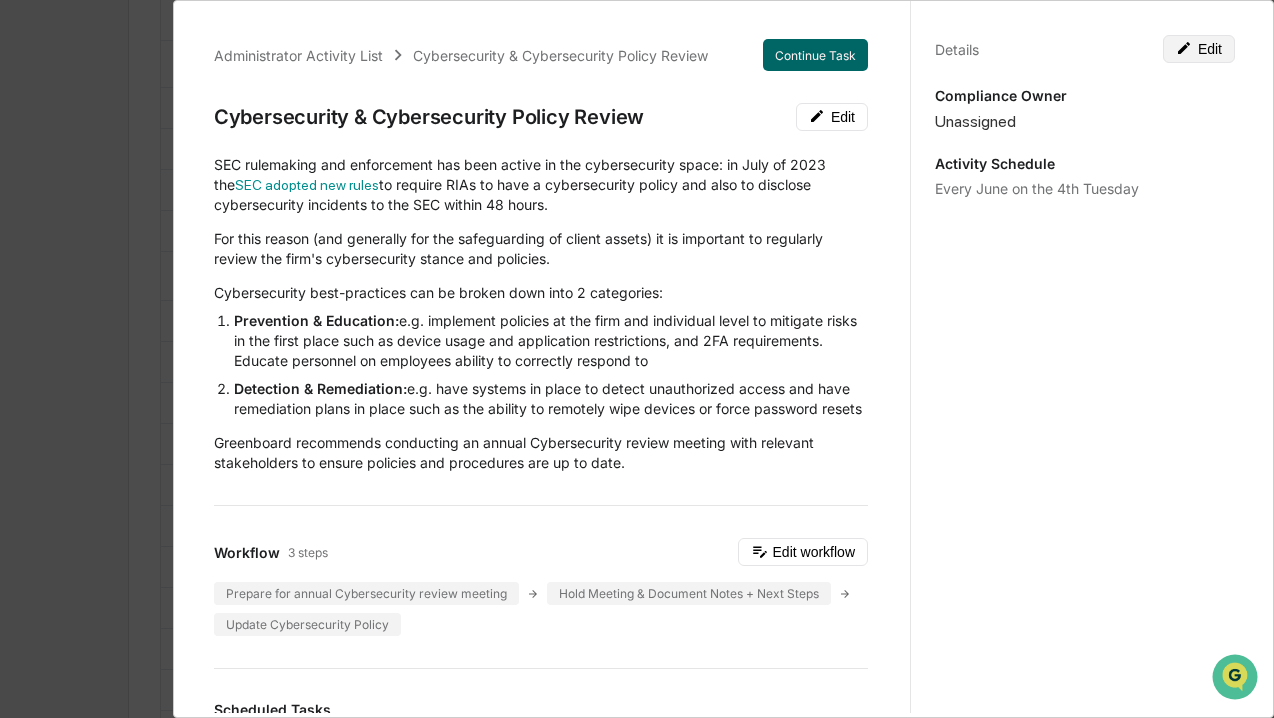 click on "Edit" at bounding box center (1199, 49) 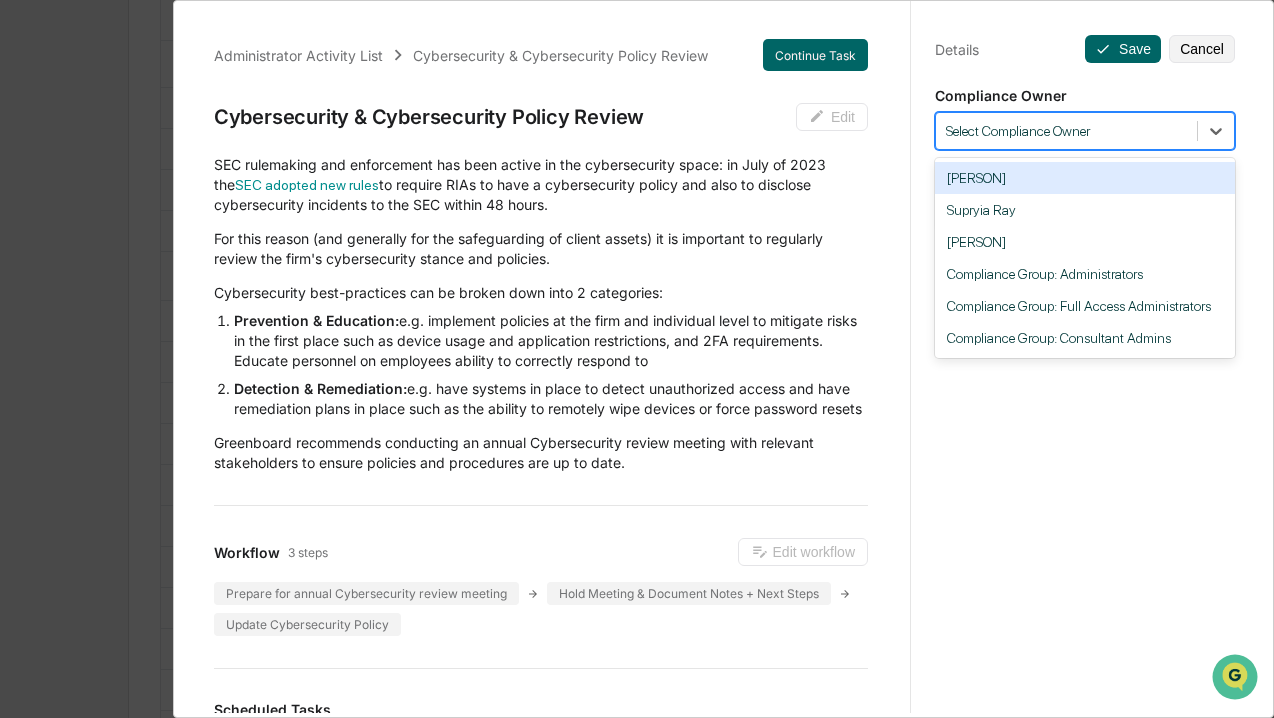 click at bounding box center (1066, 131) 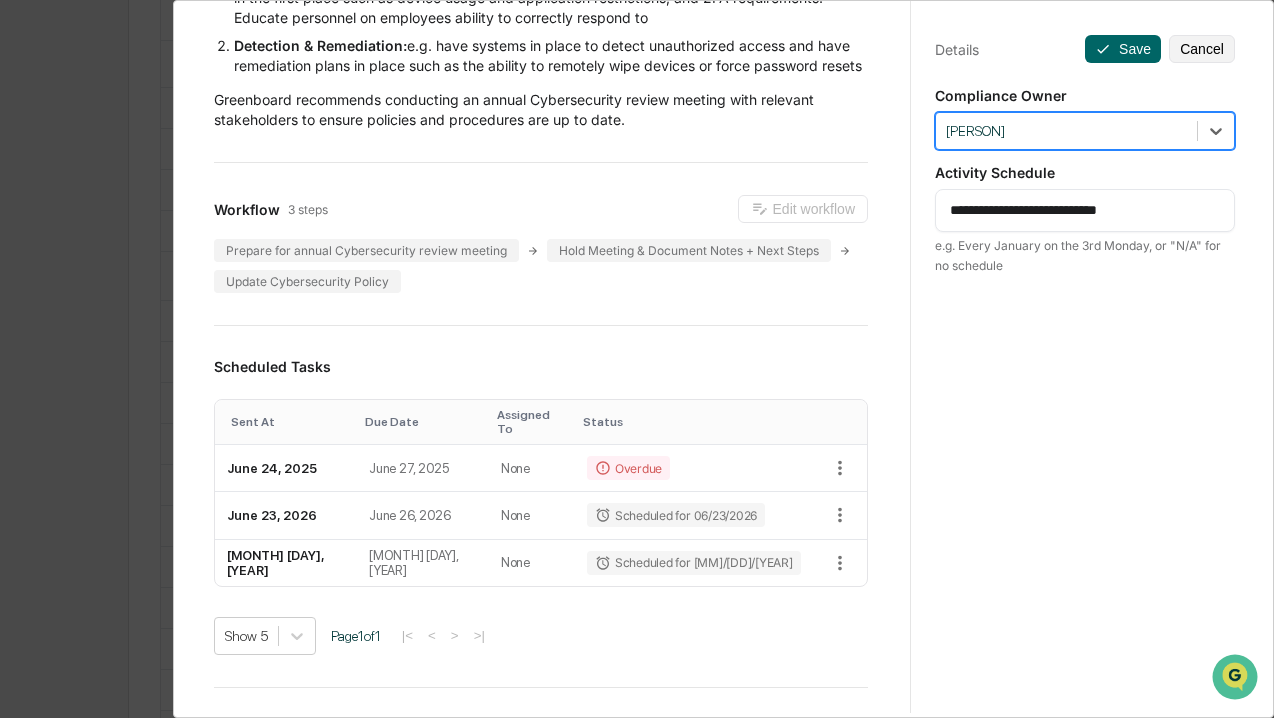 scroll, scrollTop: 339, scrollLeft: 0, axis: vertical 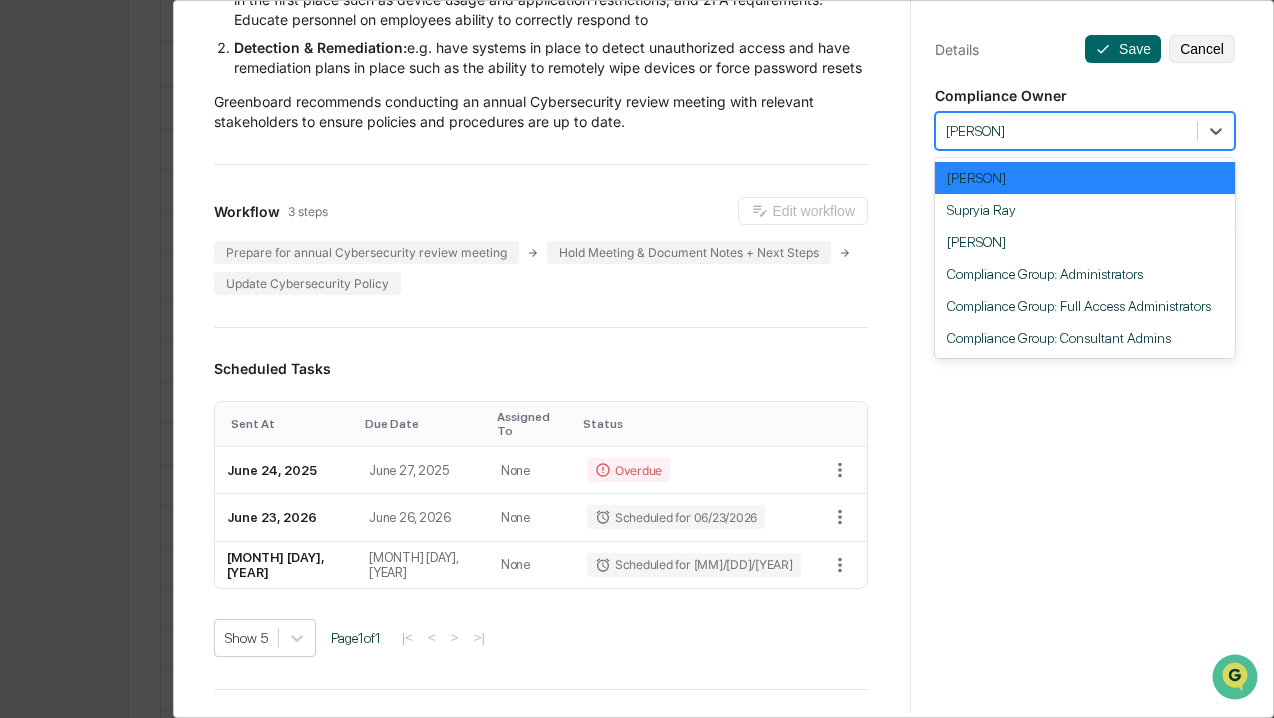 click at bounding box center (1066, 131) 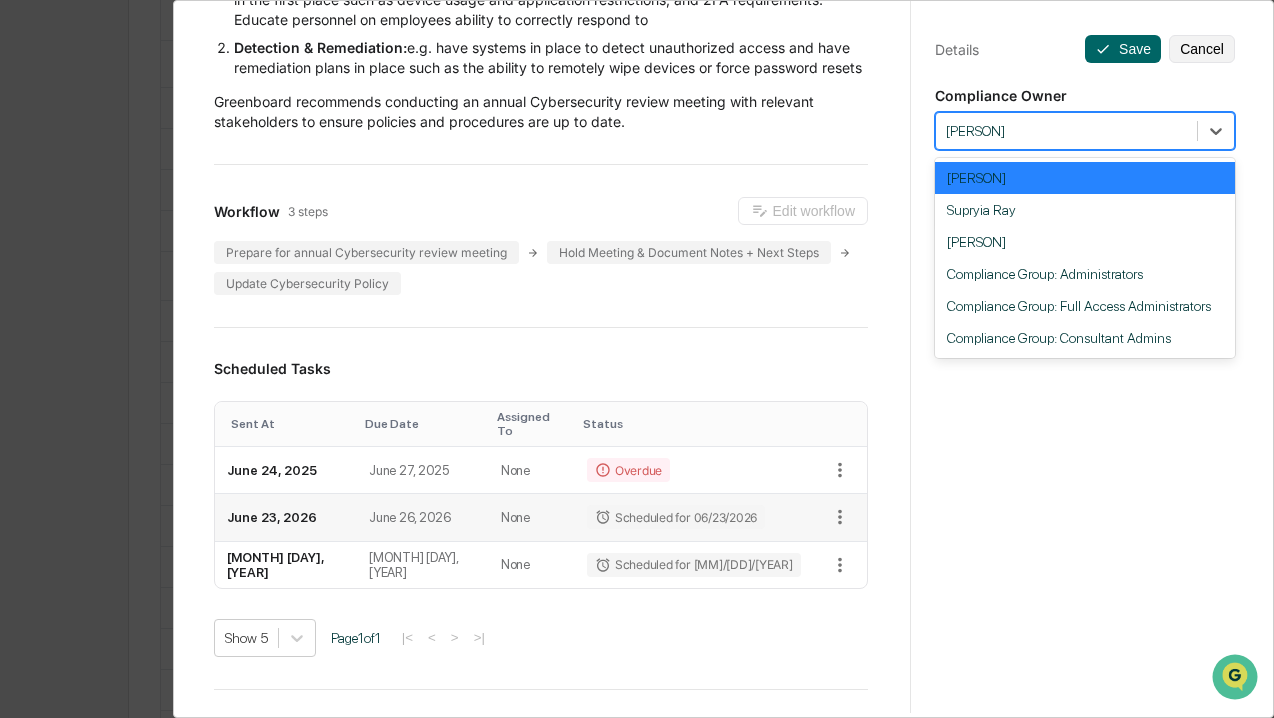 scroll, scrollTop: 374, scrollLeft: 0, axis: vertical 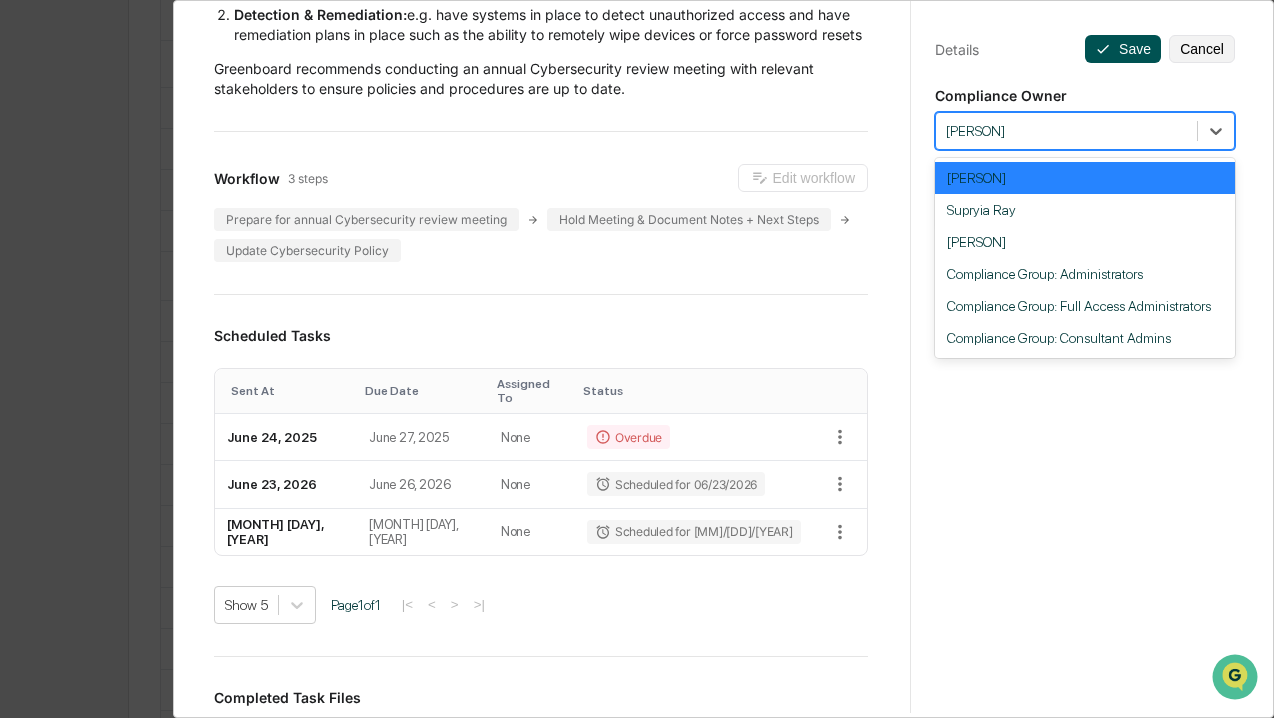 click on "Save" at bounding box center [1123, 49] 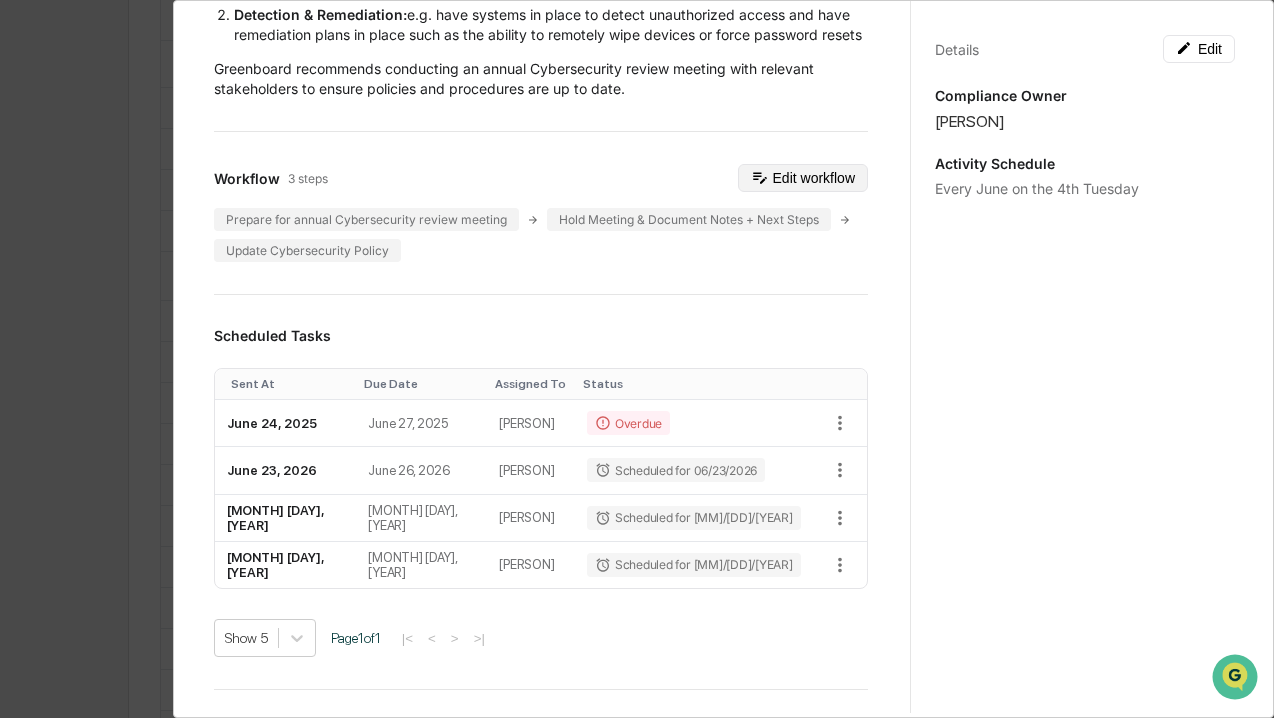 click on "Edit workflow" at bounding box center (803, 178) 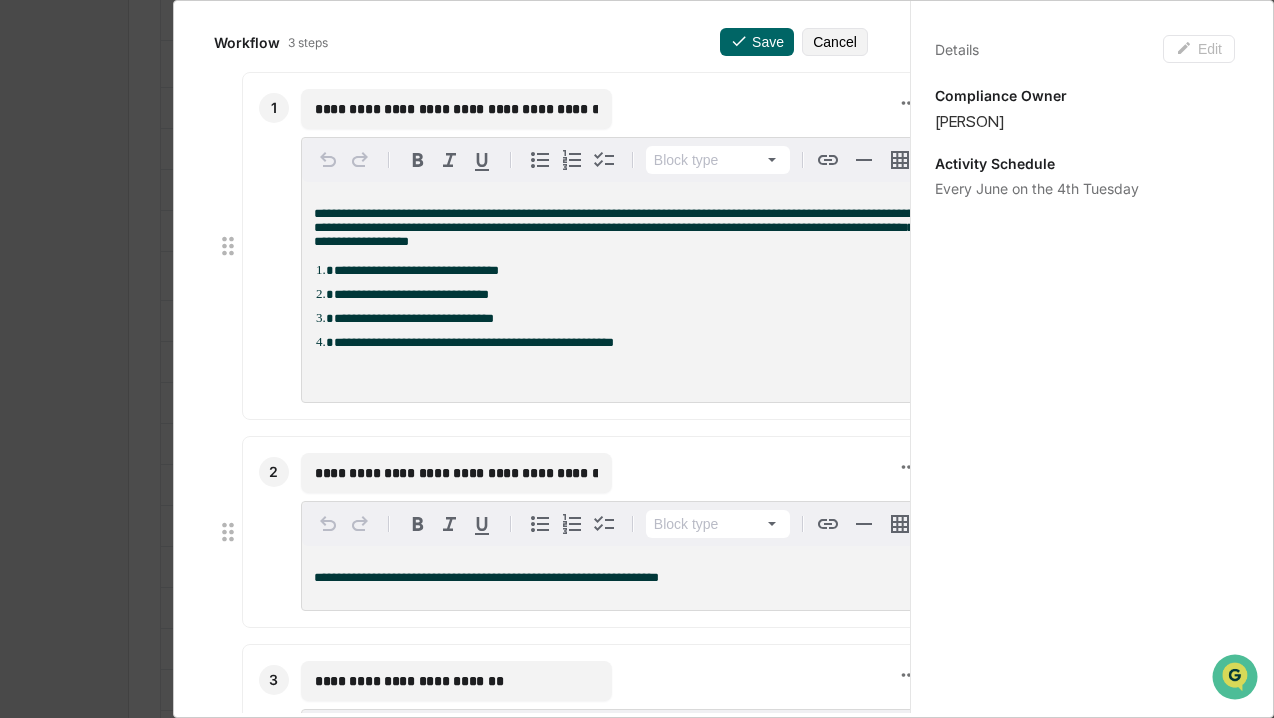 scroll, scrollTop: 520, scrollLeft: 0, axis: vertical 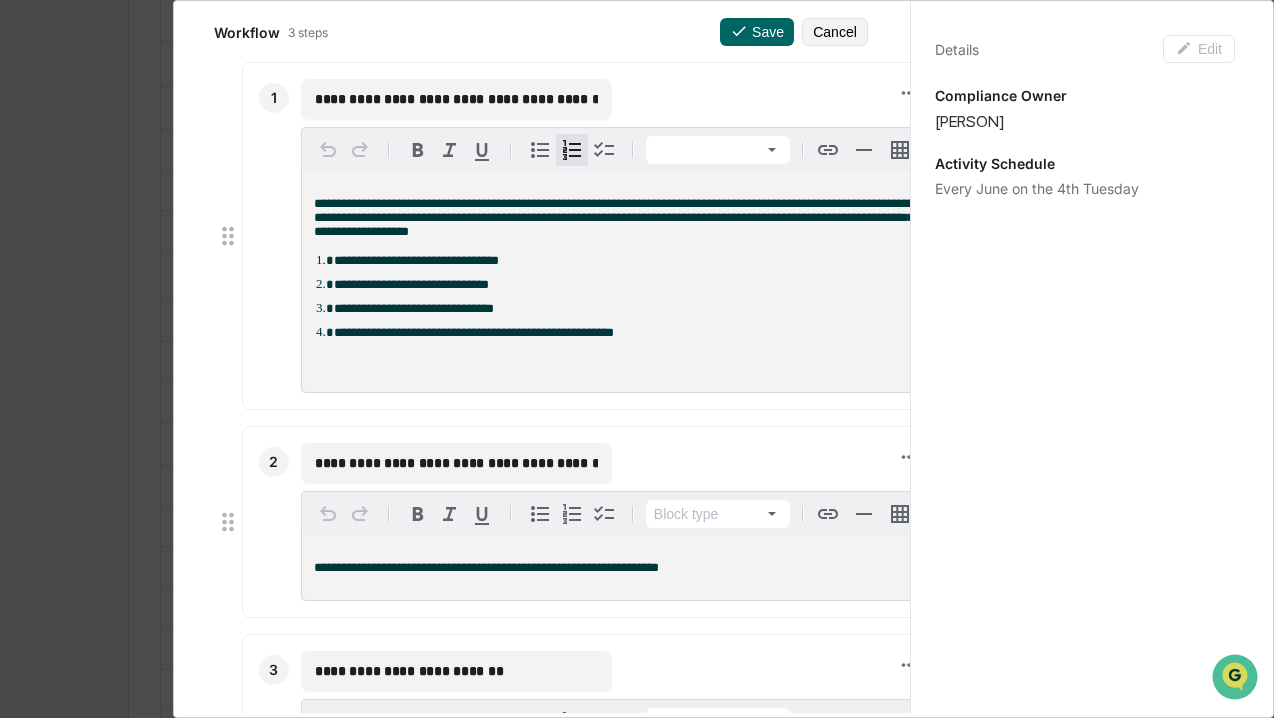 click on "**********" at bounding box center [622, 332] 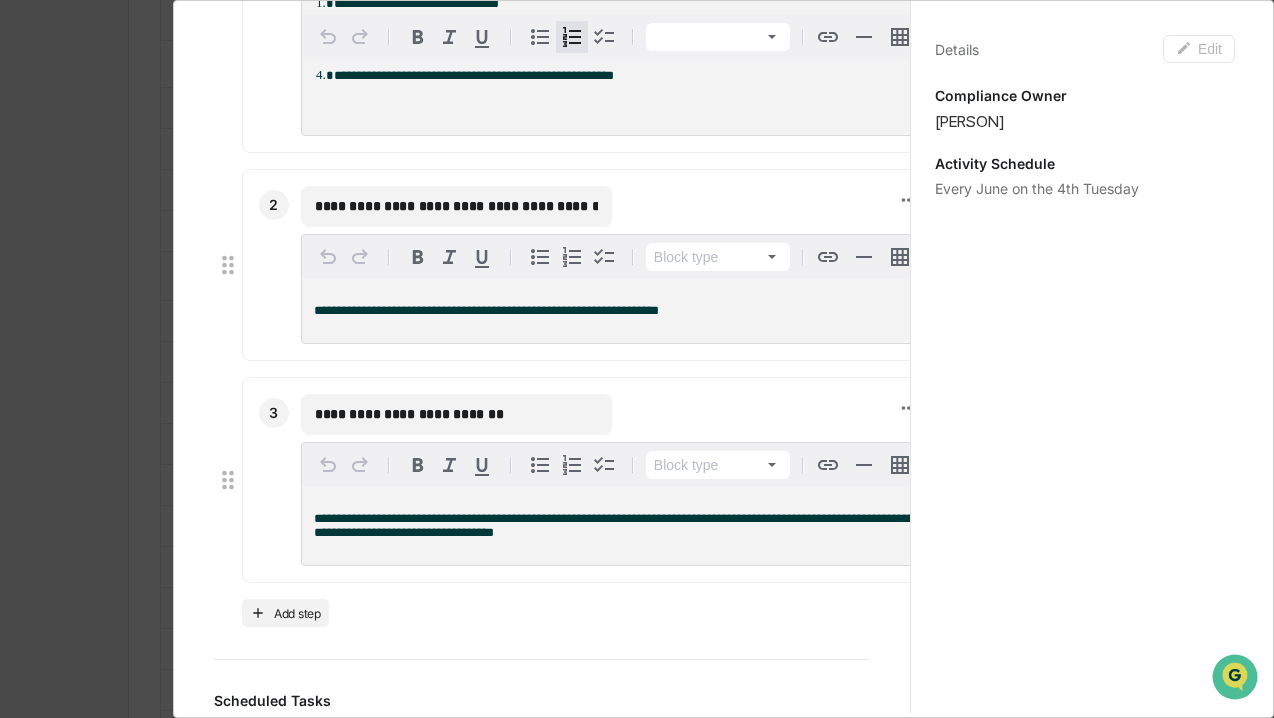 scroll, scrollTop: 730, scrollLeft: 0, axis: vertical 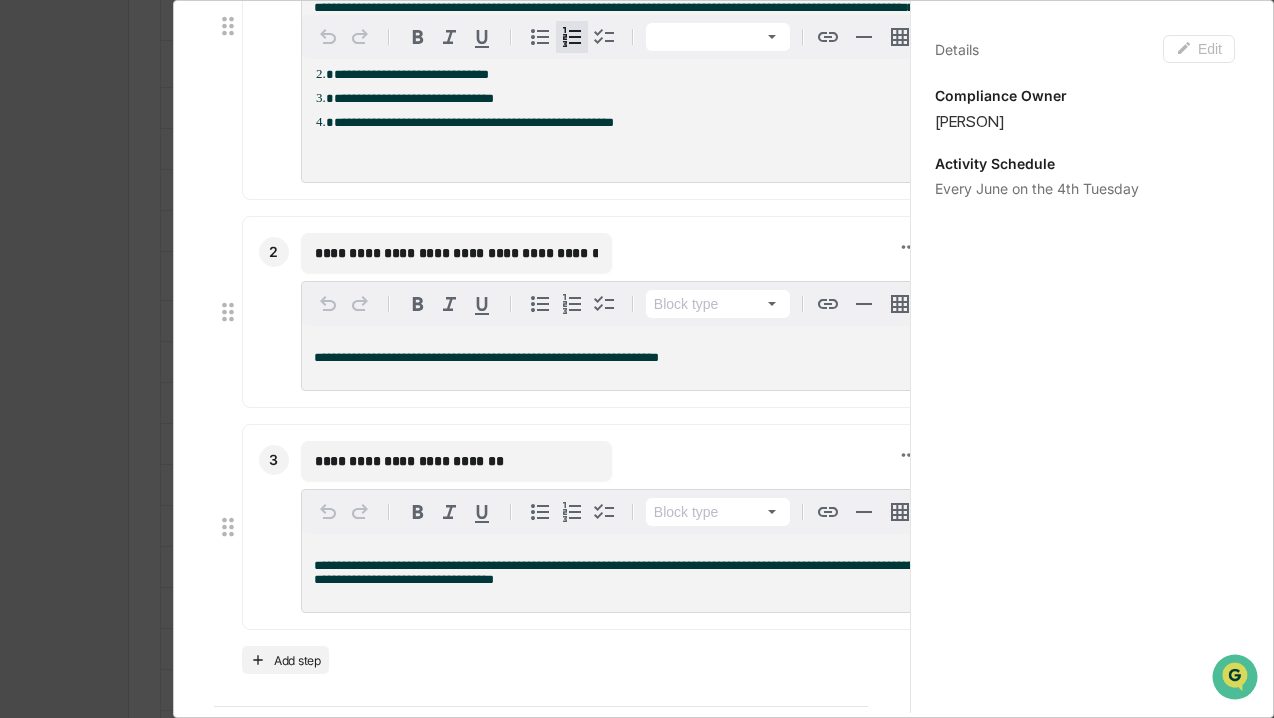 click on "**********" at bounding box center [456, 253] 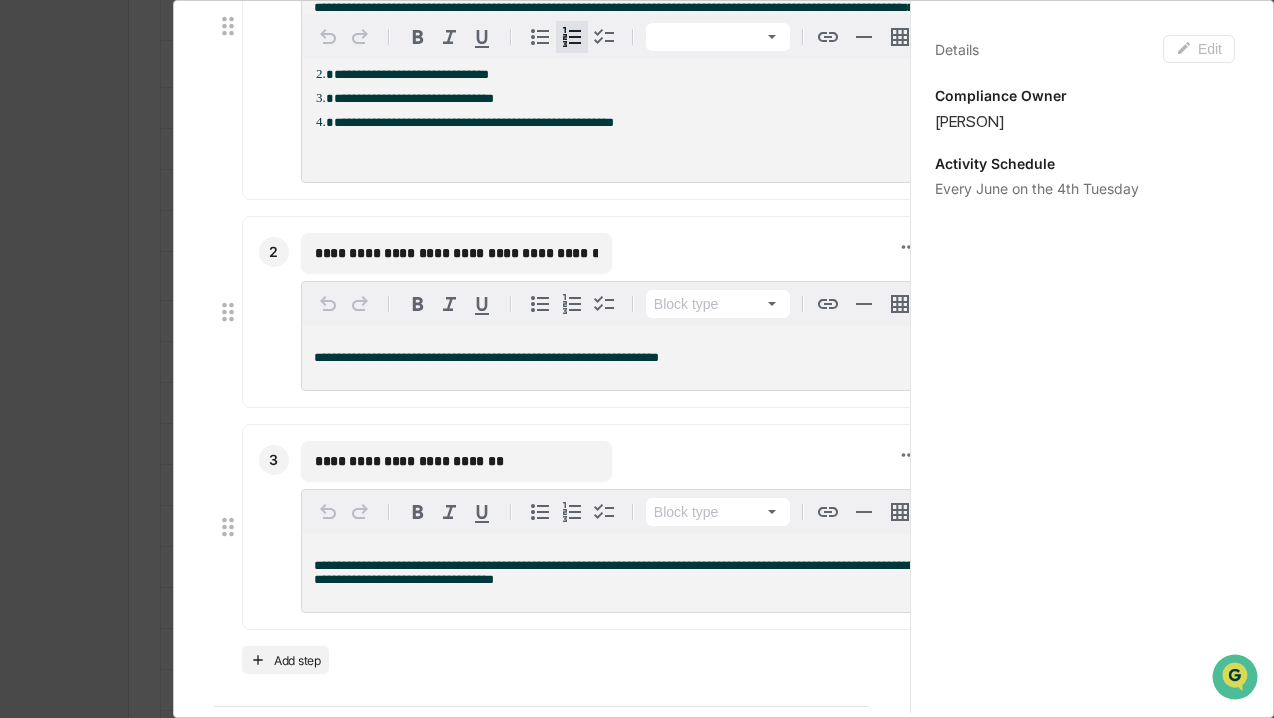 drag, startPoint x: 596, startPoint y: 280, endPoint x: 637, endPoint y: 383, distance: 110.860275 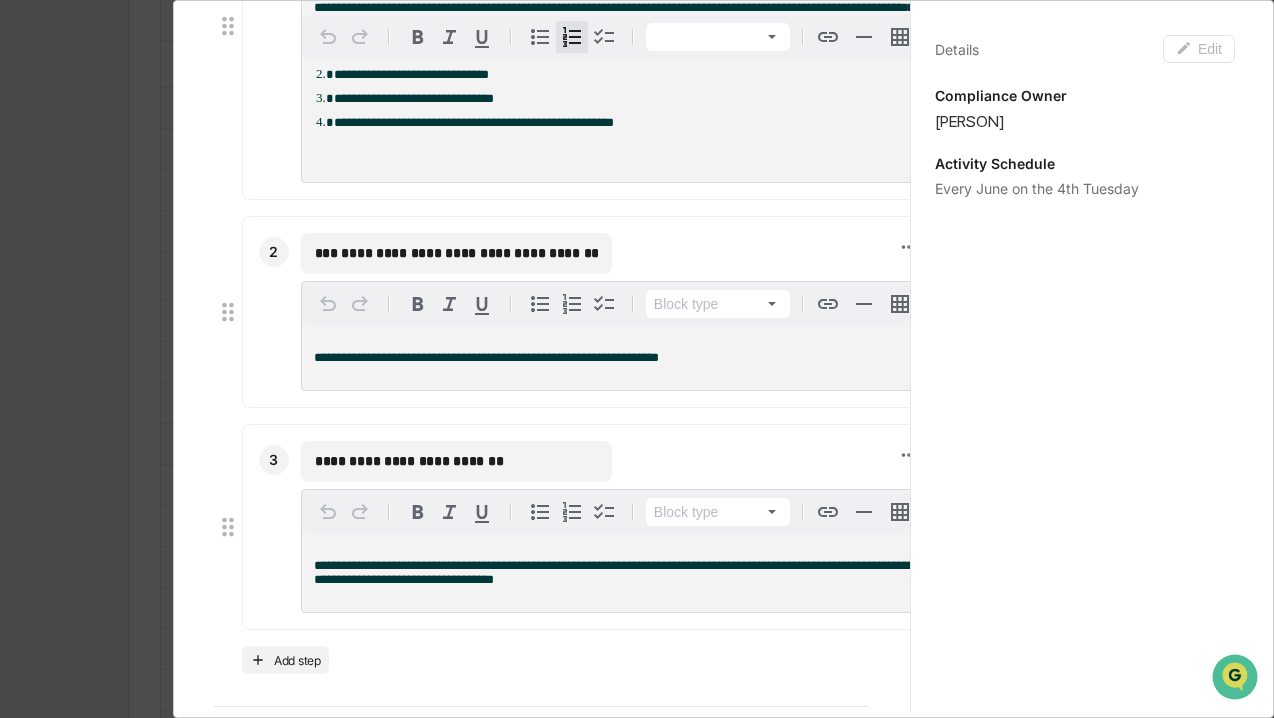 scroll, scrollTop: 0, scrollLeft: 17, axis: horizontal 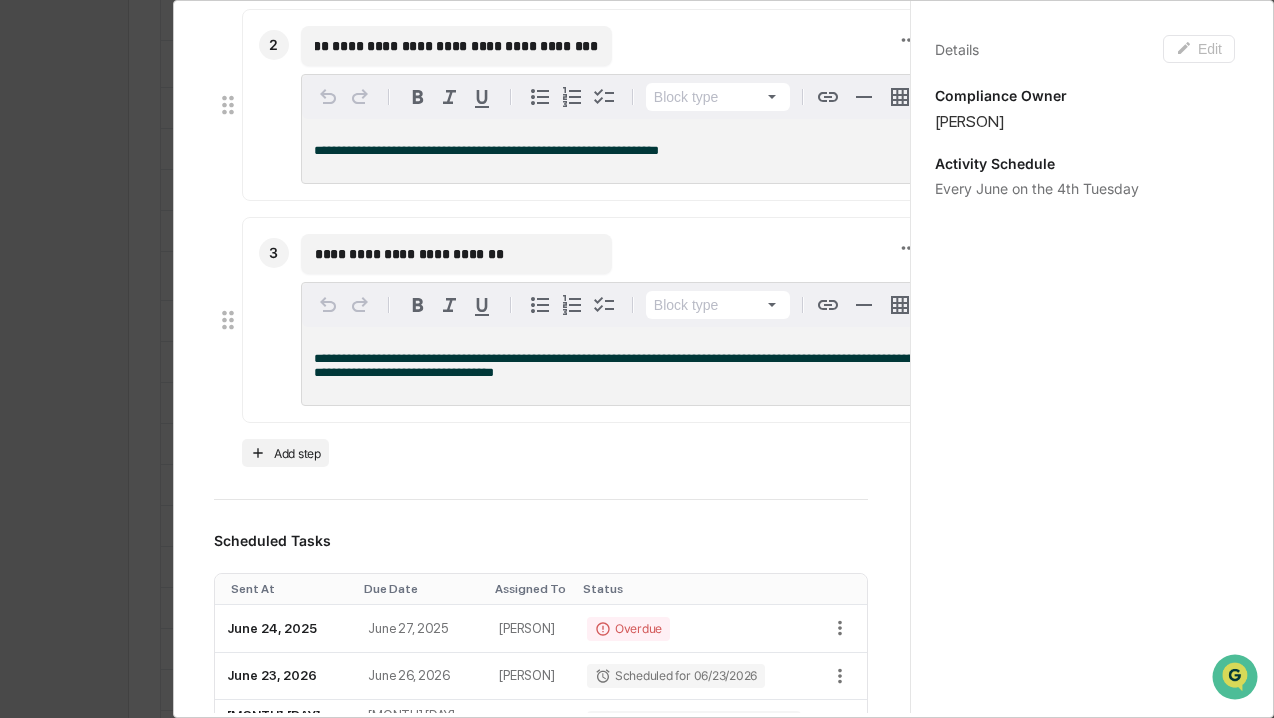 type on "**********" 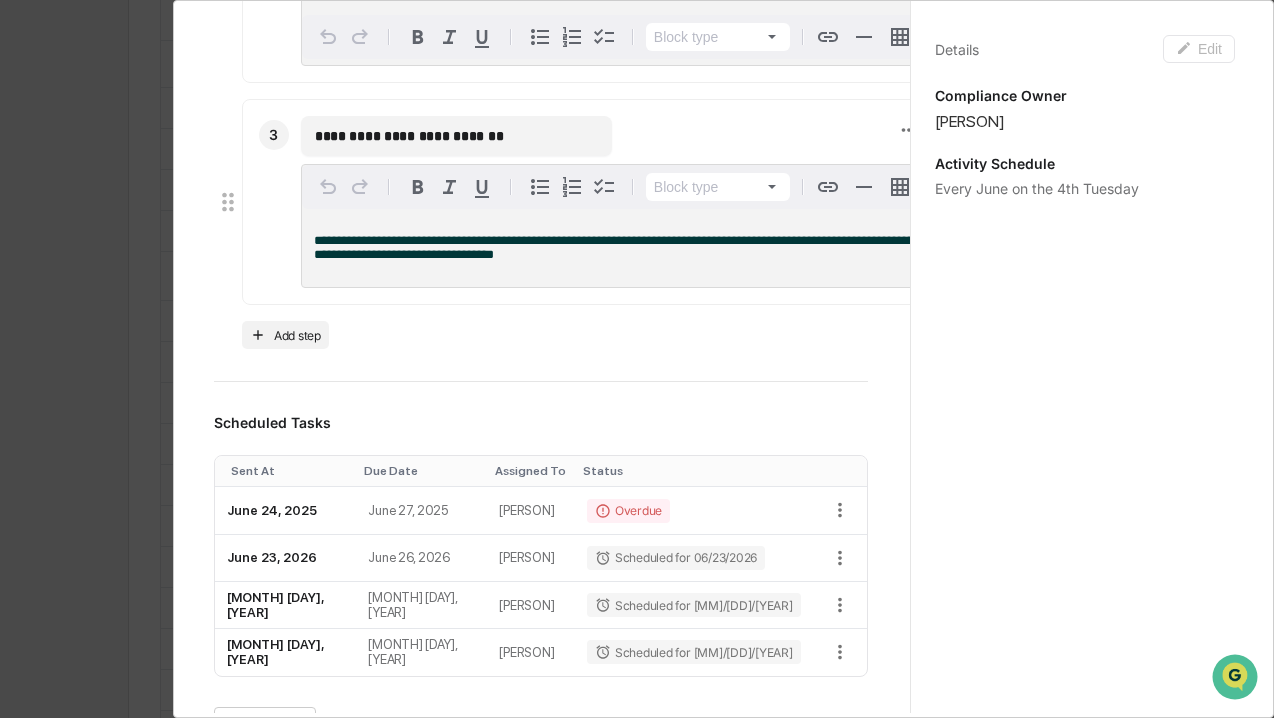 scroll, scrollTop: 1059, scrollLeft: 0, axis: vertical 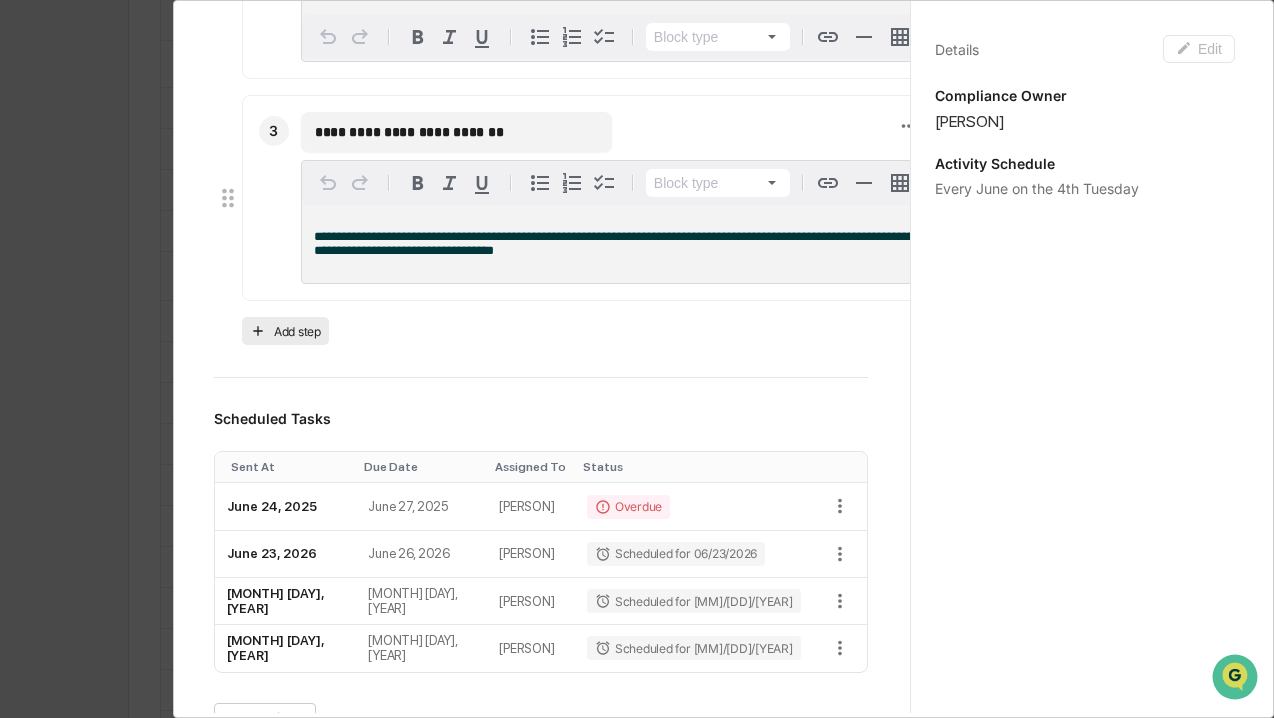 click on "Add step" at bounding box center (285, 331) 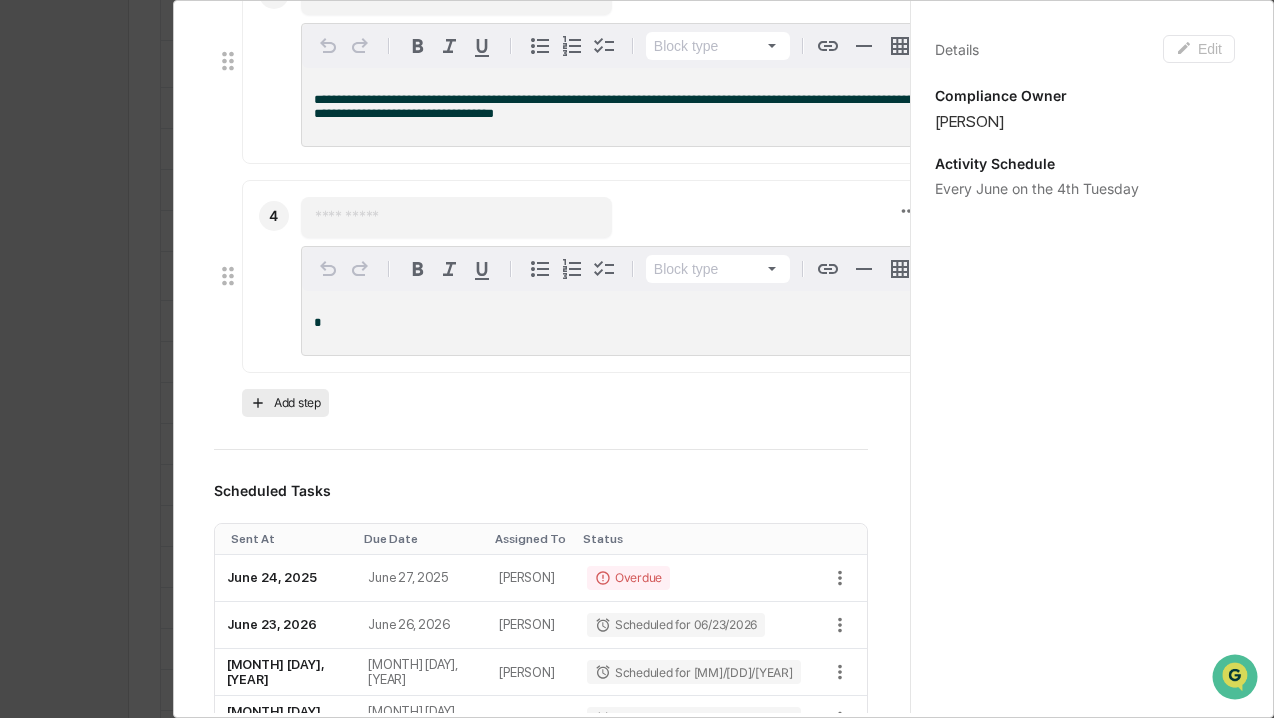 scroll, scrollTop: 1179, scrollLeft: 0, axis: vertical 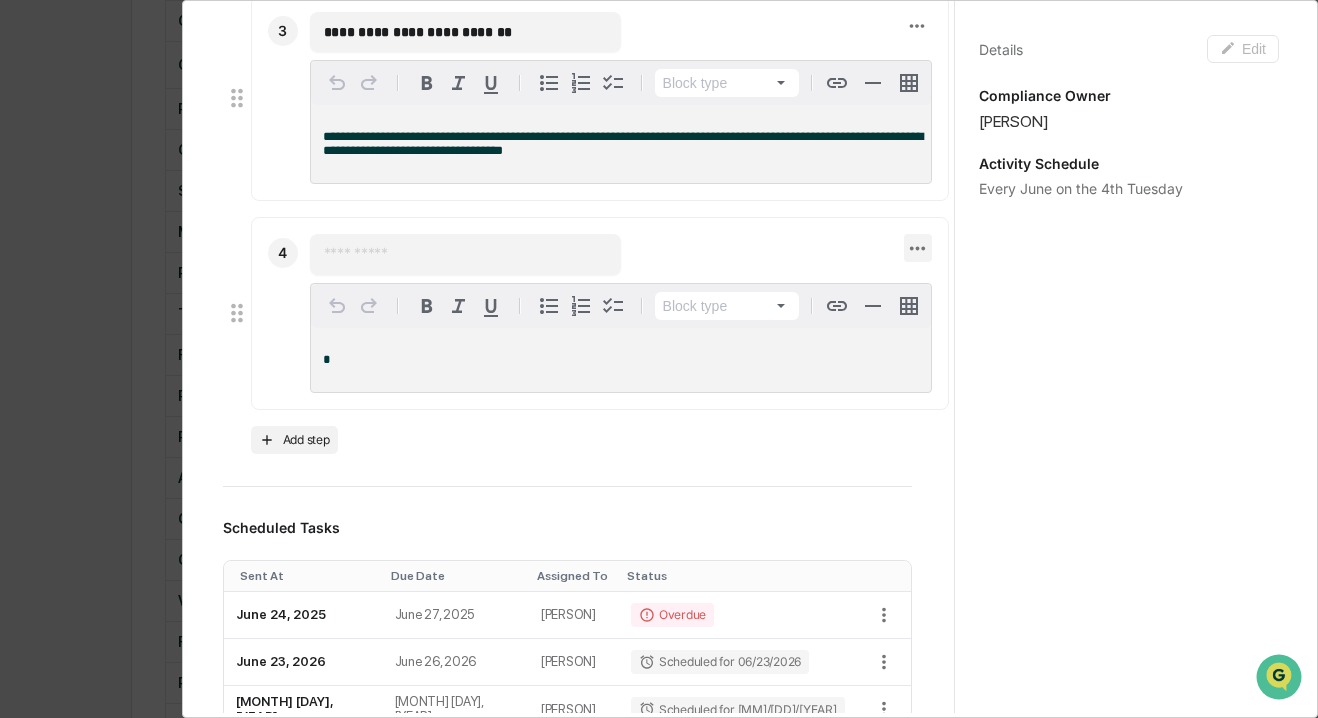 click 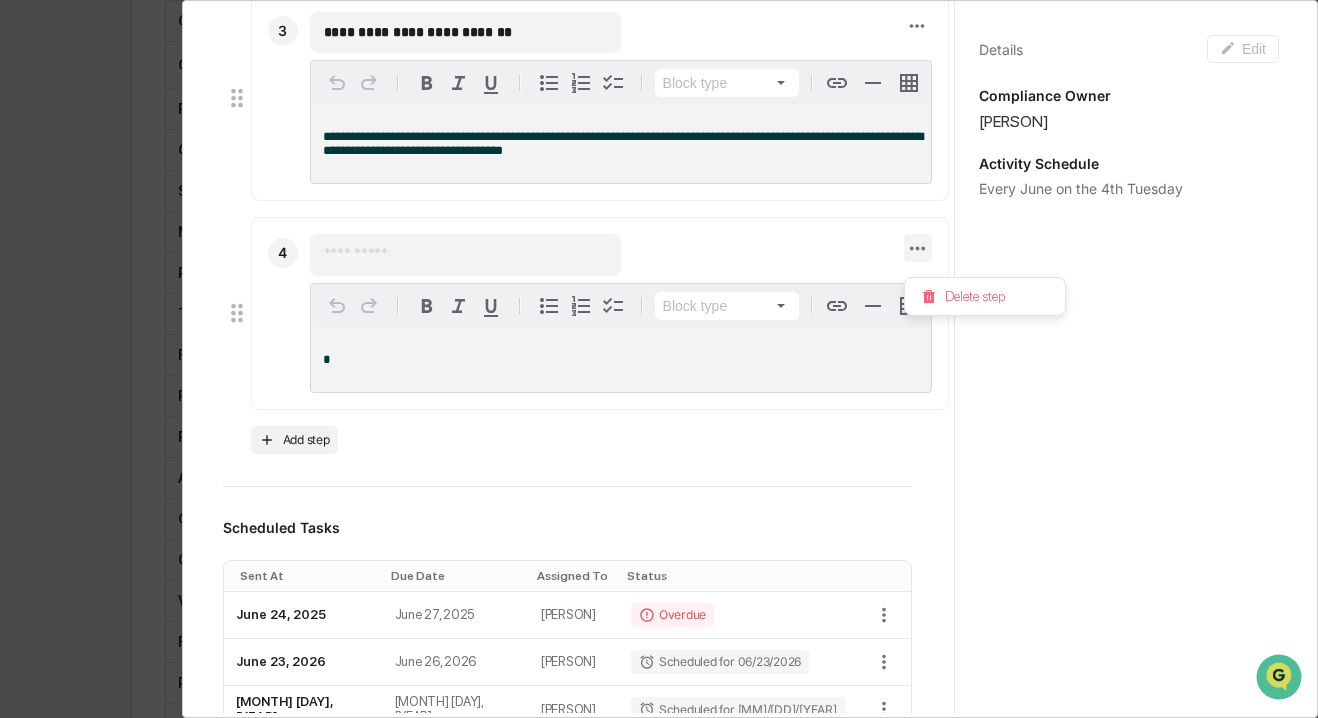 click at bounding box center (659, 359) 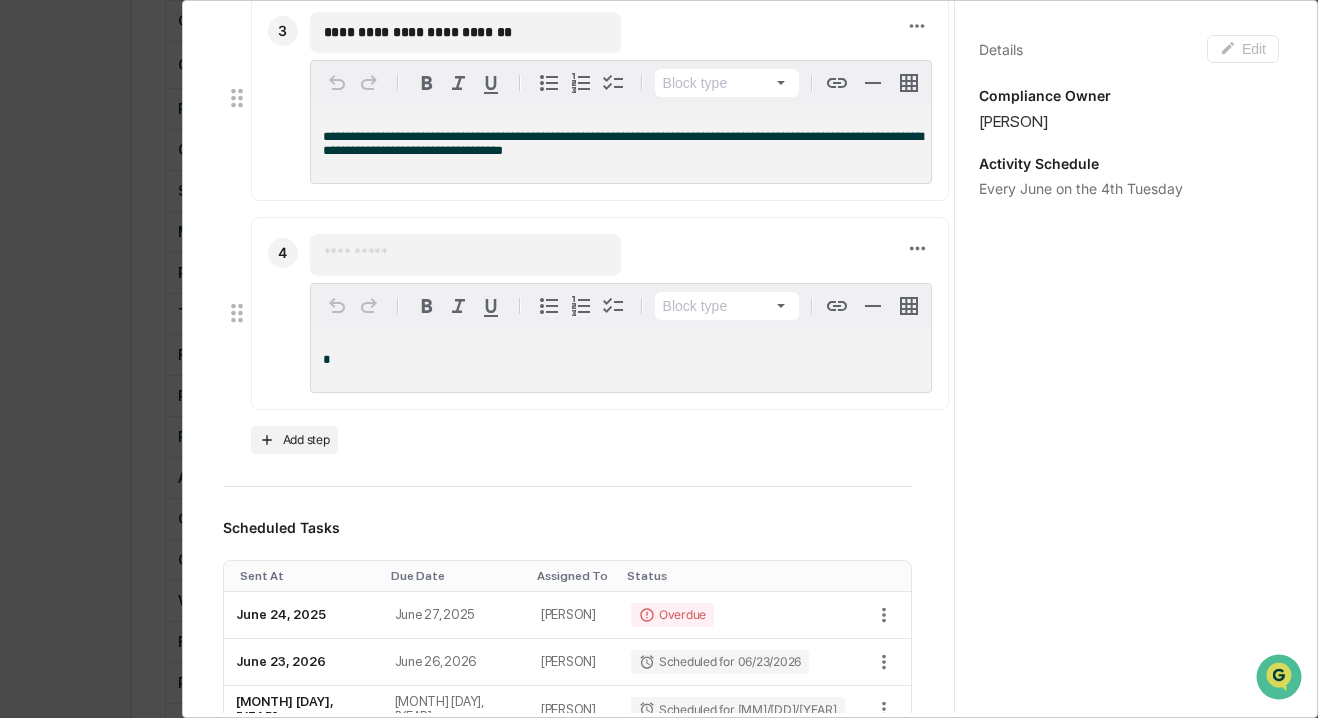 click at bounding box center [465, 254] 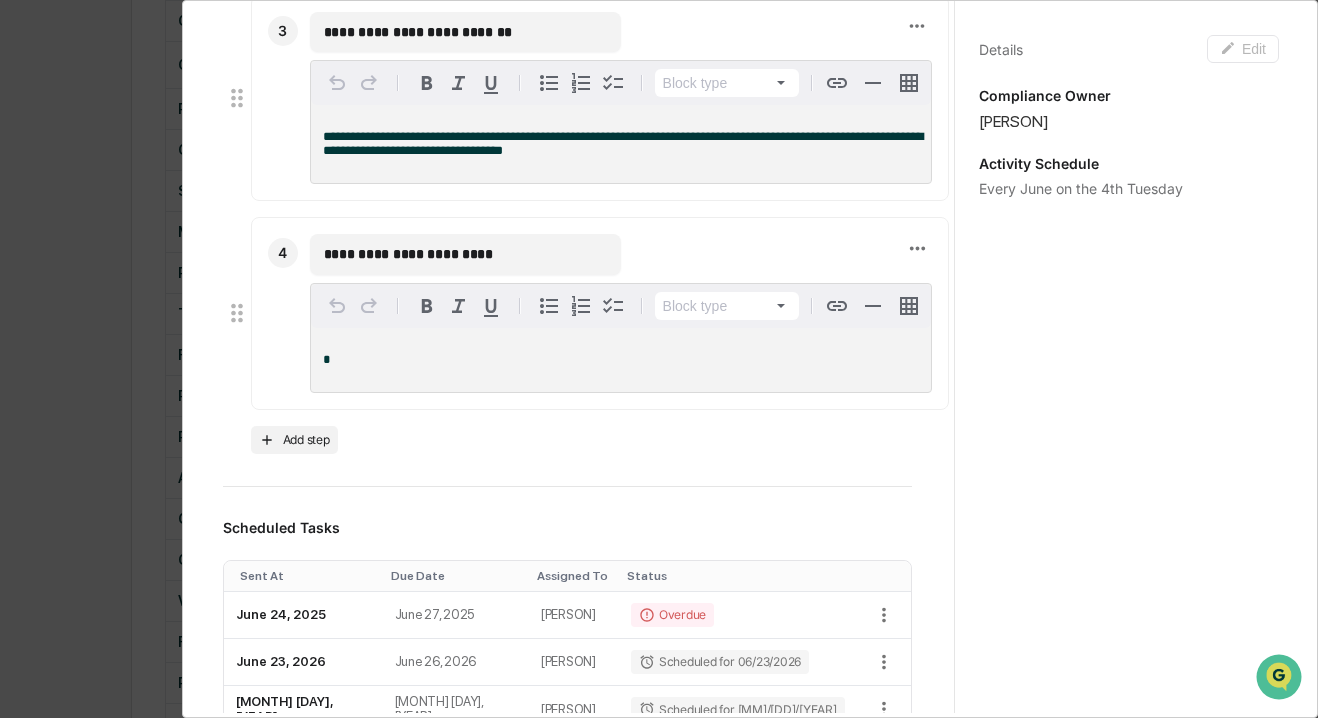 type on "**********" 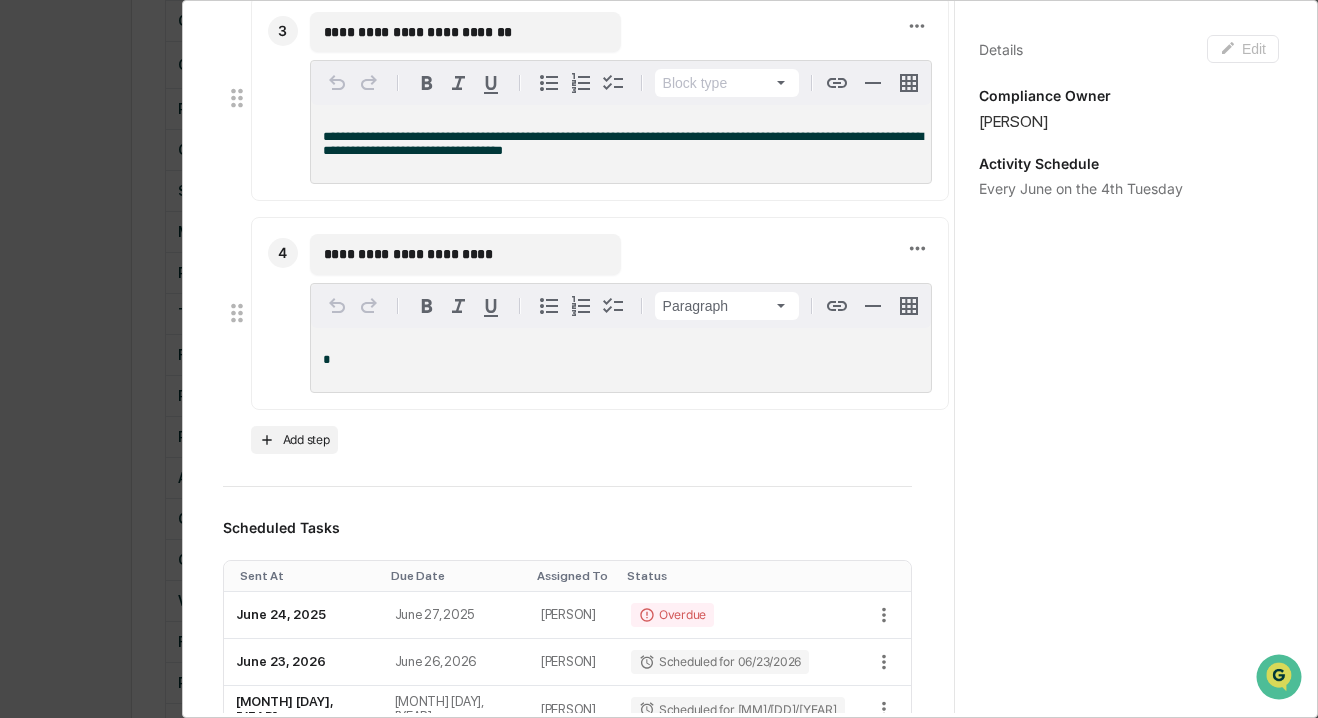 type 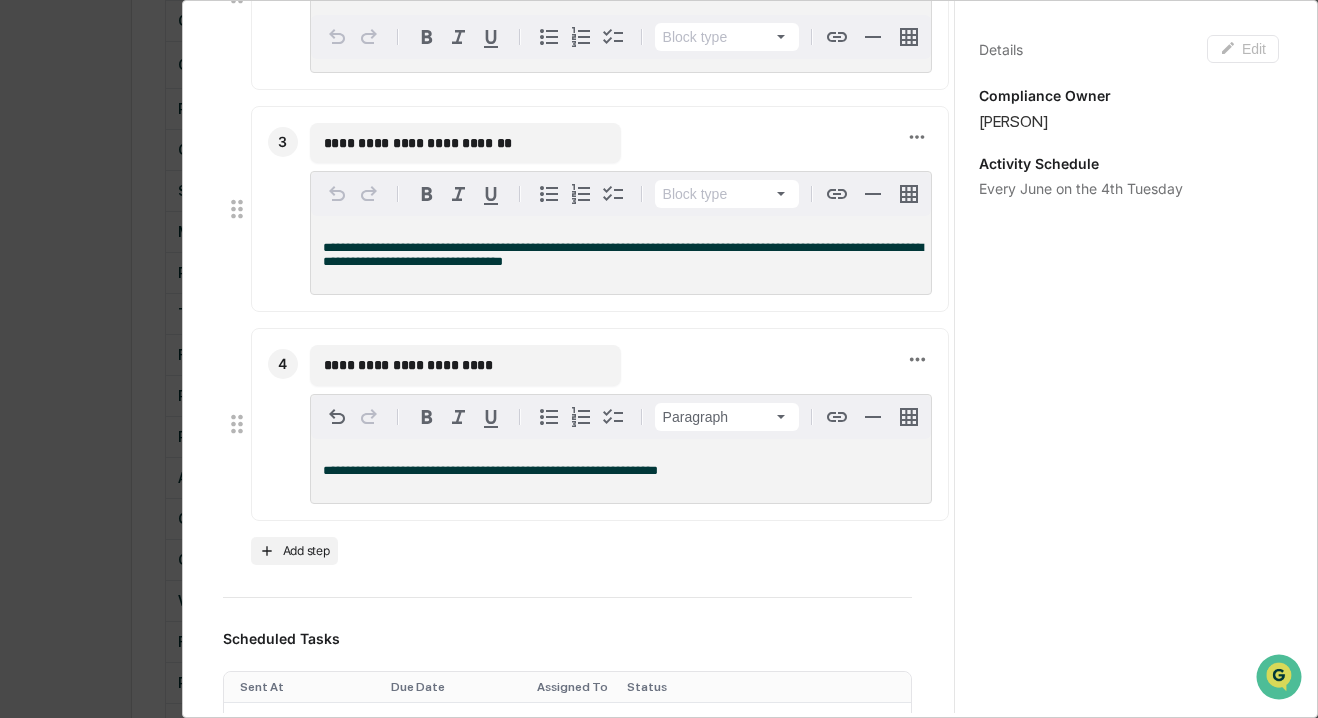 scroll, scrollTop: 1057, scrollLeft: 0, axis: vertical 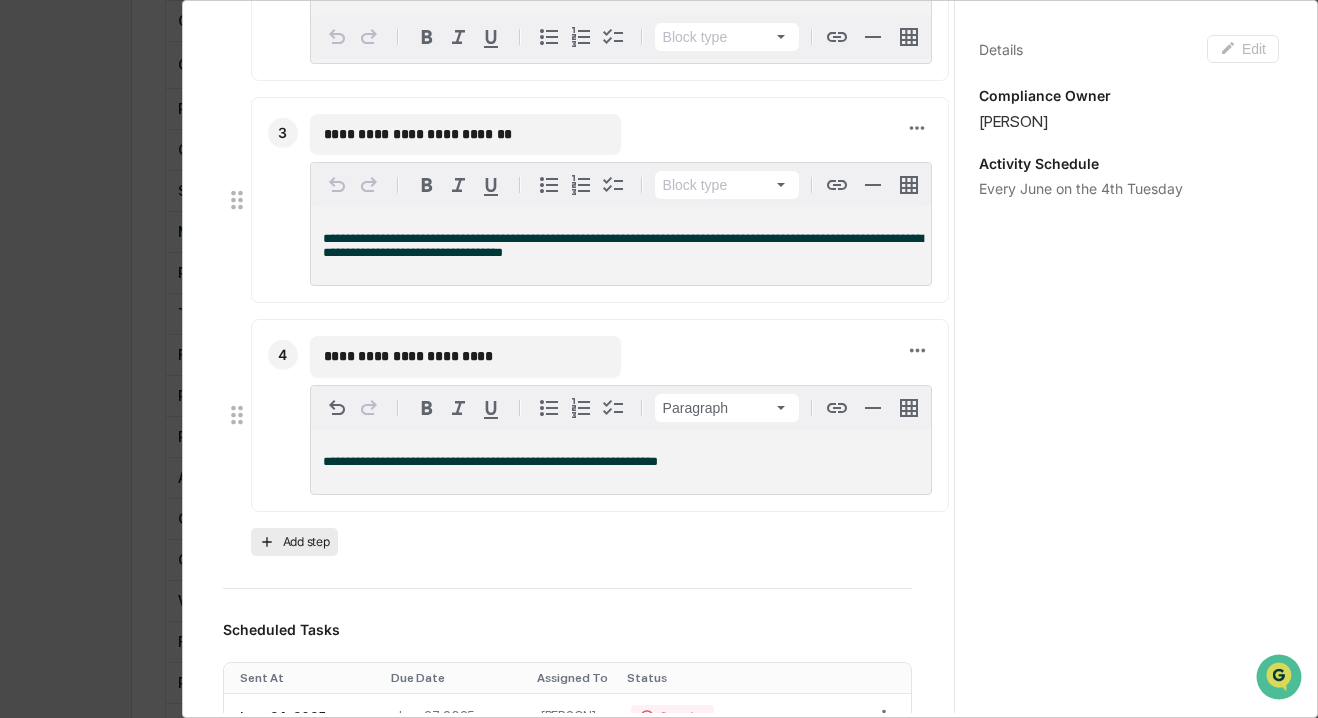 click on "Add step" at bounding box center (294, 542) 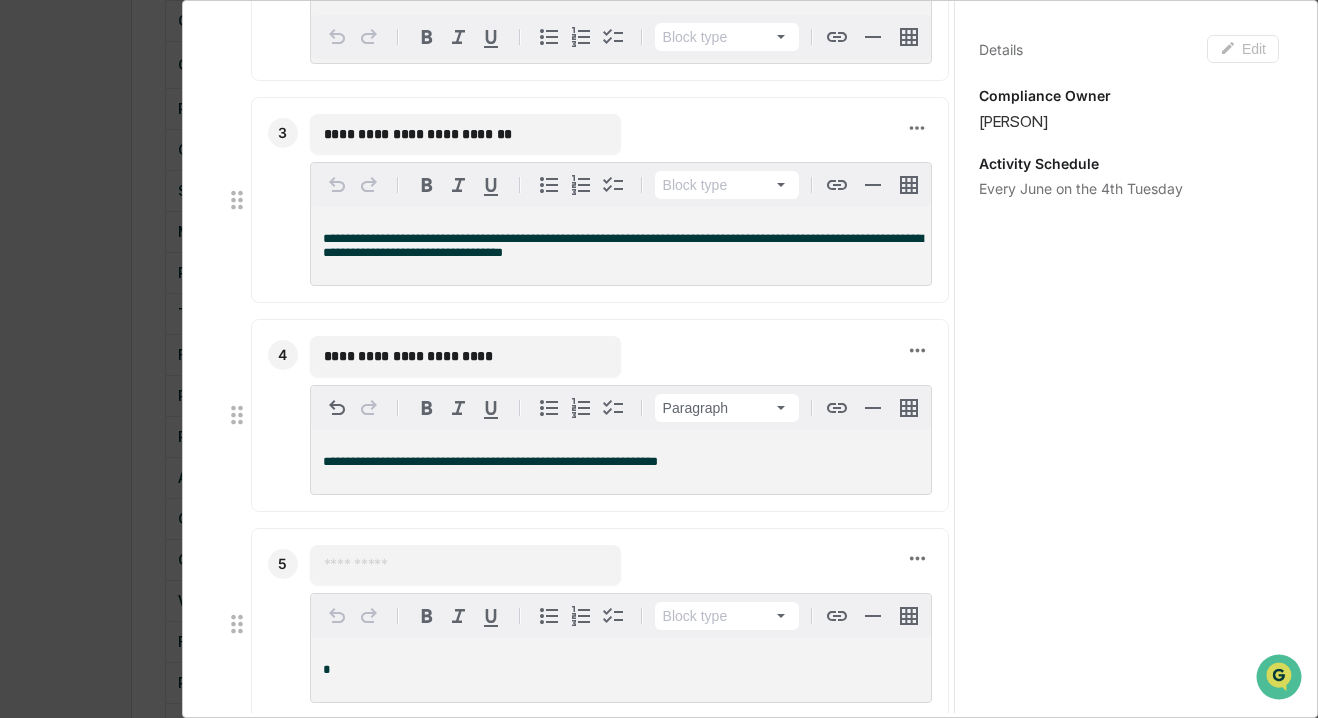 scroll, scrollTop: 1268, scrollLeft: 0, axis: vertical 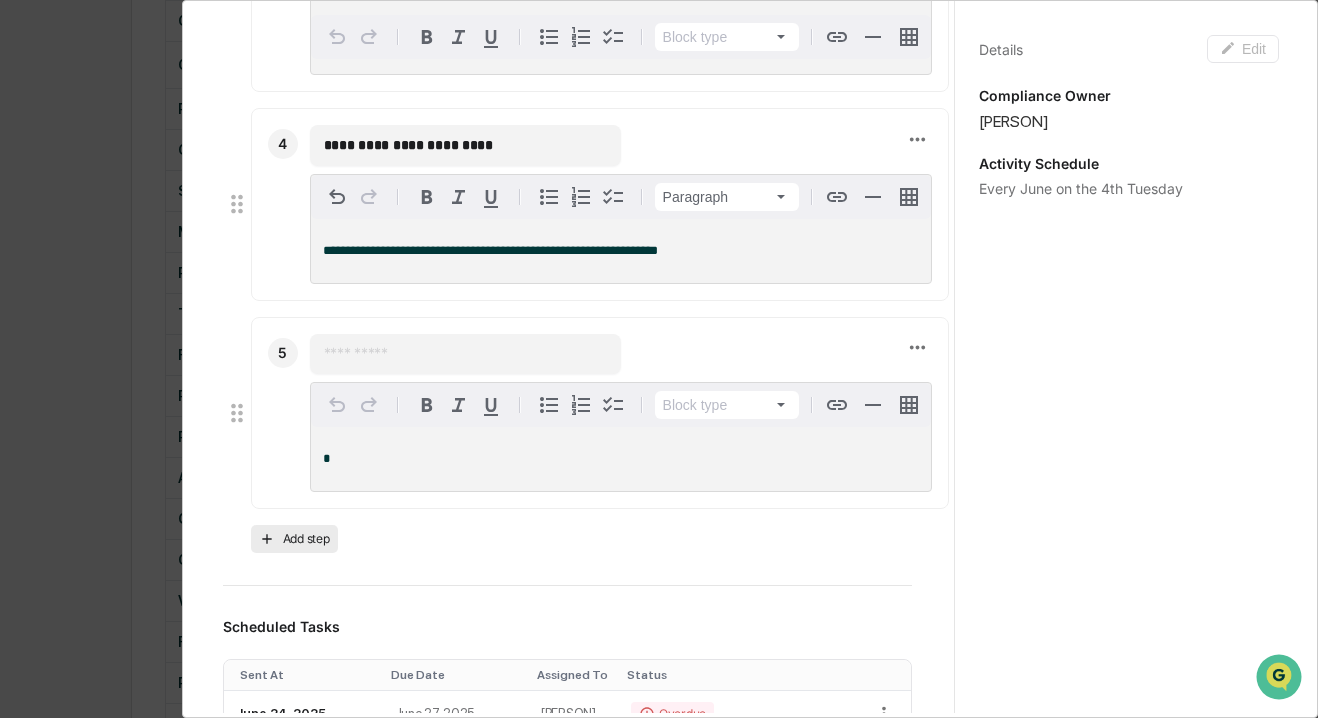 type 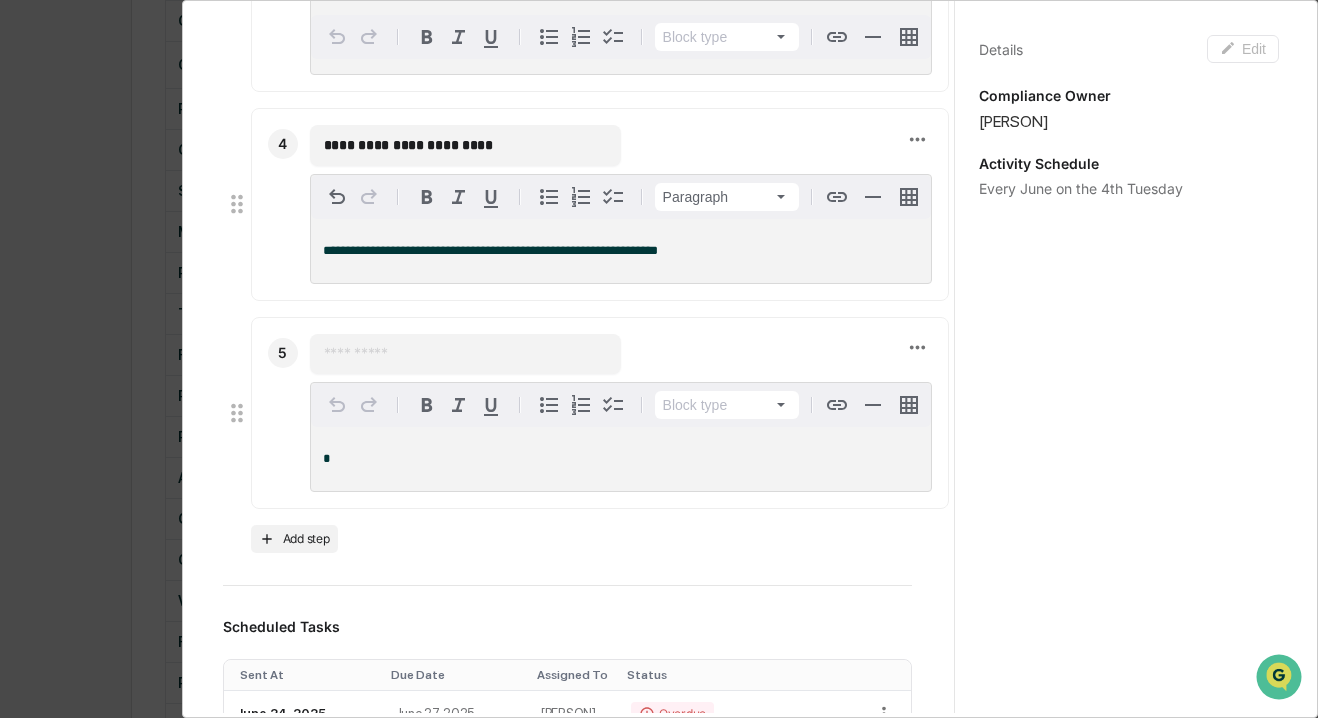 click at bounding box center (465, 354) 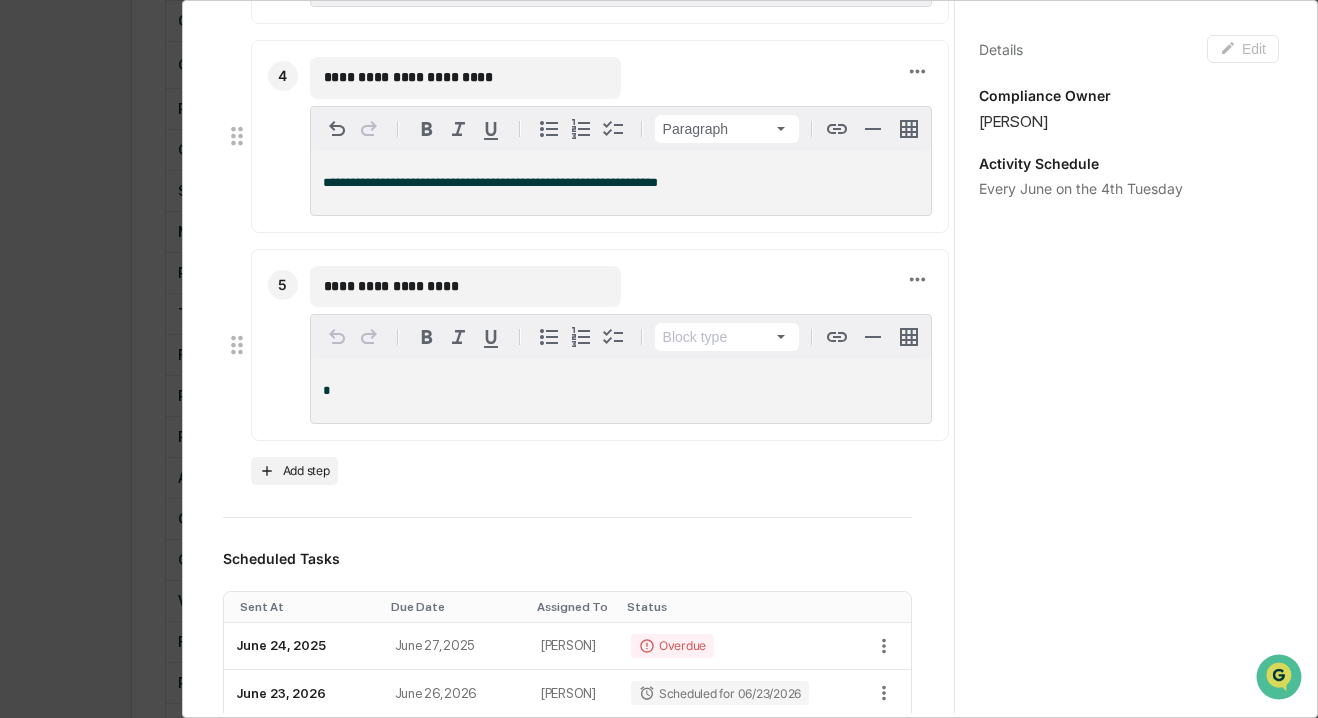 scroll, scrollTop: 1338, scrollLeft: 0, axis: vertical 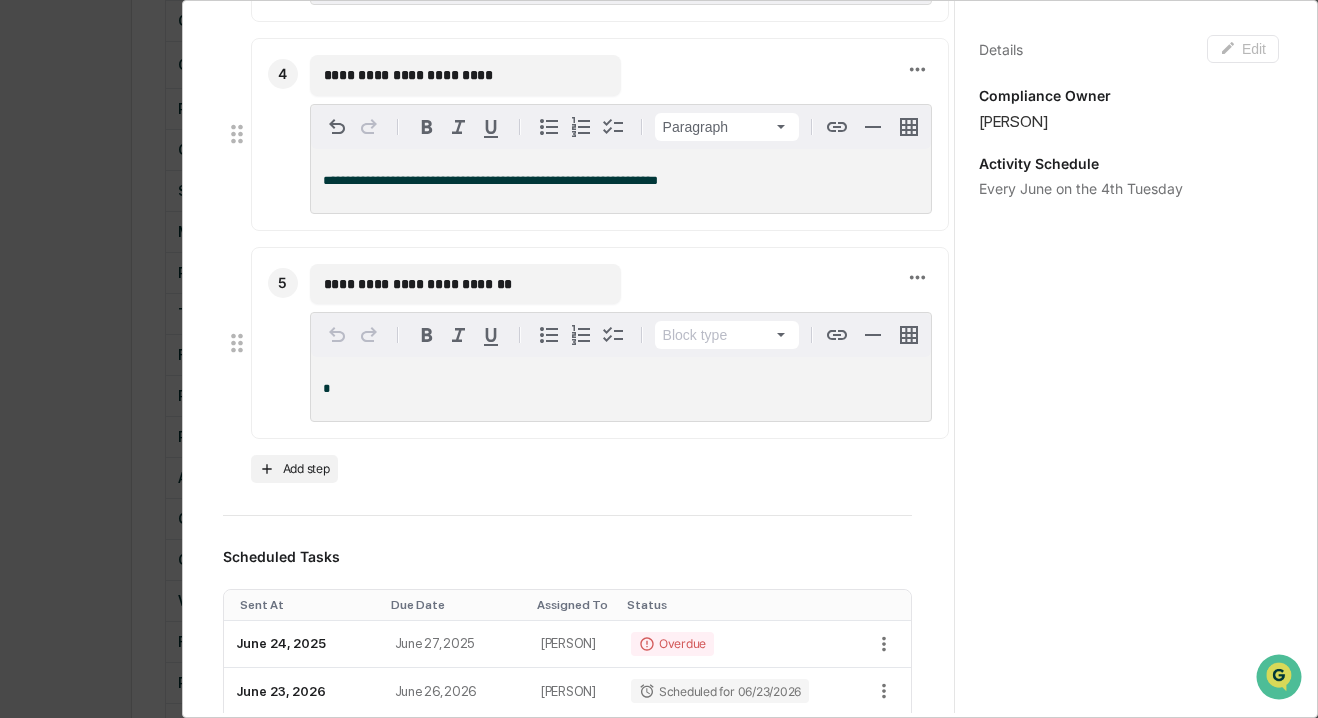 click on "**********" at bounding box center [465, 284] 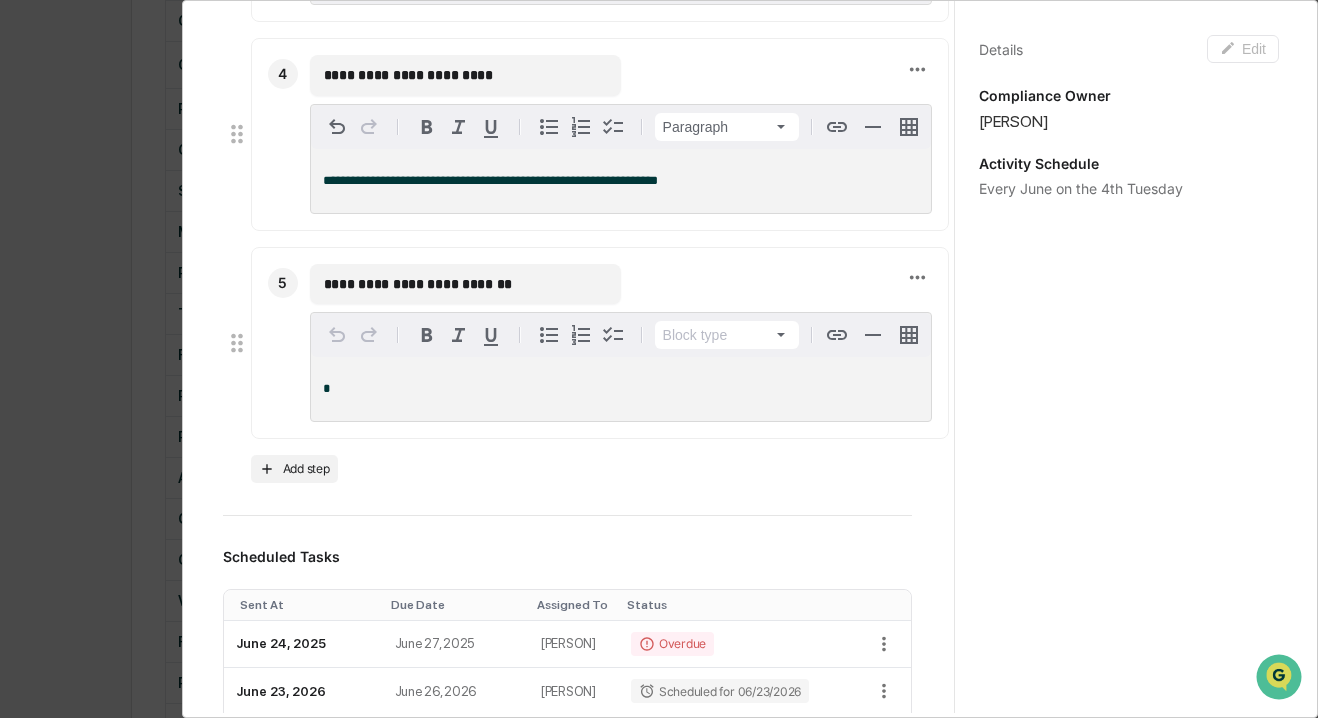 click on "**********" at bounding box center (465, 284) 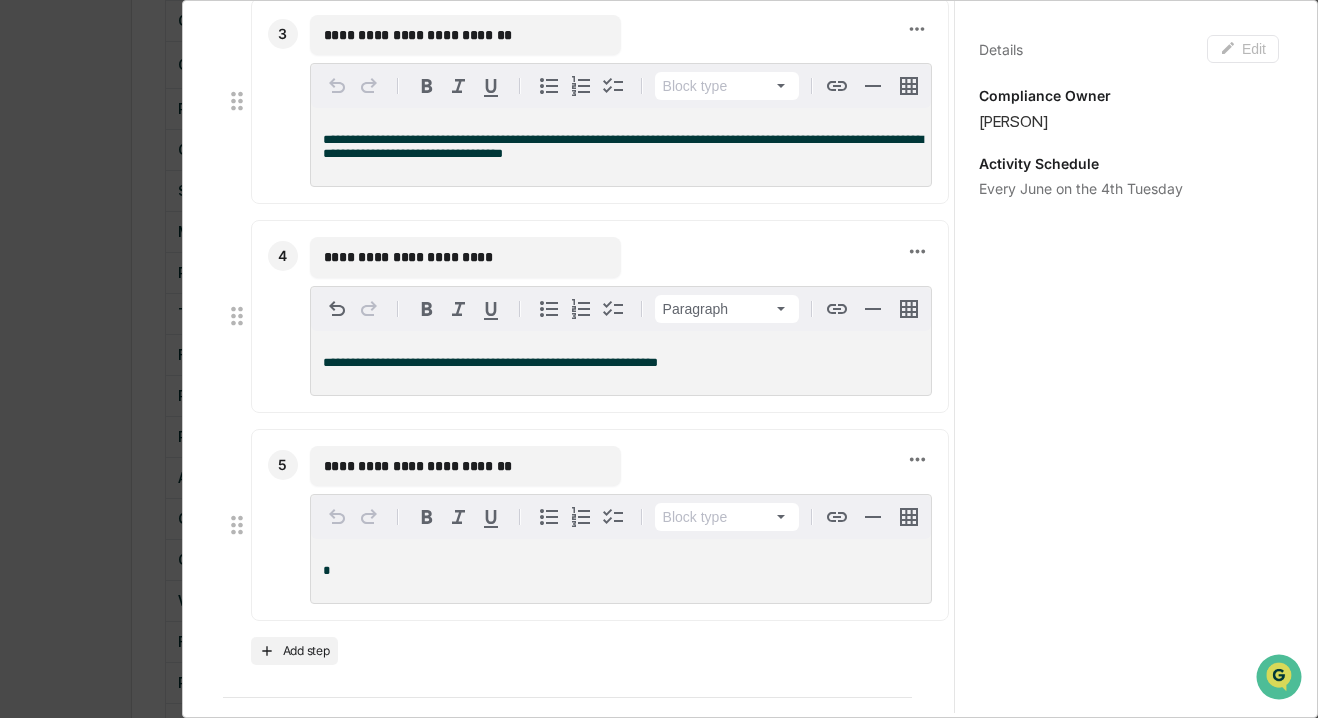 scroll, scrollTop: 1151, scrollLeft: 0, axis: vertical 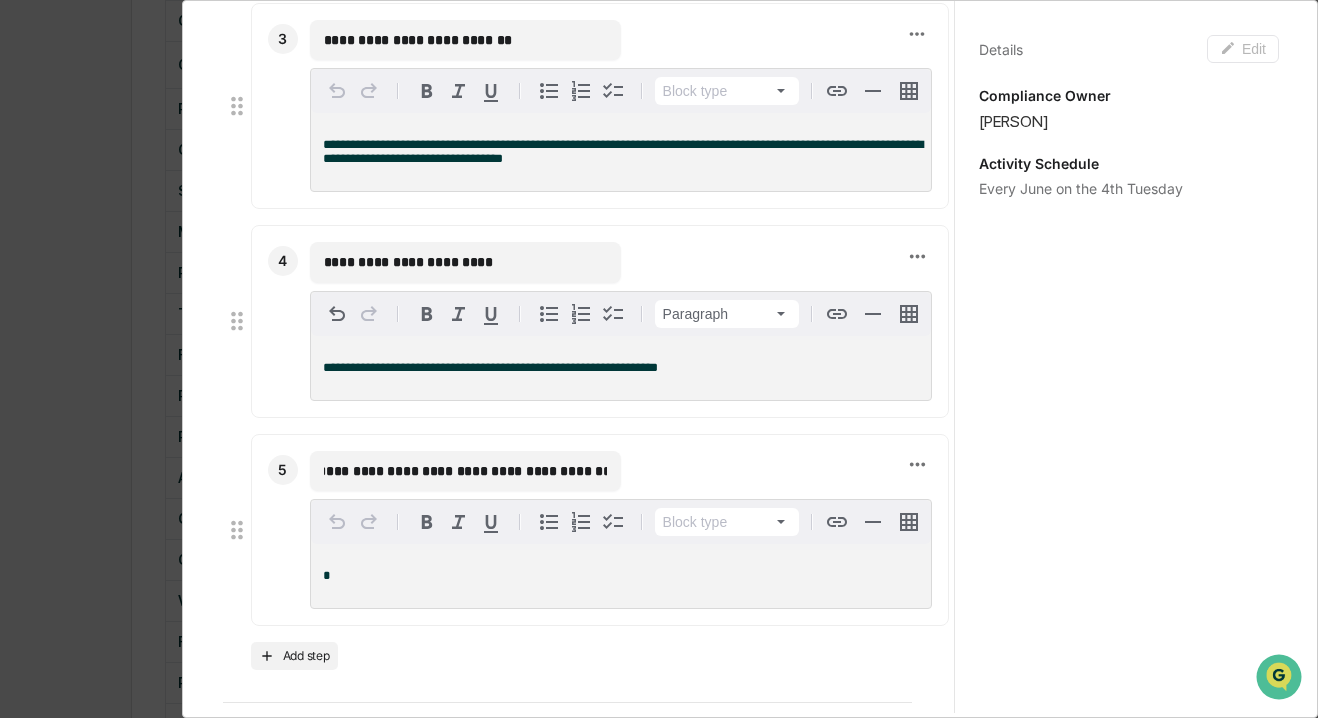 type on "**********" 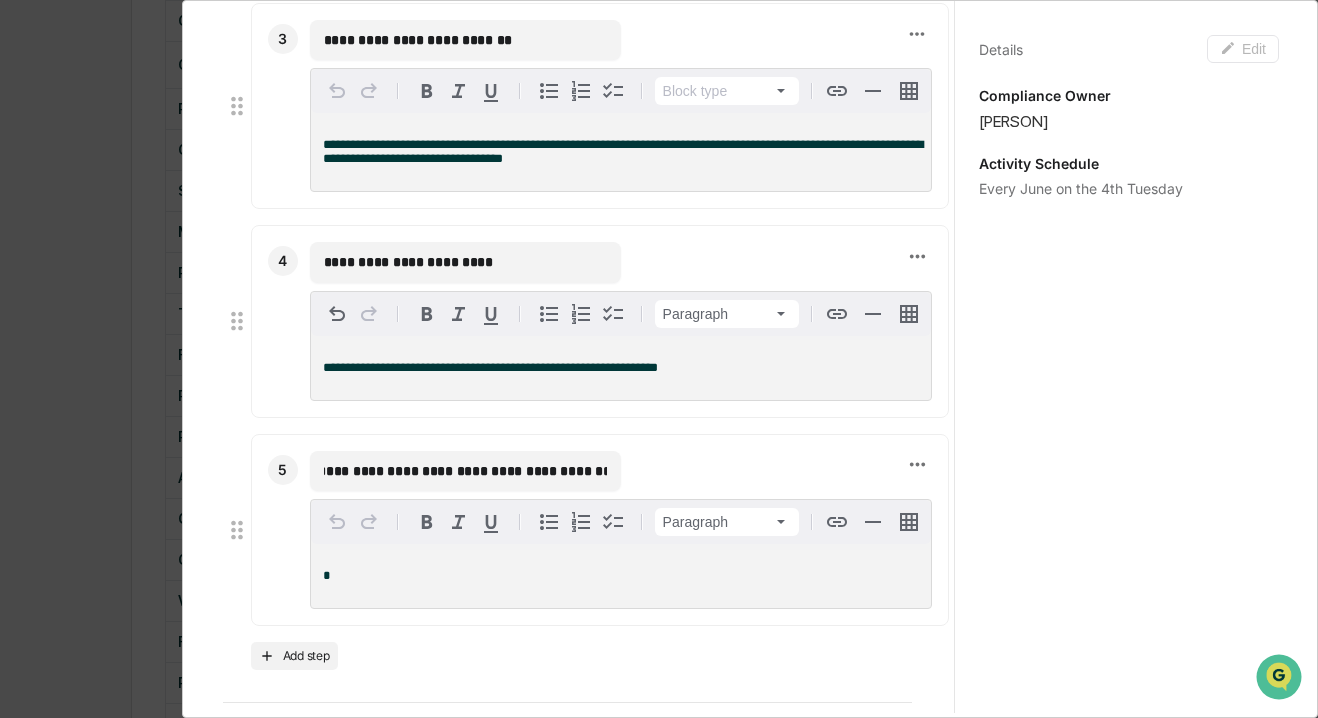 click on "*" at bounding box center [621, 576] 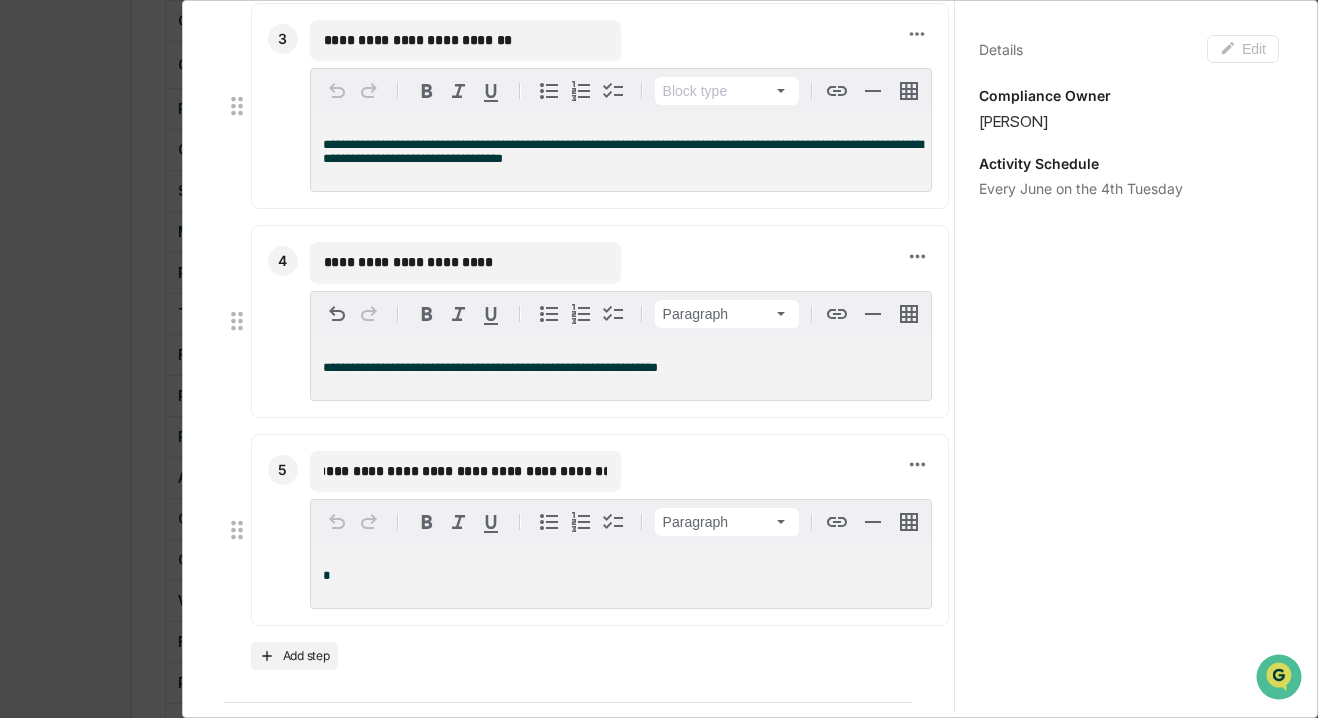 type 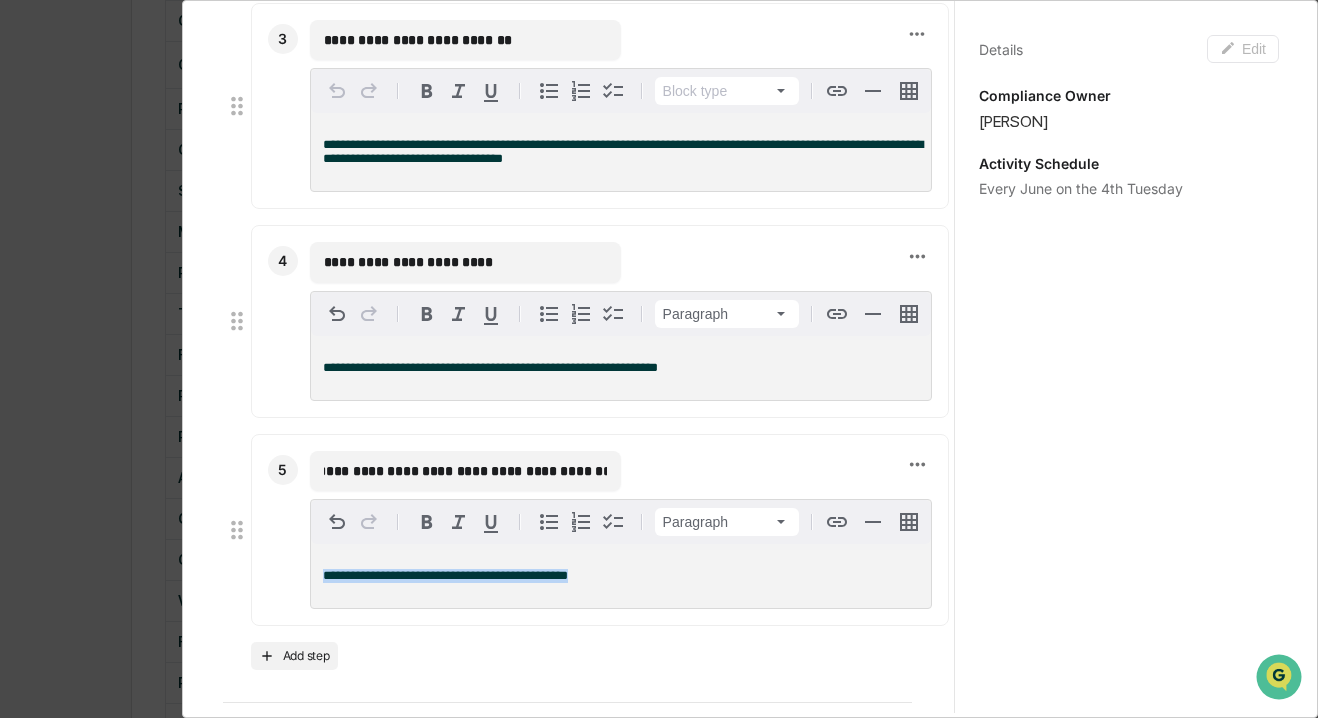 drag, startPoint x: 608, startPoint y: 603, endPoint x: 283, endPoint y: 588, distance: 325.34598 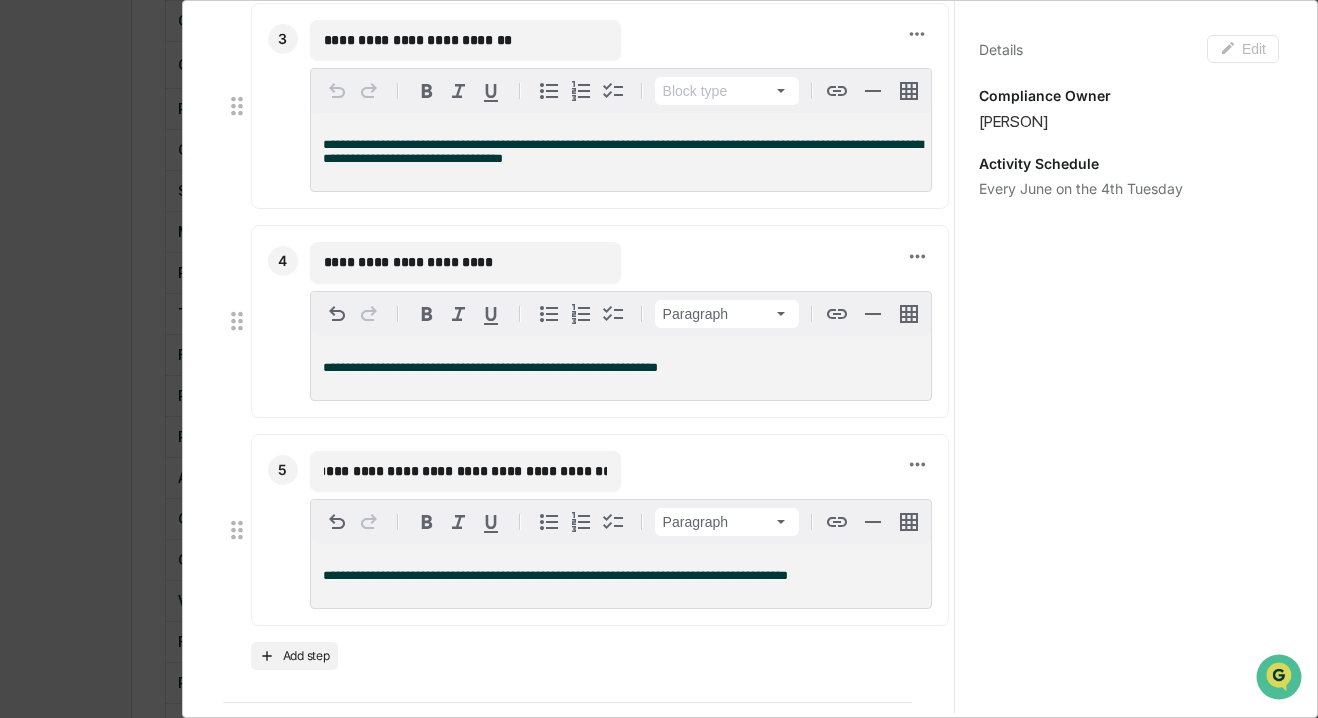 click on "**********" at bounding box center [555, 575] 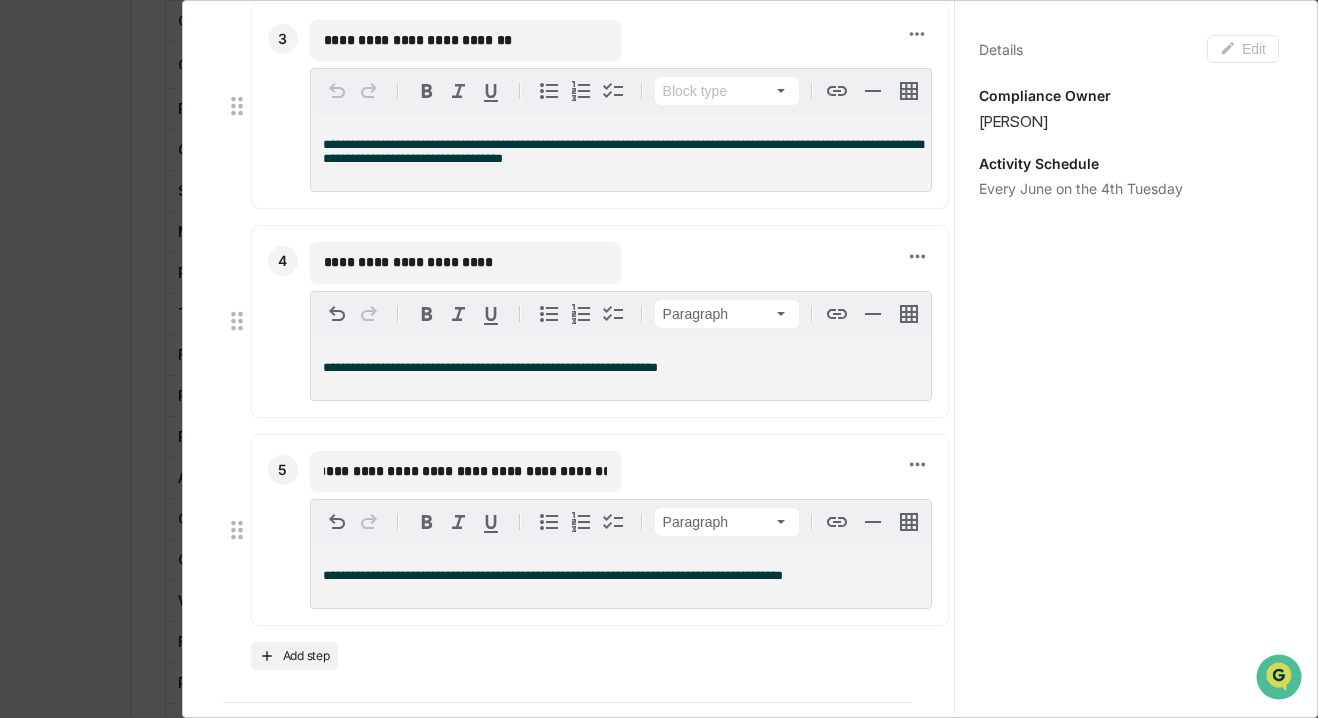 click on "**********" at bounding box center [553, 575] 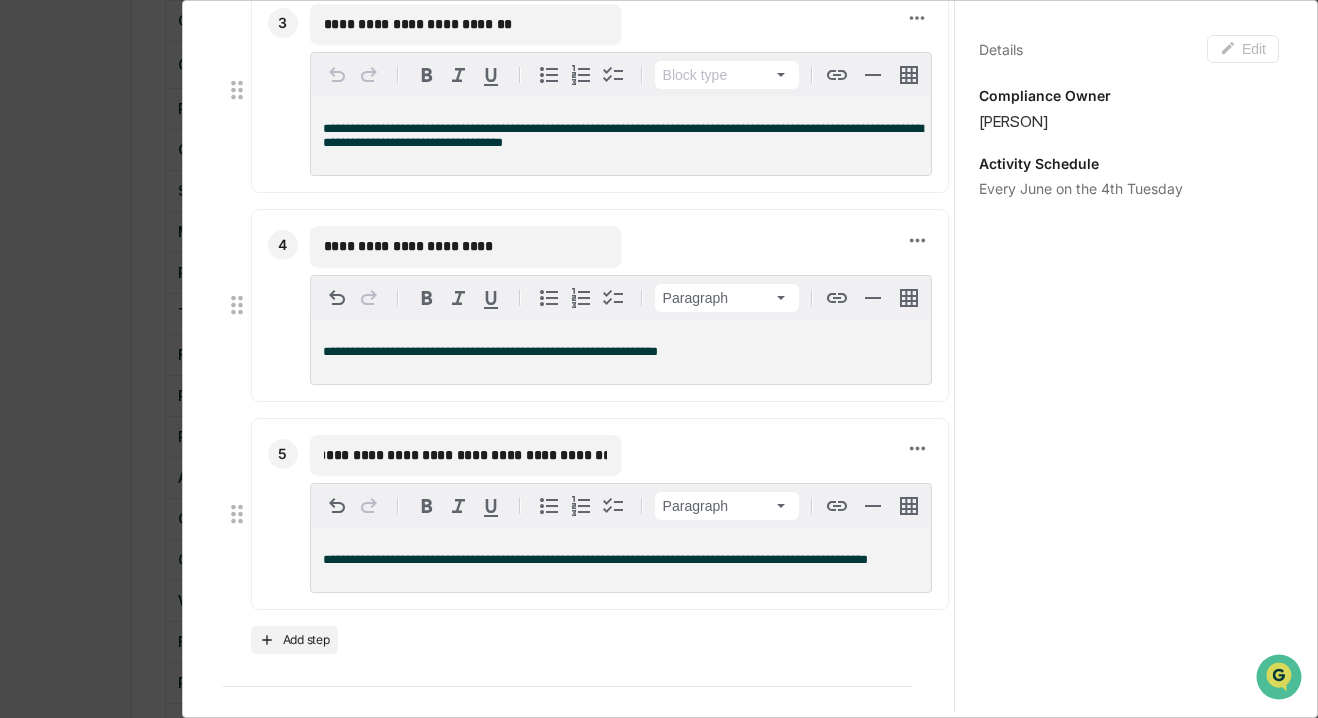 scroll, scrollTop: 1151, scrollLeft: 0, axis: vertical 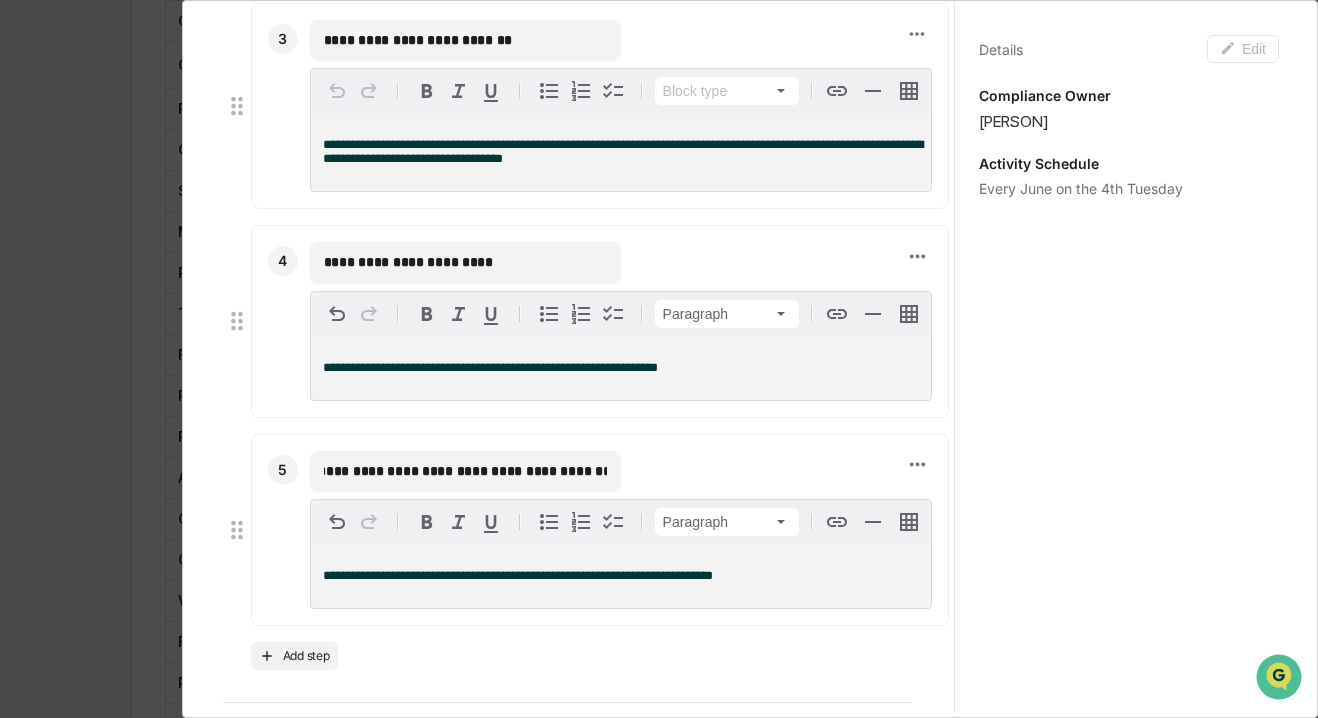 click on "**********" at bounding box center [518, 575] 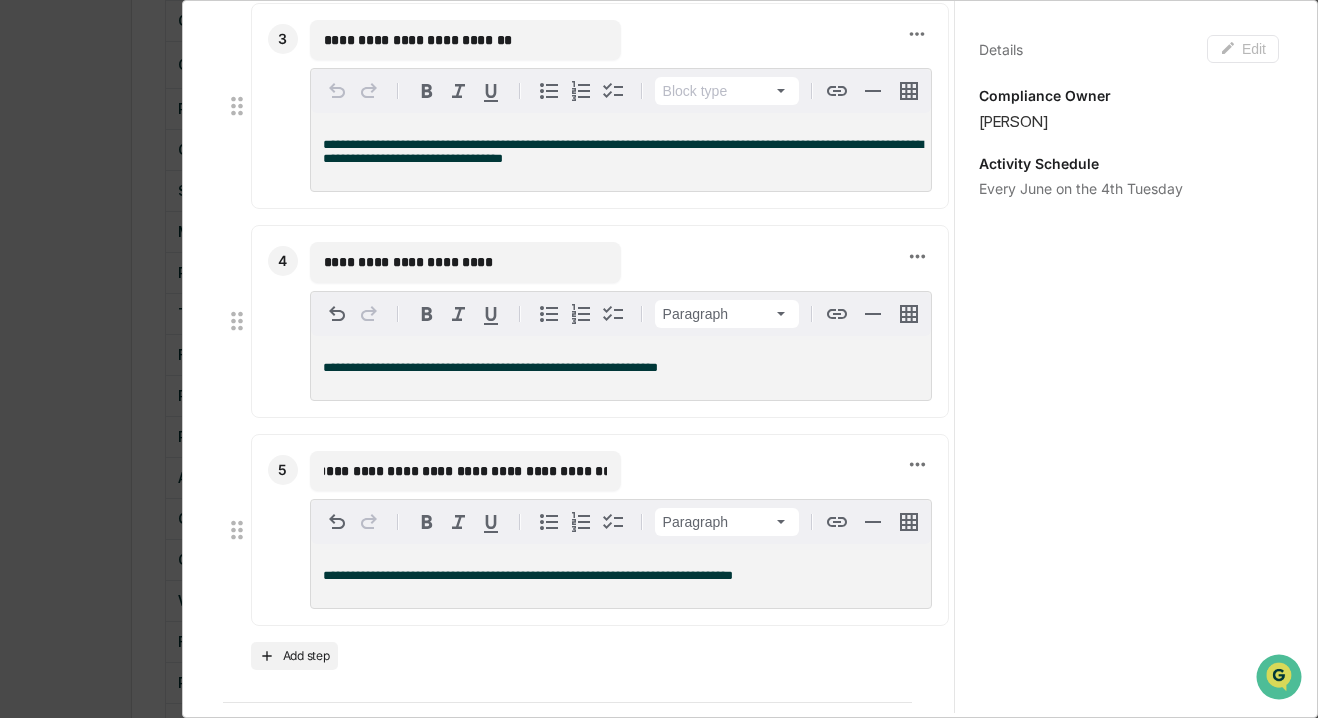click on "**********" at bounding box center (621, 576) 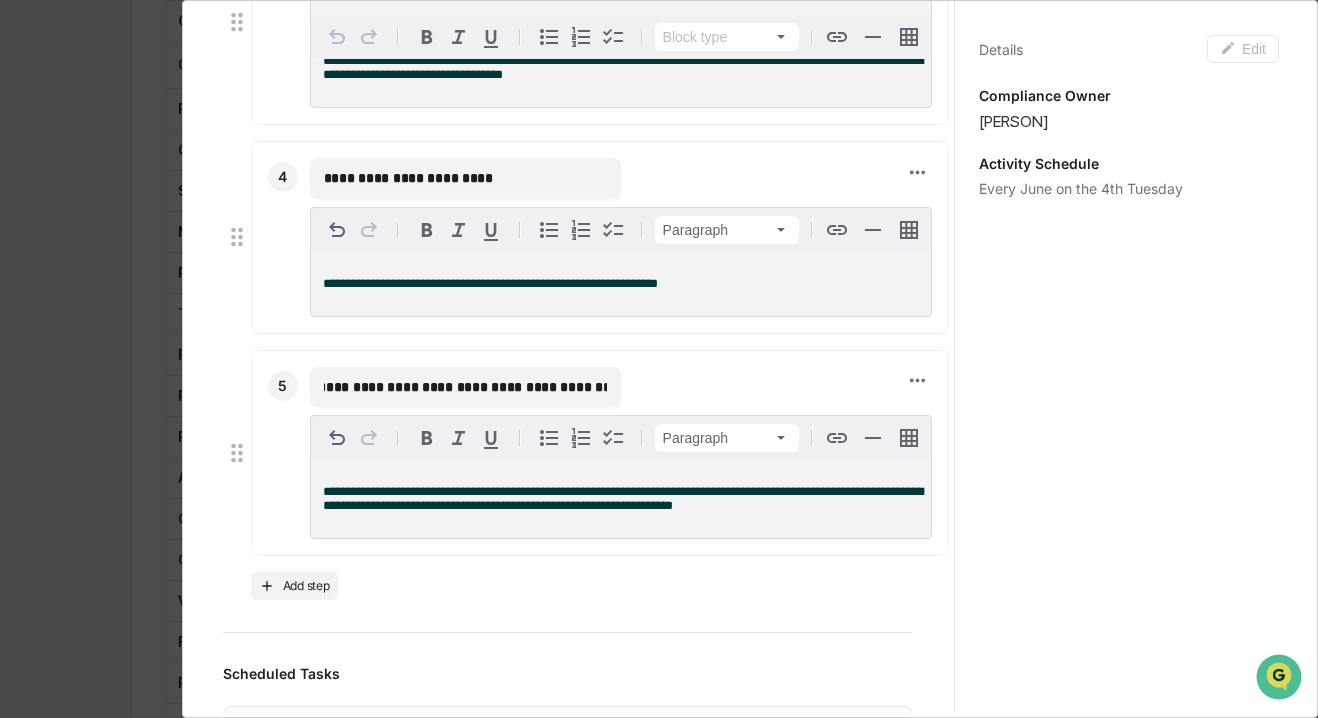 scroll, scrollTop: 1239, scrollLeft: 0, axis: vertical 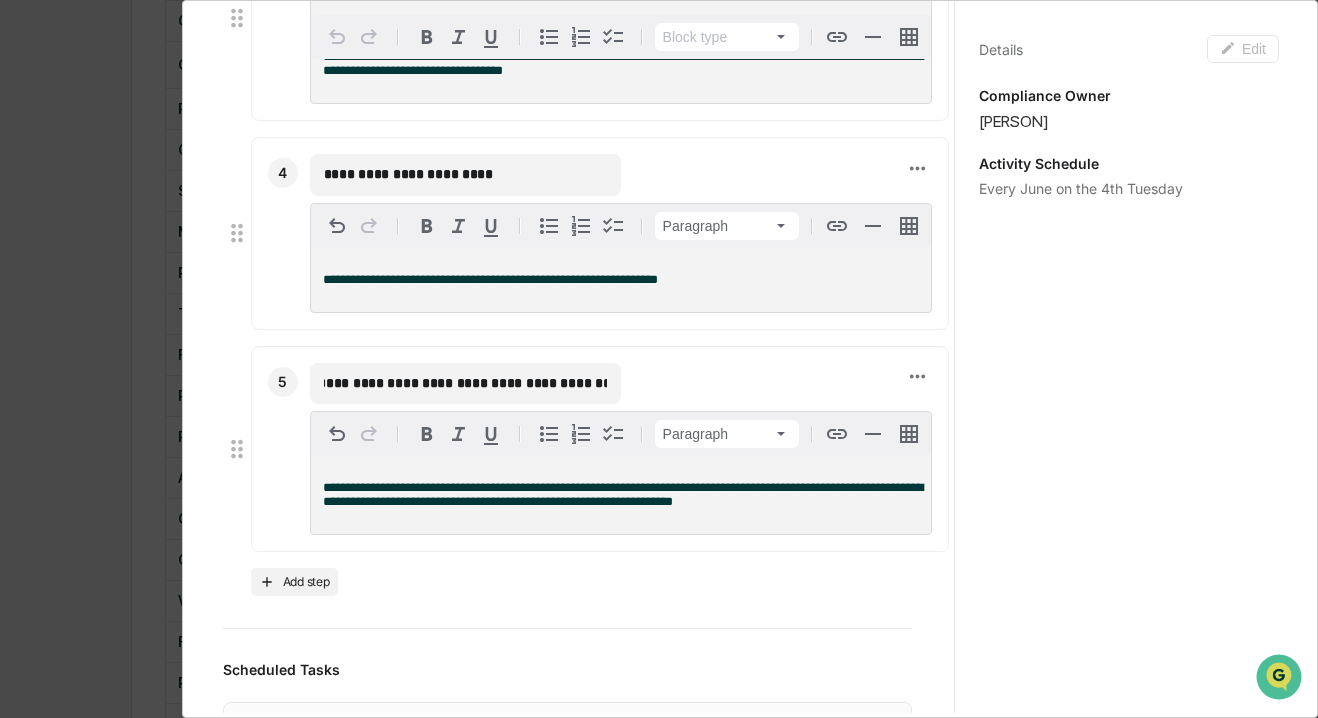 click on "**********" at bounding box center [465, 383] 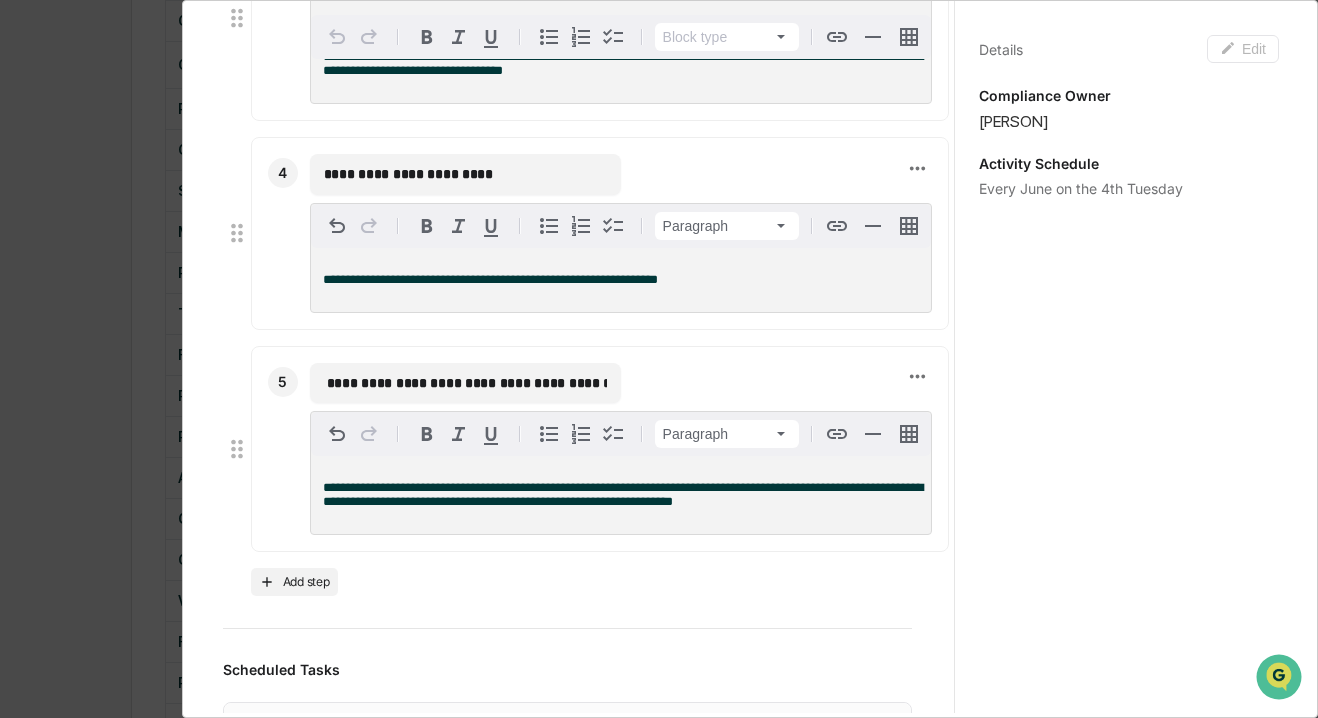 scroll, scrollTop: 0, scrollLeft: 177, axis: horizontal 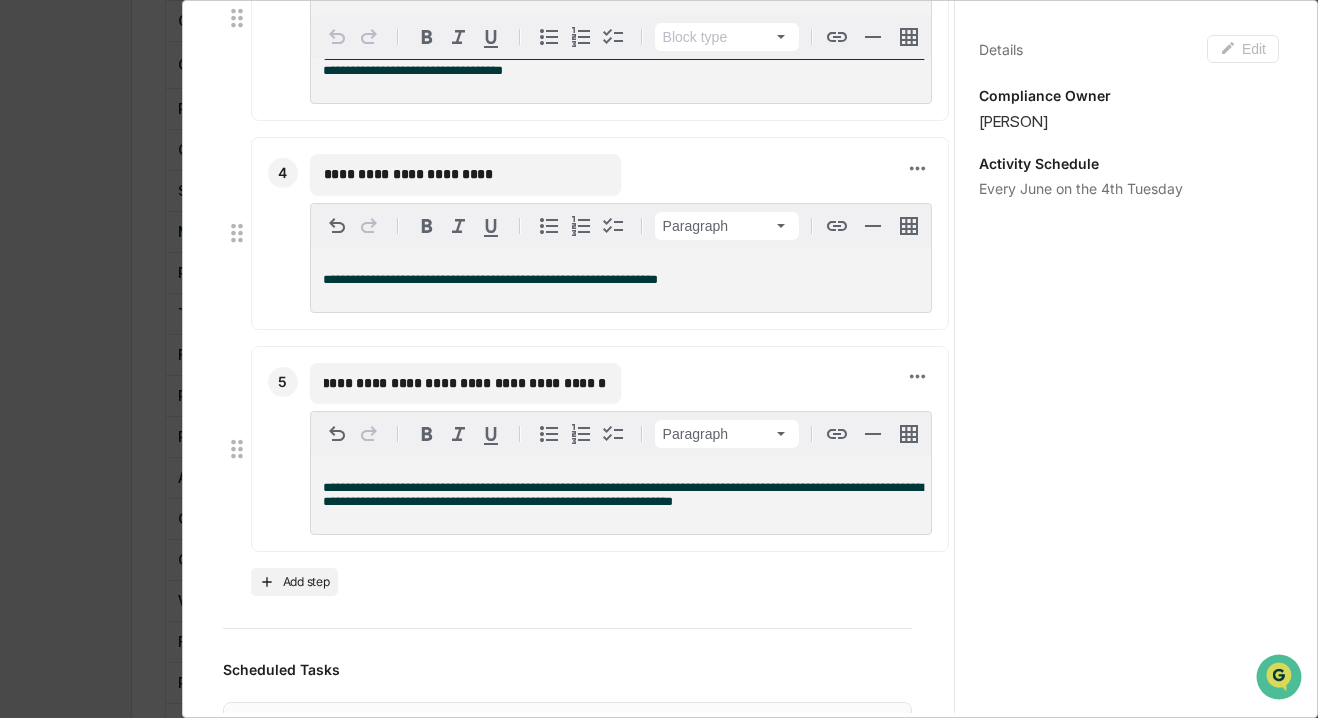 type on "**********" 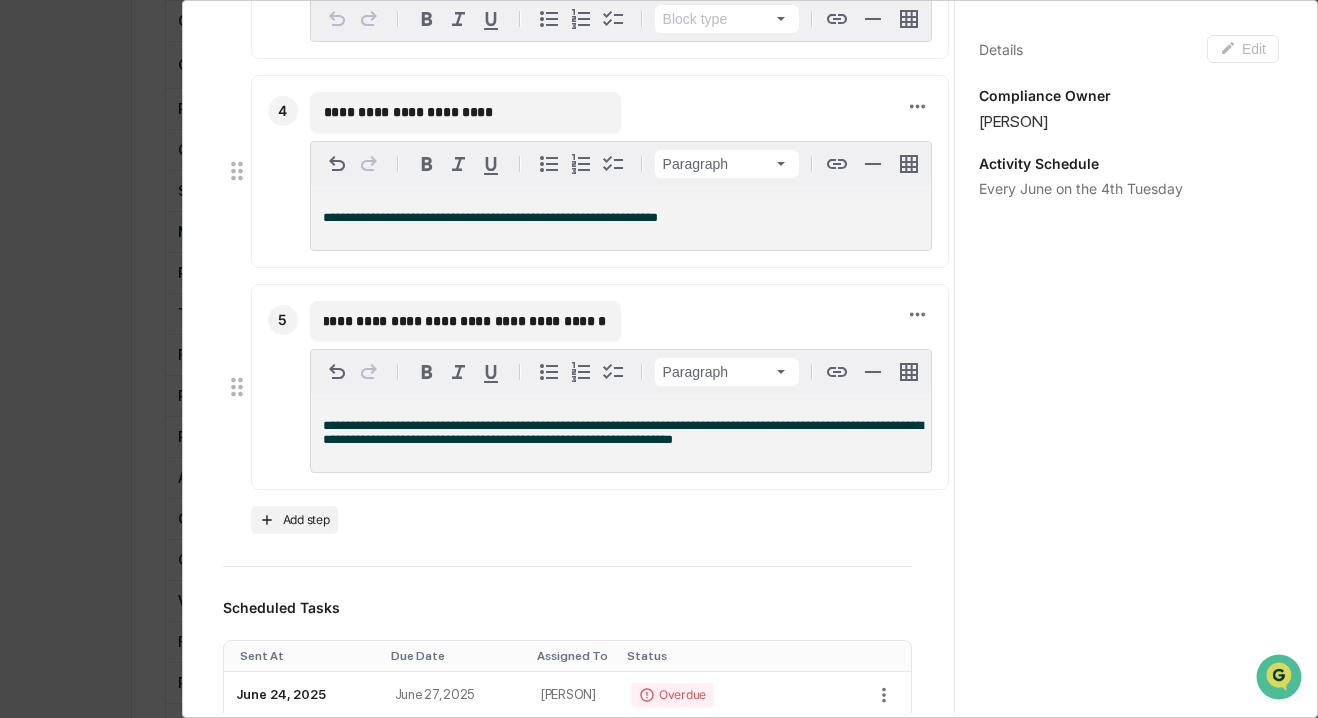scroll, scrollTop: 1303, scrollLeft: 0, axis: vertical 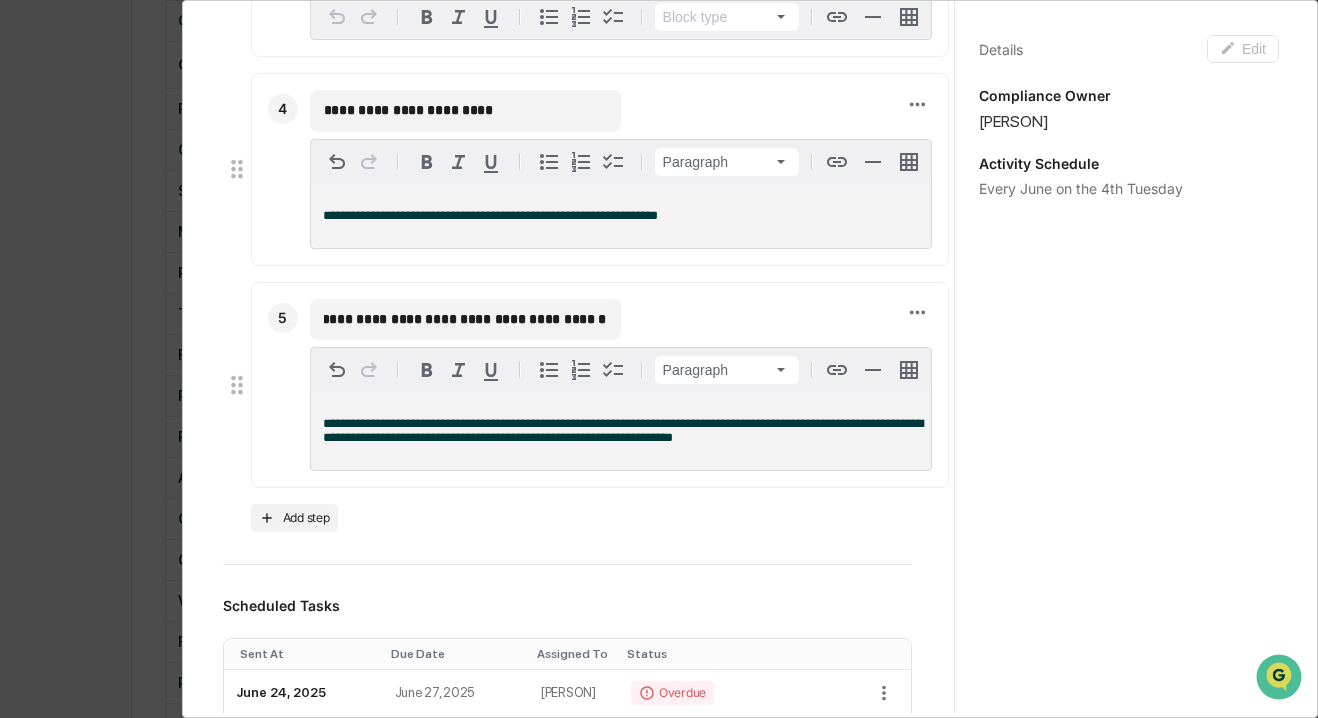 click on "Administrator Activity List Cybersecurity & Cybersecurity Policy Review Continue Task Cybersecurity & Cybersecurity Policy Review Edit SEC rulemaking and enforcement has been active in the cybersecurity space: in [MONTH] of [YEAR] the SEC adopted new rules to require RIAs to have a cybersecurity policy and also to disclose cybersecurity incidents to the SEC within 48 hours. For this reason (and generally for the safeguarding of client assets) it is important to regularly review the firm's cybersecurity stance and policies. Cybersecurity best-practices can be broken down into 2 categories: Prevention & Education: e.g. implement policies at the firm and individual level to mitigate risks in the first place such as device usage and application restrictions, and 2FA requirements. Educate personnel on employees ability to correctly respond to Detection & Remediation: Greenboard recommends conducting an annual Cybersecurity review meeting with relevant stakeholders to ensure policies and procedures are up to date." at bounding box center (567, 127) 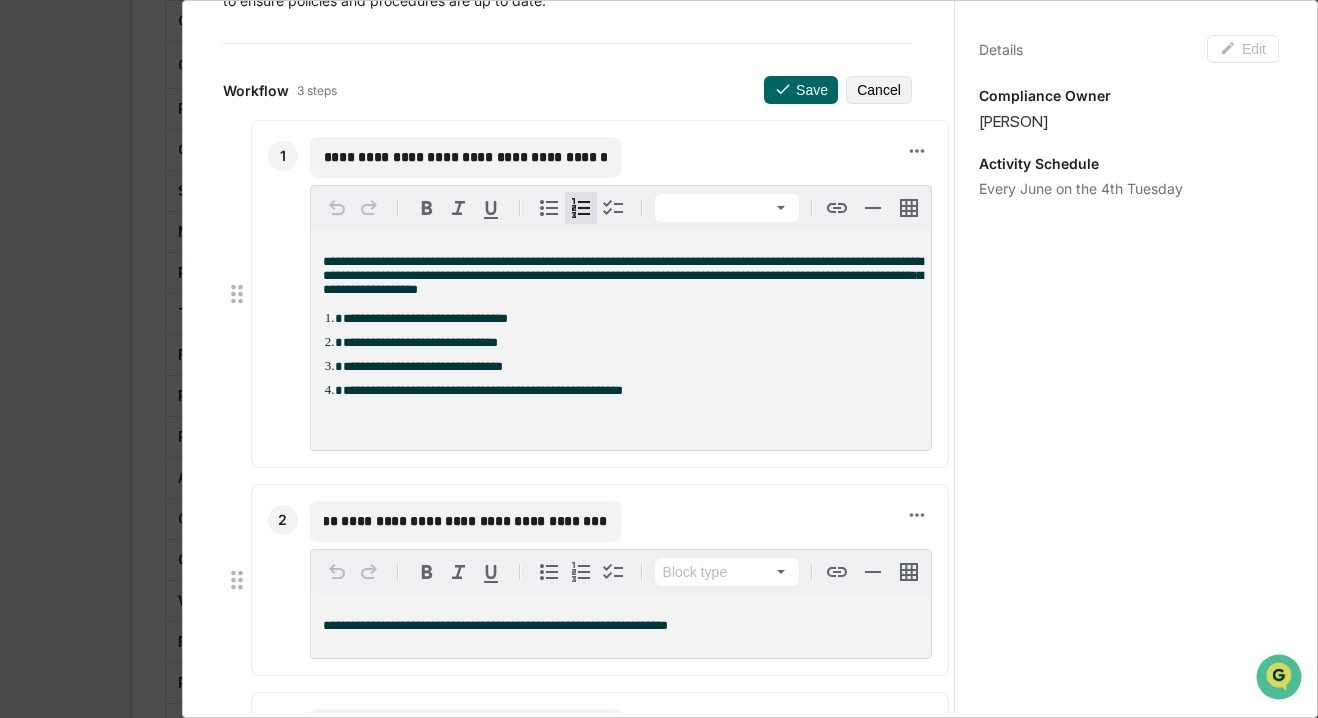 scroll, scrollTop: 491, scrollLeft: 0, axis: vertical 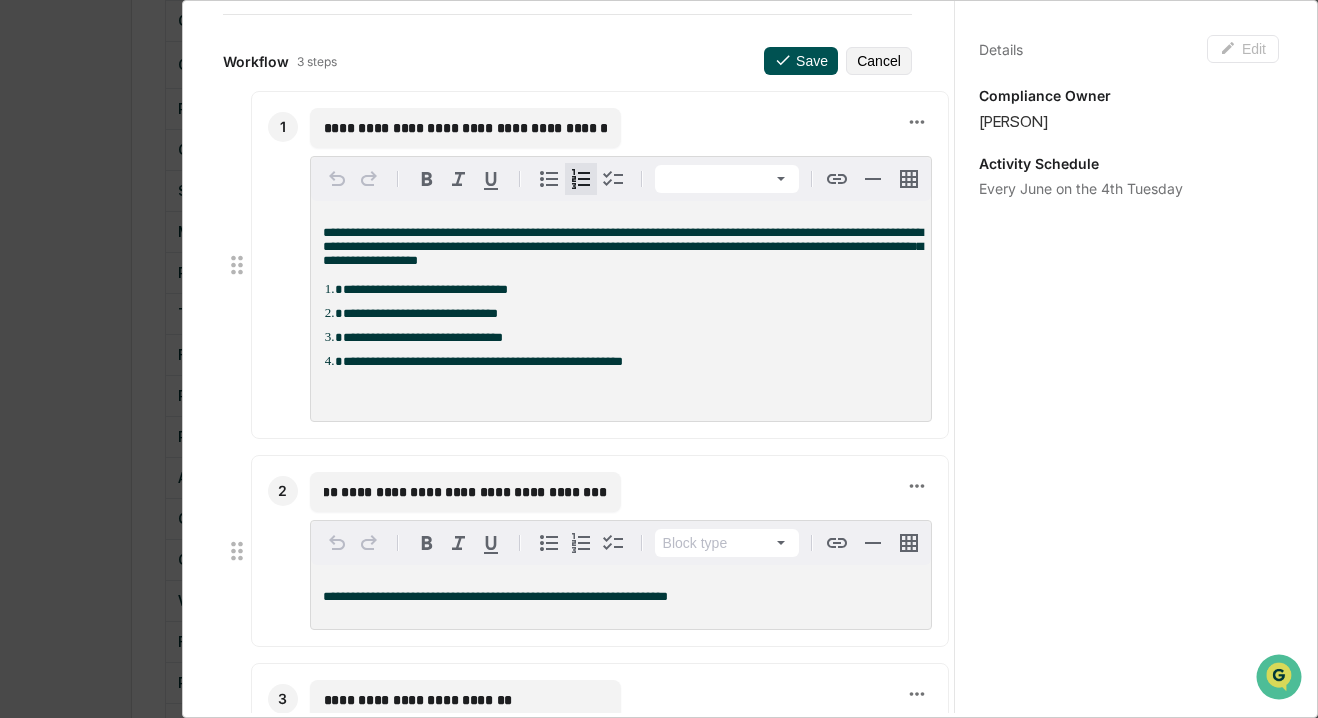 click on "Save" at bounding box center (801, 61) 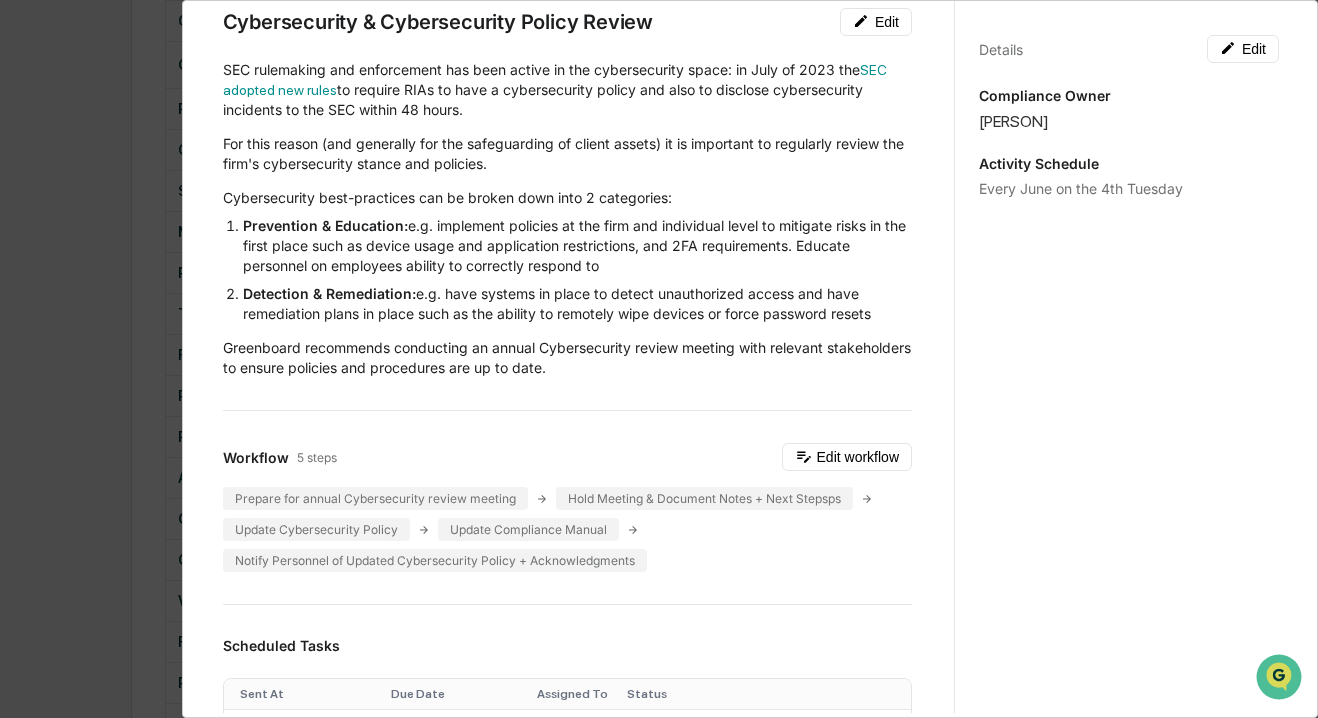 scroll, scrollTop: 0, scrollLeft: 0, axis: both 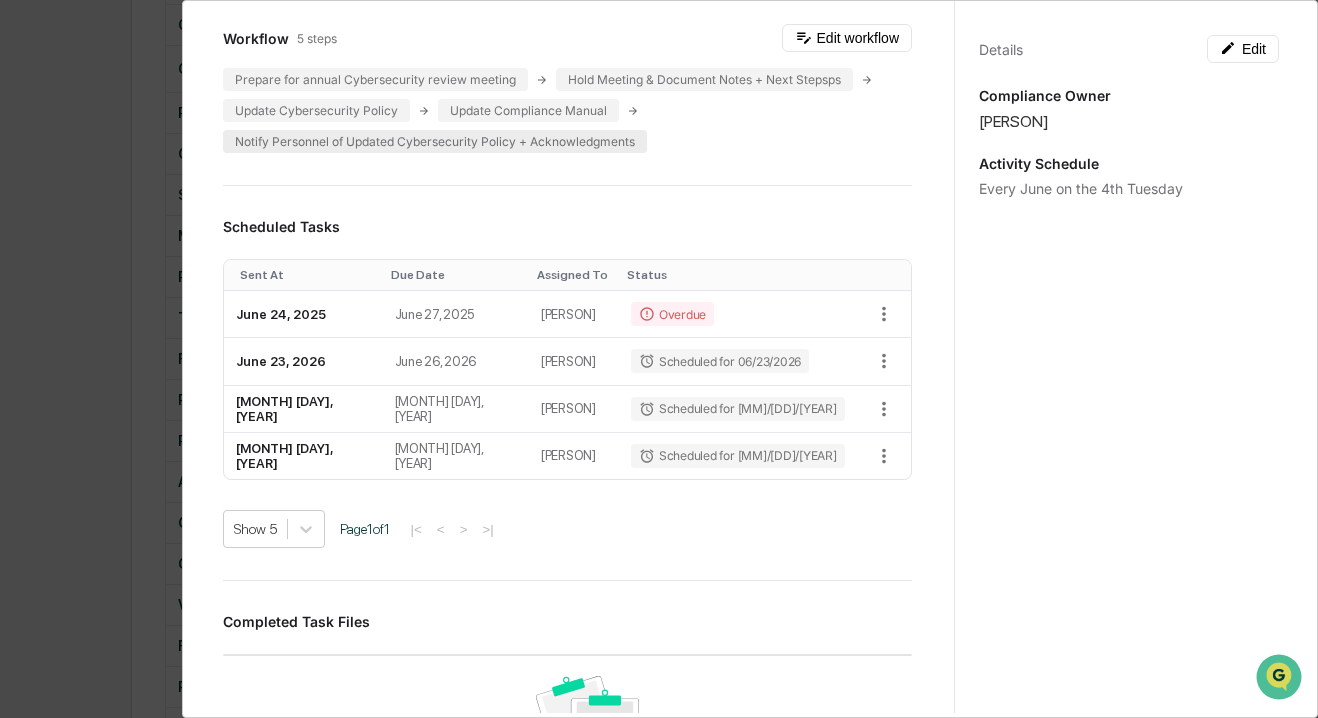 click on "Notify Personnel of Updated Cybersecurity Policy + Acknowledgments" at bounding box center [435, 141] 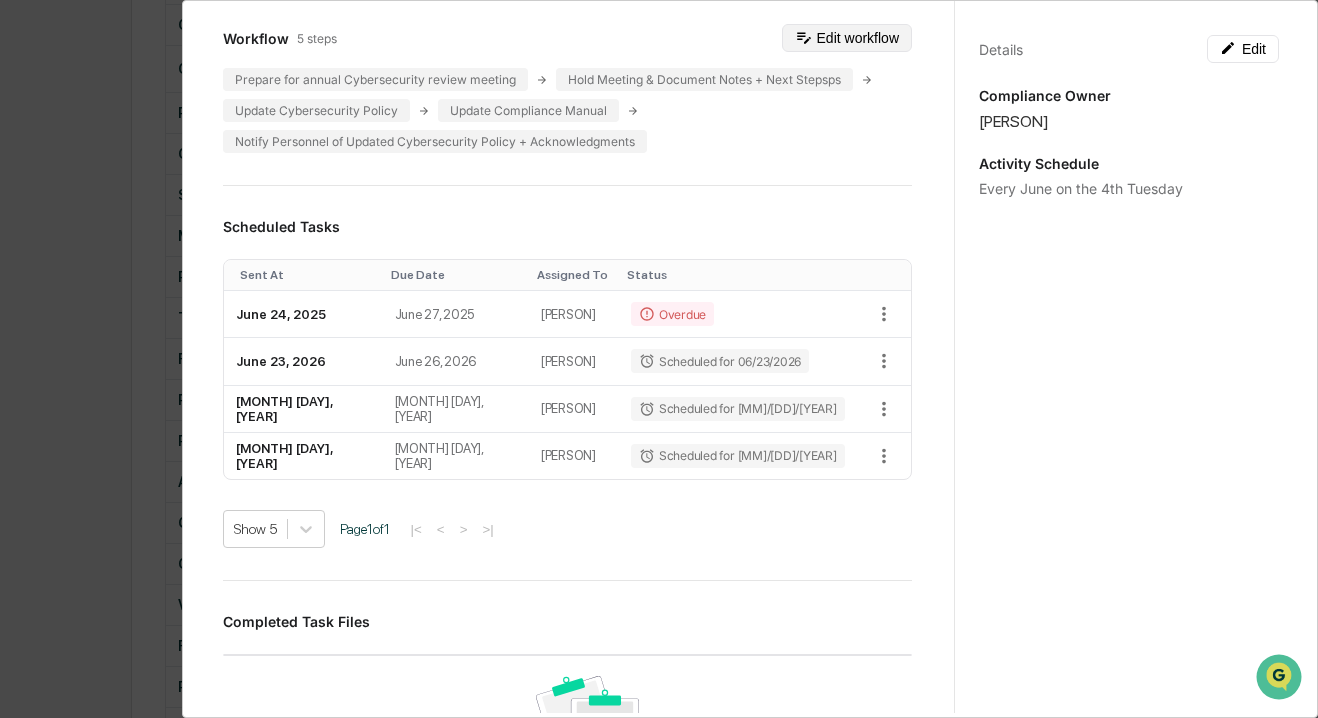 click on "Edit workflow" at bounding box center (847, 38) 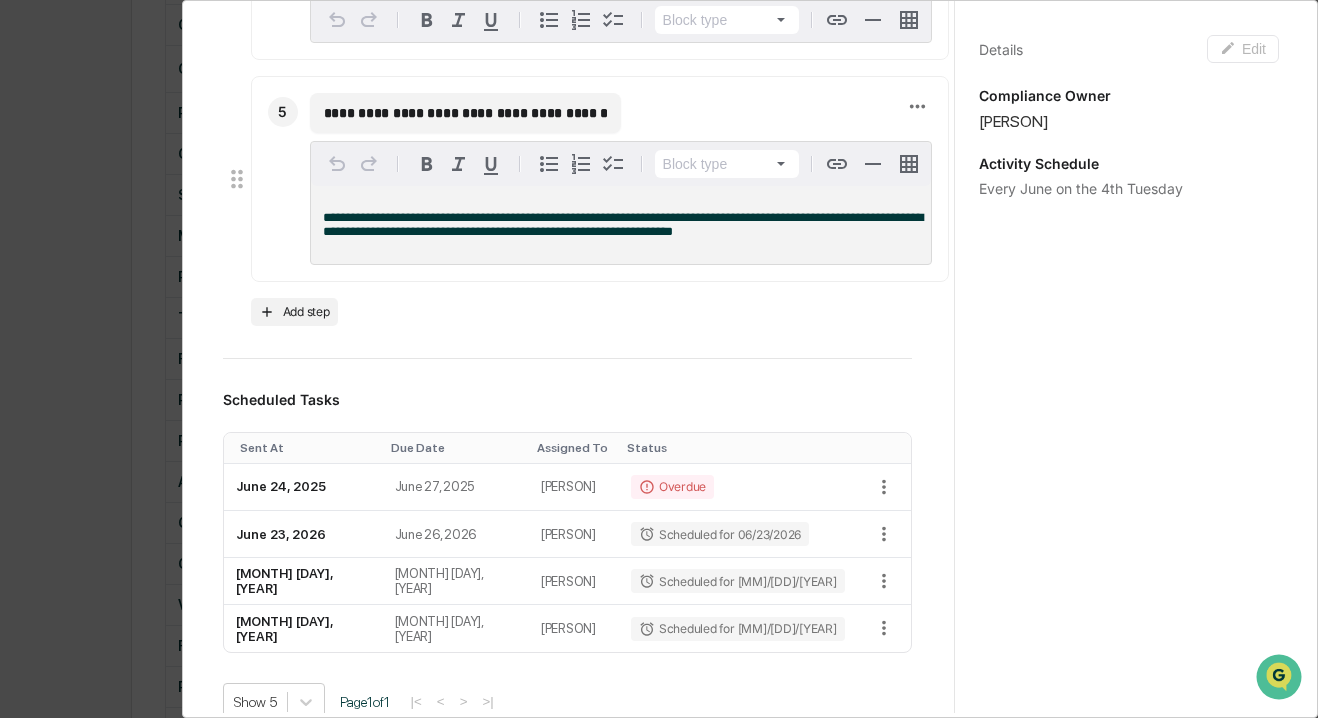scroll, scrollTop: 1514, scrollLeft: 0, axis: vertical 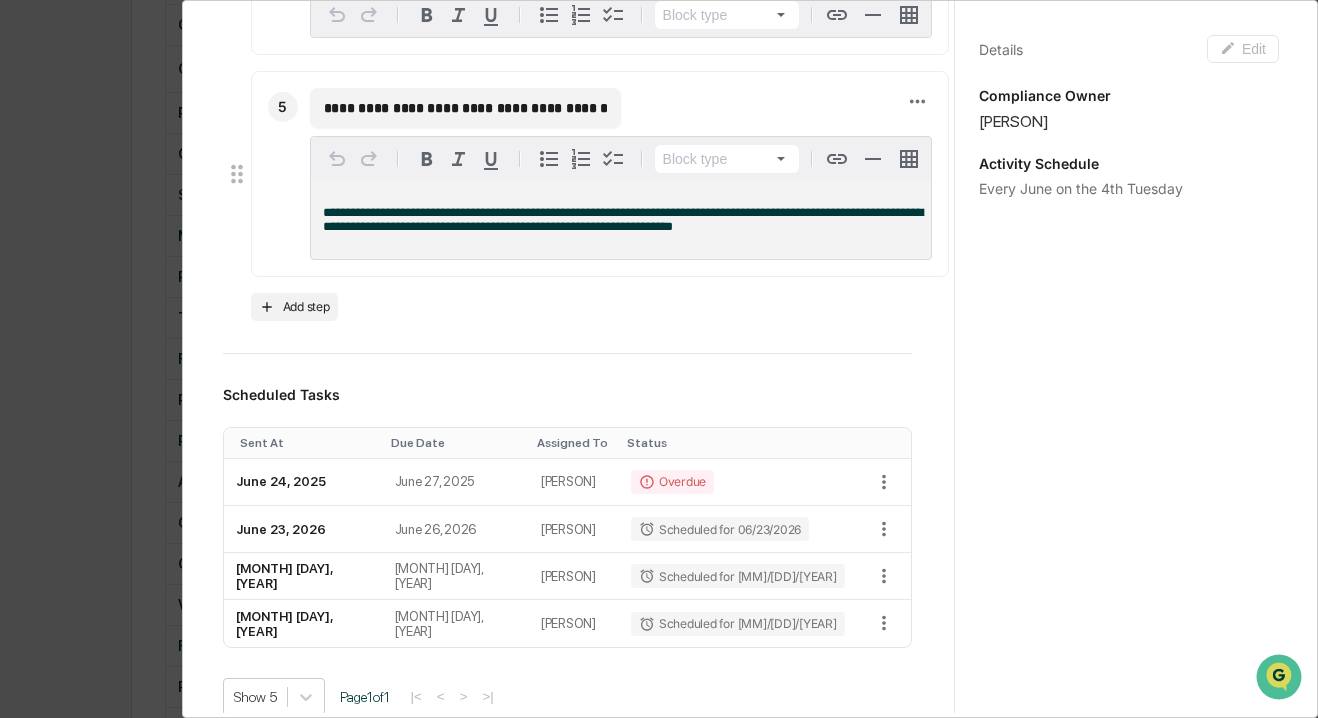 click on "**********" at bounding box center [465, 108] 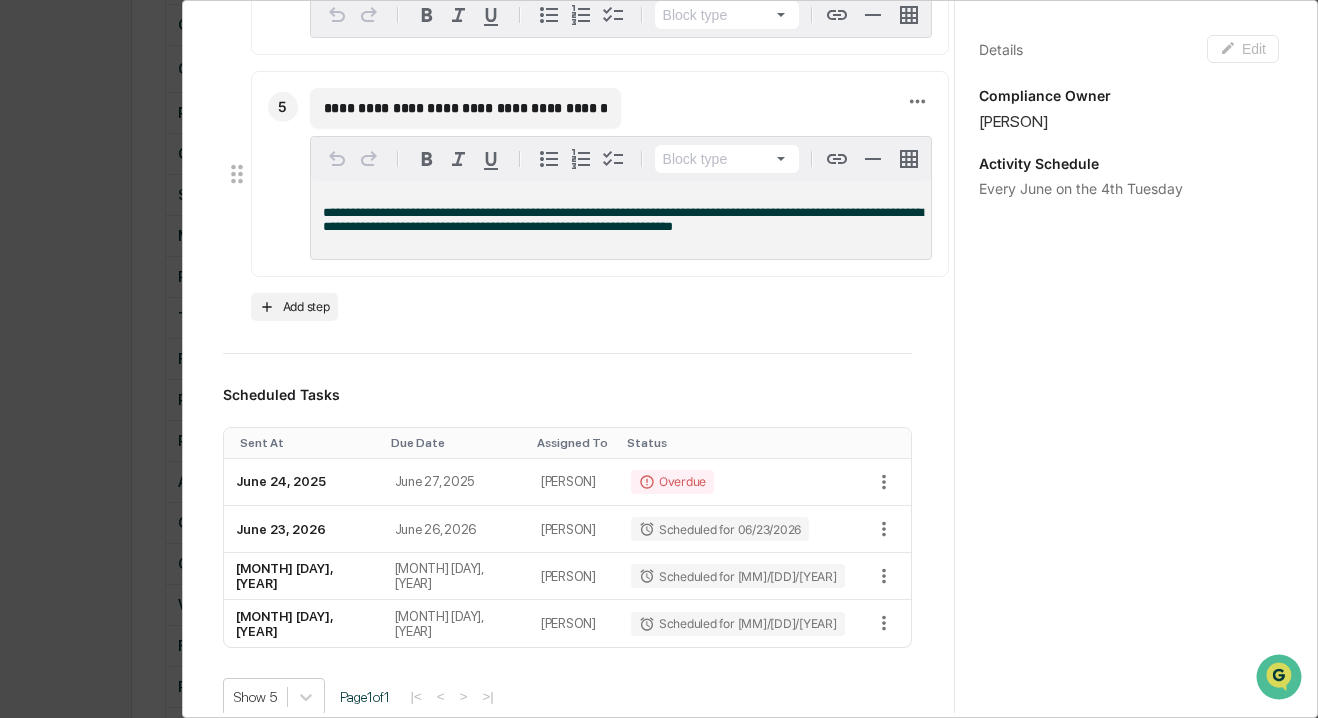 click on "**********" at bounding box center [465, 108] 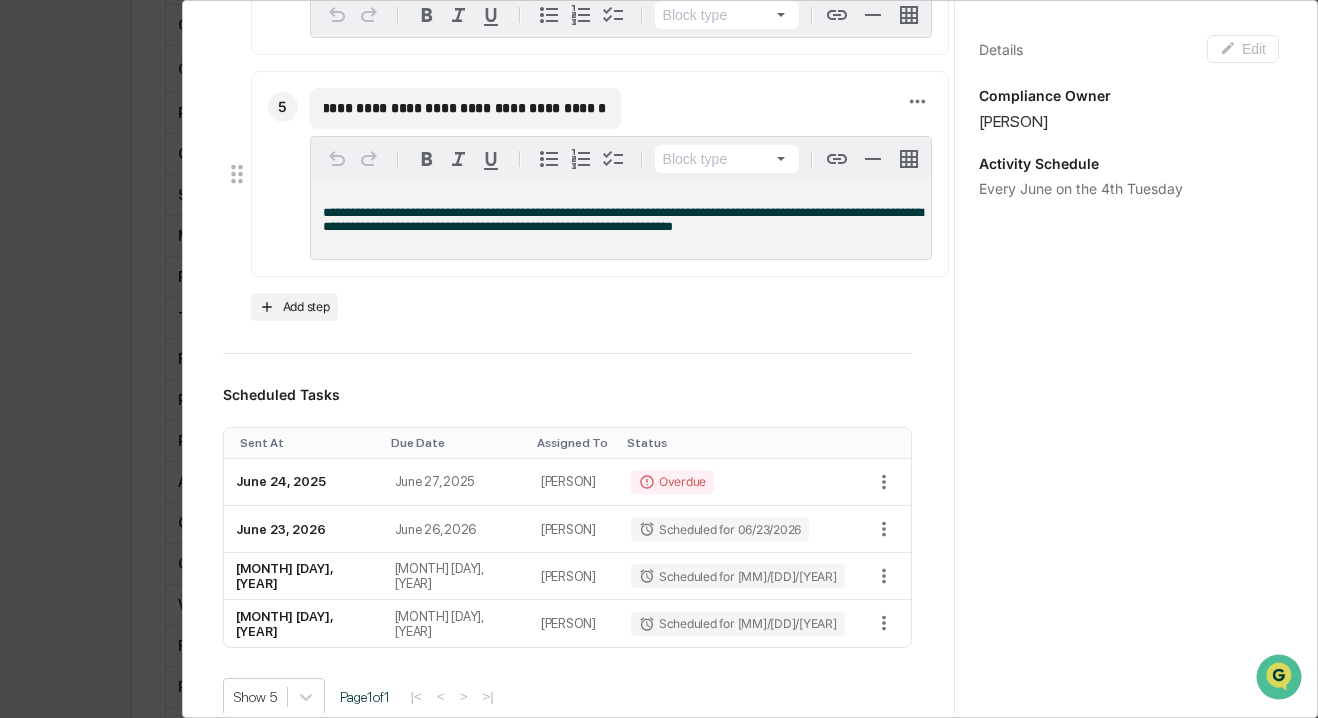 click on "**********" at bounding box center (465, 108) 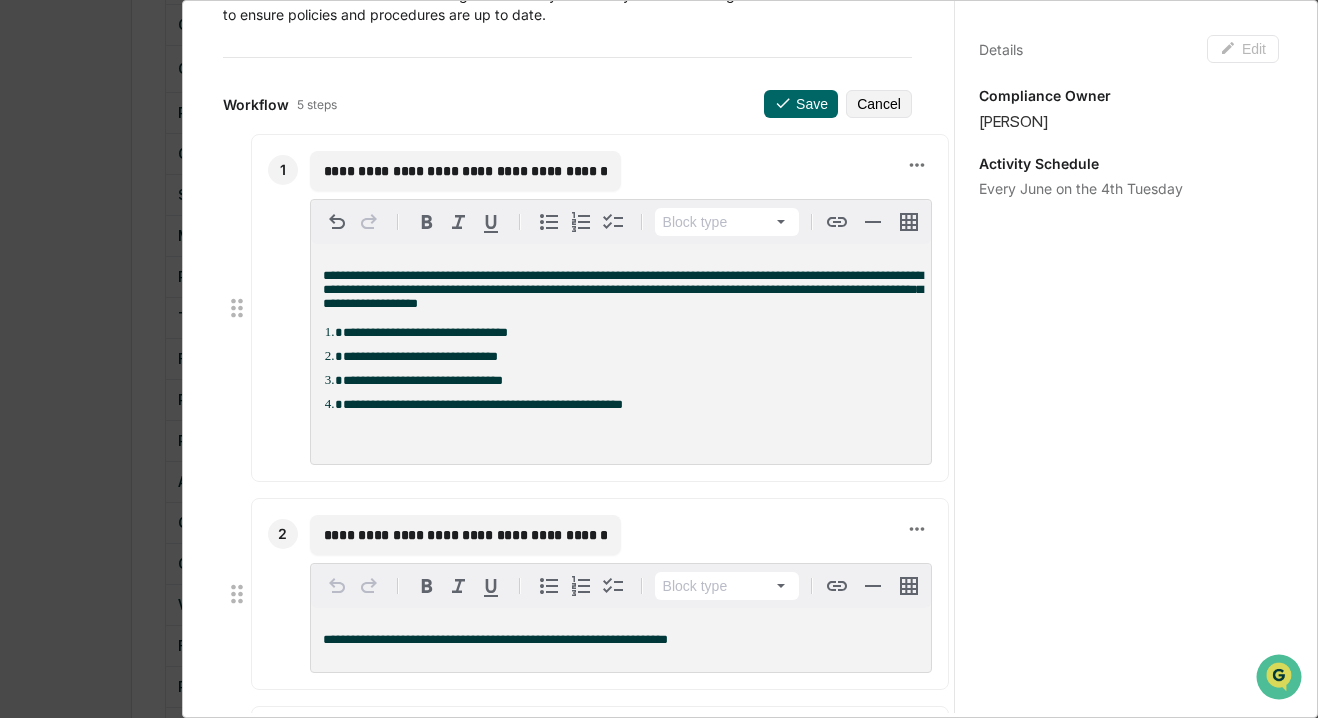 scroll, scrollTop: 0, scrollLeft: 0, axis: both 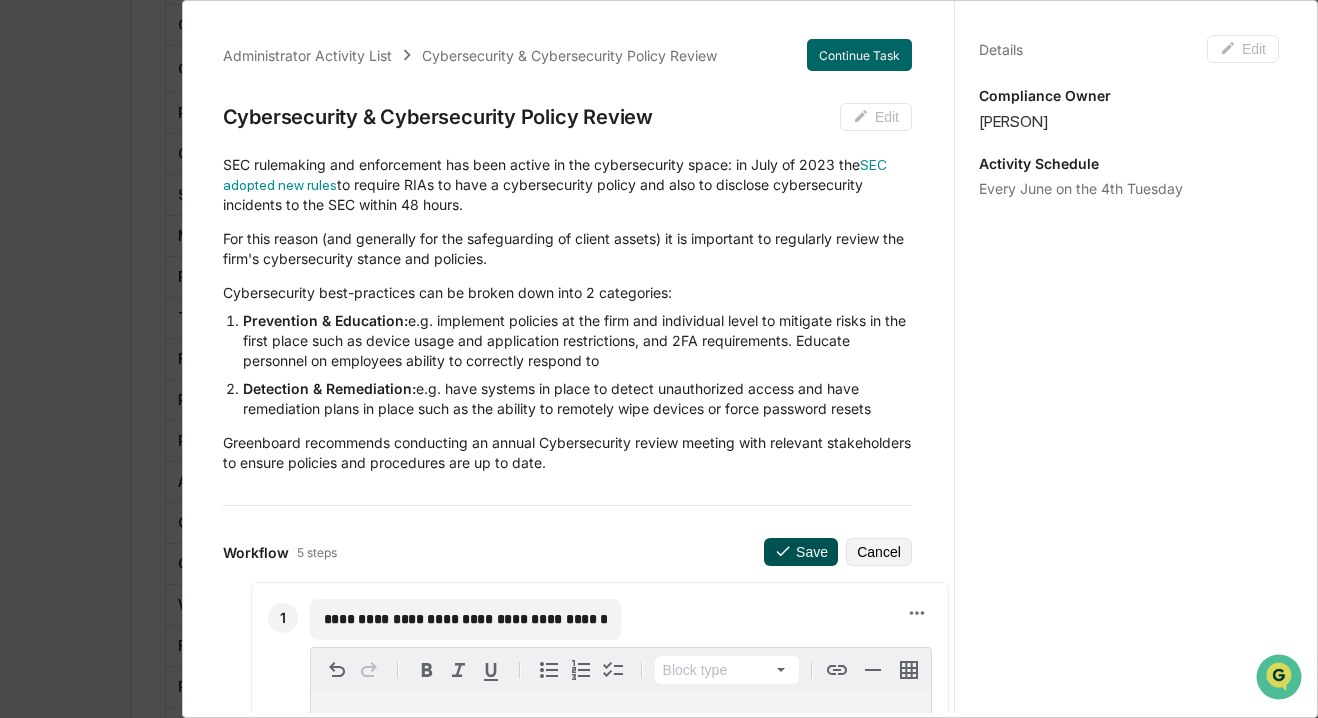type on "**********" 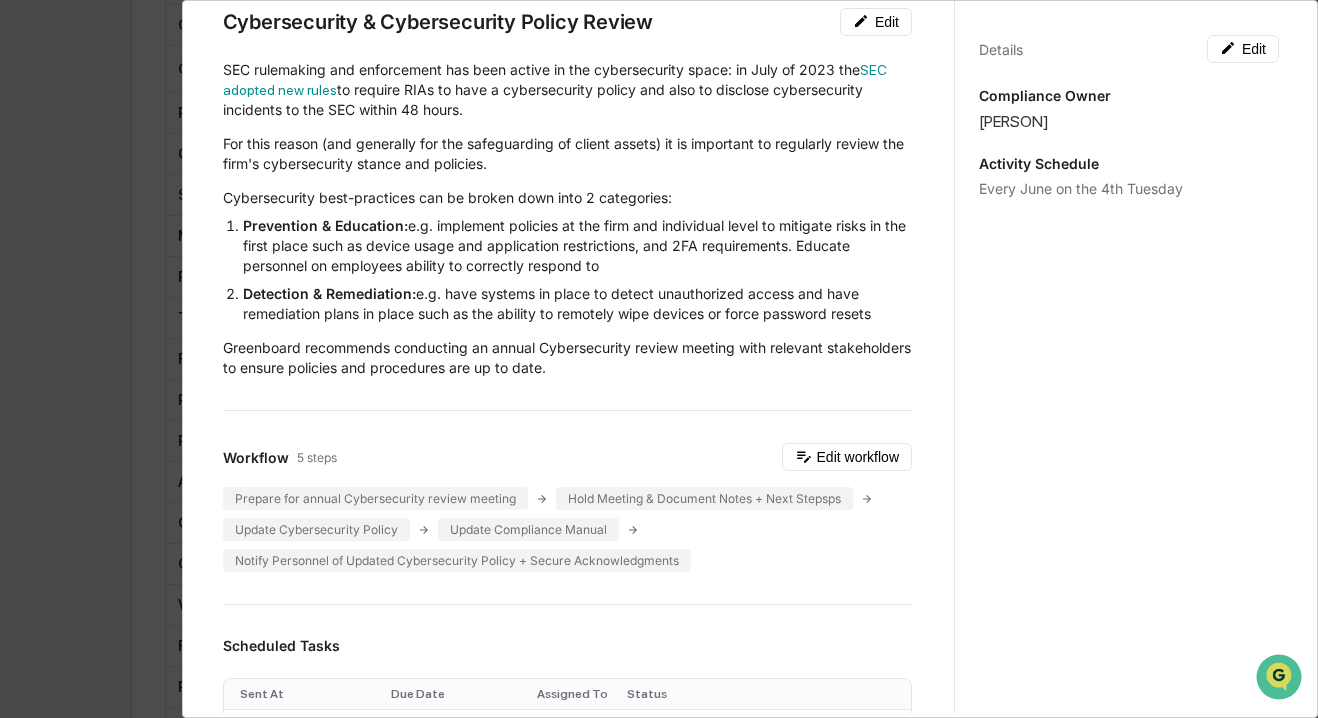 scroll, scrollTop: 0, scrollLeft: 0, axis: both 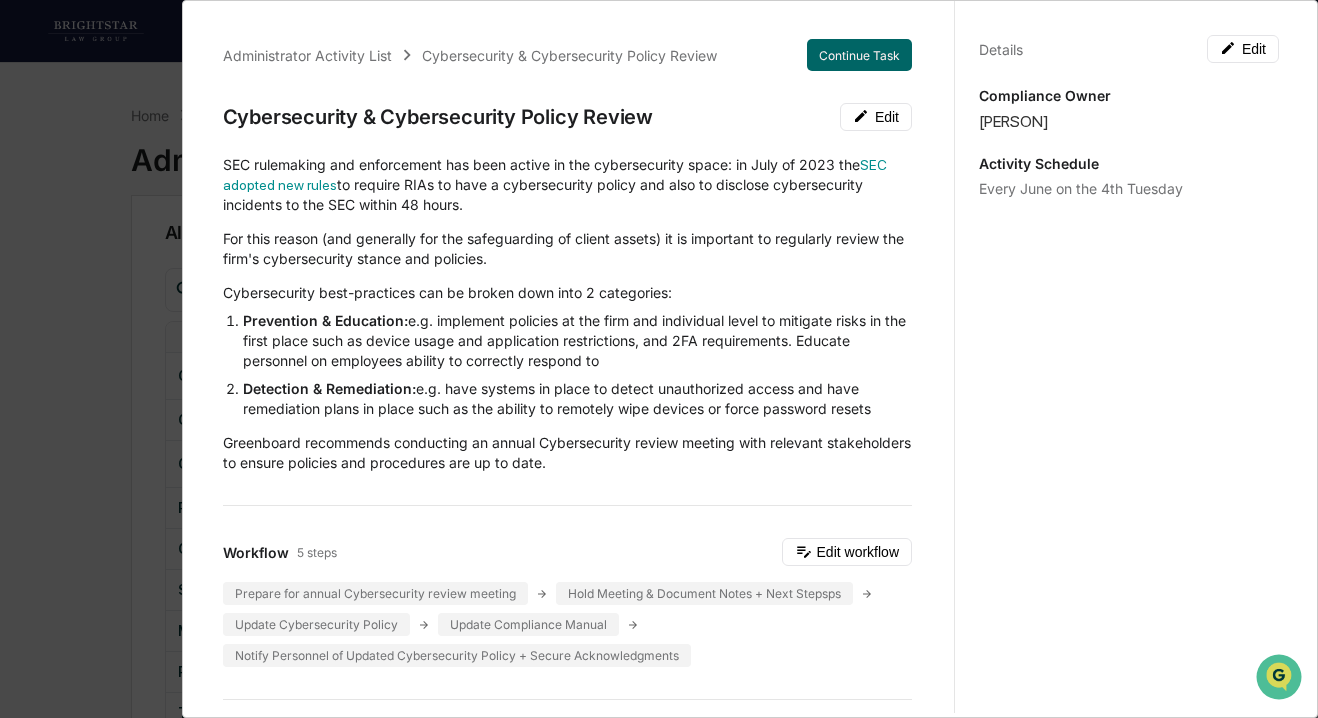 click on "Administrator Activity List Cybersecurity & Cybersecurity Policy Review Continue Task Cybersecurity & Cybersecurity Policy Review Edit SEC rulemaking and enforcement has been active in the cybersecurity space: in [MONTH] of [YEAR] the SEC adopted new rules to require RIAs to have a cybersecurity policy and also to disclose cybersecurity incidents to the SEC within 48 hours. For this reason (and generally for the safeguarding of client assets) it is important to regularly review the firm's cybersecurity stance and policies. Cybersecurity best-practices can be broken down into 2 categories: Prevention & Education: e.g. implement policies at the firm and individual level to mitigate risks in the first place such as device usage and application restrictions, and 2FA requirements. Educate personnel on employees ability to correctly respond to Detection & Remediation: Greenboard recommends conducting an annual Cybersecurity review meeting with relevant stakeholders to ensure policies and procedures are up to date." at bounding box center [659, 359] 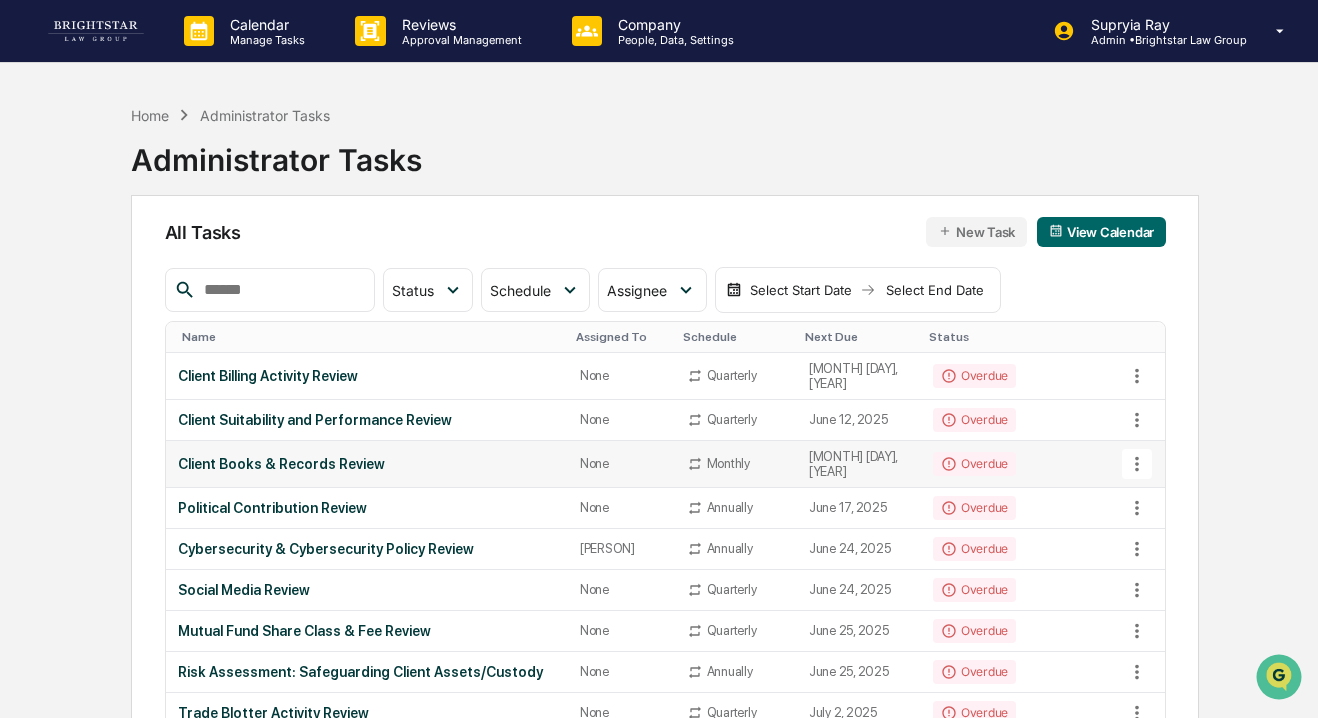 scroll, scrollTop: 53, scrollLeft: 0, axis: vertical 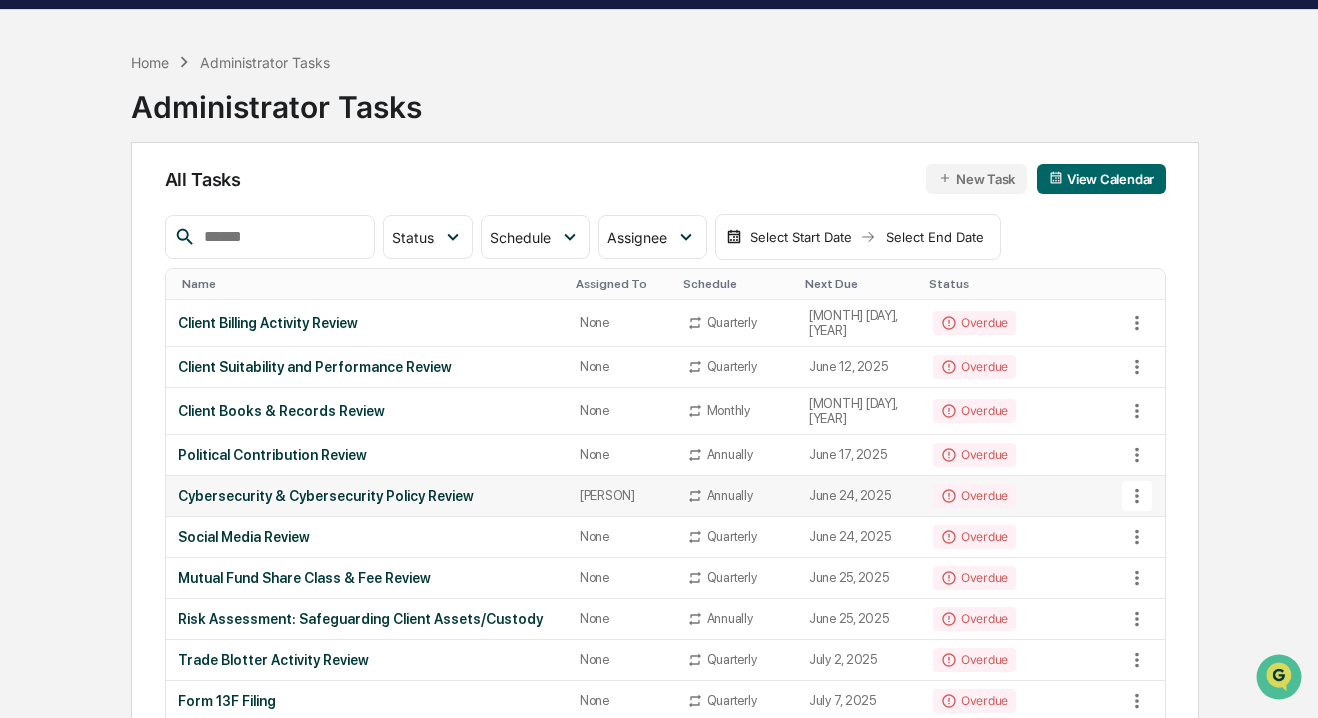 click on "Cybersecurity & Cybersecurity Policy Review" at bounding box center (367, 496) 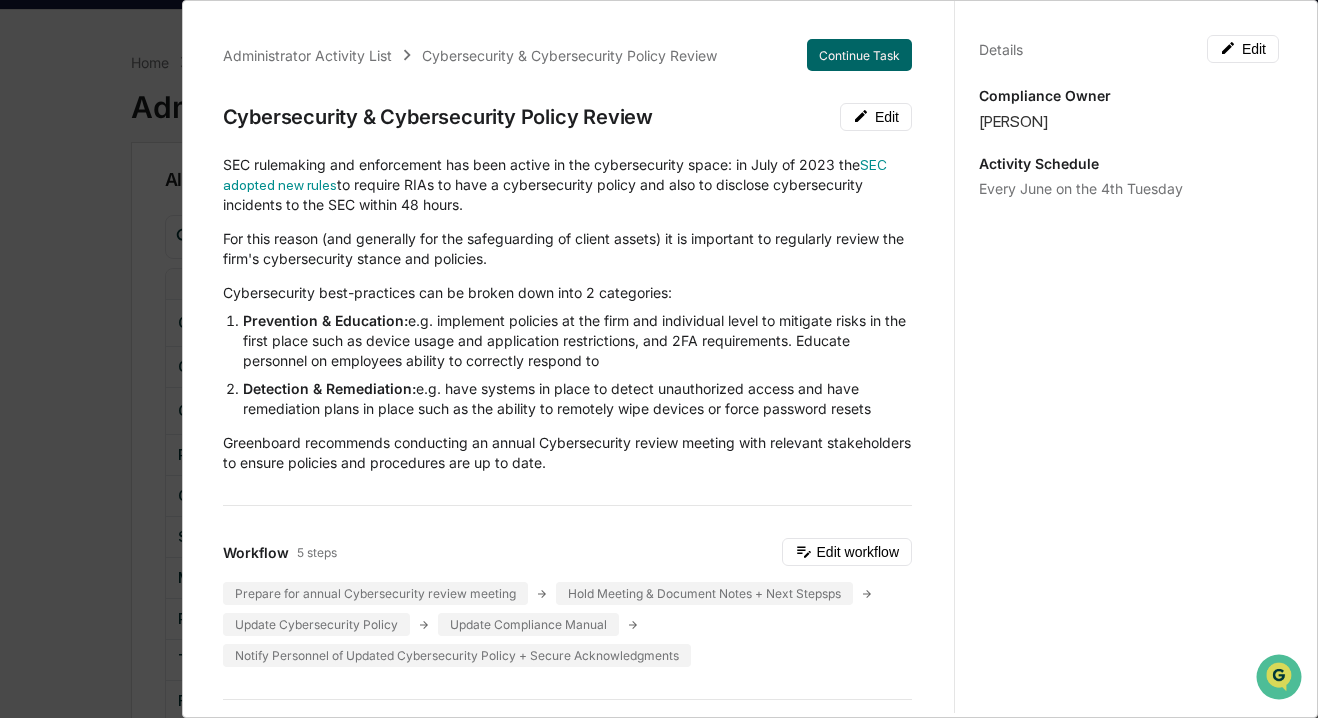 click on "Administrator Activity List Cybersecurity & Cybersecurity Policy Review Continue Task Cybersecurity & Cybersecurity Policy Review Edit SEC rulemaking and enforcement has been active in the cybersecurity space: in [MONTH] of [YEAR] the SEC adopted new rules to require RIAs to have a cybersecurity policy and also to disclose cybersecurity incidents to the SEC within 48 hours. For this reason (and generally for the safeguarding of client assets) it is important to regularly review the firm's cybersecurity stance and policies. Cybersecurity best-practices can be broken down into 2 categories: Prevention & Education: e.g. implement policies at the firm and individual level to mitigate risks in the first place such as device usage and application restrictions, and 2FA requirements. Educate personnel on employees ability to correctly respond to Detection & Remediation: Greenboard recommends conducting an annual Cybersecurity review meeting with relevant stakeholders to ensure policies and procedures are up to date." at bounding box center [659, 359] 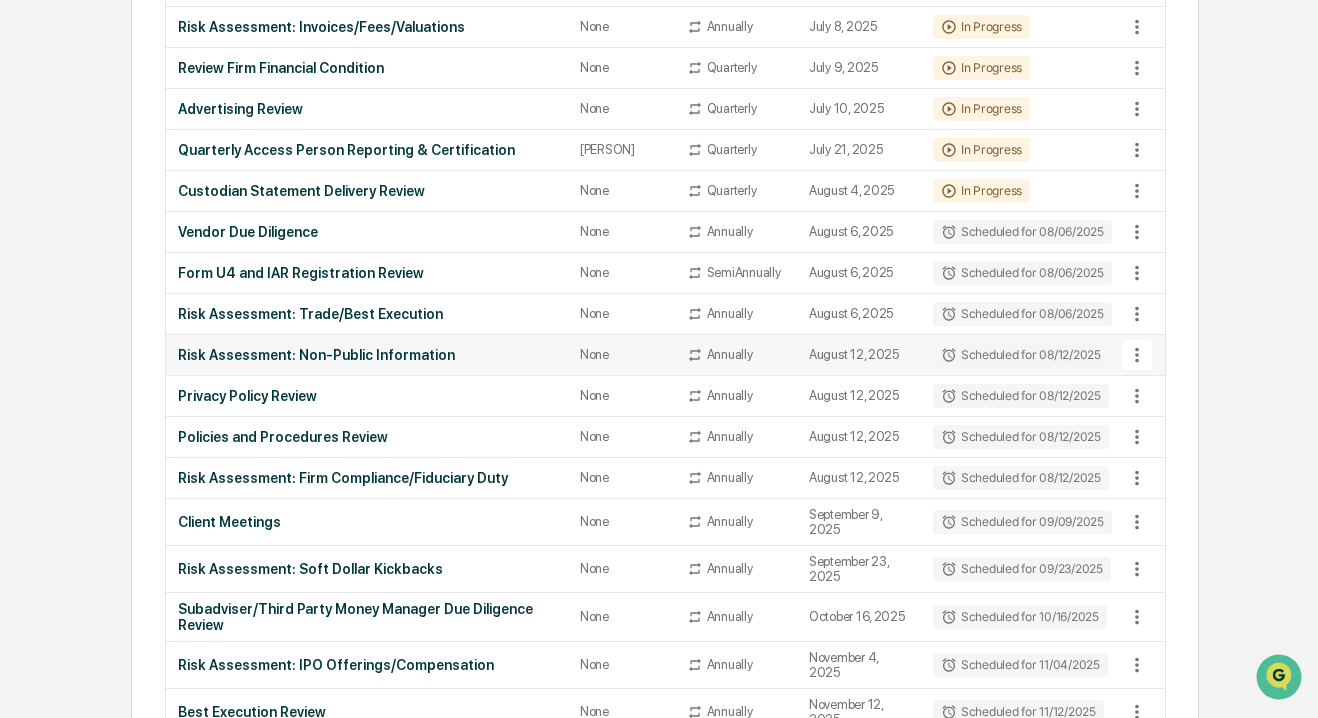 scroll, scrollTop: 771, scrollLeft: 0, axis: vertical 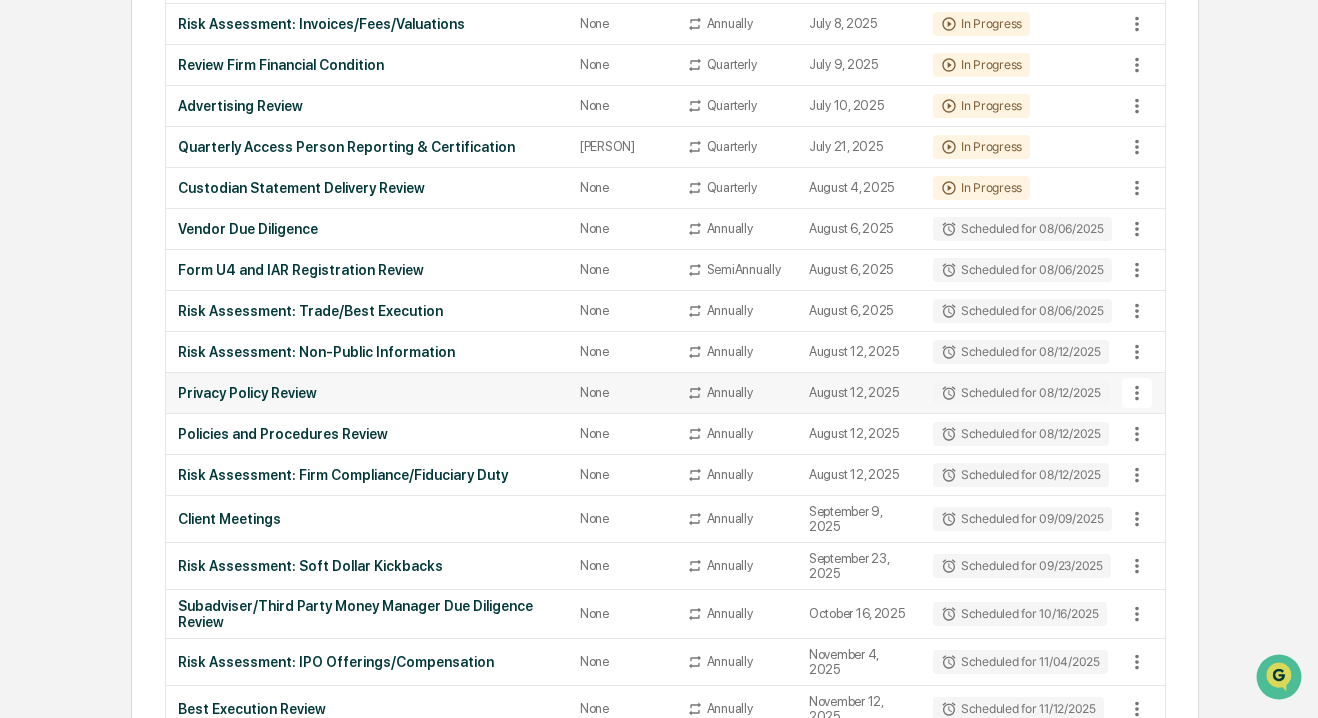 click on "Privacy Policy Review" at bounding box center (367, 393) 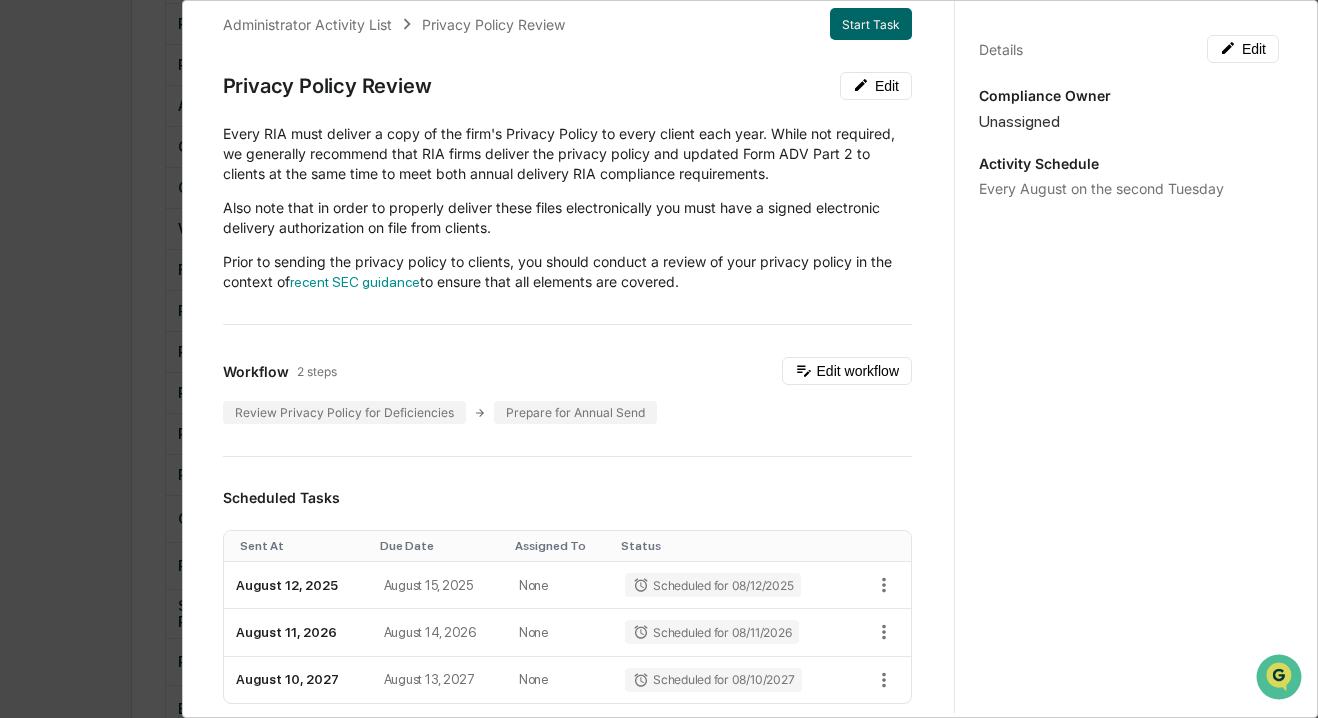 scroll, scrollTop: 37, scrollLeft: 0, axis: vertical 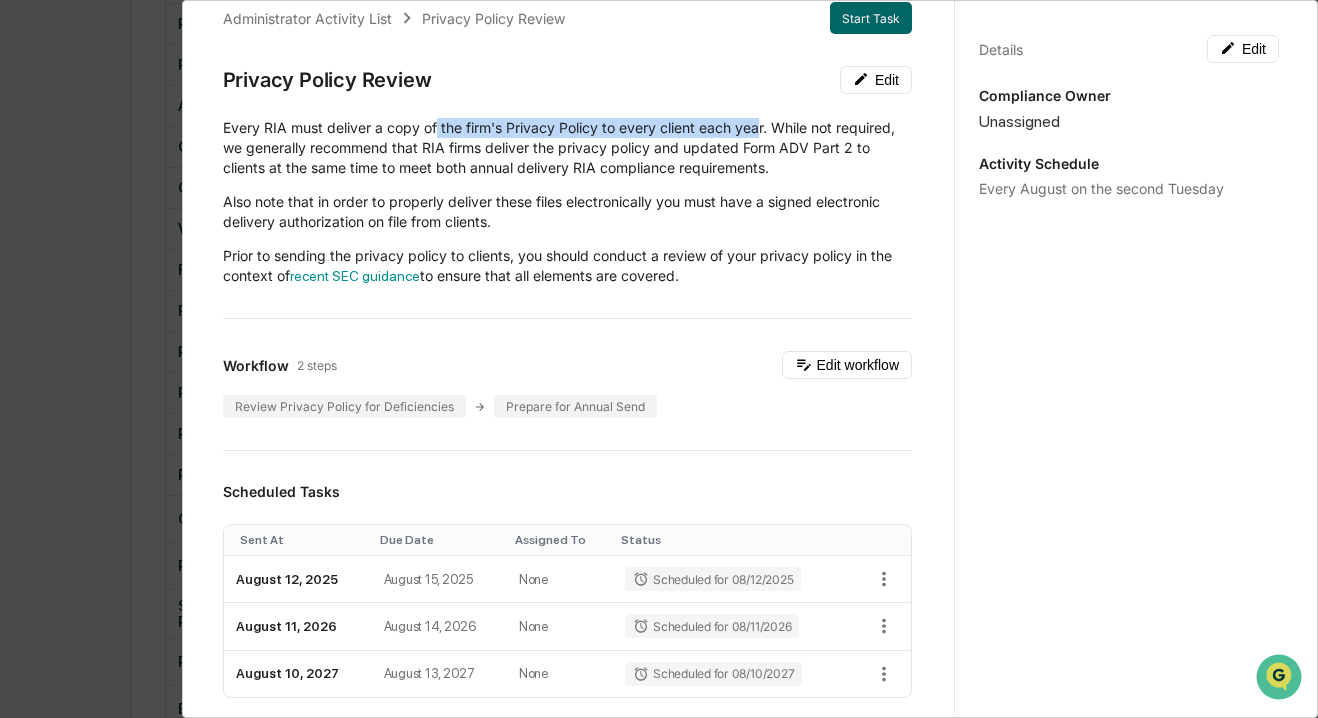 drag, startPoint x: 436, startPoint y: 124, endPoint x: 759, endPoint y: 131, distance: 323.07584 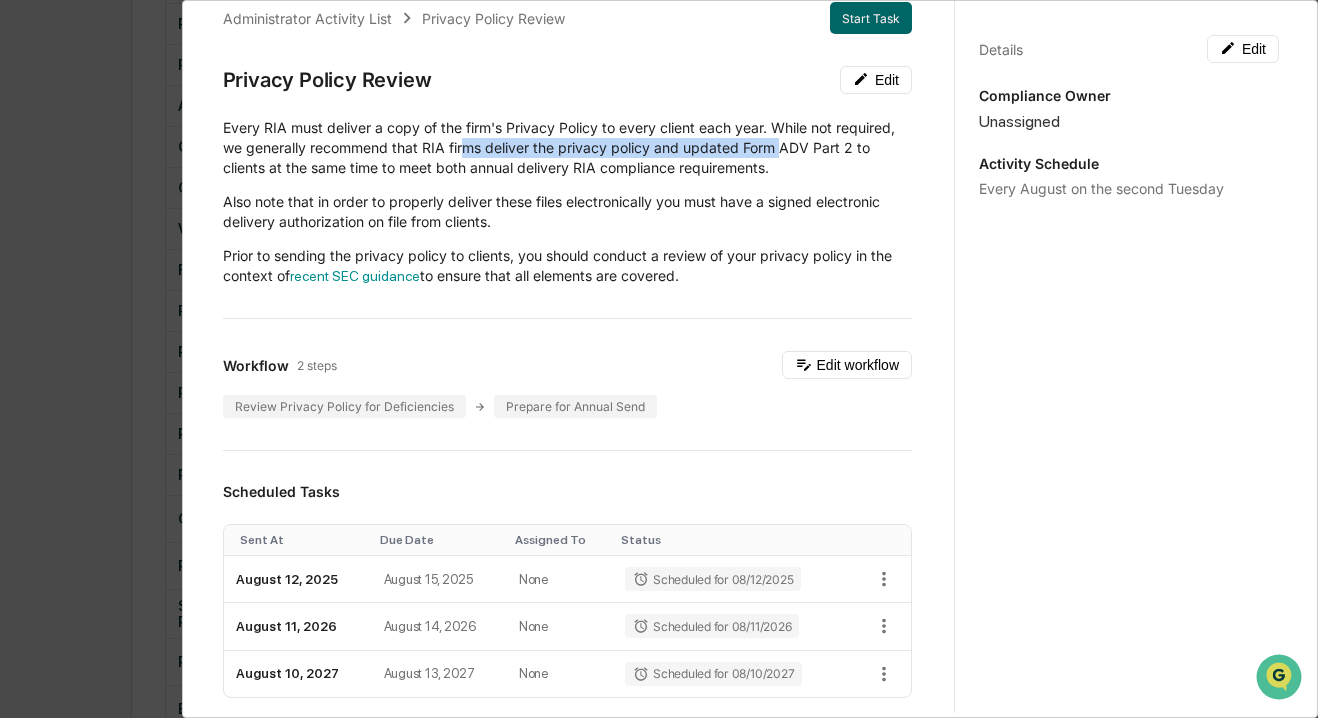 drag, startPoint x: 465, startPoint y: 148, endPoint x: 783, endPoint y: 146, distance: 318.0063 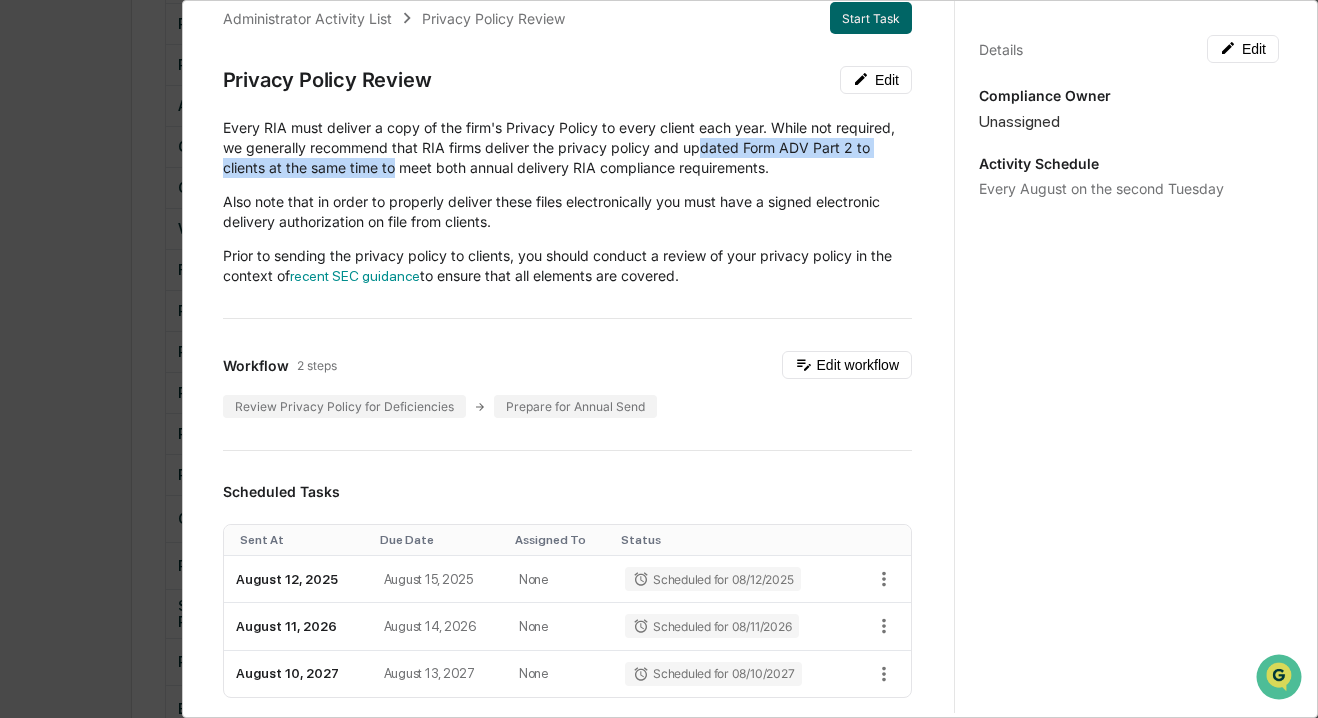 drag, startPoint x: 397, startPoint y: 172, endPoint x: 702, endPoint y: 155, distance: 305.4734 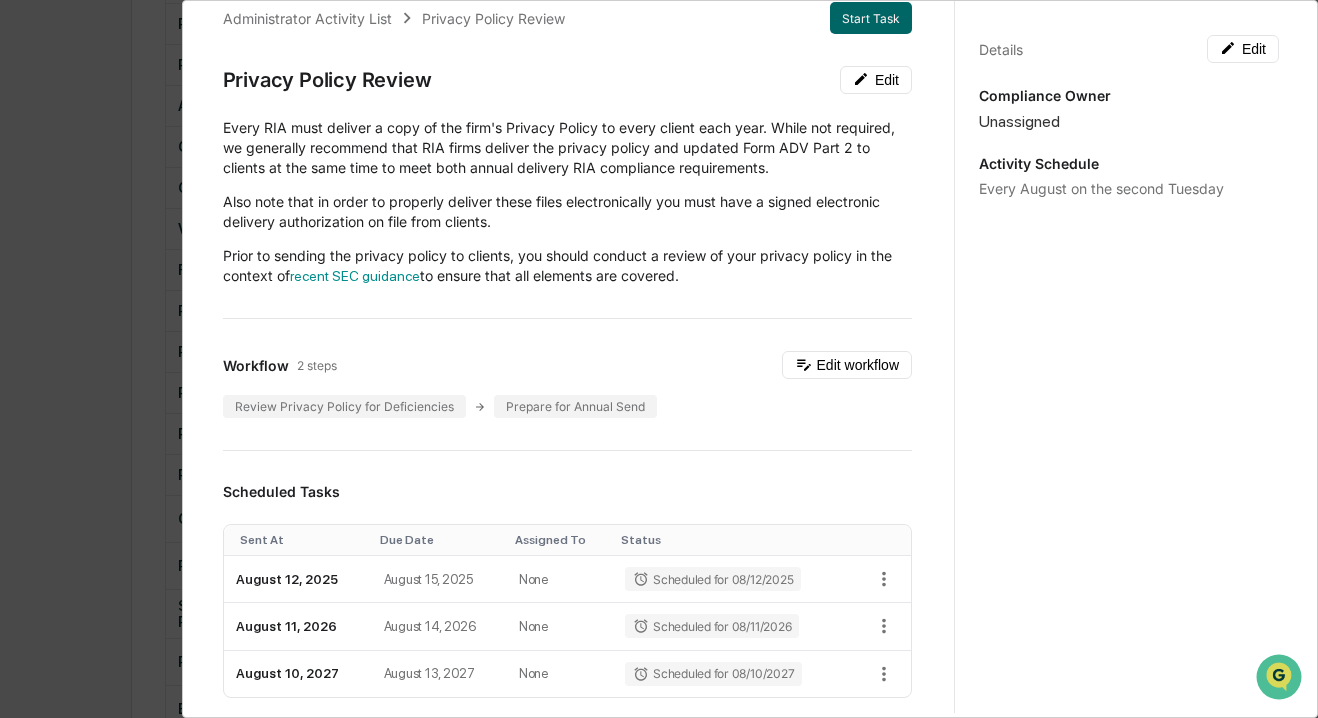 click on "Every RIA must deliver a copy of the firm's Privacy Policy to every client each year. While not required, we generally recommend that RIA firms deliver the privacy policy and updated Form ADV Part 2 to clients at the same time to meet both annual delivery RIA compliance requirements." at bounding box center (567, 148) 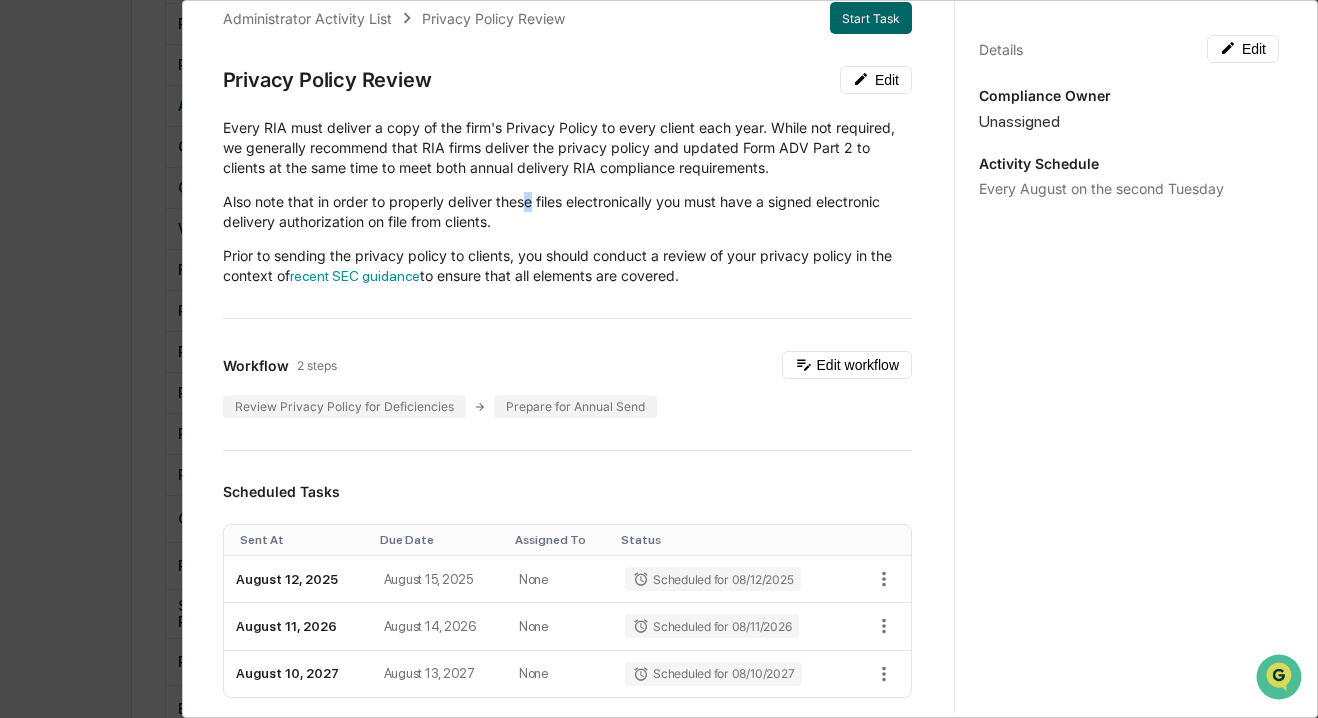click on "Also note that in order to properly deliver these files electronically you must have a signed electronic delivery authorization on file from clients." at bounding box center [567, 212] 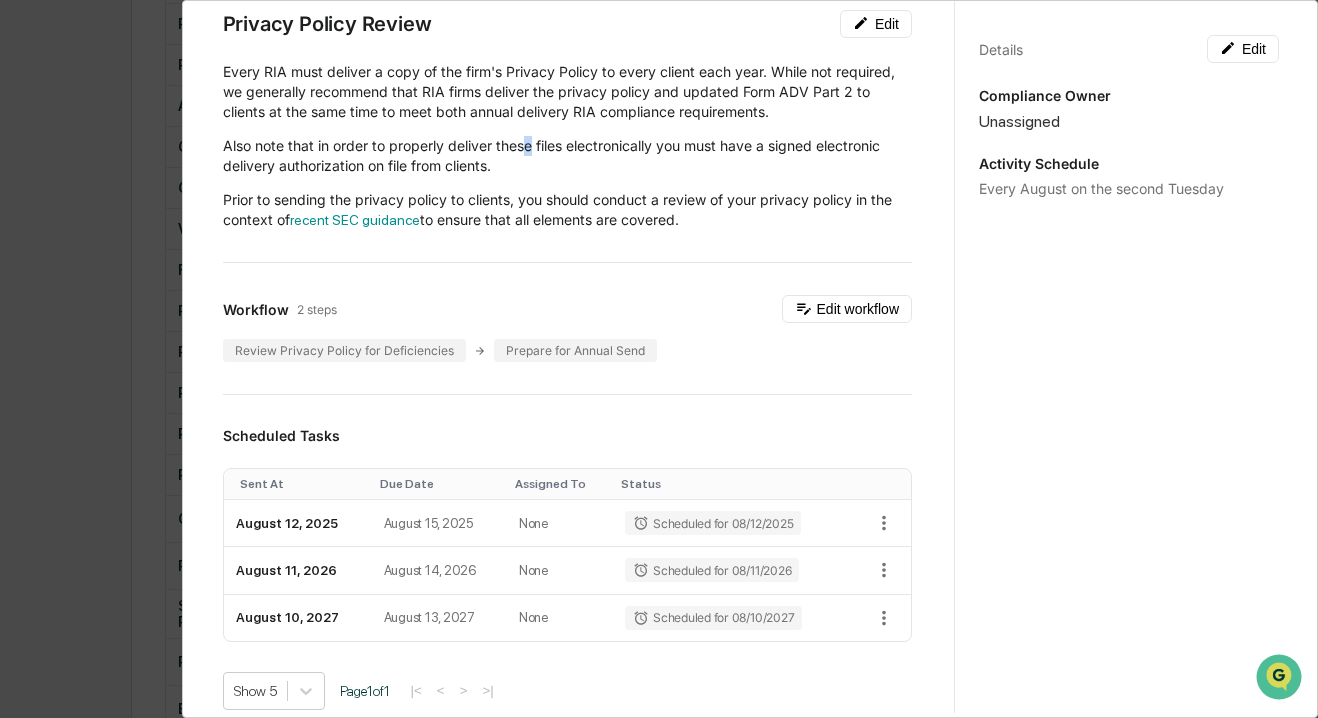 scroll, scrollTop: 98, scrollLeft: 0, axis: vertical 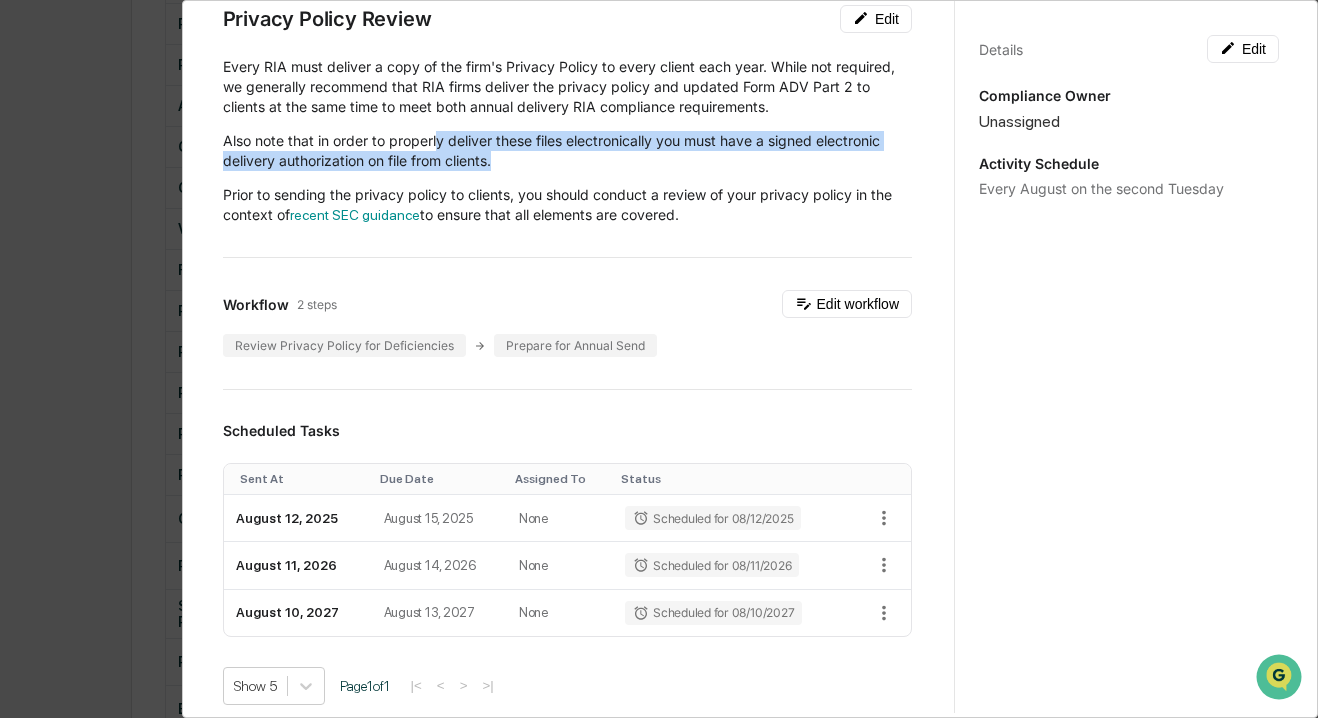 drag, startPoint x: 500, startPoint y: 161, endPoint x: 437, endPoint y: 134, distance: 68.54196 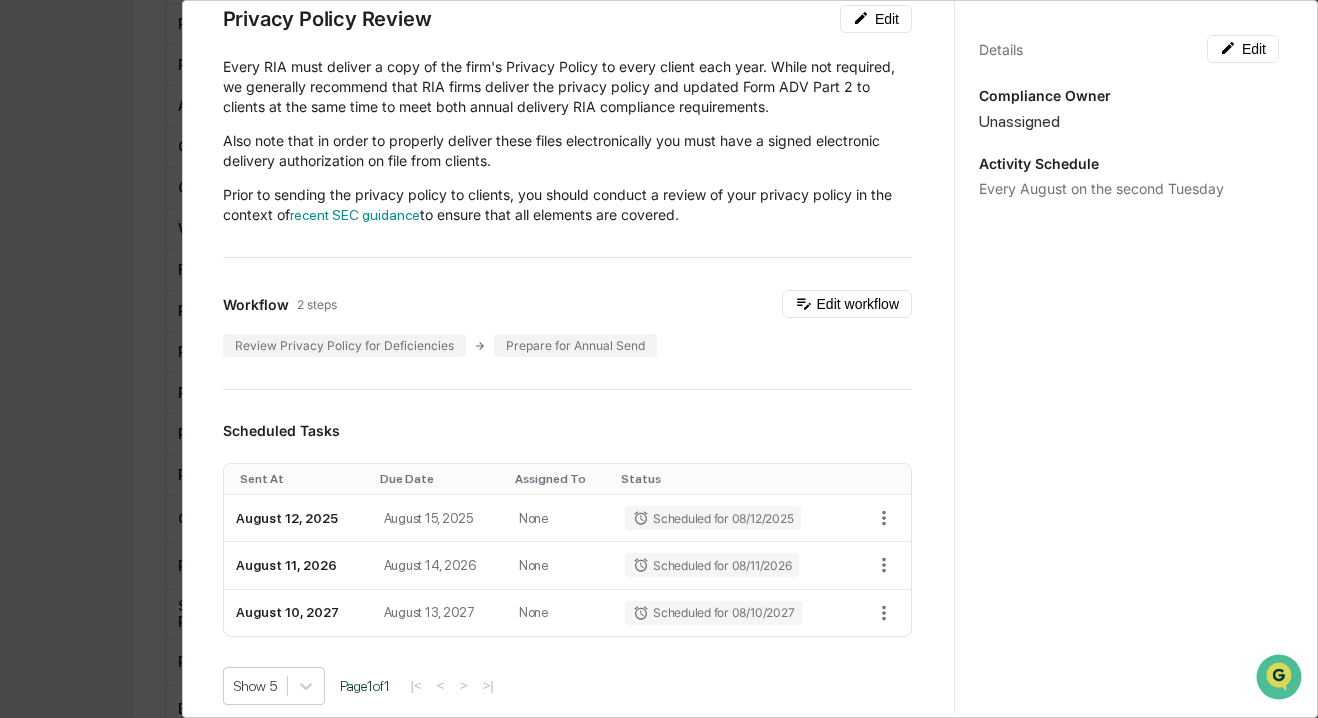 click on "Prior to sending the privacy policy to clients, you should conduct a review of your privacy policy in the context of  recent SEC guidance  to ensure that all elements are covered." at bounding box center (567, 205) 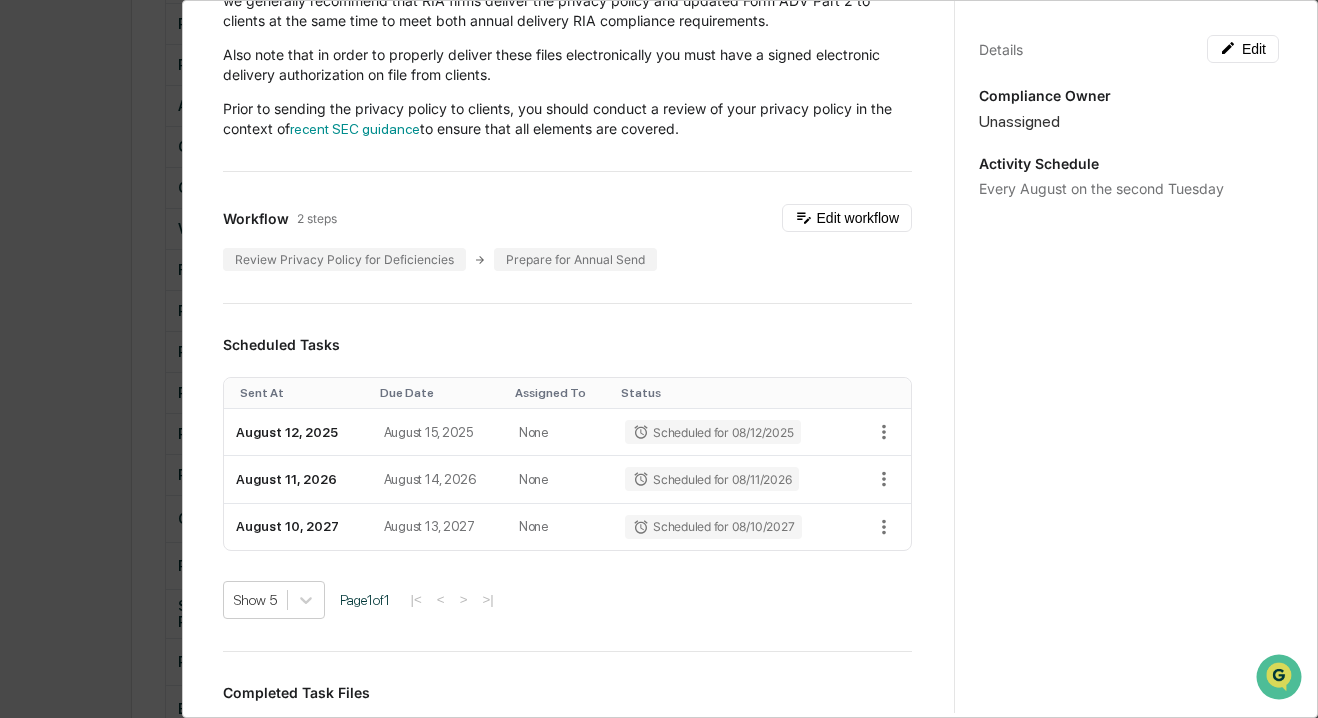 scroll, scrollTop: 200, scrollLeft: 0, axis: vertical 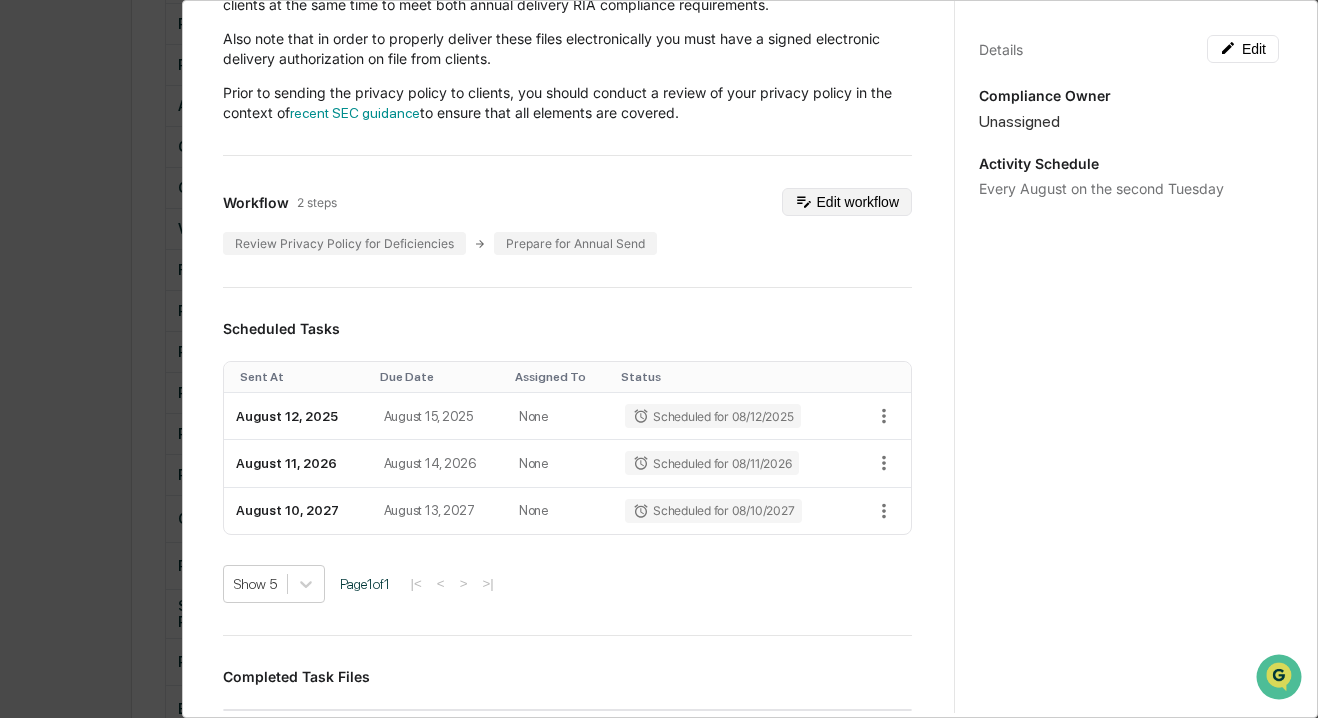 click on "Edit workflow" at bounding box center (847, 202) 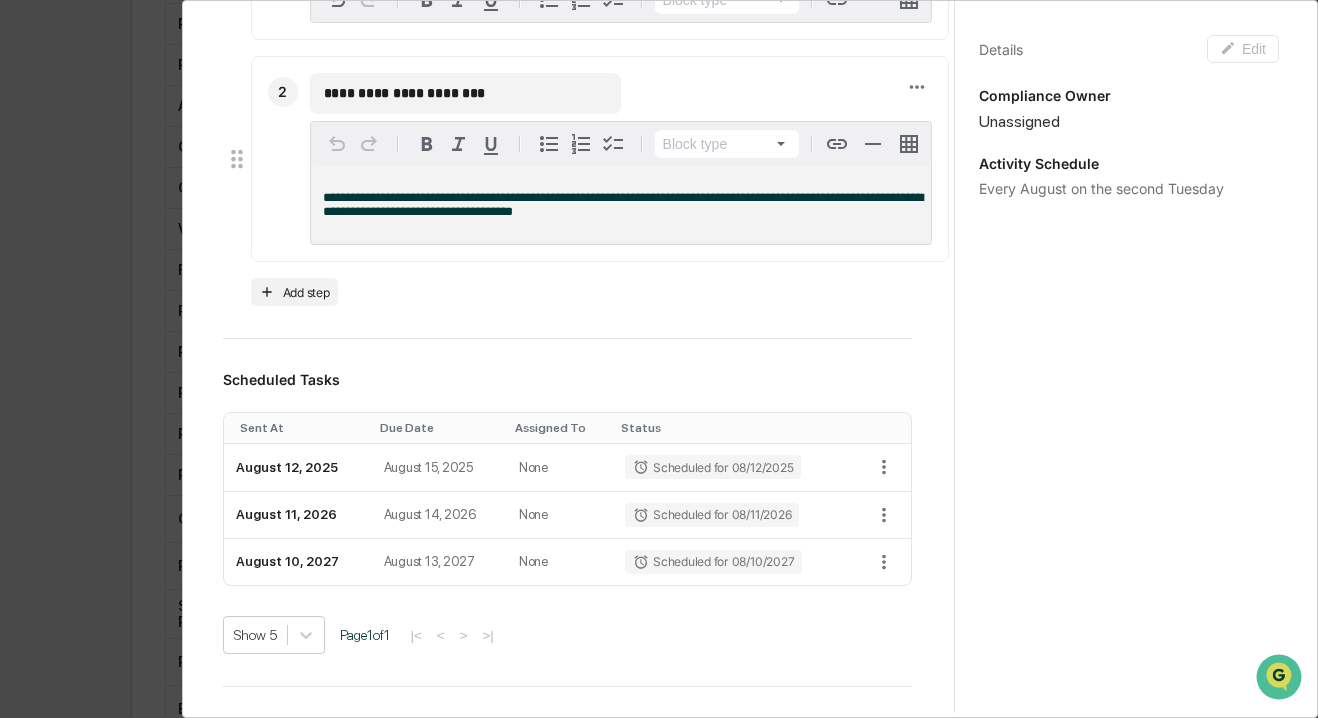 scroll, scrollTop: 605, scrollLeft: 0, axis: vertical 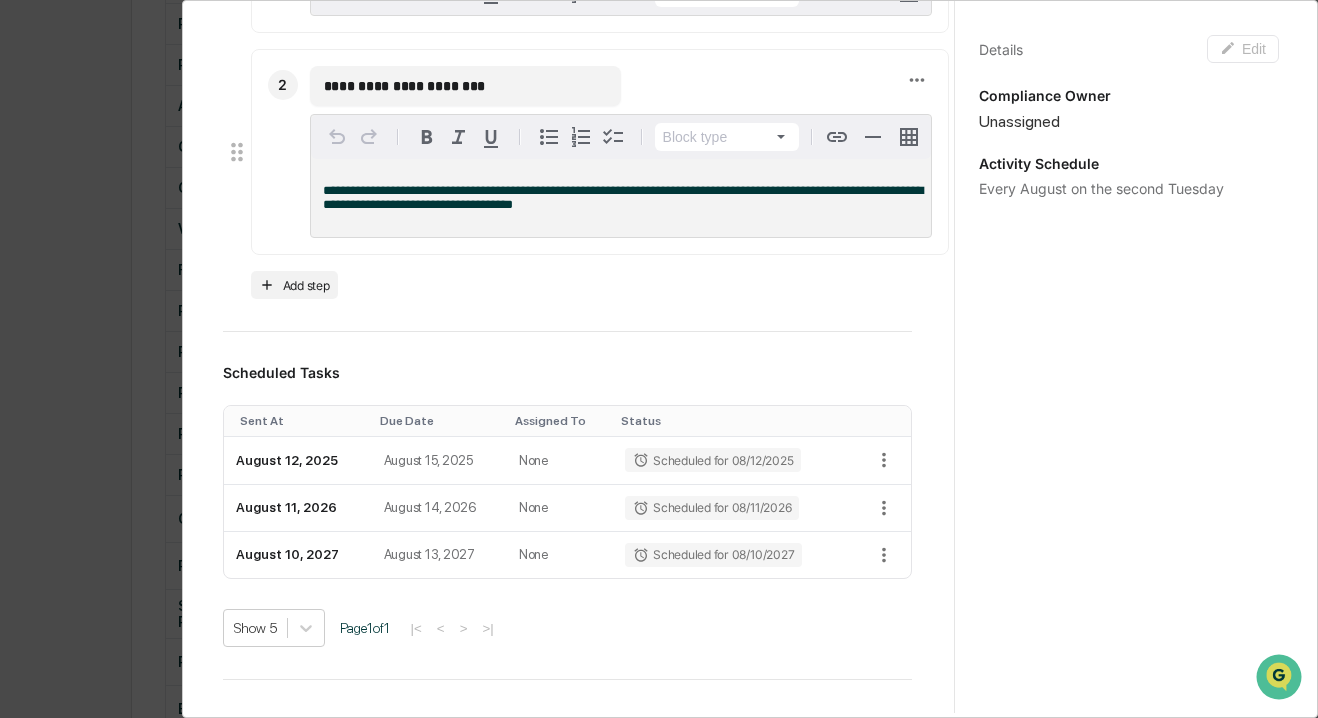 drag, startPoint x: 508, startPoint y: 196, endPoint x: 509, endPoint y: 359, distance: 163.00307 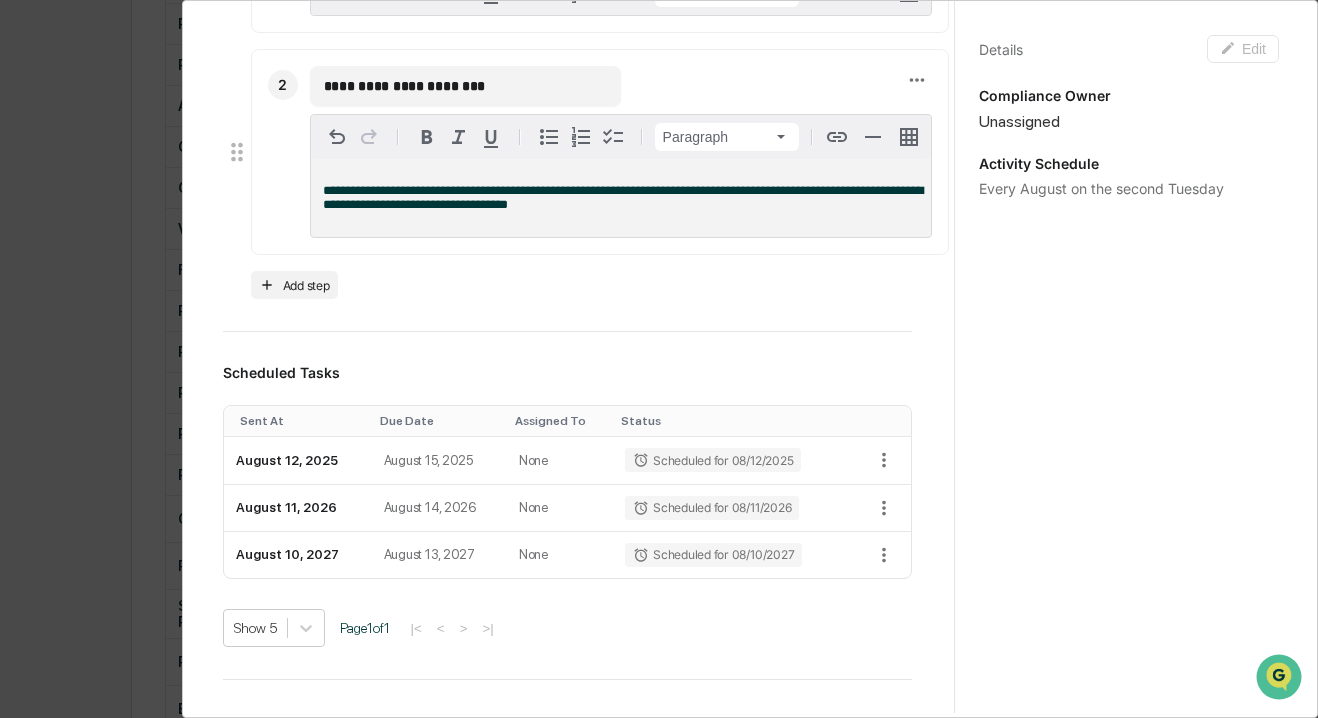 click on "**********" at bounding box center [621, 198] 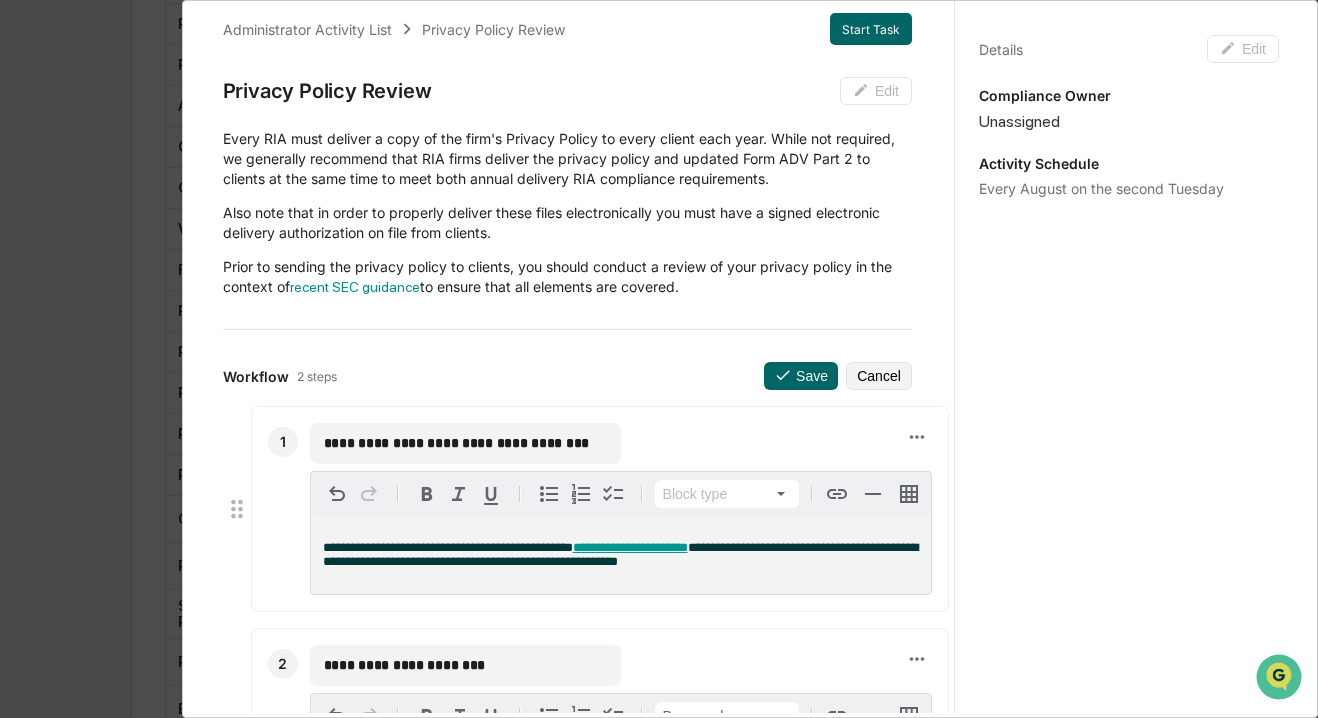 scroll, scrollTop: 27, scrollLeft: 0, axis: vertical 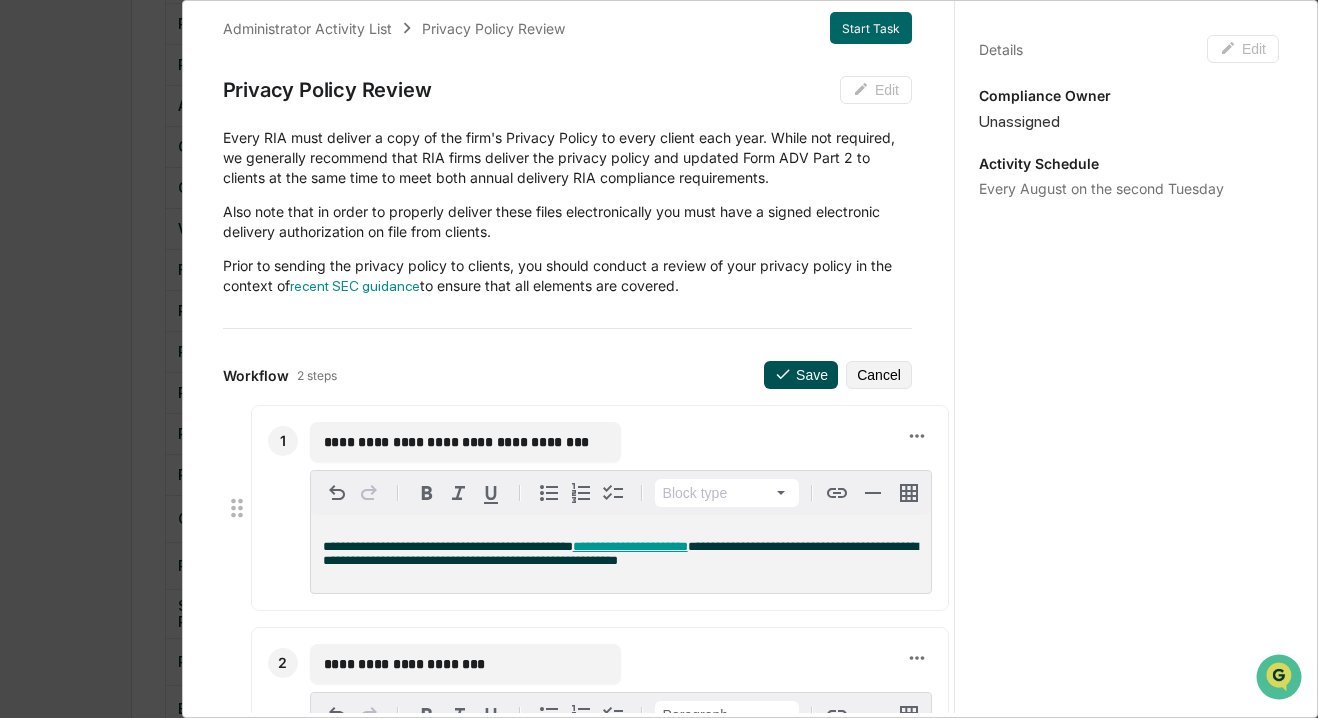 click on "Save" at bounding box center [801, 375] 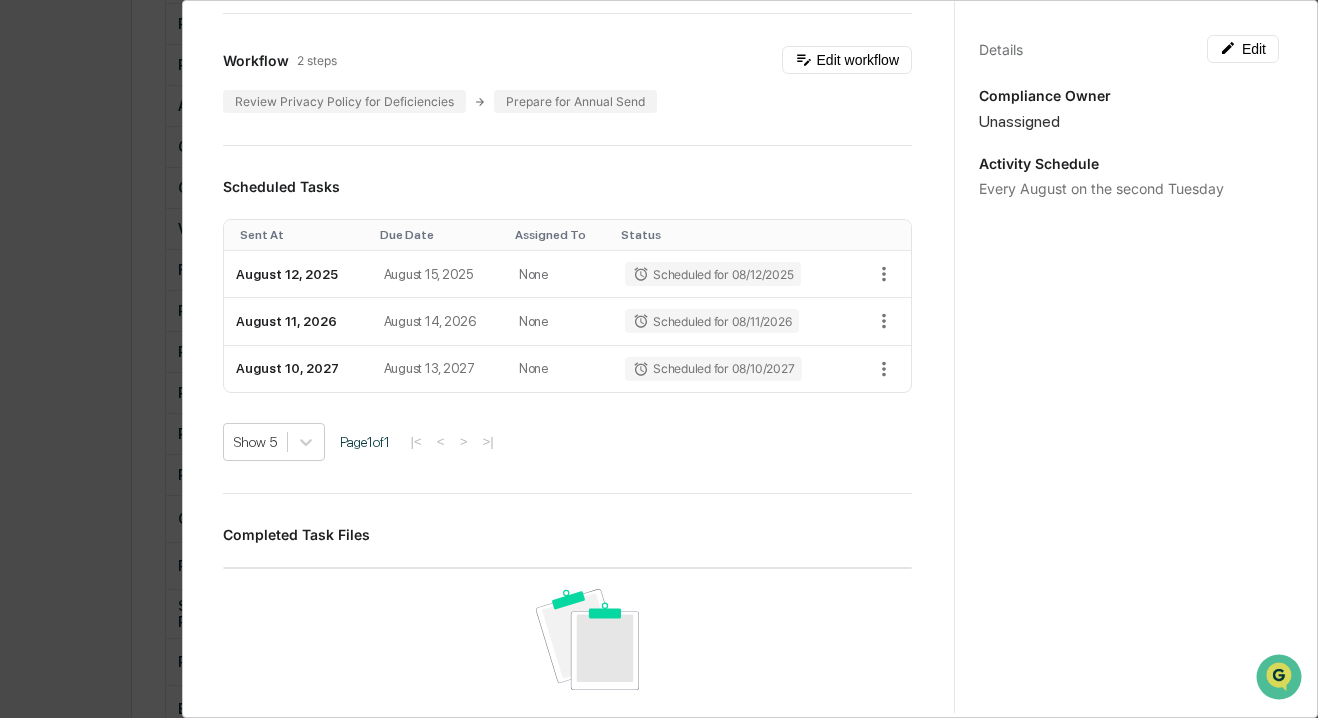 scroll, scrollTop: 0, scrollLeft: 0, axis: both 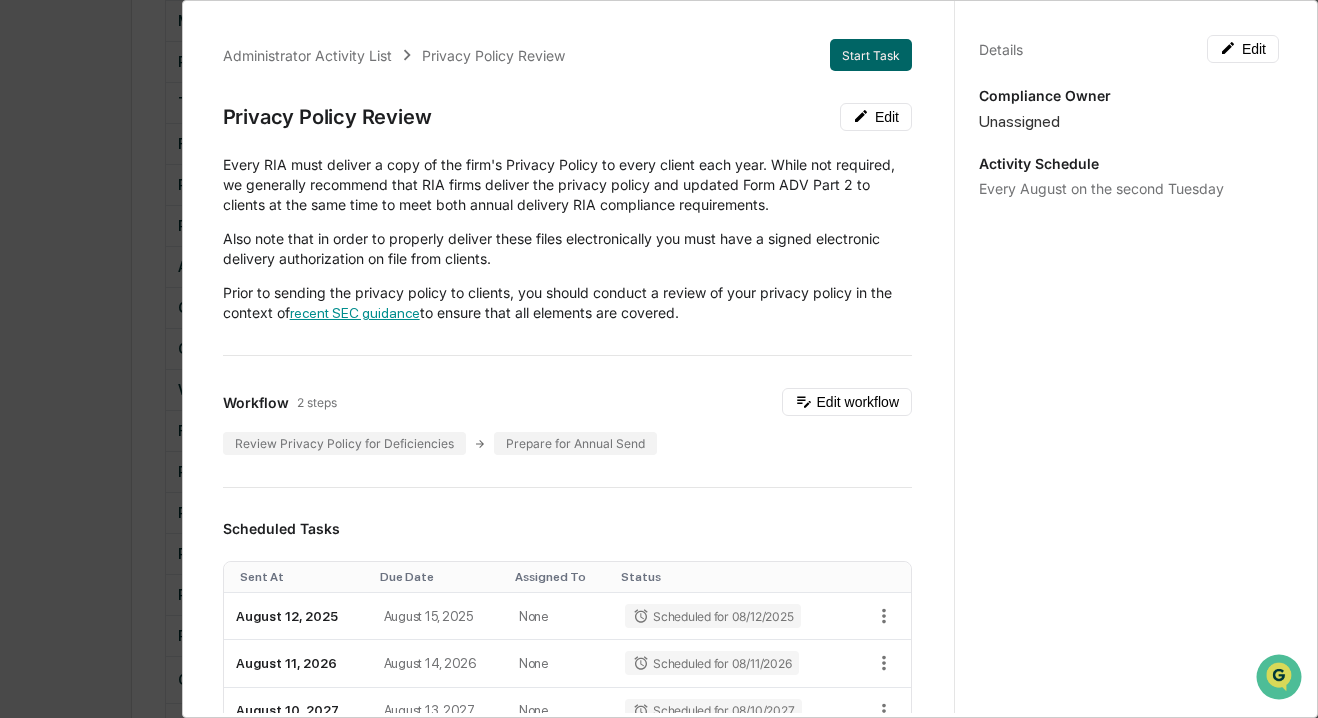 click on "recent SEC guidance" at bounding box center (355, 313) 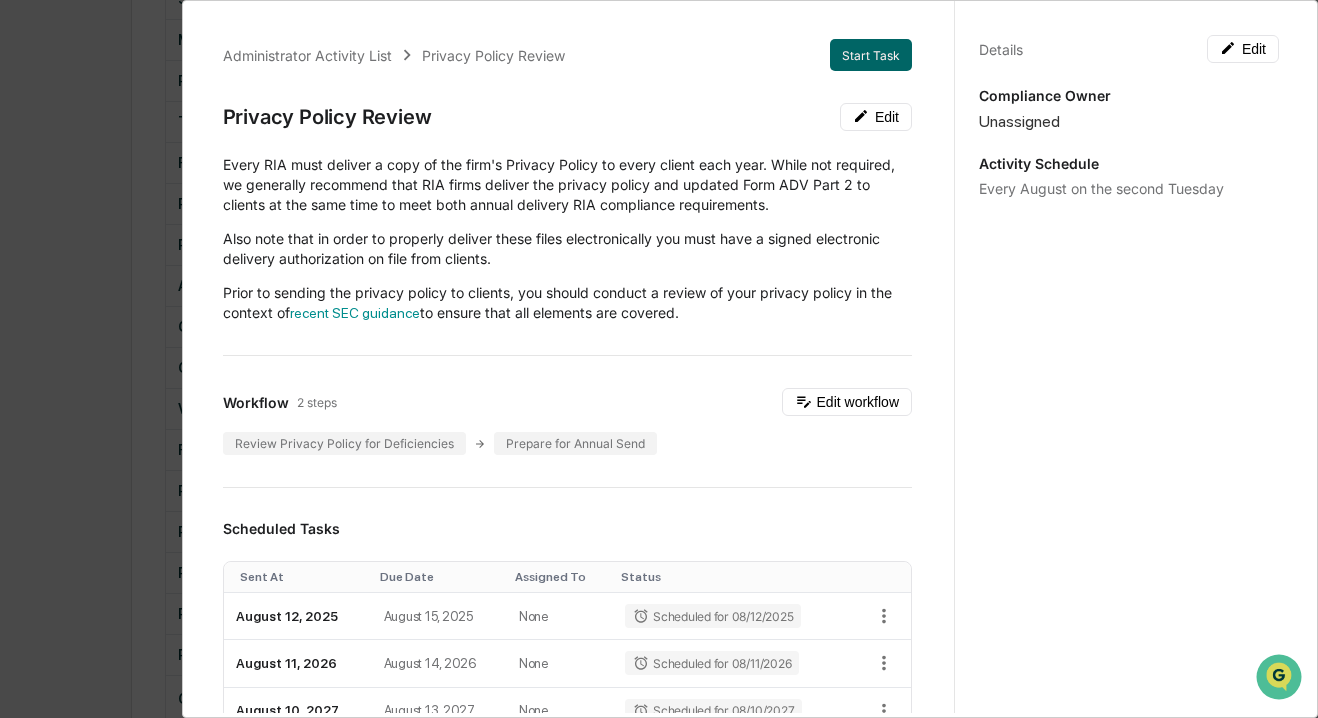 scroll, scrollTop: 588, scrollLeft: 0, axis: vertical 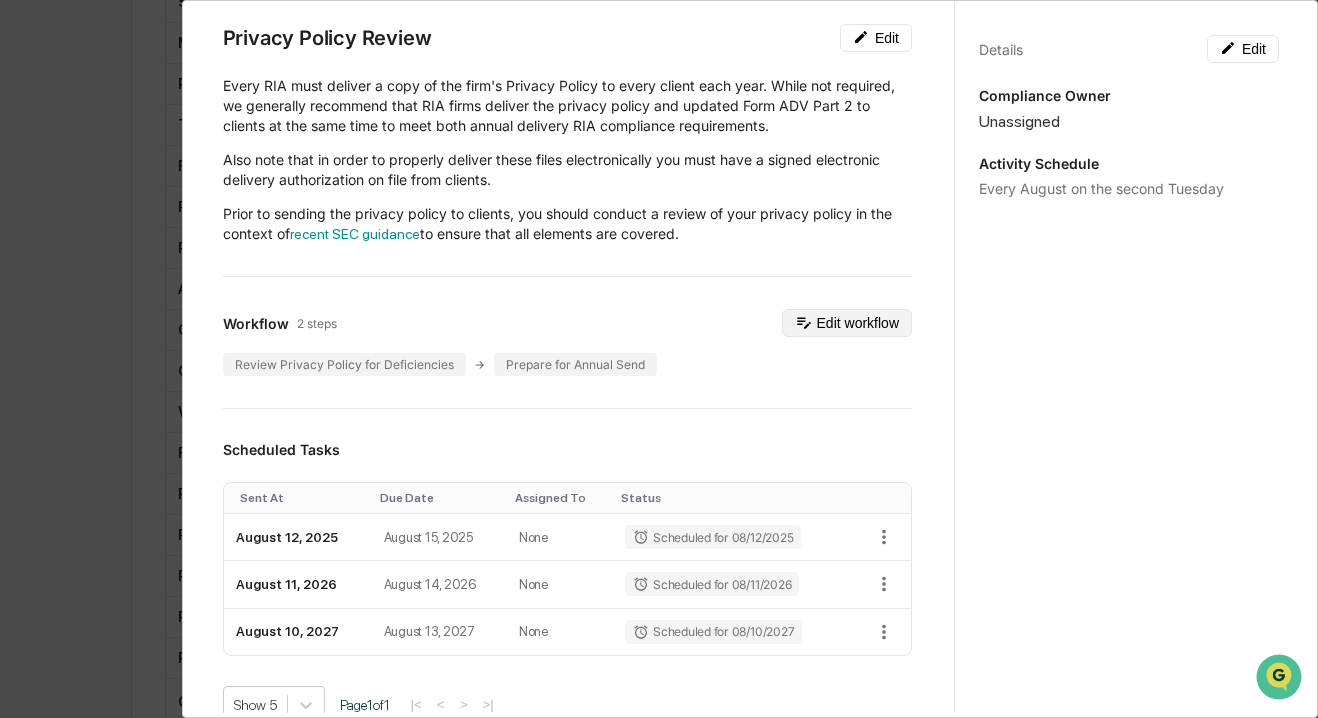 click on "Edit workflow" at bounding box center [847, 323] 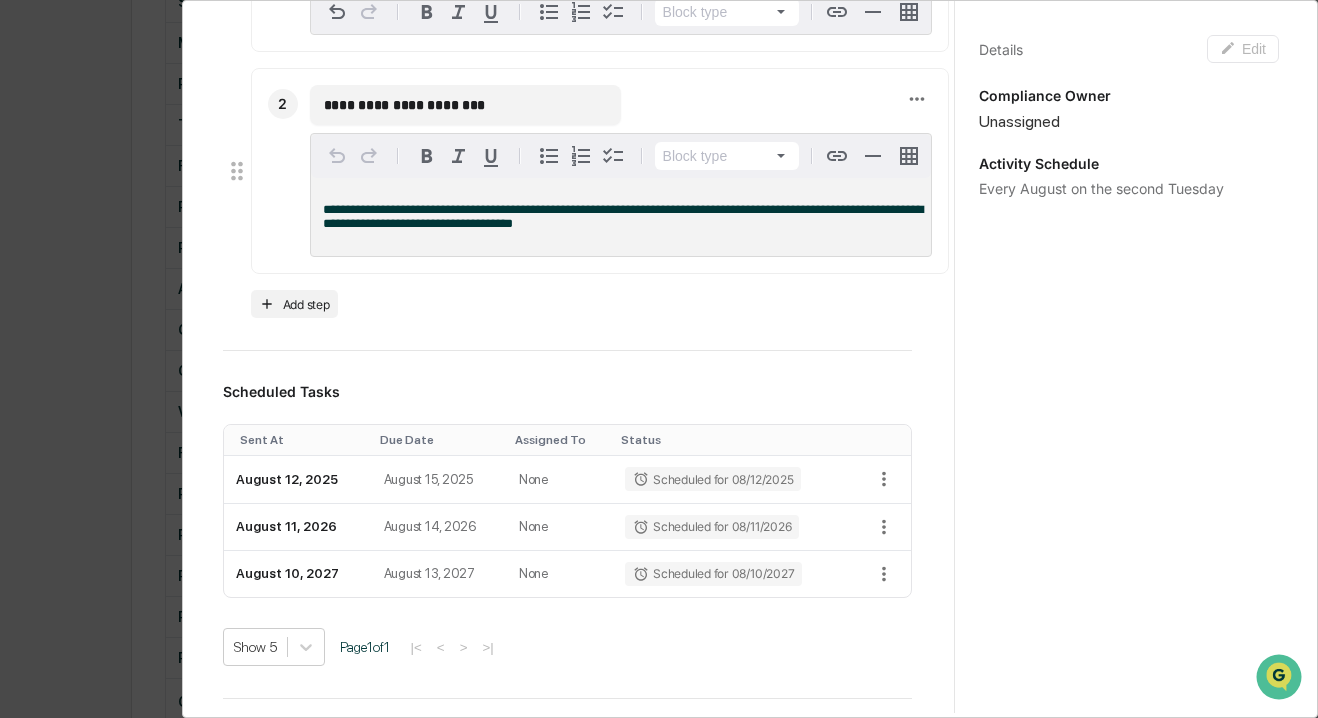 scroll, scrollTop: 595, scrollLeft: 0, axis: vertical 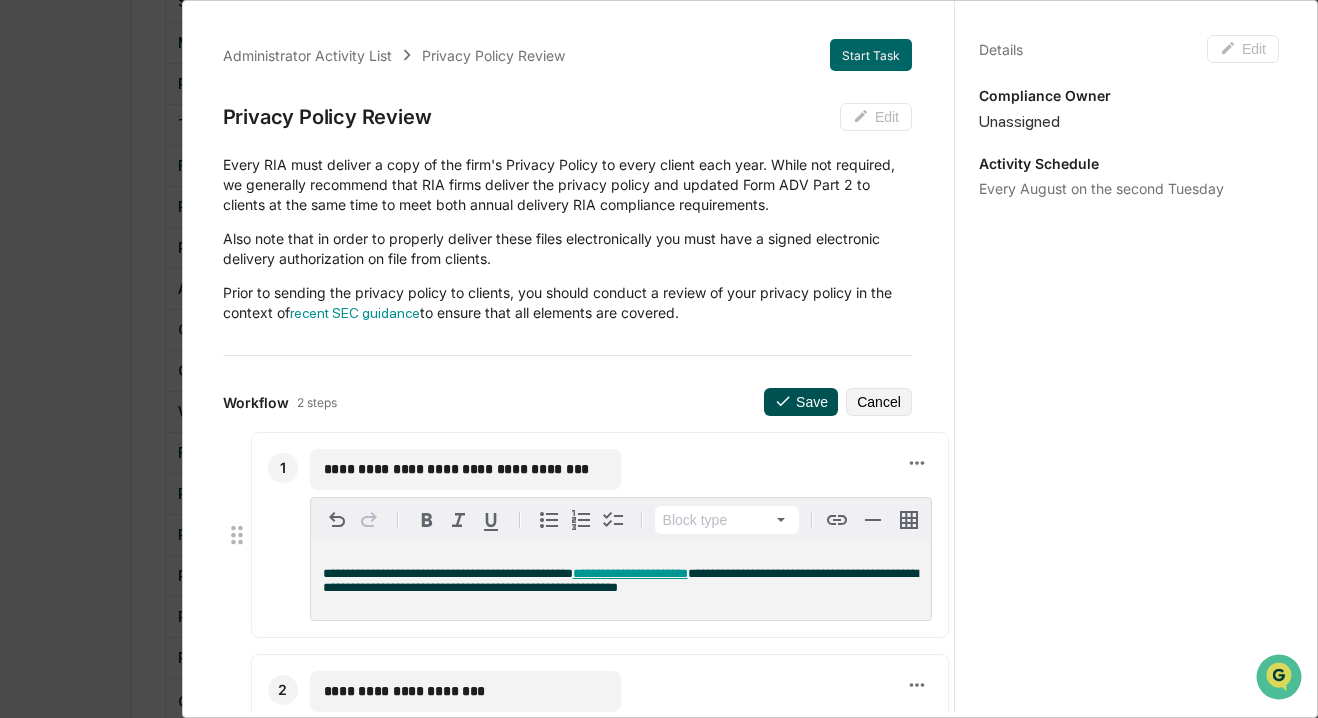 click 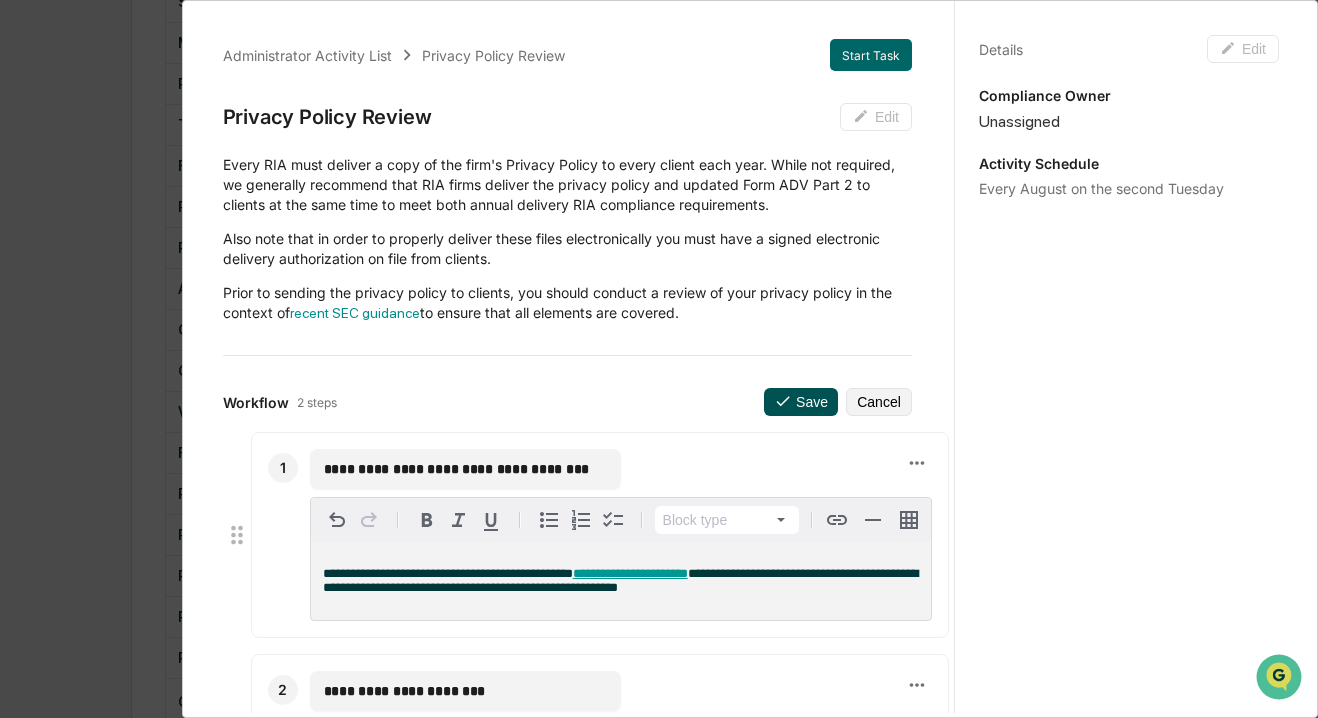 click on "Save" at bounding box center [801, 402] 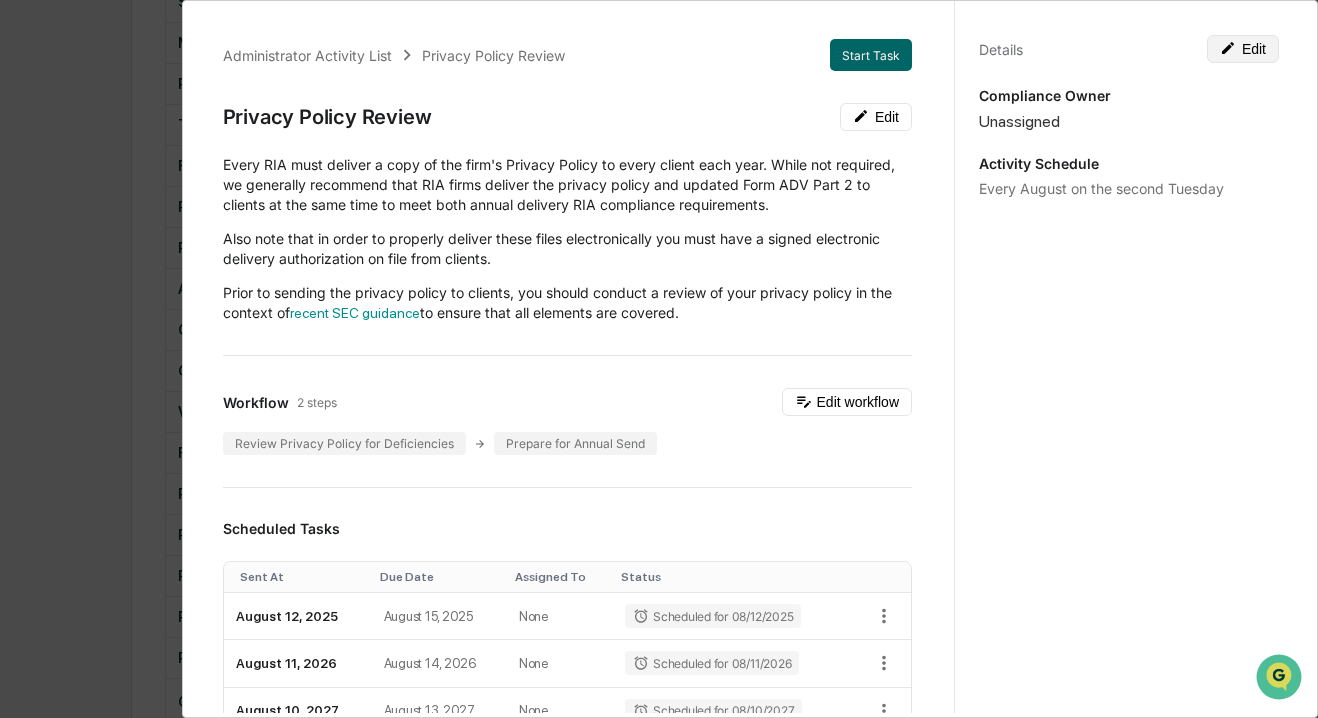 click on "Edit" at bounding box center [1243, 49] 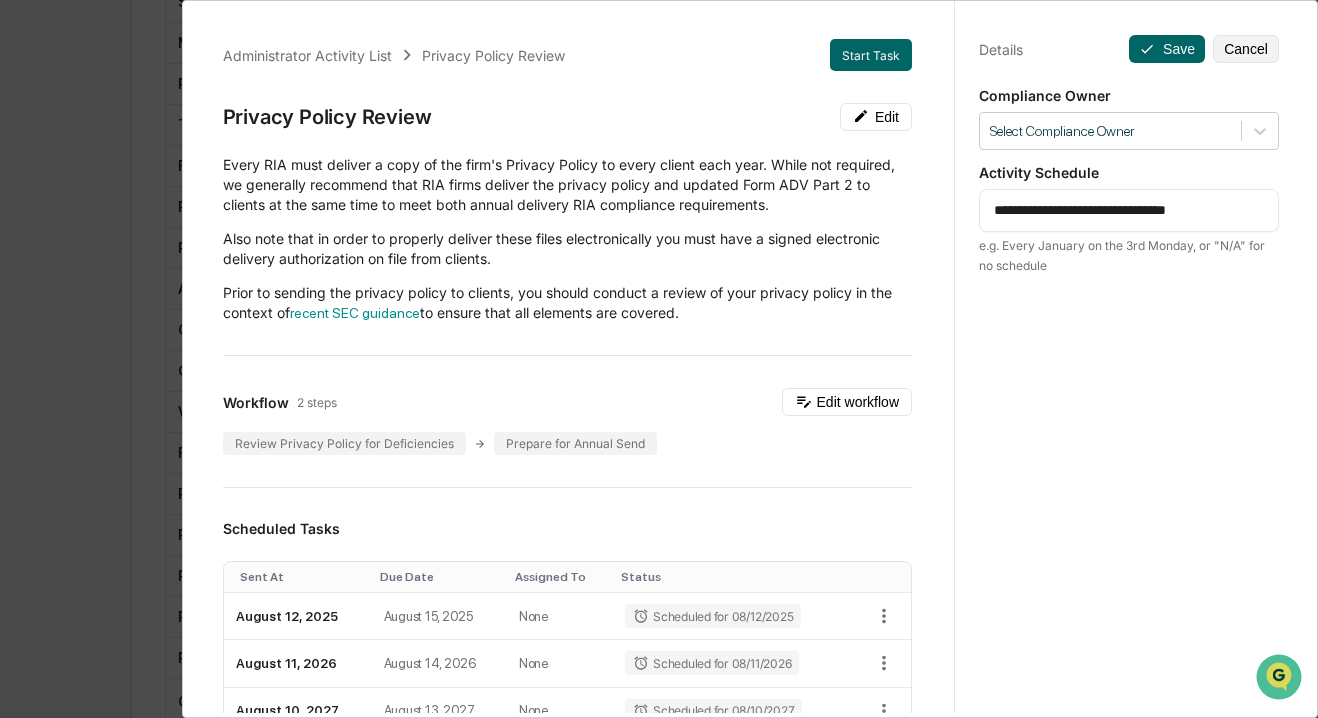 click on "**********" at bounding box center (1129, 210) 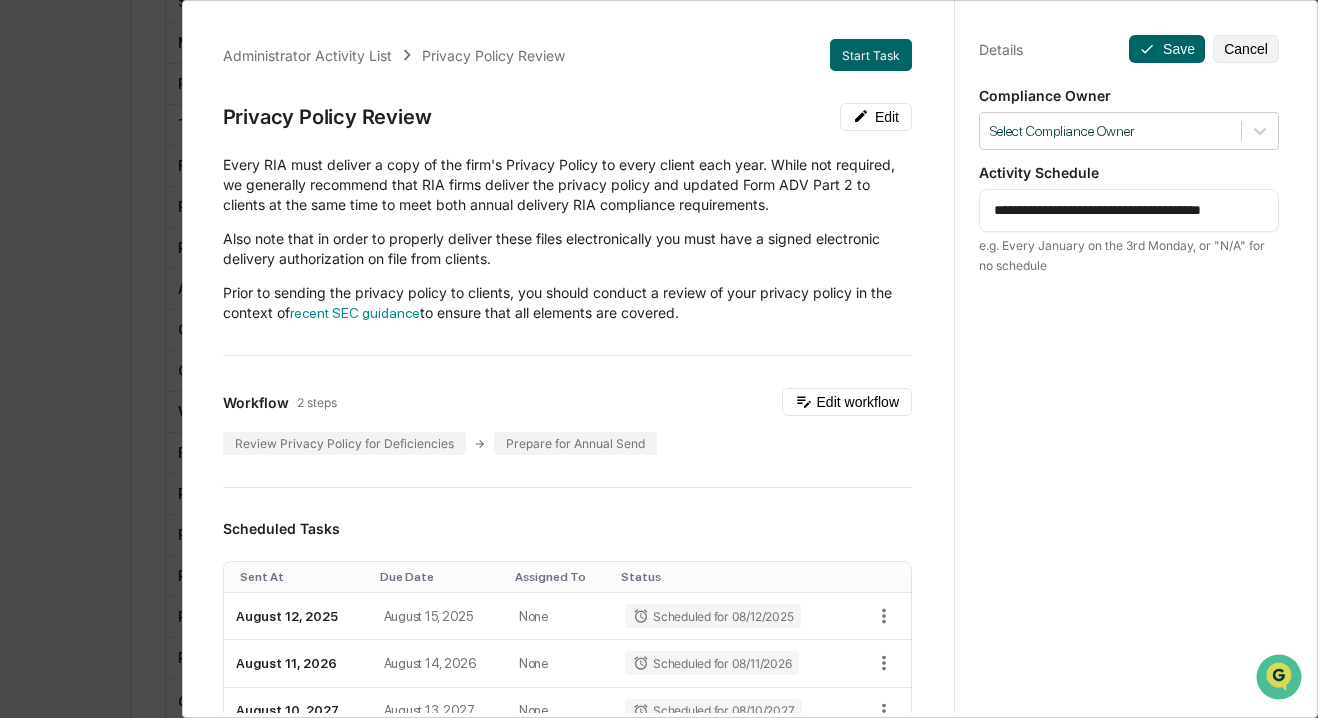 drag, startPoint x: 1257, startPoint y: 213, endPoint x: 1072, endPoint y: 208, distance: 185.06755 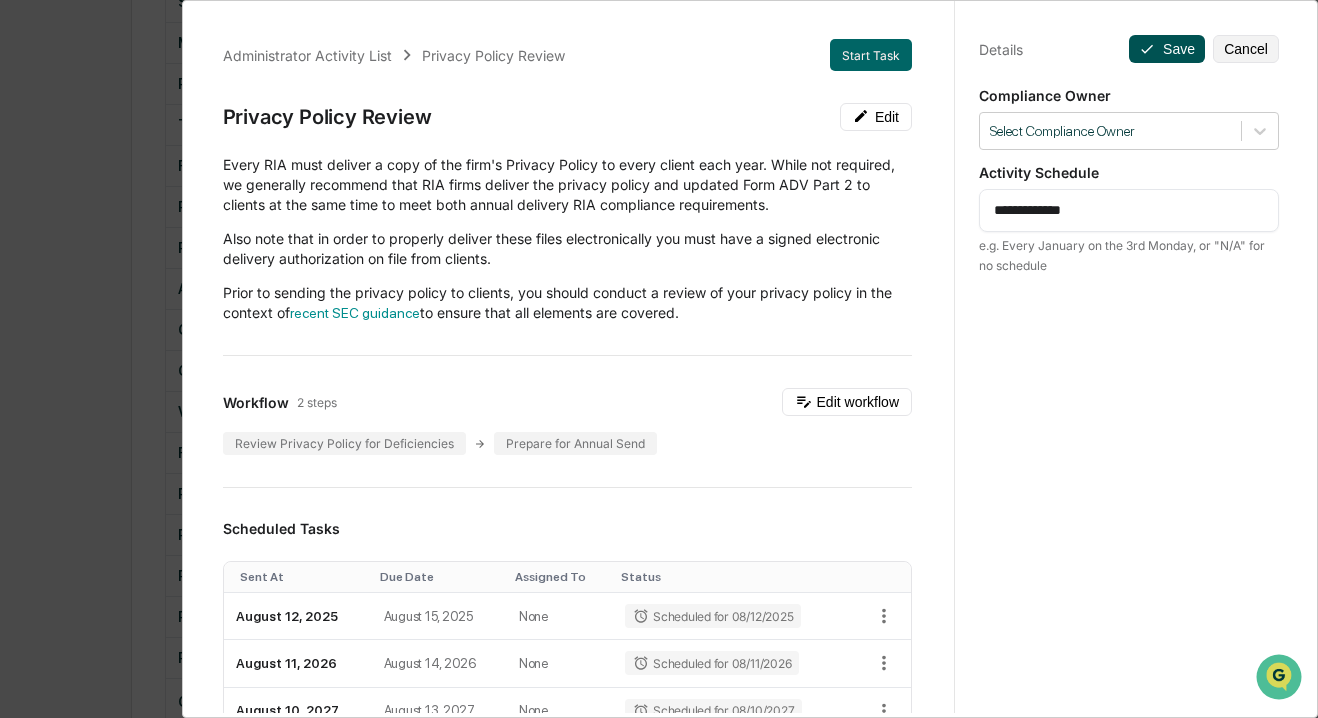 type on "**********" 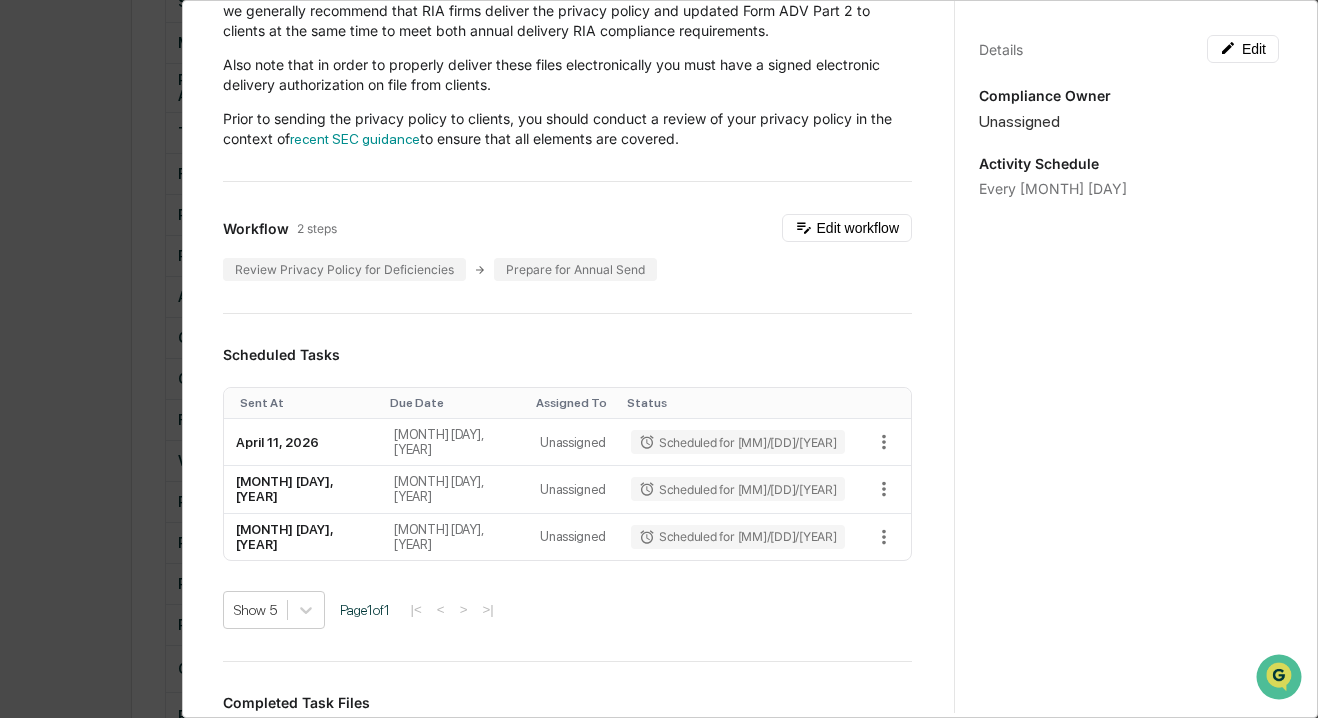 scroll, scrollTop: 242, scrollLeft: 0, axis: vertical 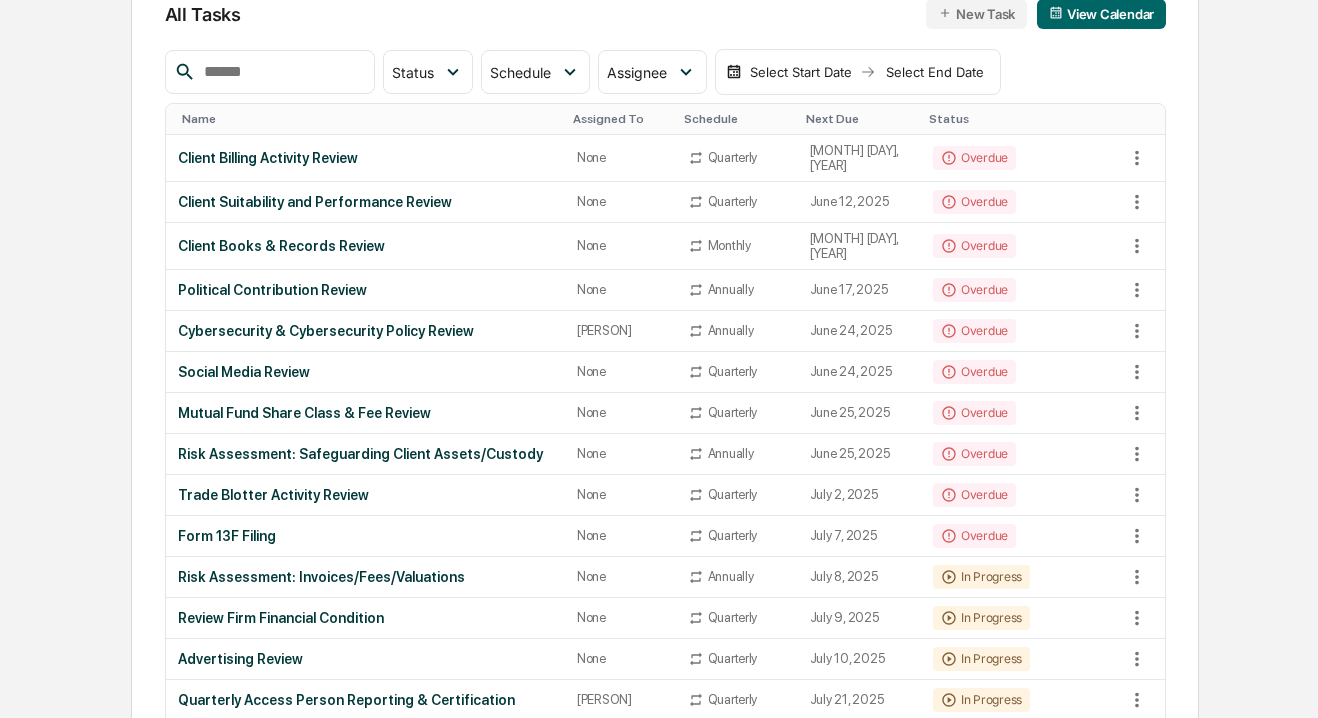 click at bounding box center (281, 72) 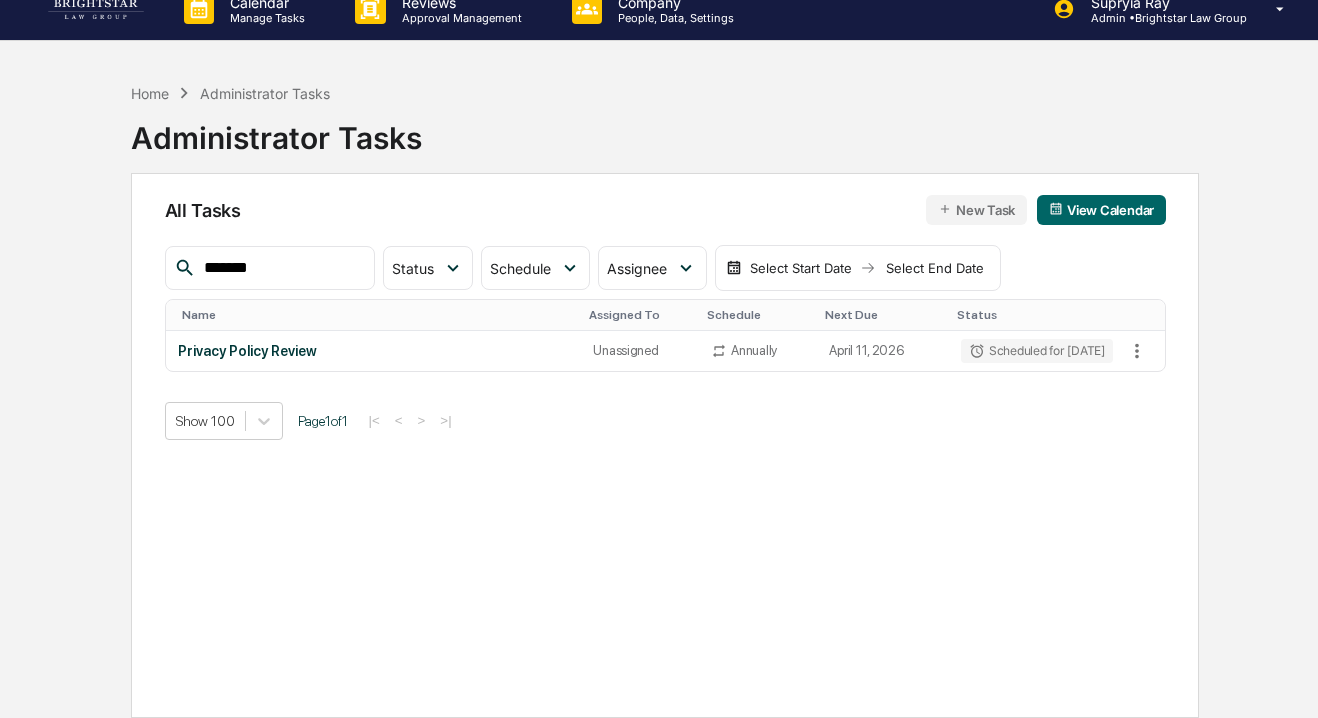 scroll, scrollTop: 0, scrollLeft: 0, axis: both 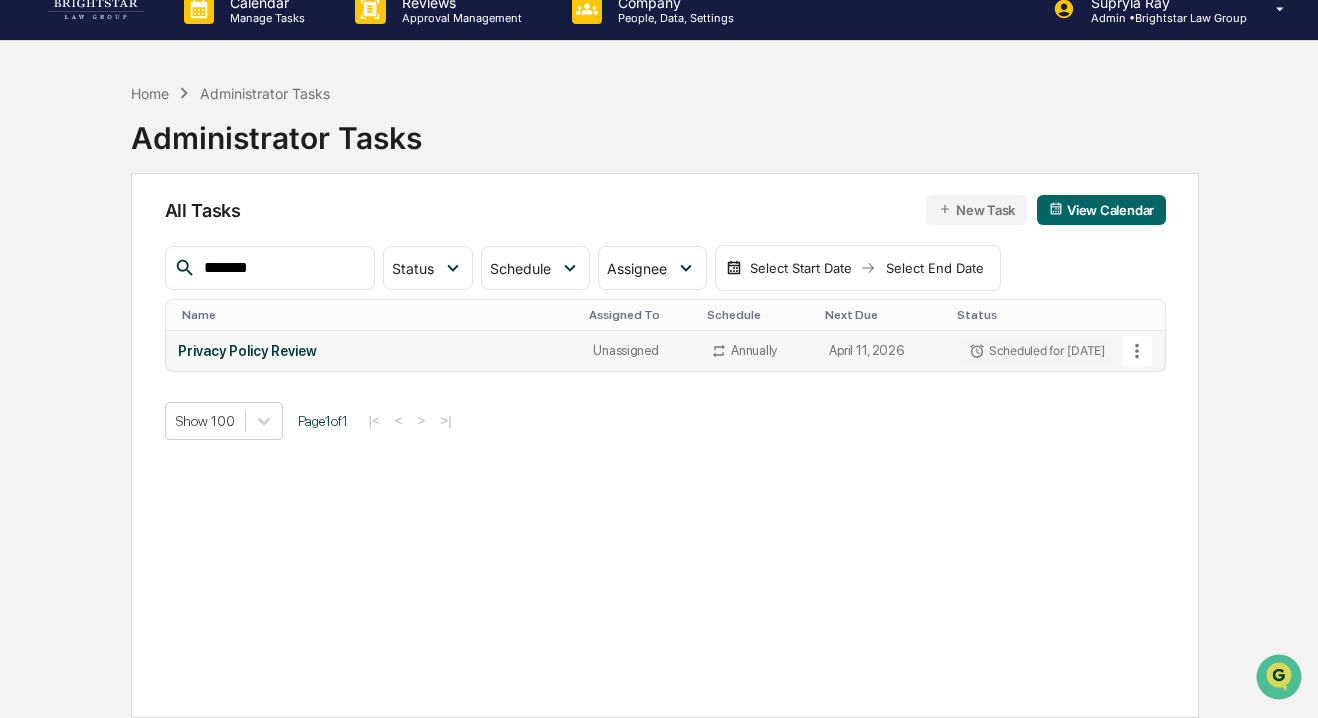 type on "*******" 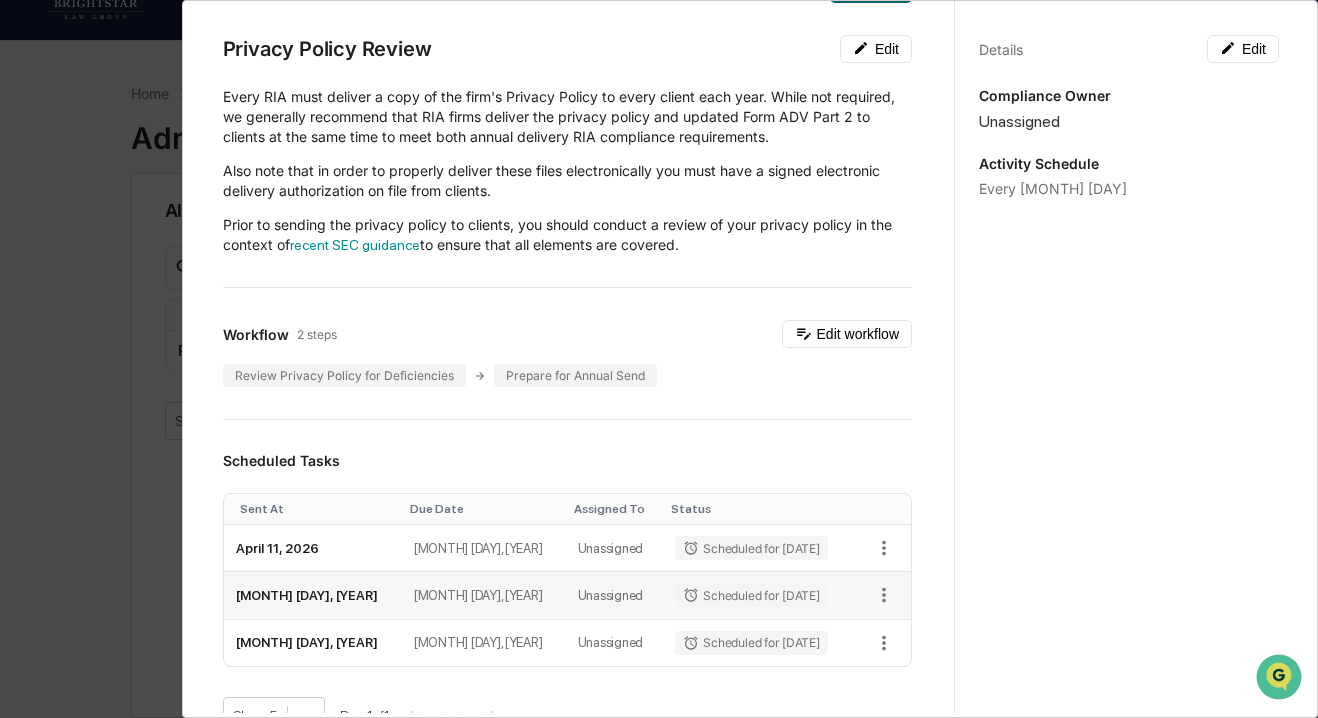 scroll, scrollTop: 0, scrollLeft: 0, axis: both 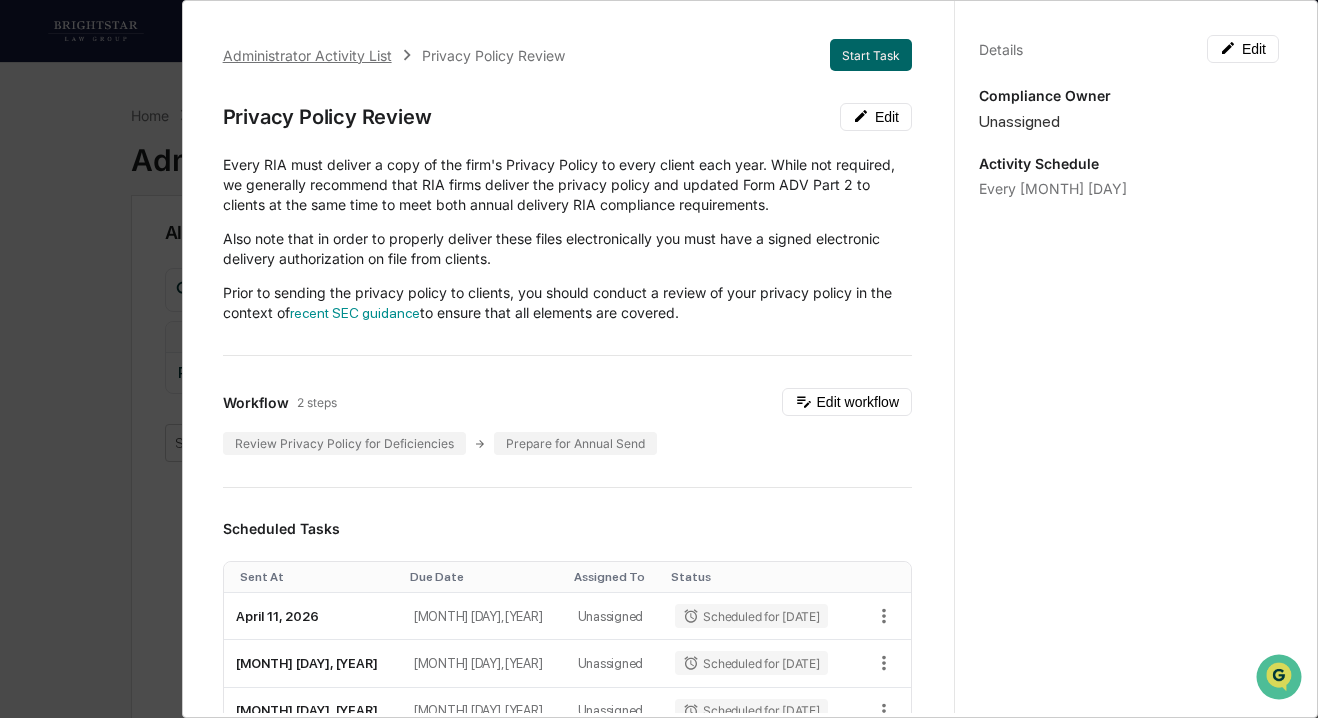 click on "Administrator Activity List" at bounding box center [307, 55] 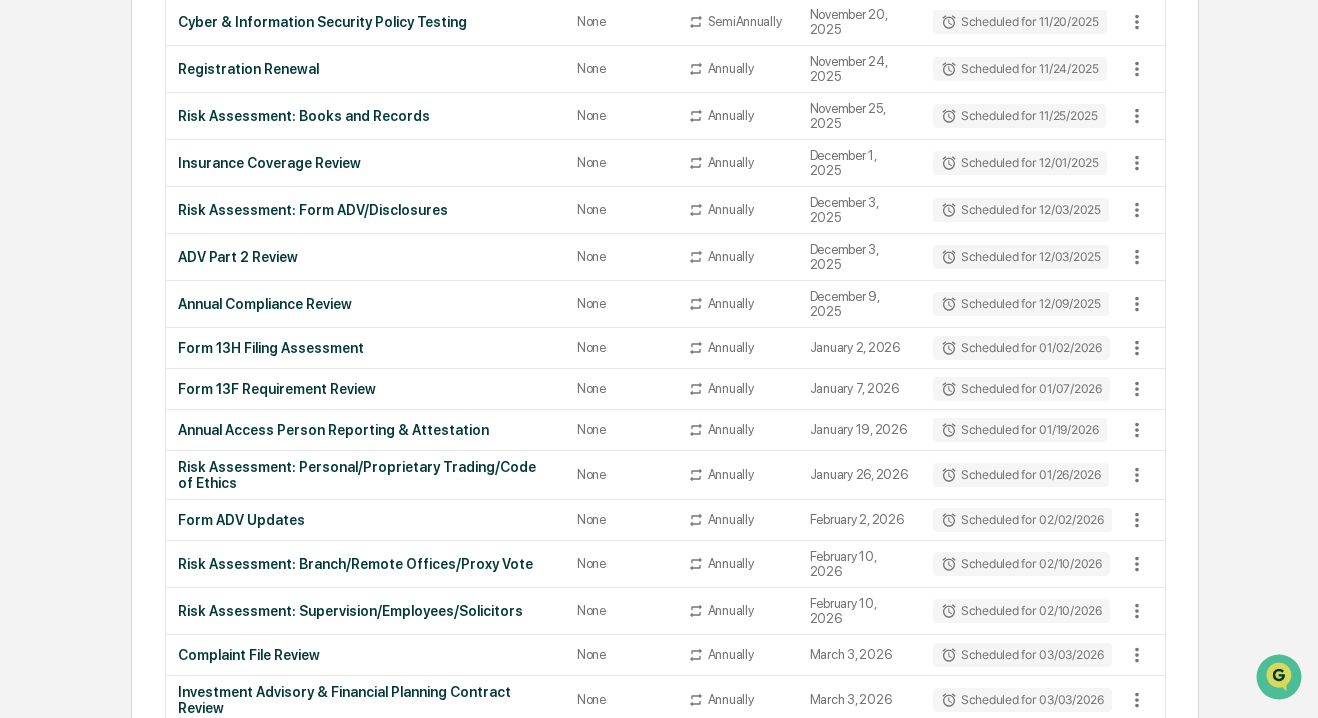scroll, scrollTop: 1468, scrollLeft: 0, axis: vertical 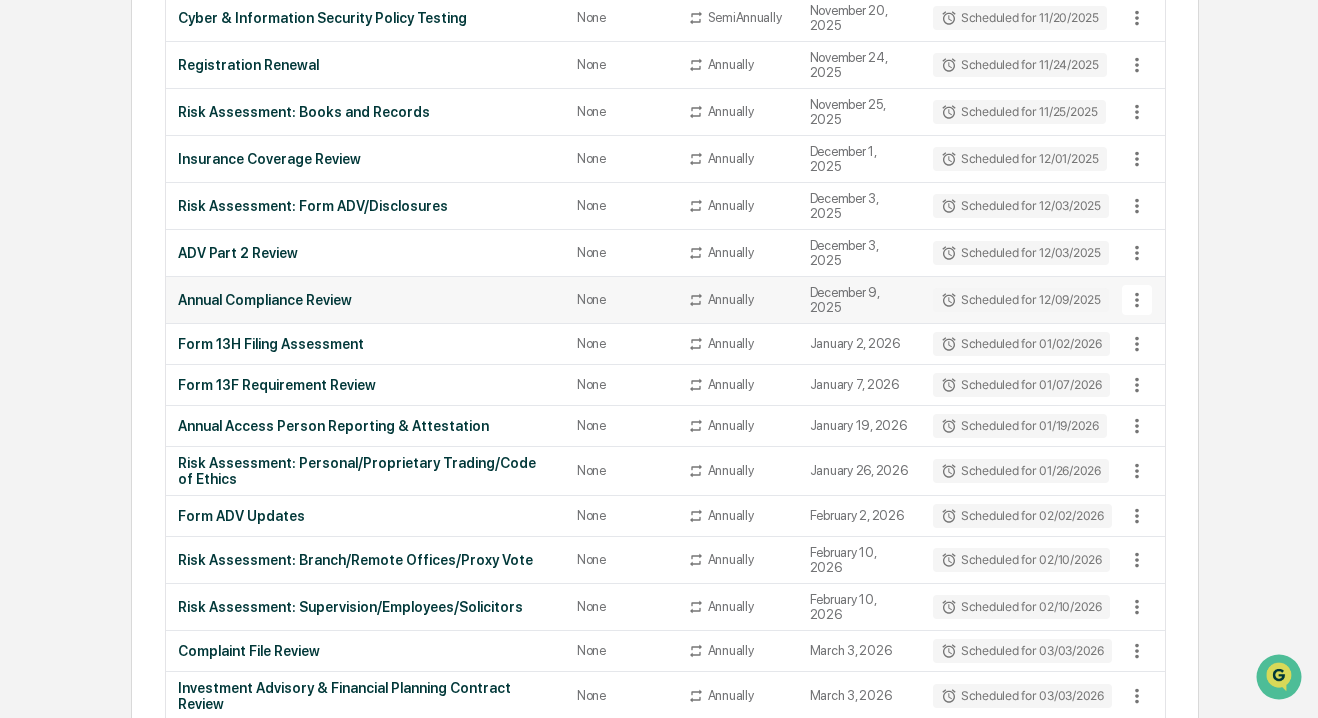 click on "Annual Compliance Review" at bounding box center (366, 300) 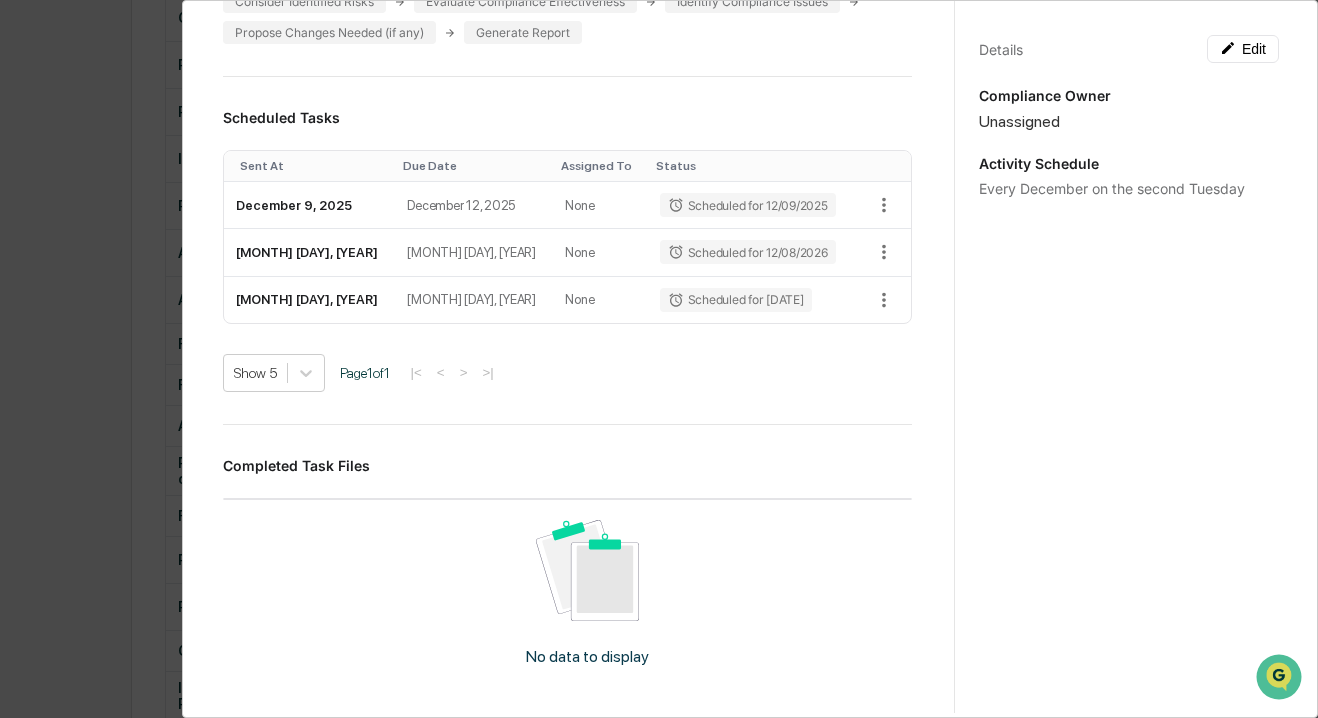 scroll, scrollTop: 468, scrollLeft: 0, axis: vertical 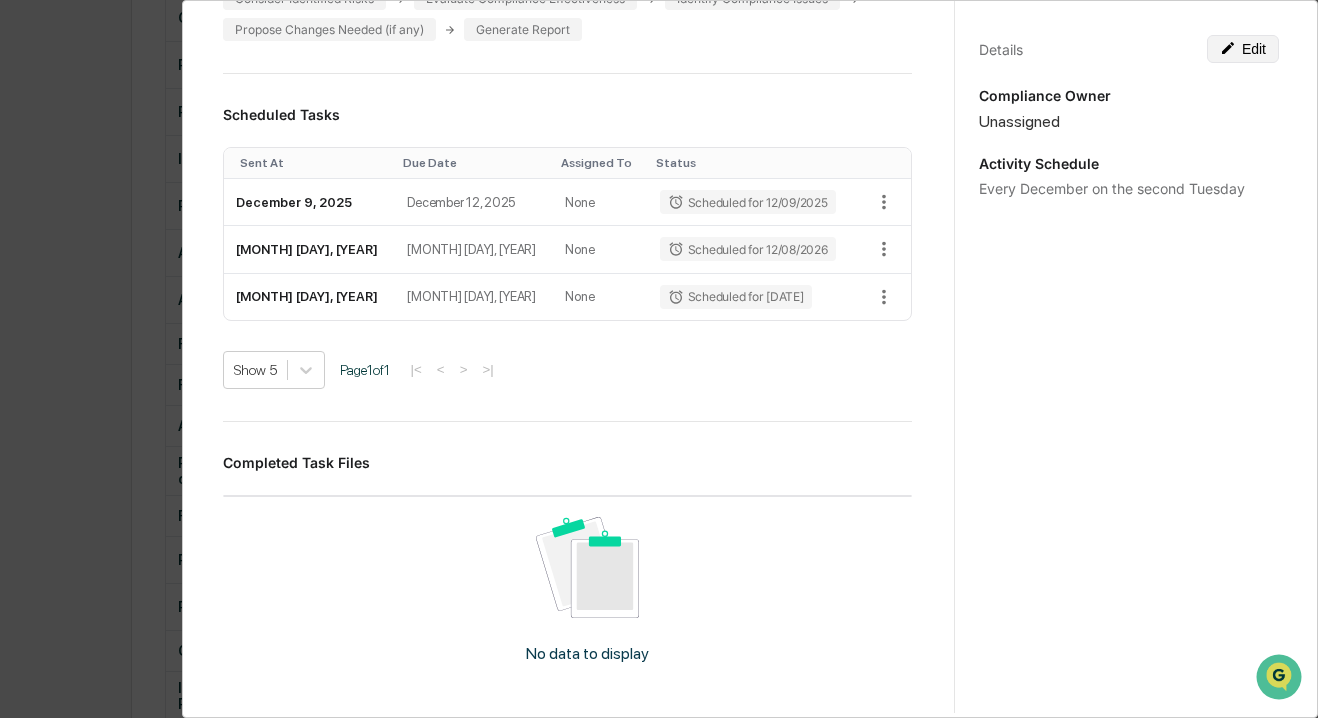 click on "Edit" at bounding box center [1243, 49] 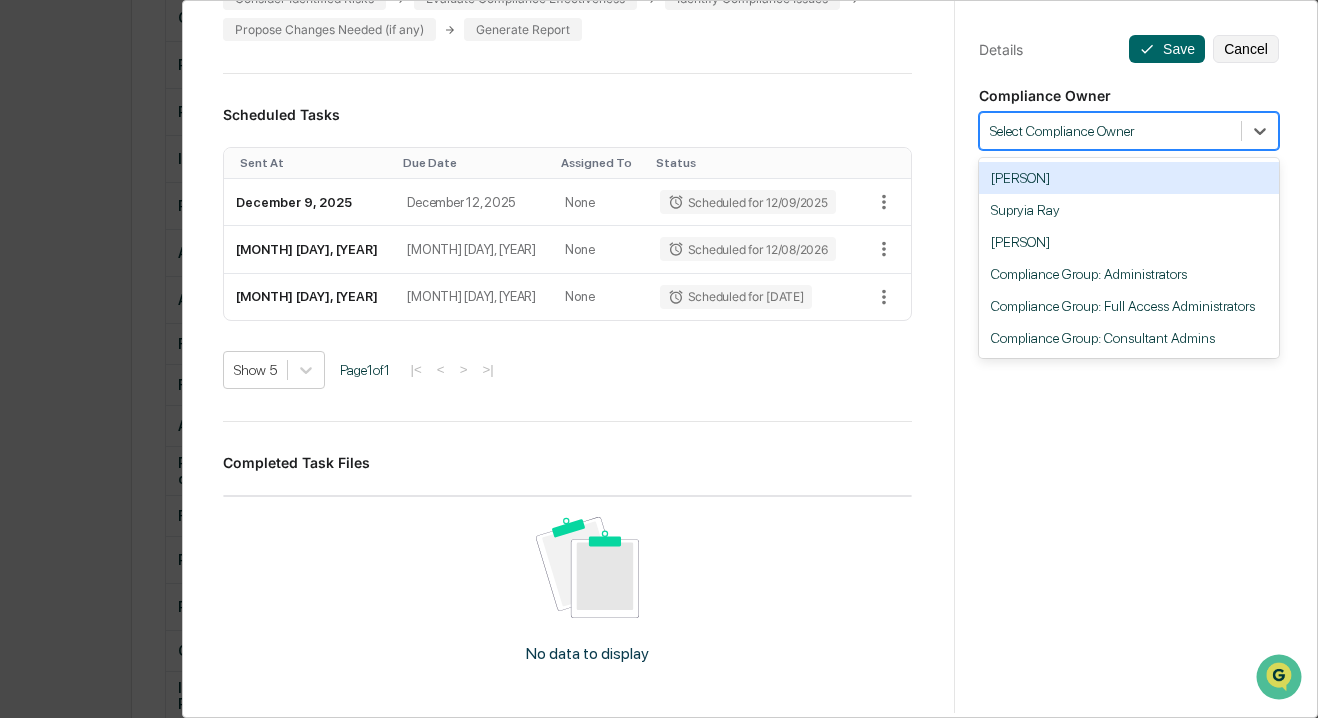 click at bounding box center (1110, 131) 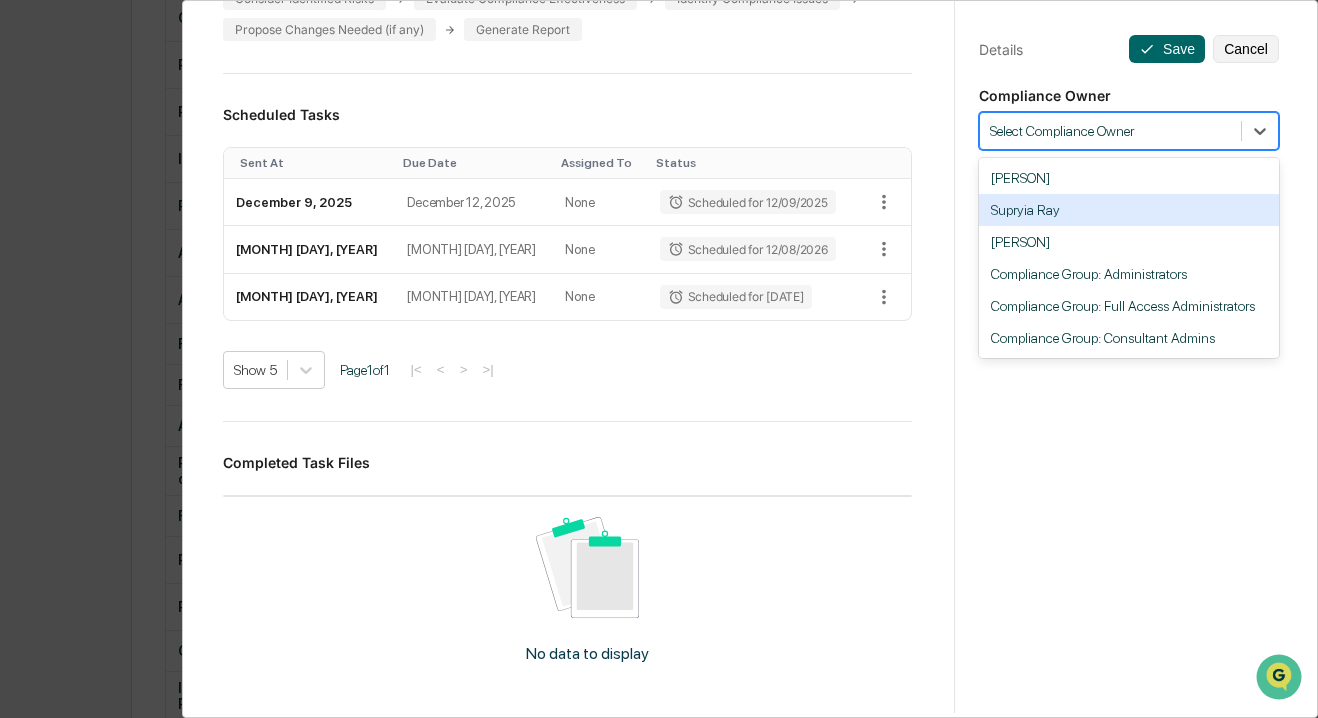click on "Supryia Ray" at bounding box center [1129, 210] 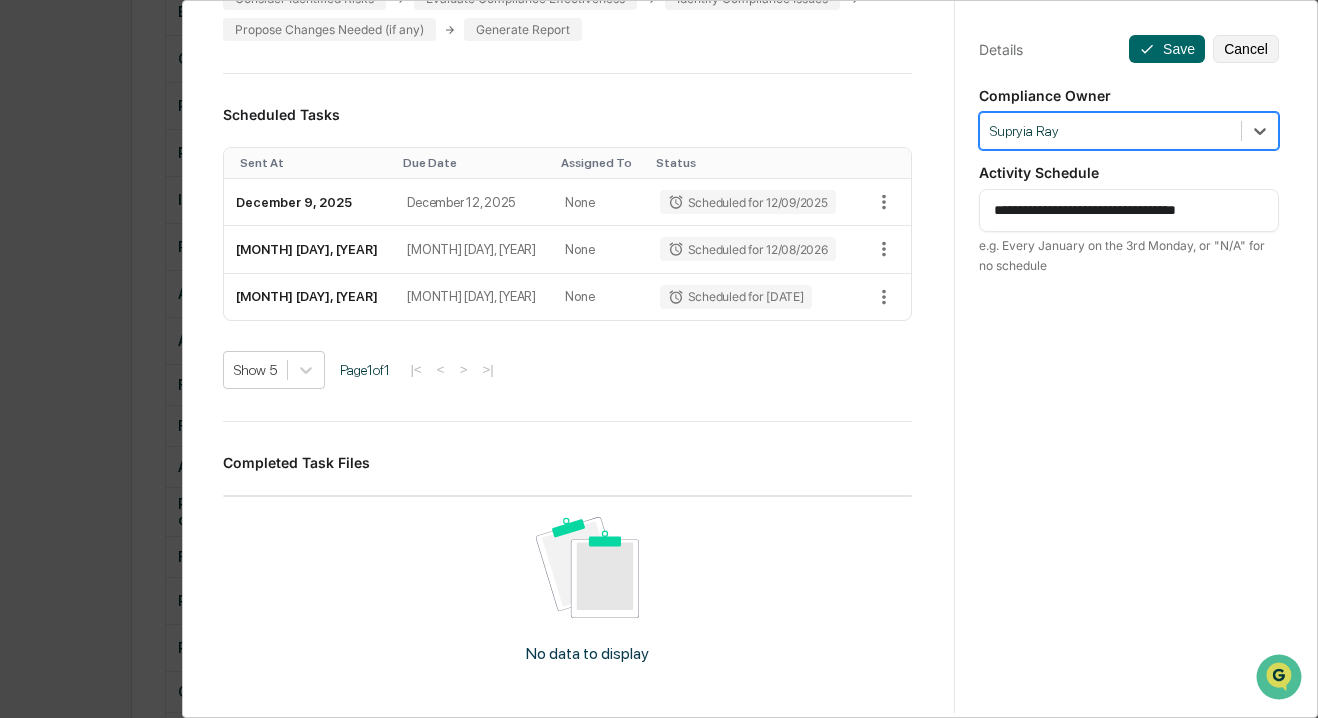 scroll, scrollTop: 1411, scrollLeft: 0, axis: vertical 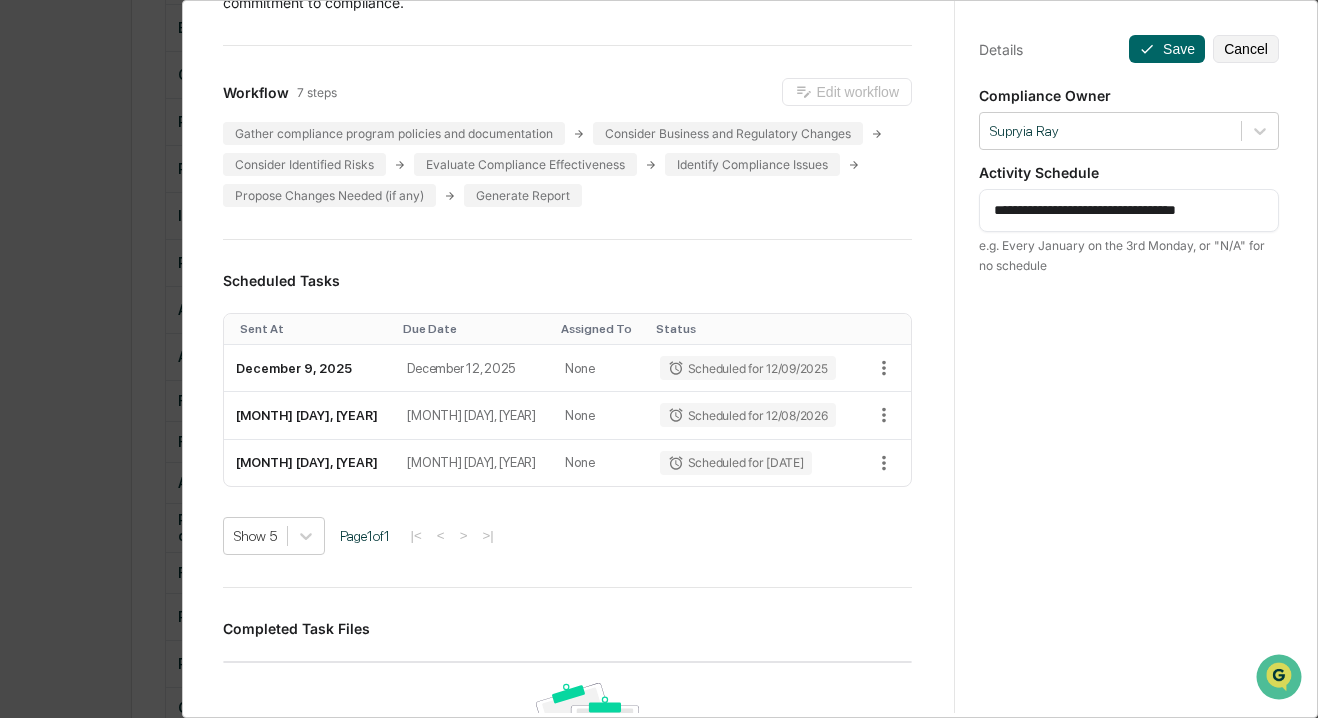click on "**********" at bounding box center [1129, 210] 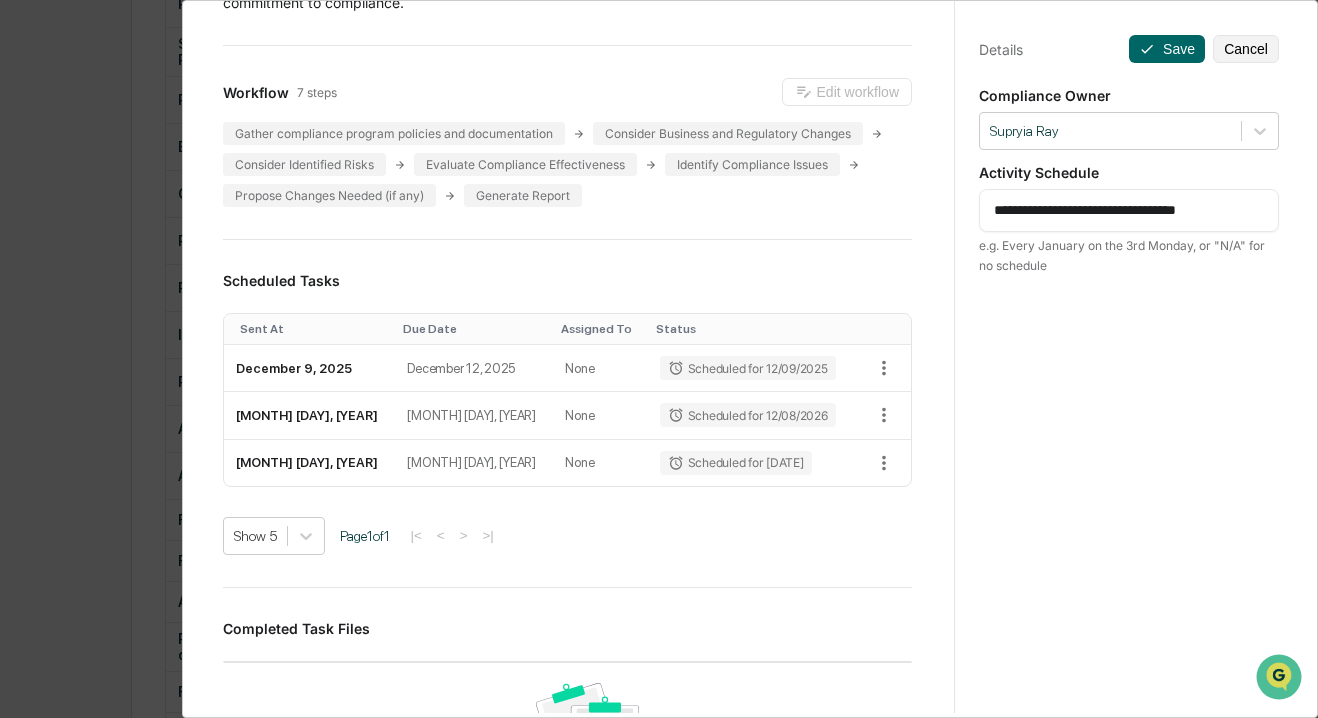scroll, scrollTop: 1256, scrollLeft: 0, axis: vertical 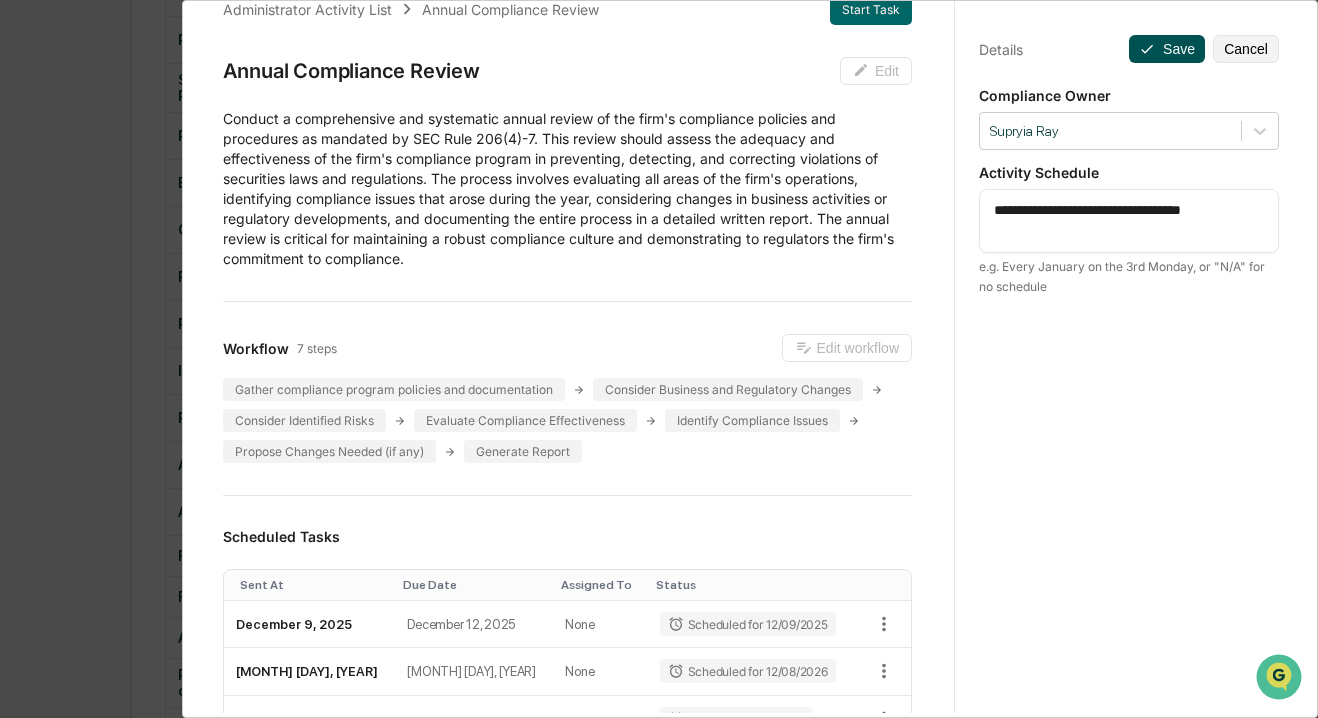 type on "**********" 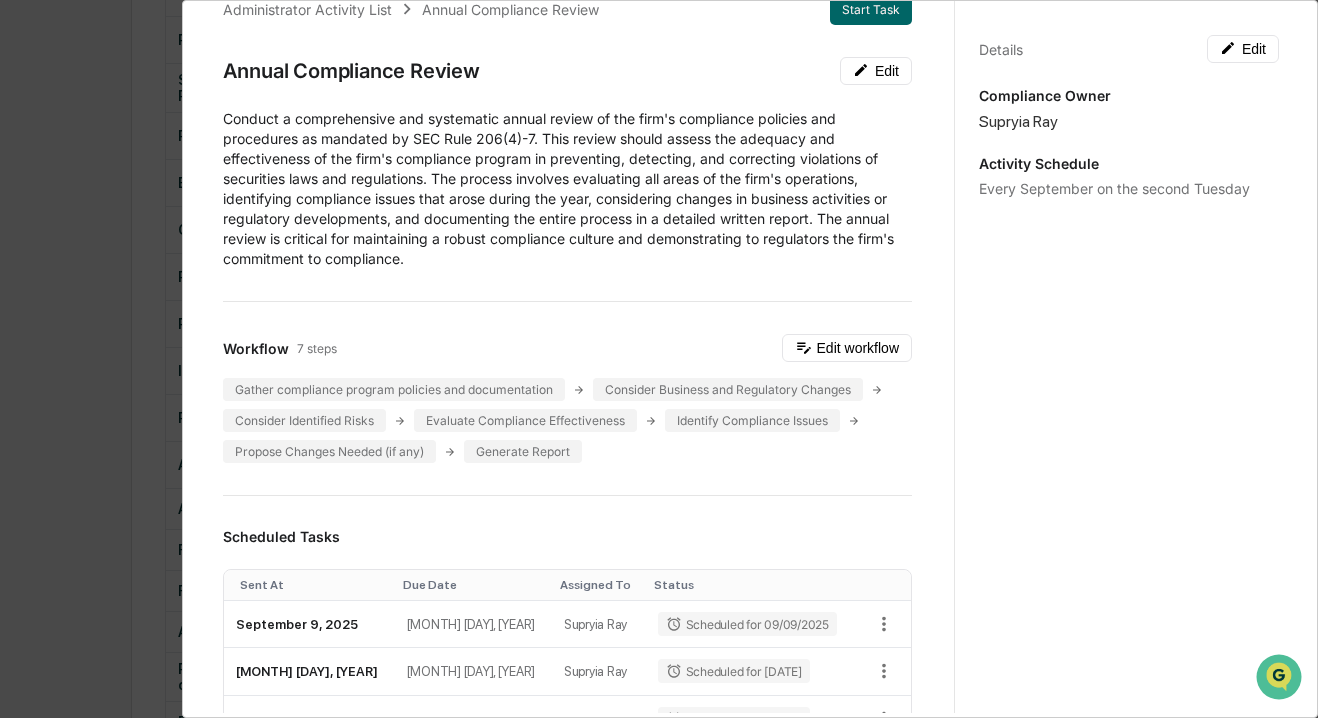 scroll, scrollTop: 1252, scrollLeft: 0, axis: vertical 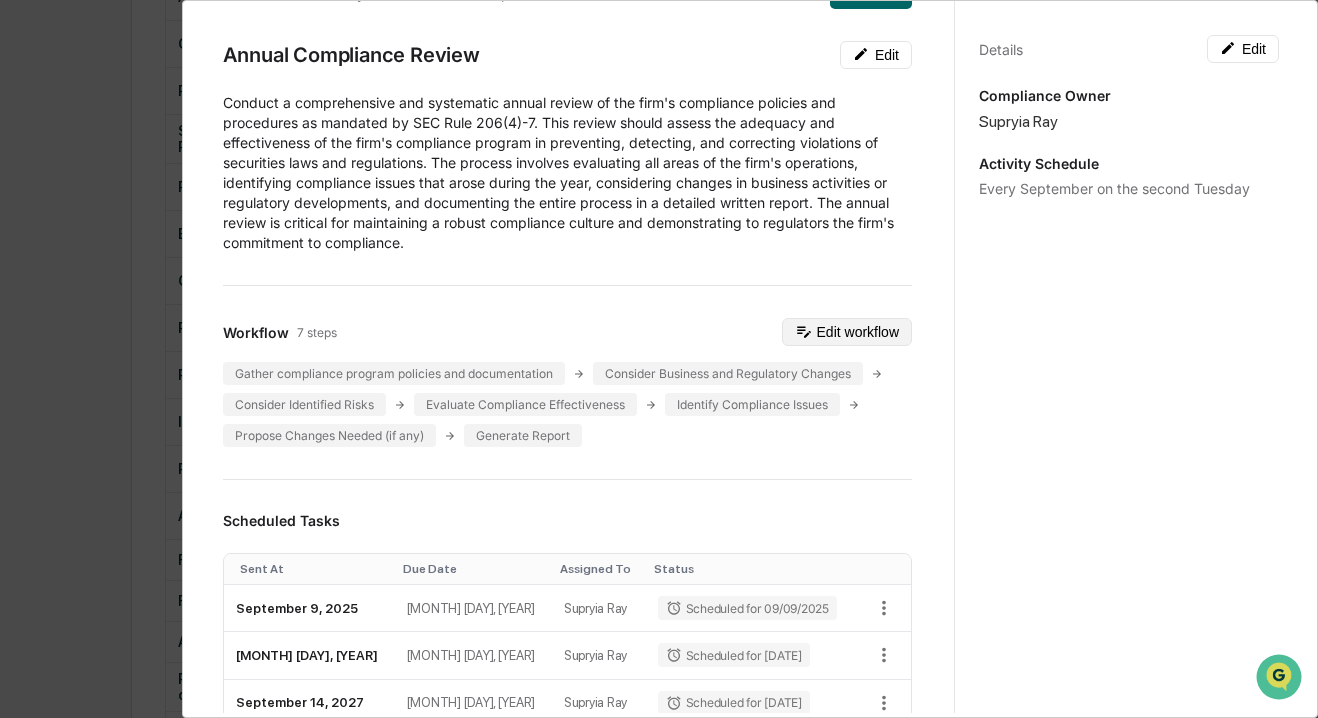 click on "Edit workflow" at bounding box center (847, 332) 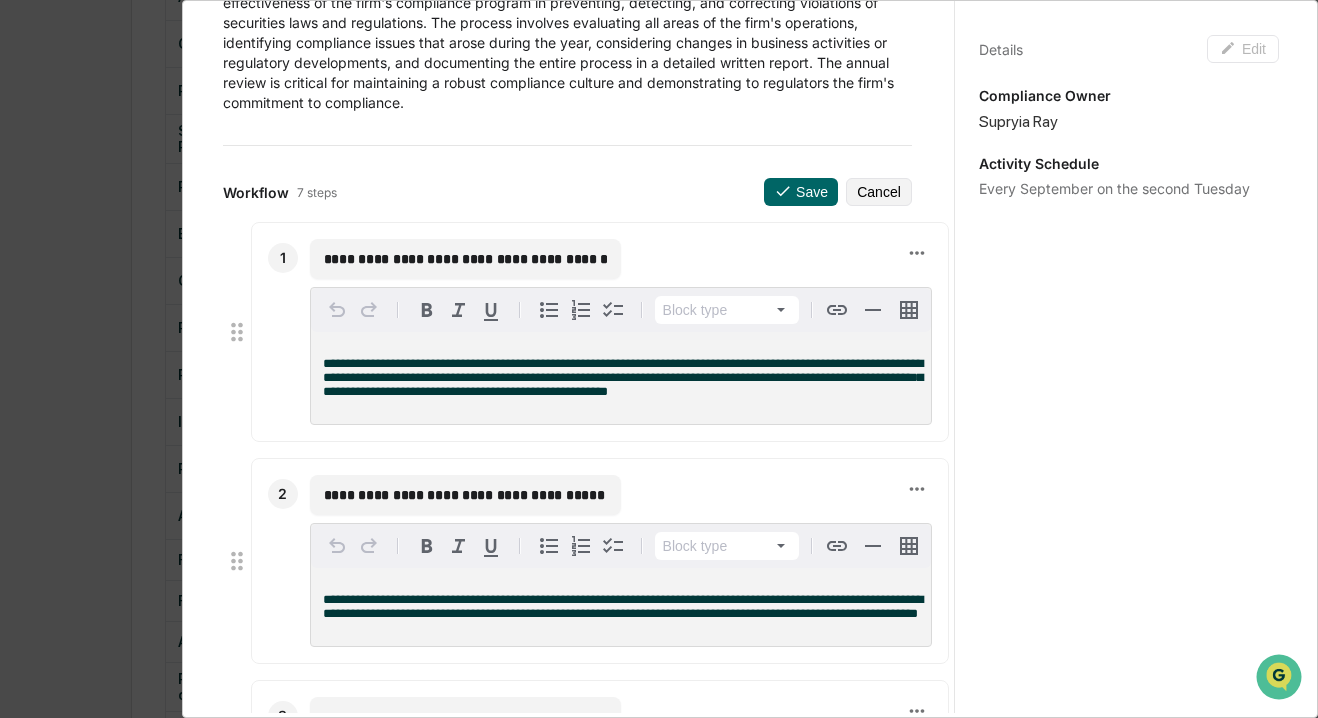 scroll, scrollTop: 209, scrollLeft: 0, axis: vertical 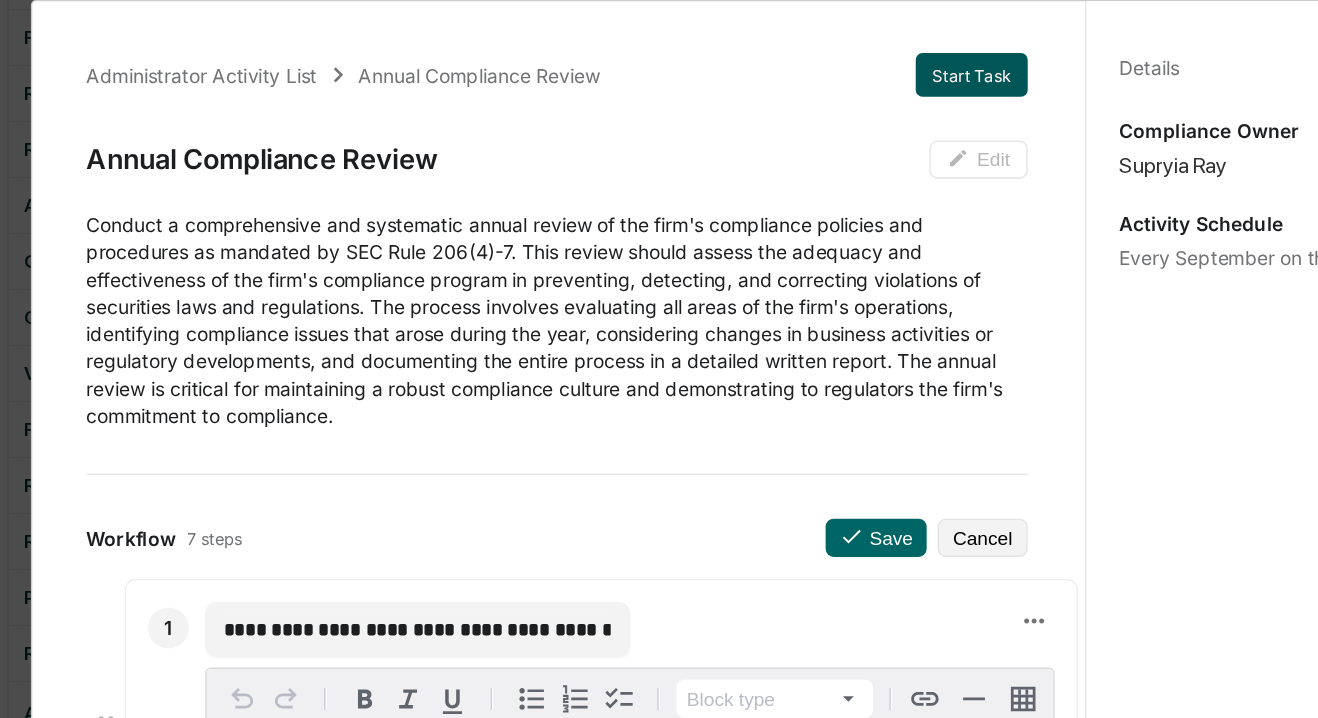 click on "Start Task" at bounding box center [871, 55] 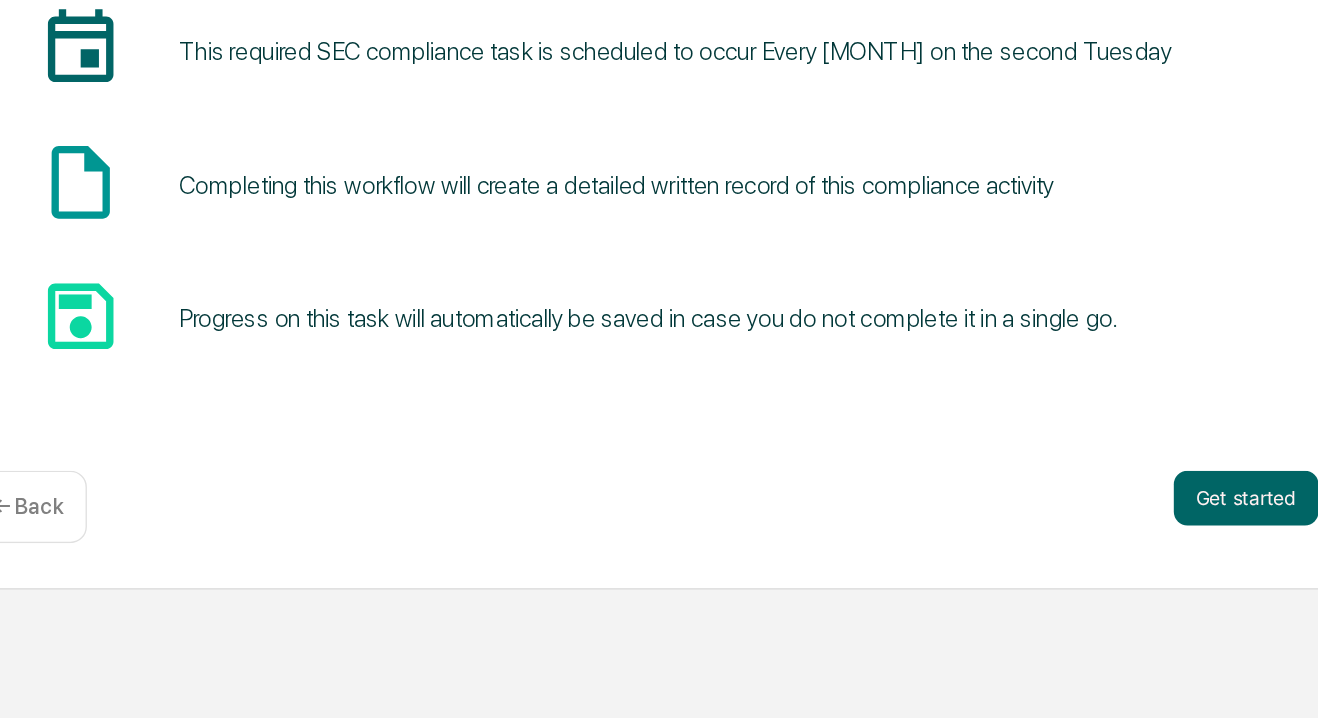 scroll, scrollTop: 233, scrollLeft: 0, axis: vertical 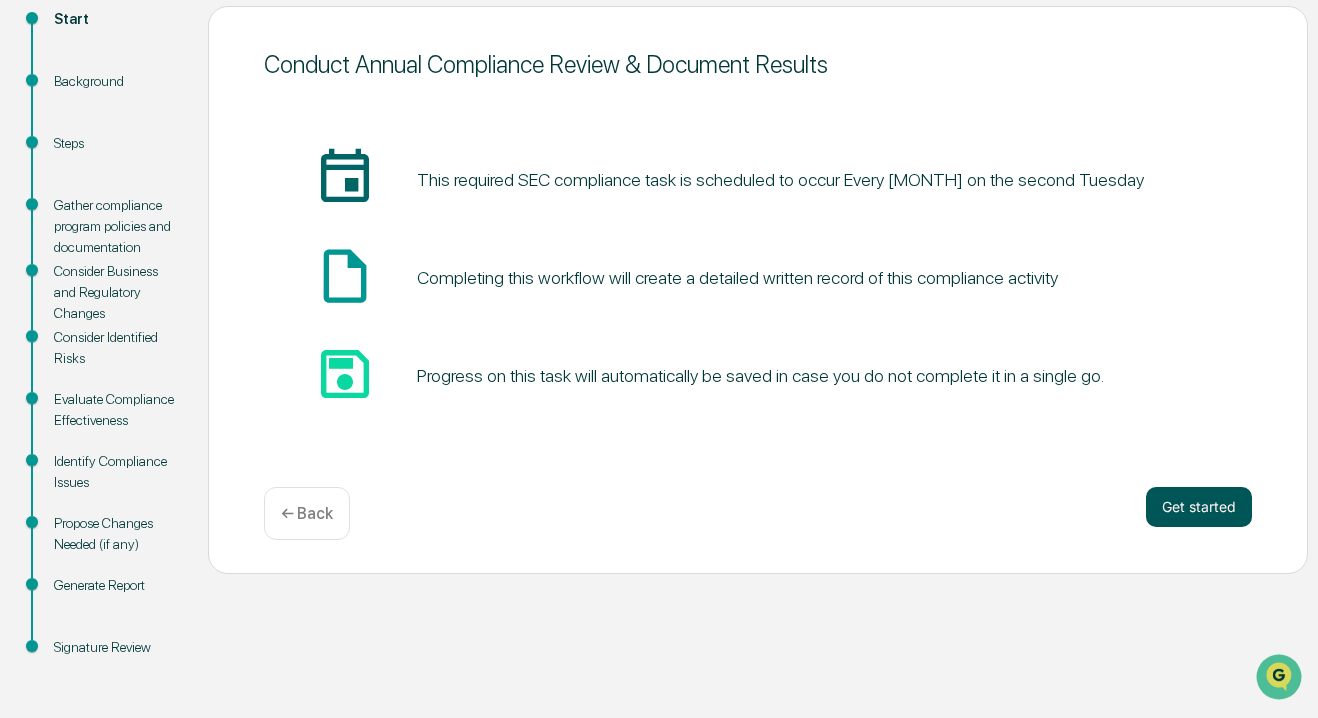 click on "Get started" at bounding box center [1199, 507] 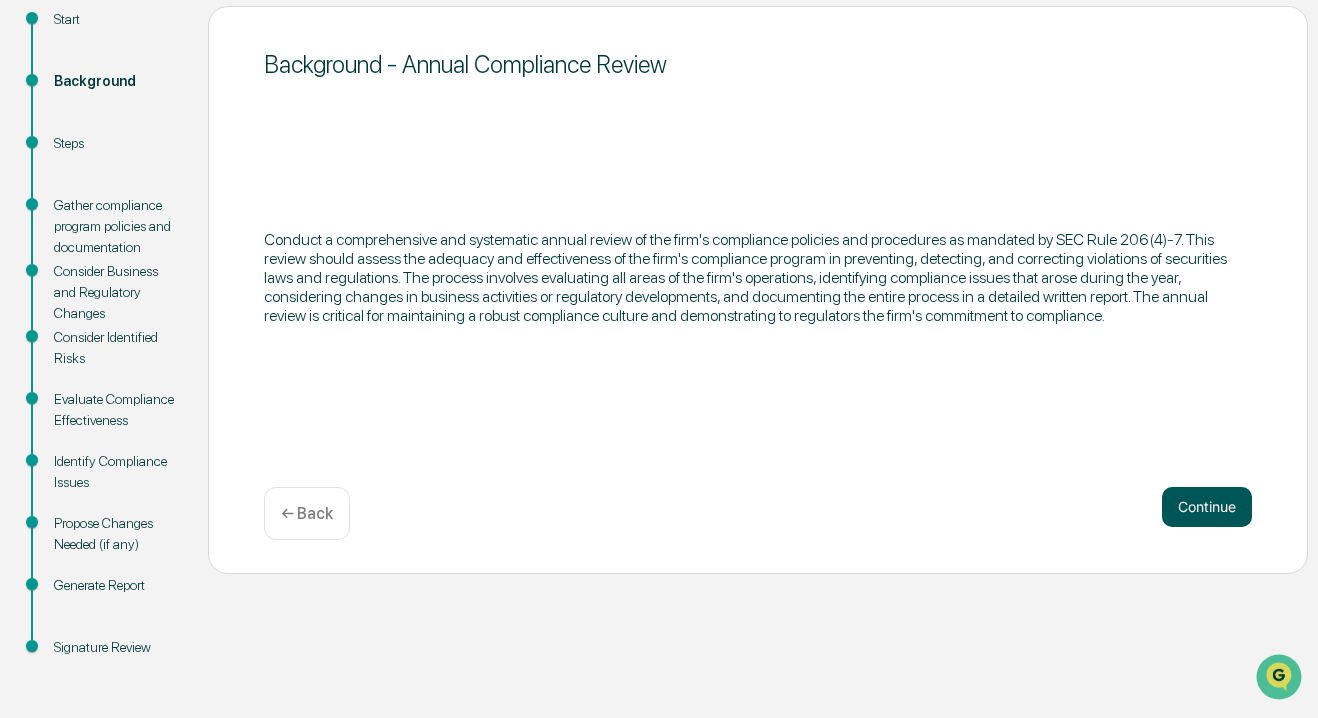 click on "Continue" at bounding box center [1207, 507] 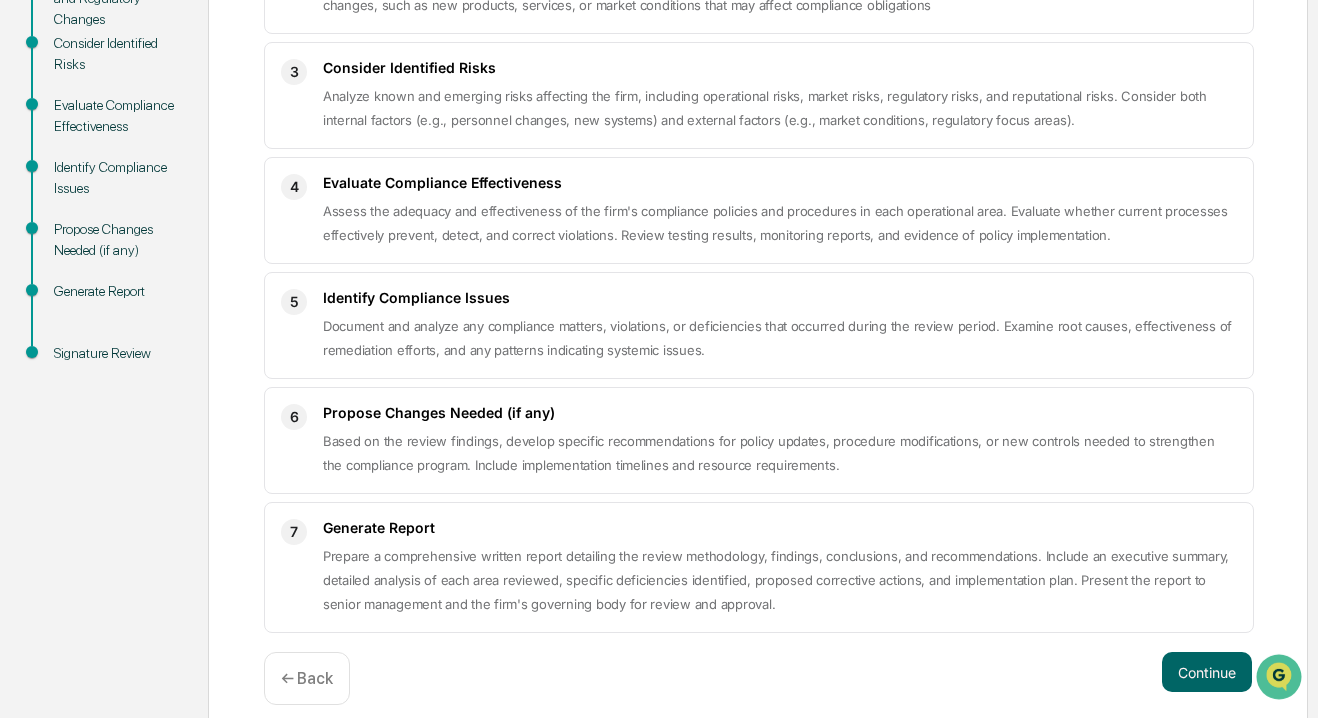 scroll, scrollTop: 553, scrollLeft: 0, axis: vertical 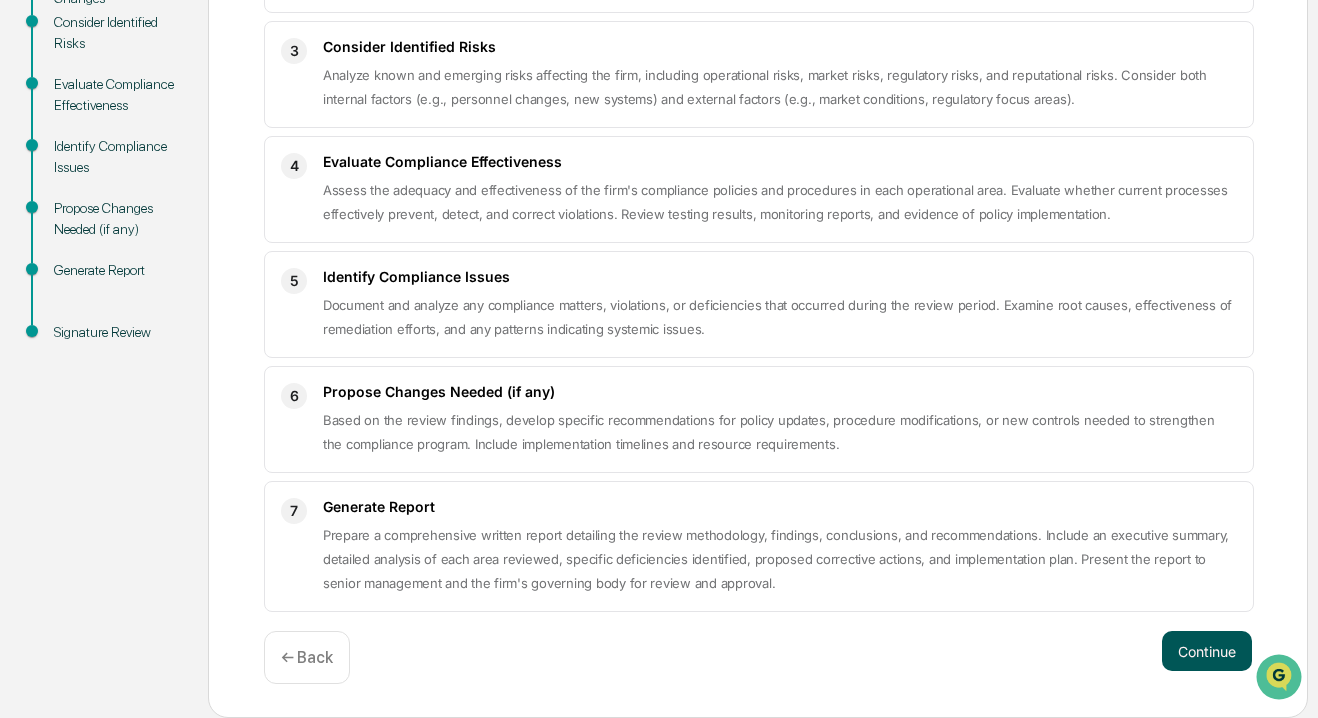 click on "Continue" at bounding box center [1207, 651] 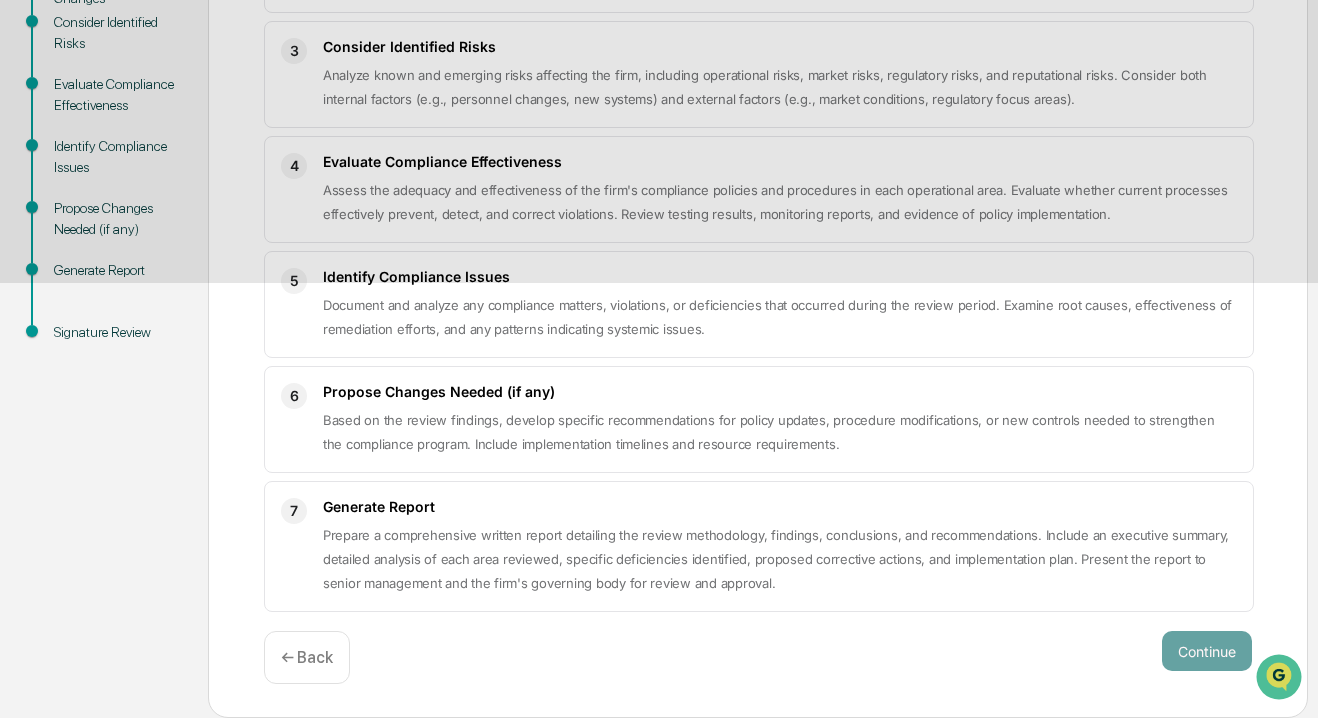 scroll, scrollTop: 234, scrollLeft: 0, axis: vertical 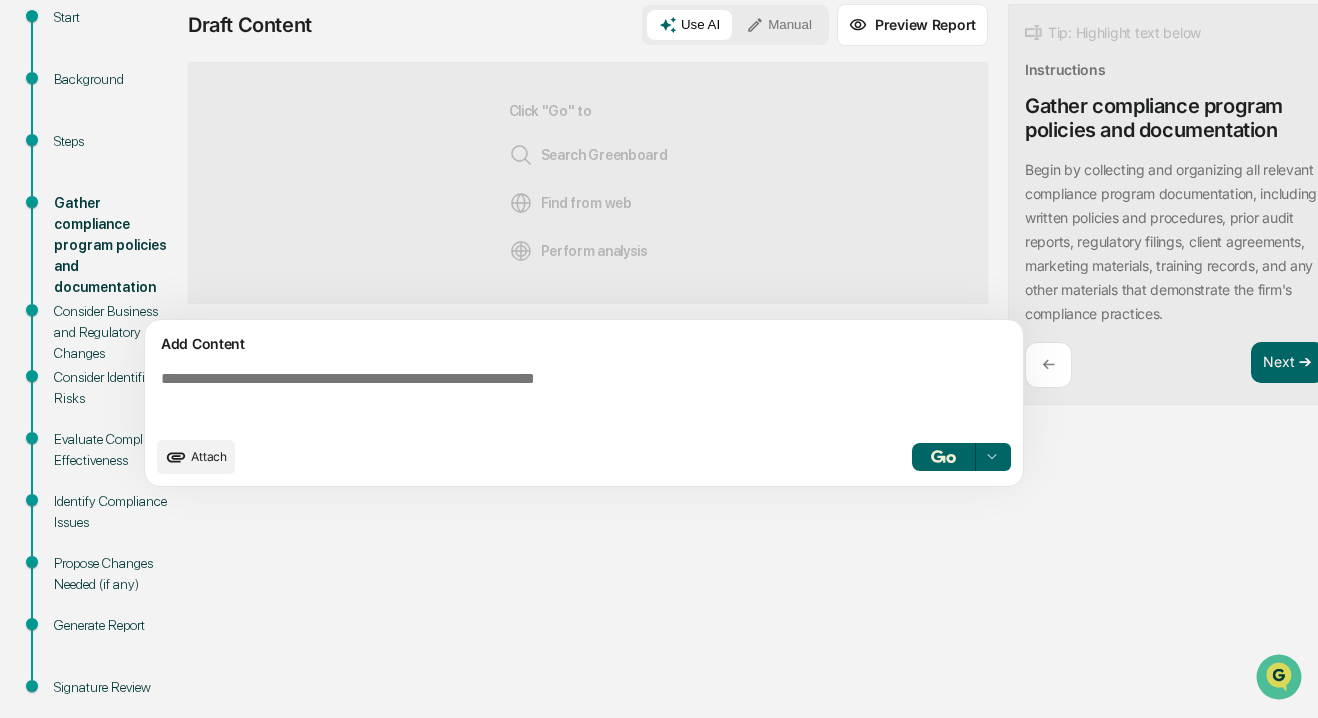 click at bounding box center [943, 456] 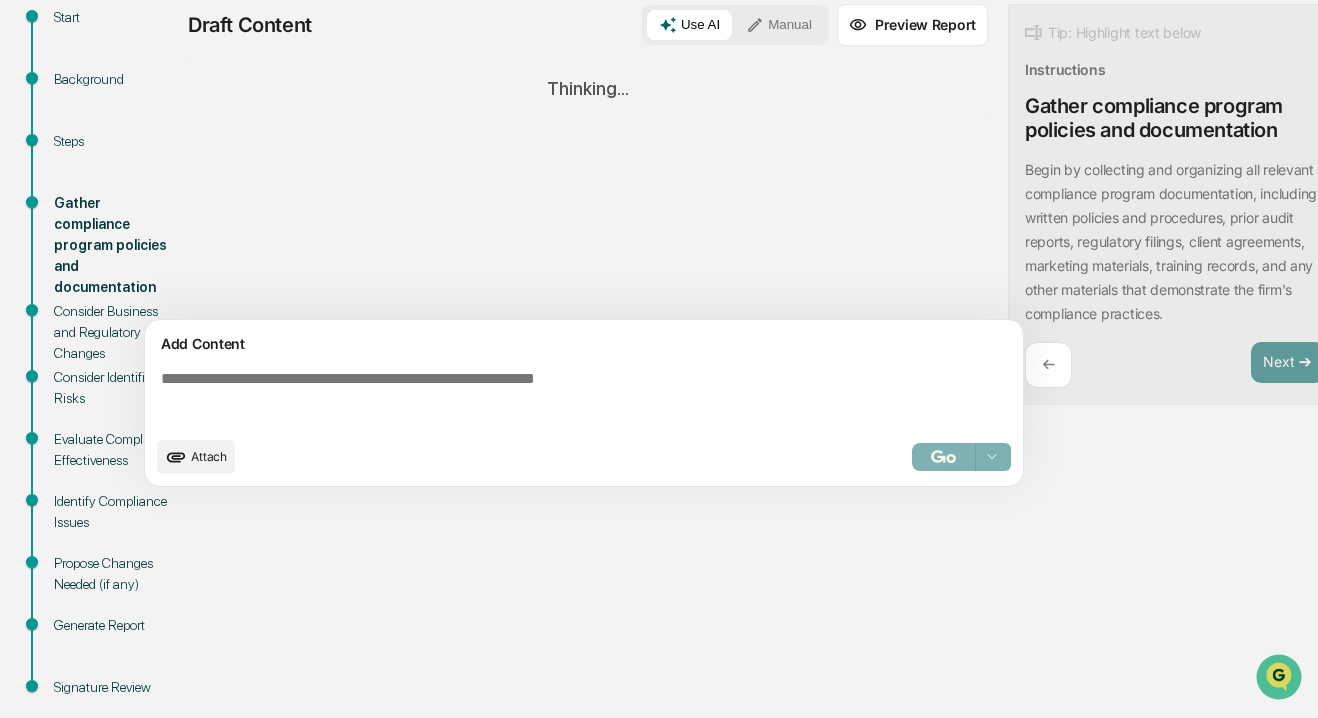 click at bounding box center (588, 398) 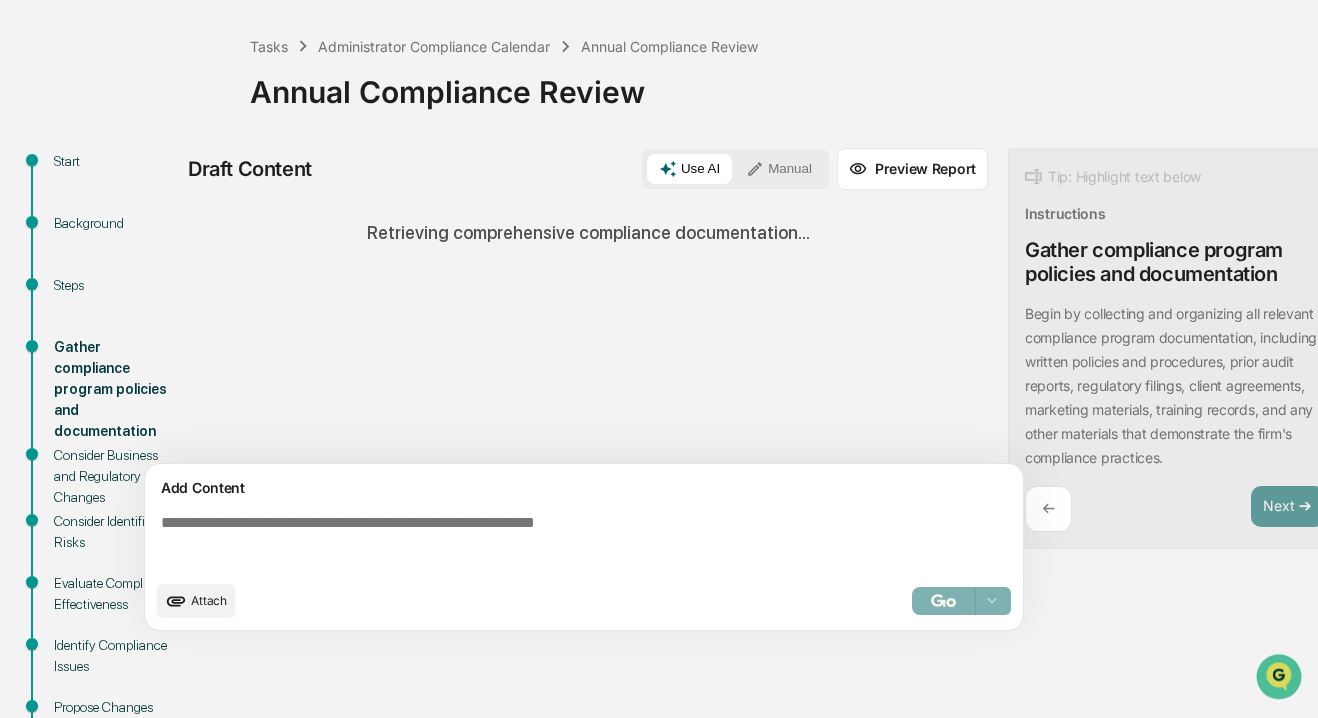 scroll, scrollTop: 92, scrollLeft: 0, axis: vertical 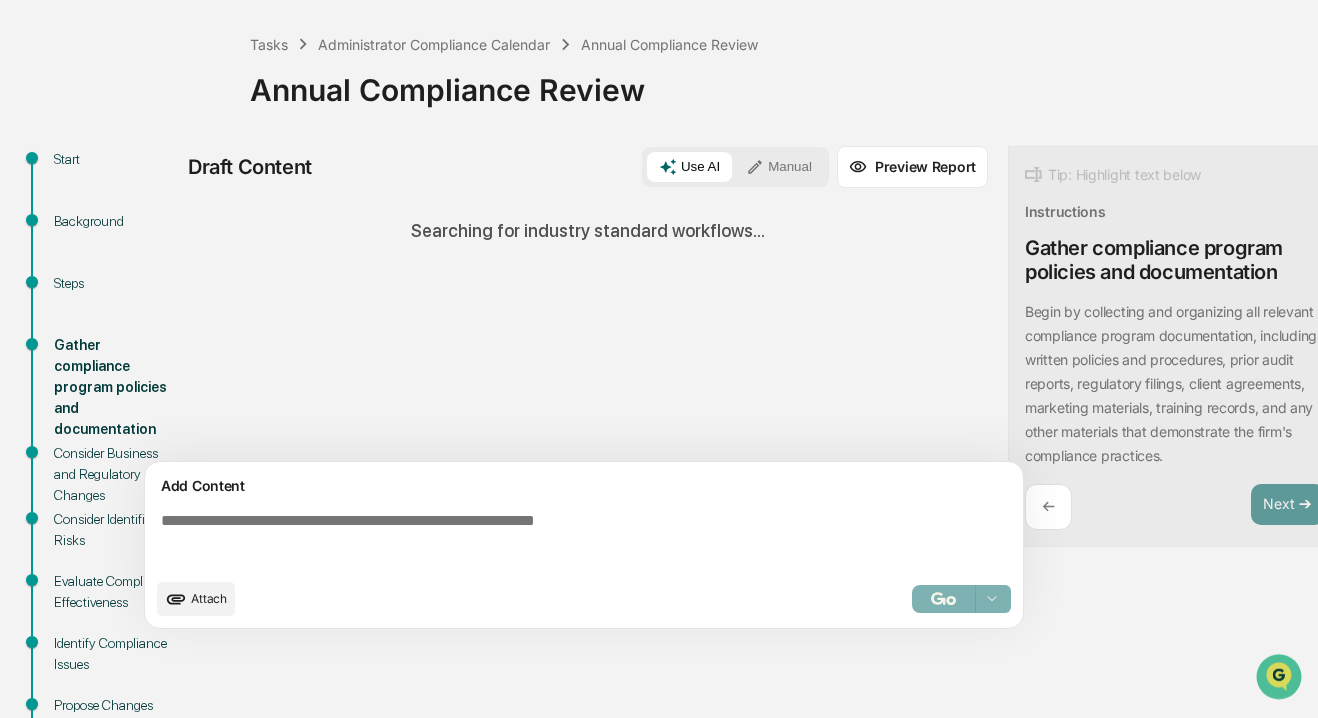 click at bounding box center (588, 540) 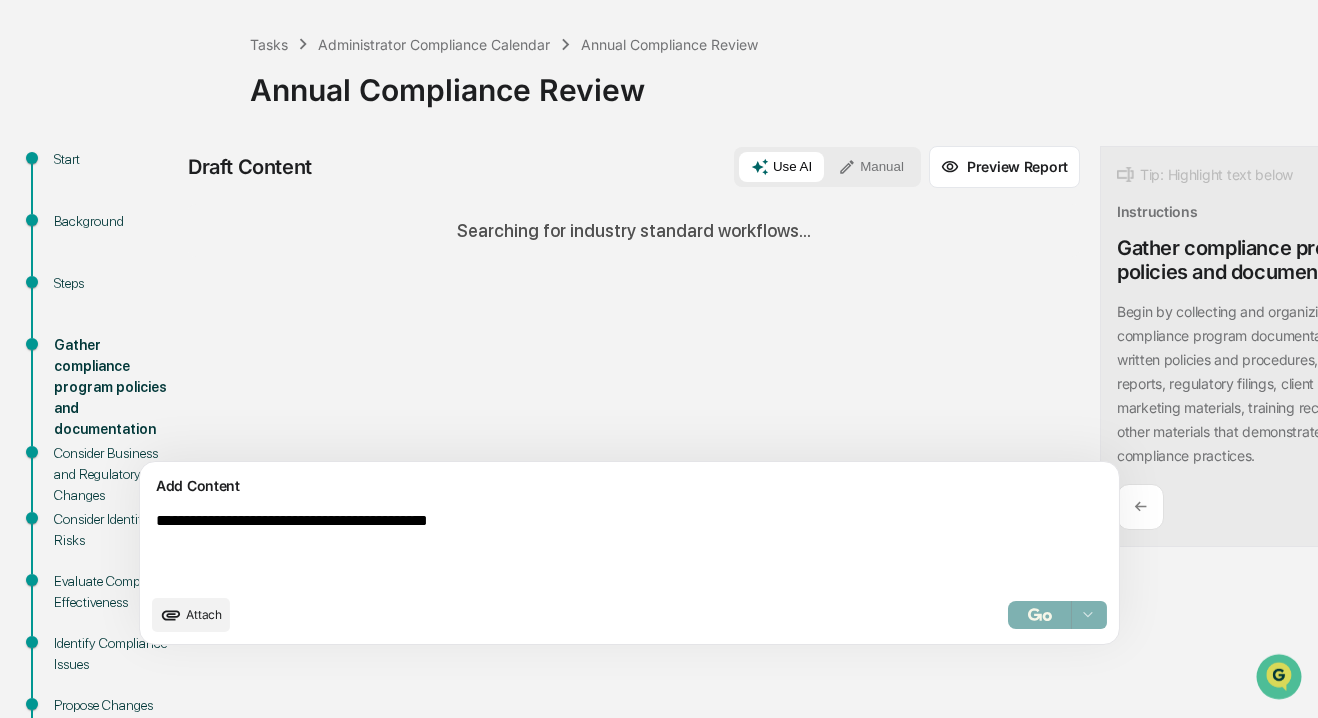 type on "**********" 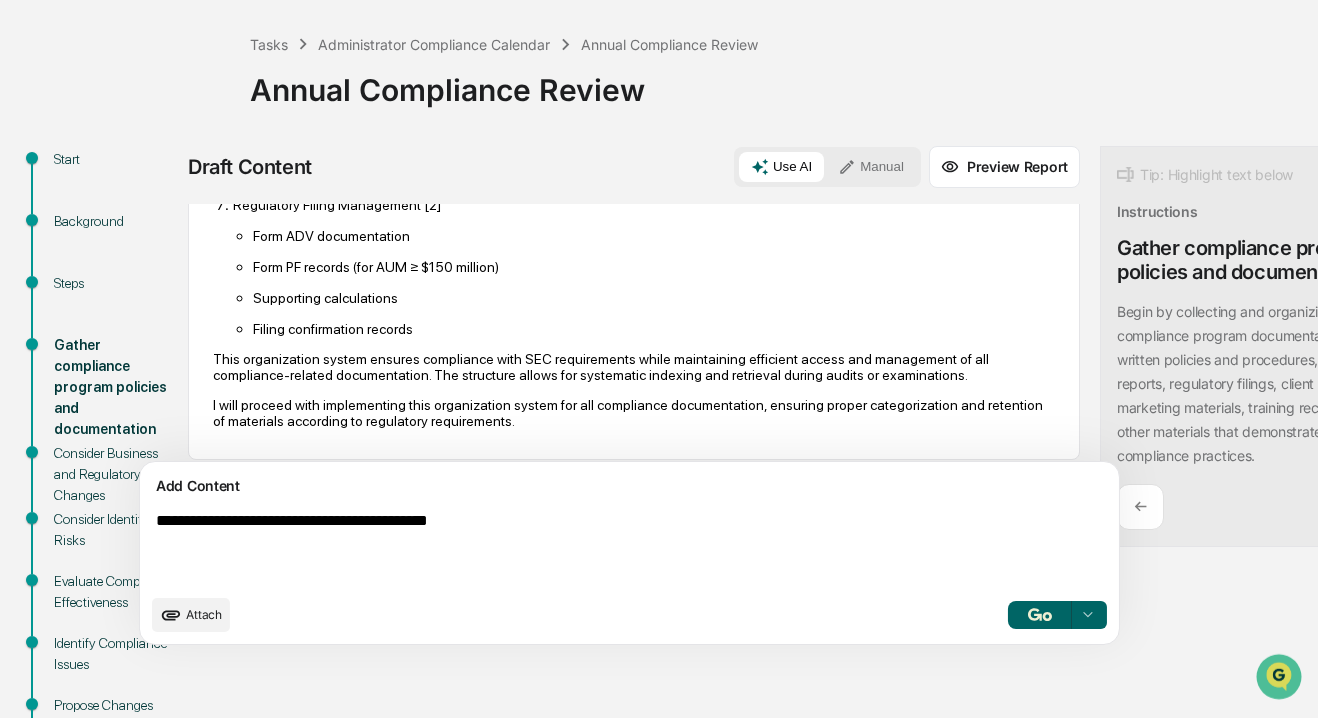 scroll, scrollTop: 1292, scrollLeft: 0, axis: vertical 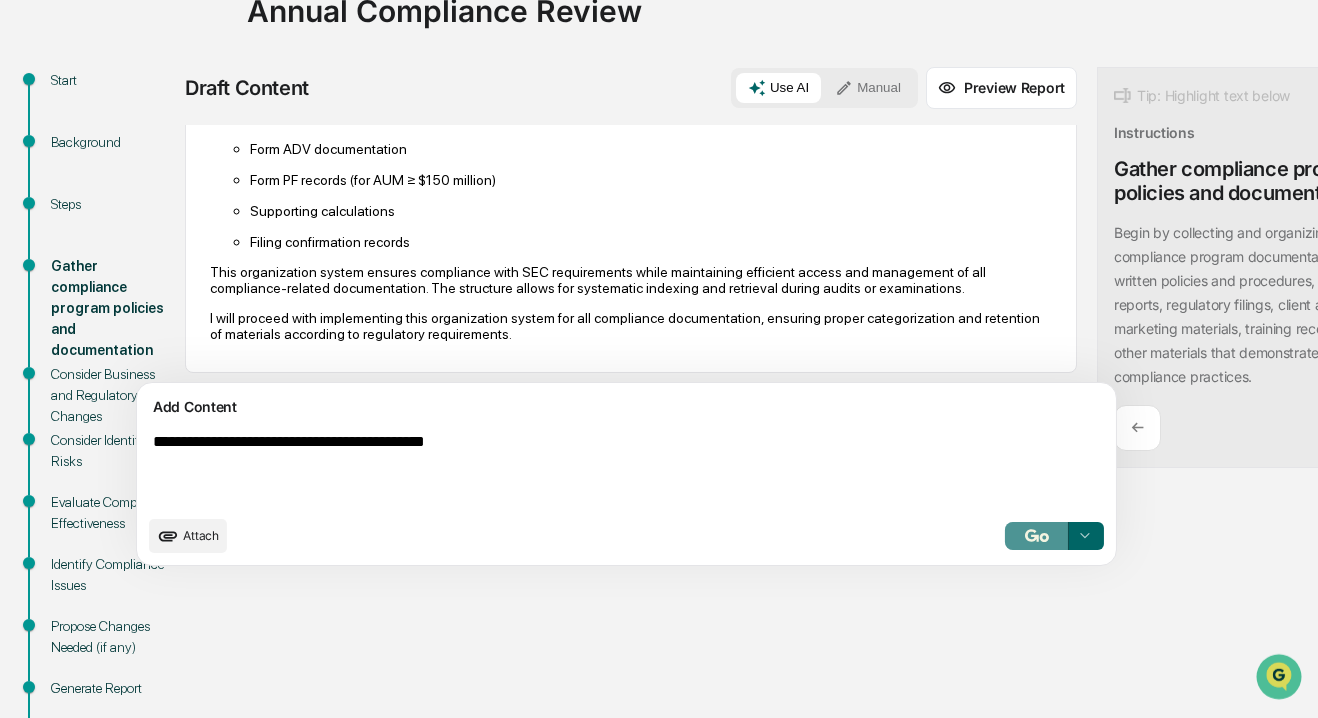 click at bounding box center (1037, 535) 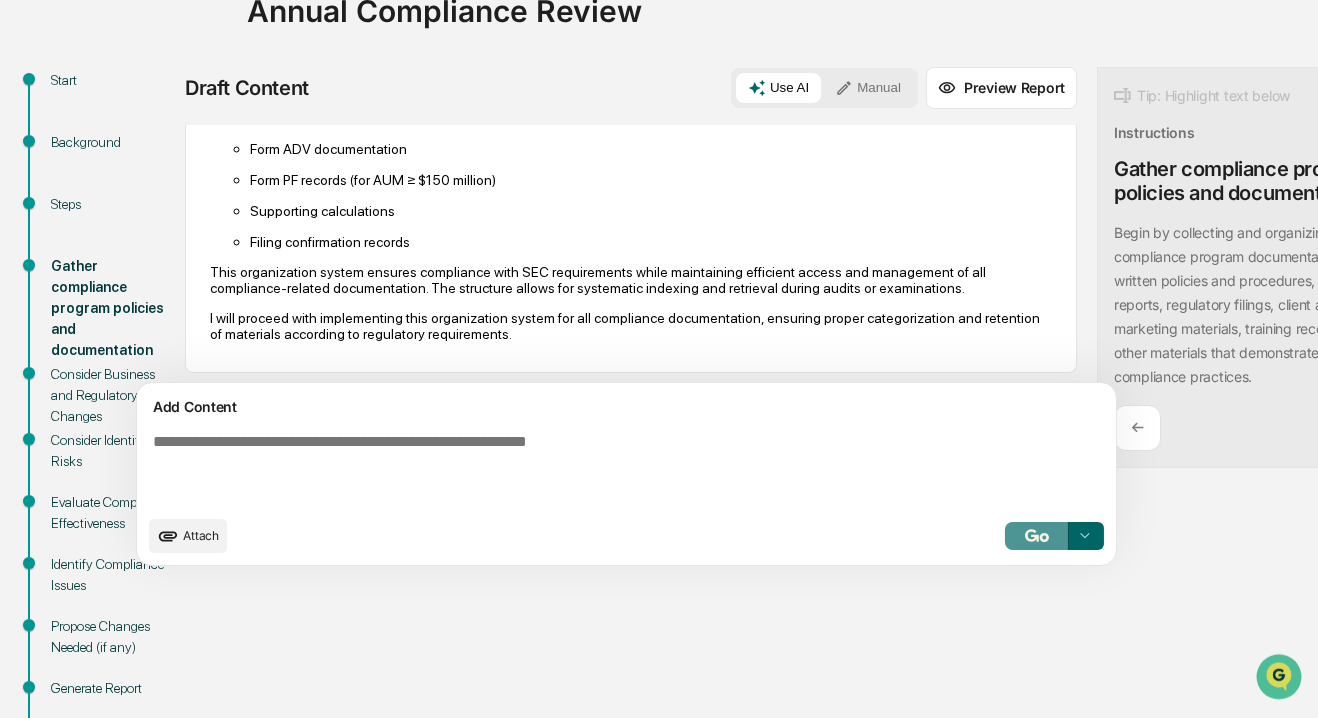 scroll, scrollTop: 1382, scrollLeft: 0, axis: vertical 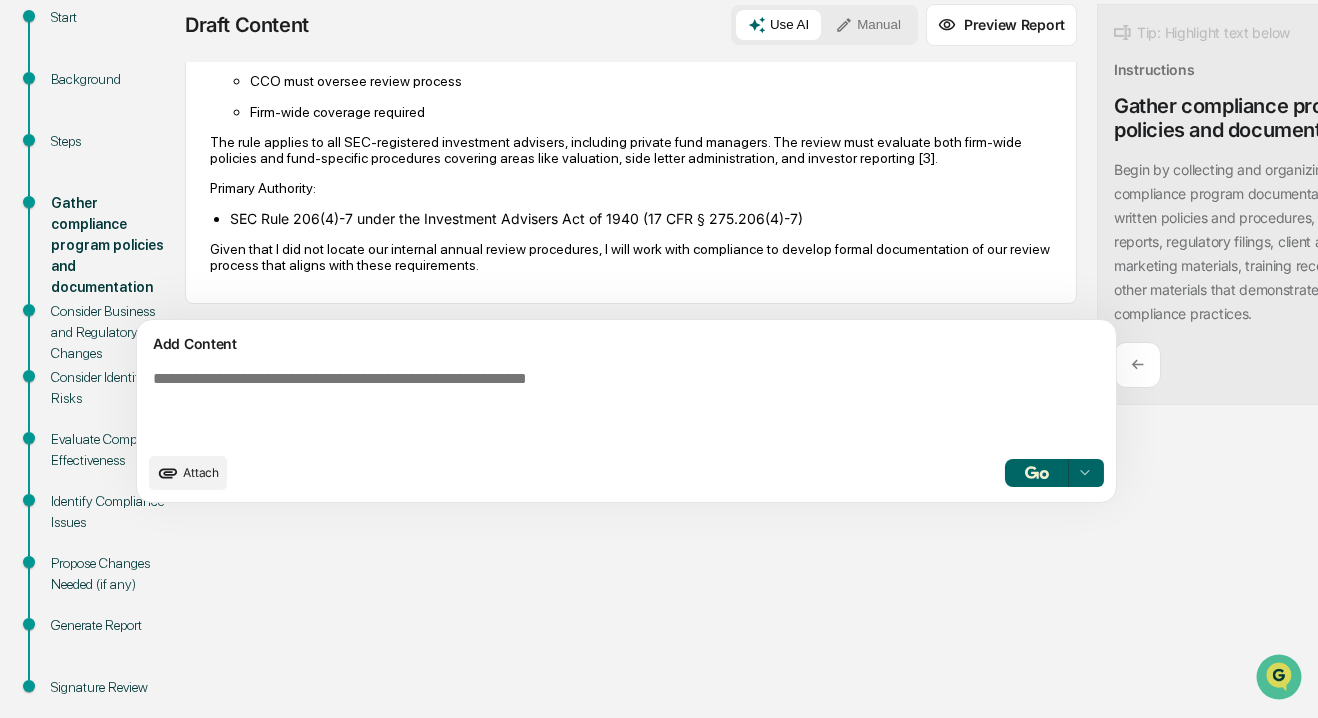 click on "Start Background Steps Gather compliance program policies and documentation Consider Business and Regulatory Changes Consider Identified Risks Evaluate Compliance Effectiveness Identify Compliance Issues Propose Changes Needed (if any) Generate Report Signature Review Draft Content  Use AI  Manual Preview Report Sources AI Synthesis View  5 sources Edit & Refine Based on my review of both internal documentation and regulatory requirements, I'll outline the compliance documentation organization process. I searched our internal systems but did not locate specific documentation workflows or organization procedures. Given this gap, I will implement a documentation management system that aligns with SEC requirements and industry best practices. The following structure will be used to organize compliance documentation: Core Documentation Categories Written policies and procedures Annual review records Regulatory filings Client agreements Marketing materials Training records Implement 5-year minimum retention period" at bounding box center (656, 381) 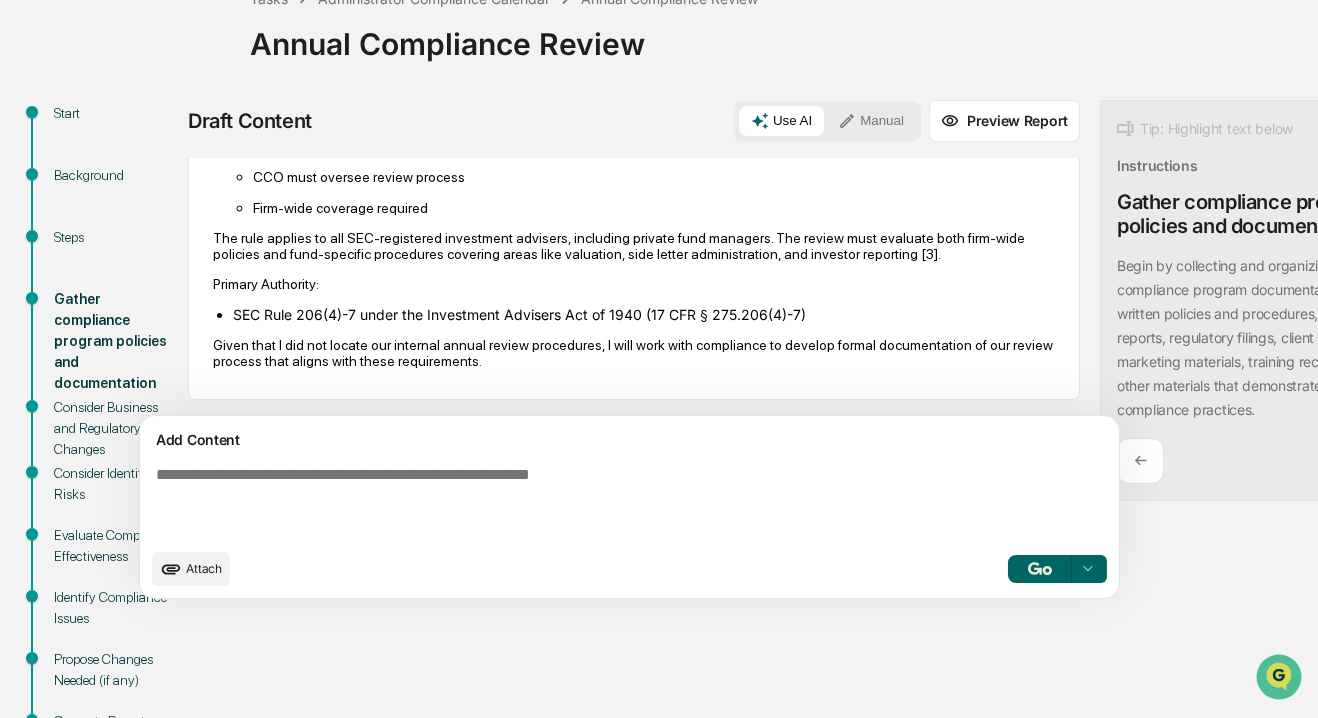 scroll, scrollTop: 0, scrollLeft: 0, axis: both 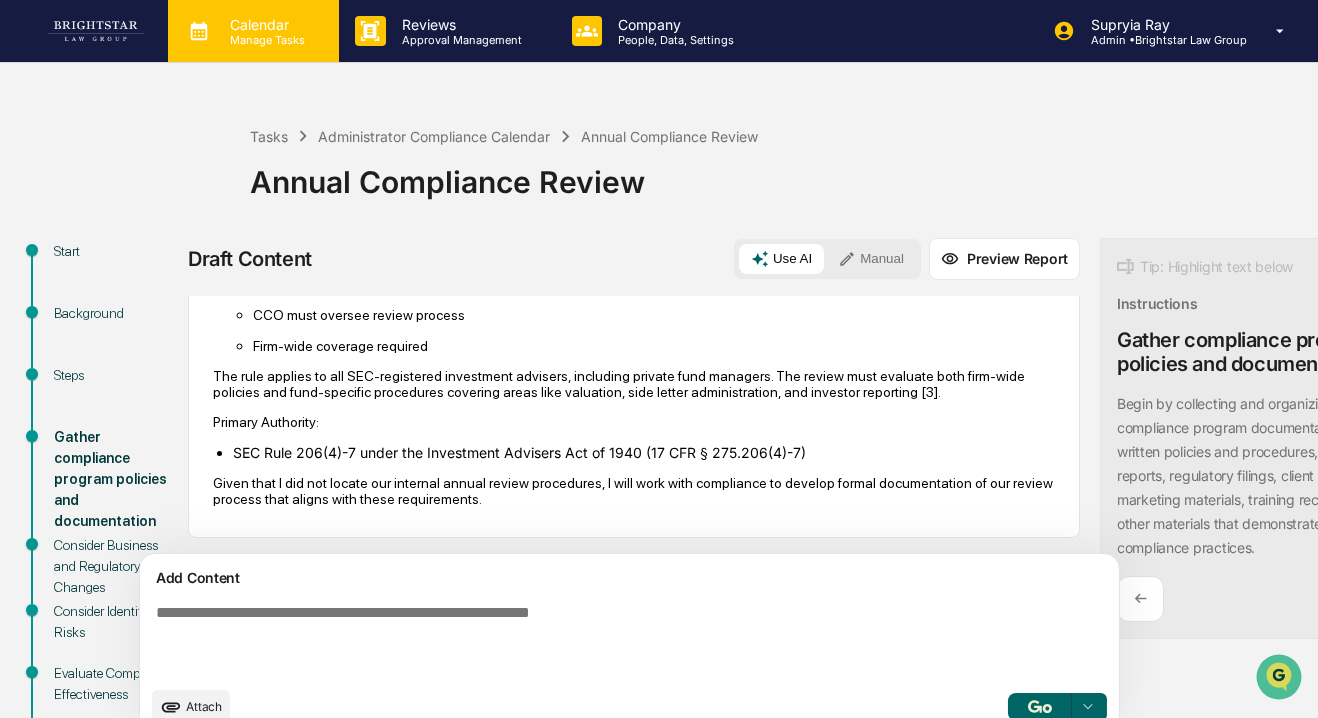 click on "Calendar" at bounding box center (264, 24) 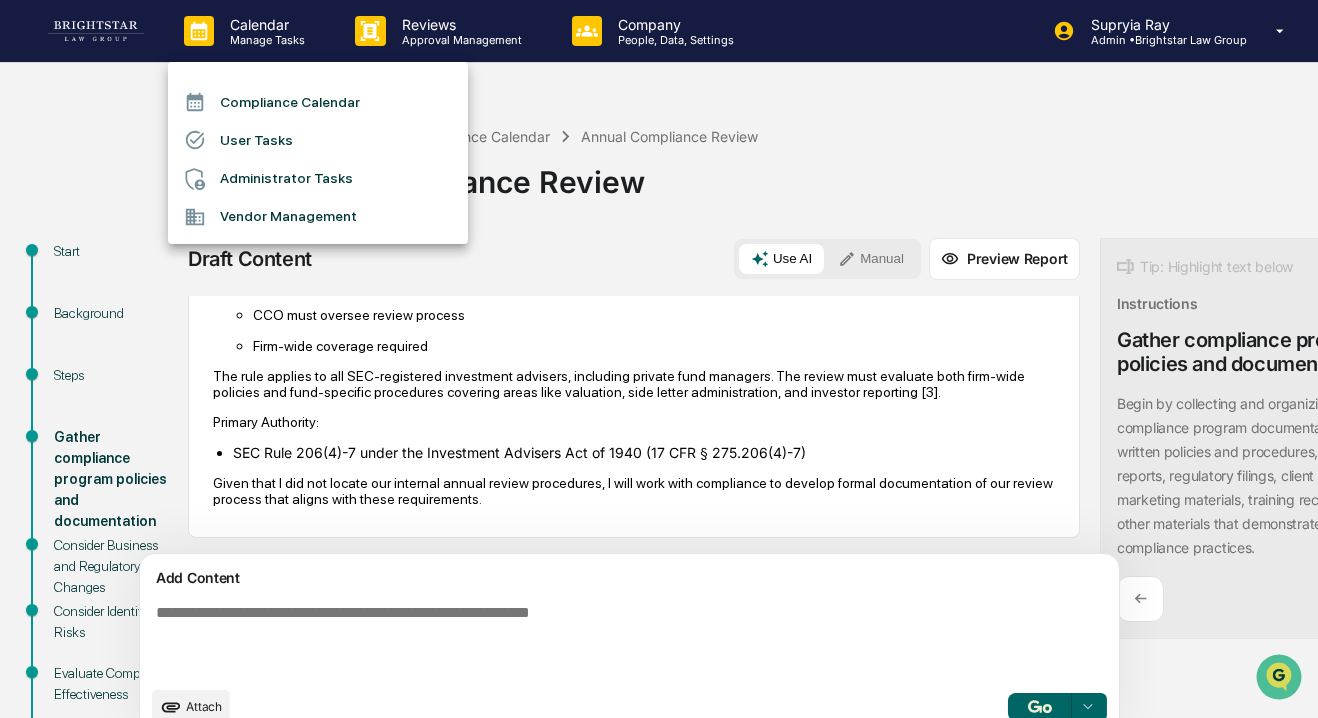 click at bounding box center [659, 359] 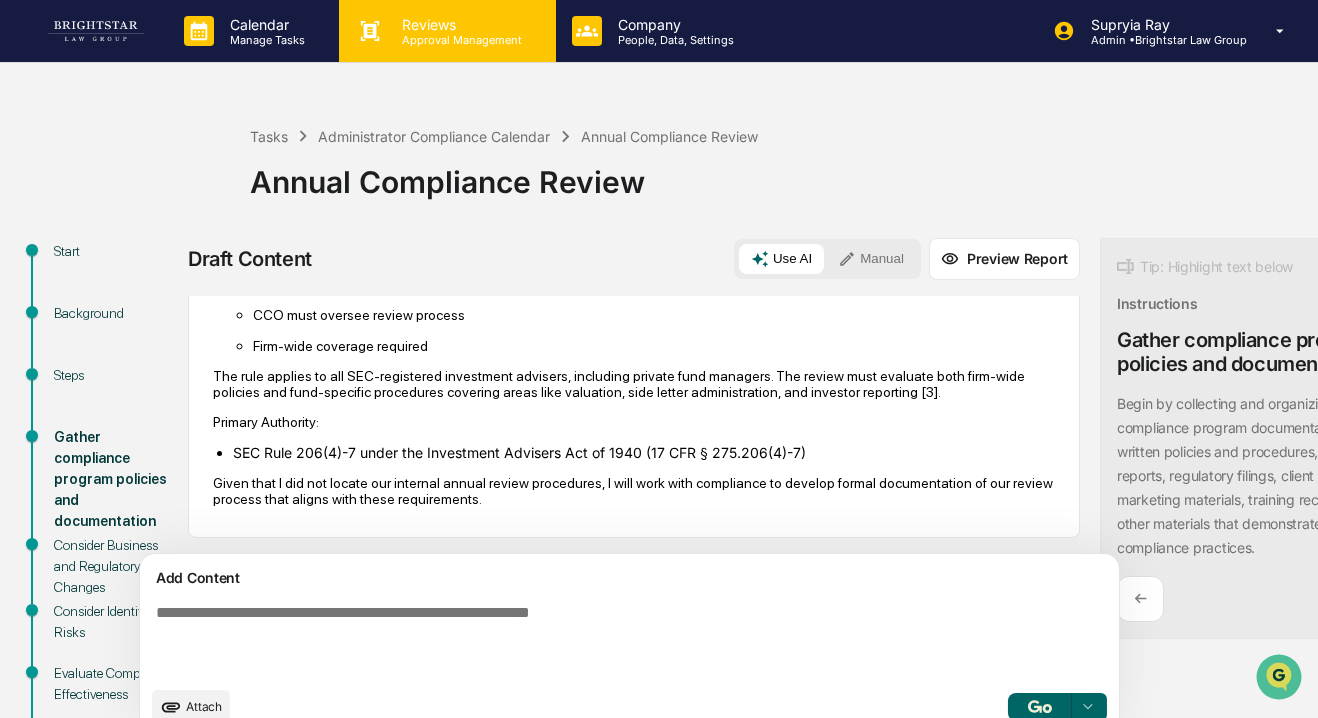 click on "Reviews" at bounding box center (459, 24) 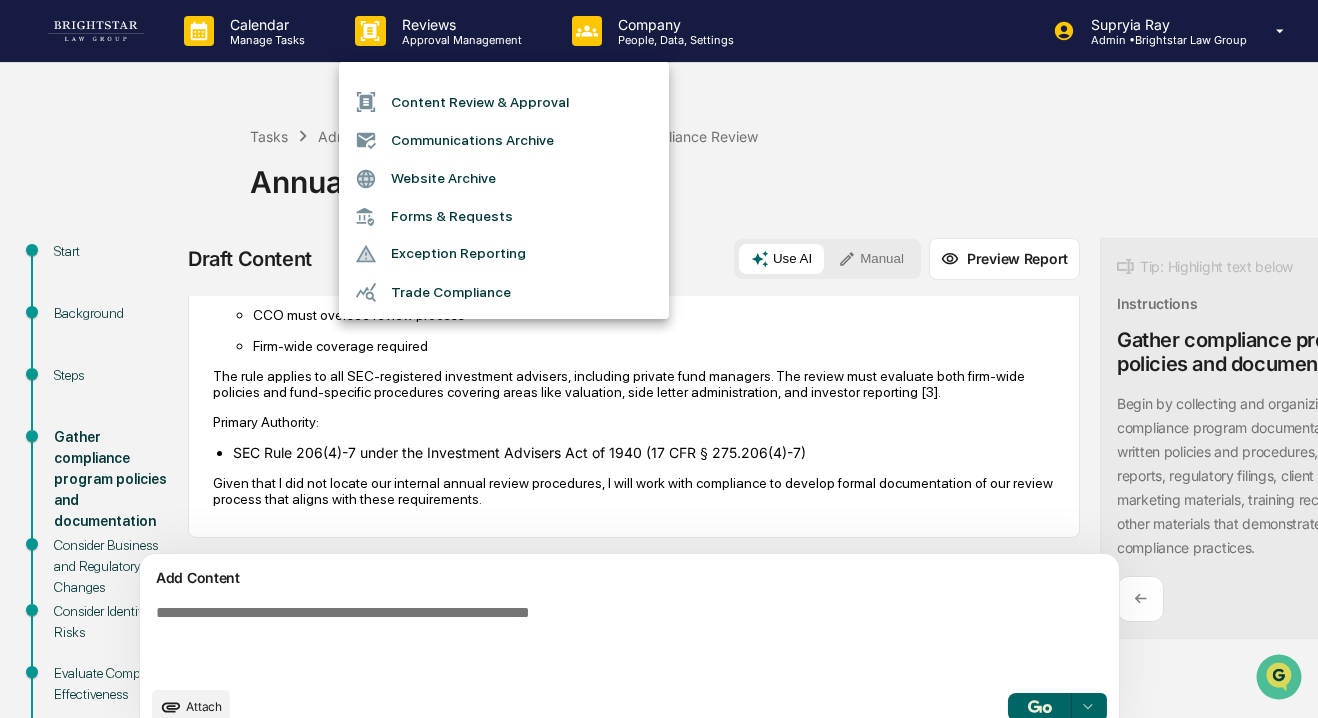 click on "Website Archive" at bounding box center (504, 179) 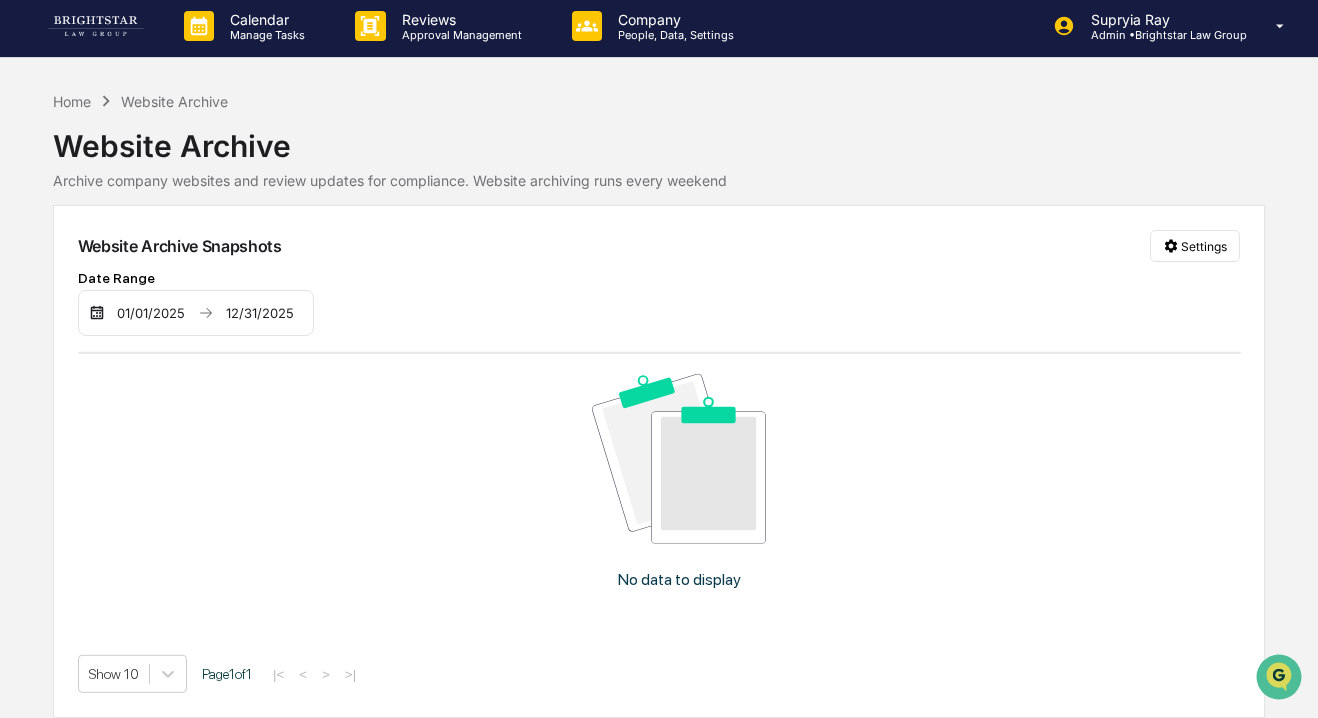 scroll, scrollTop: 0, scrollLeft: 0, axis: both 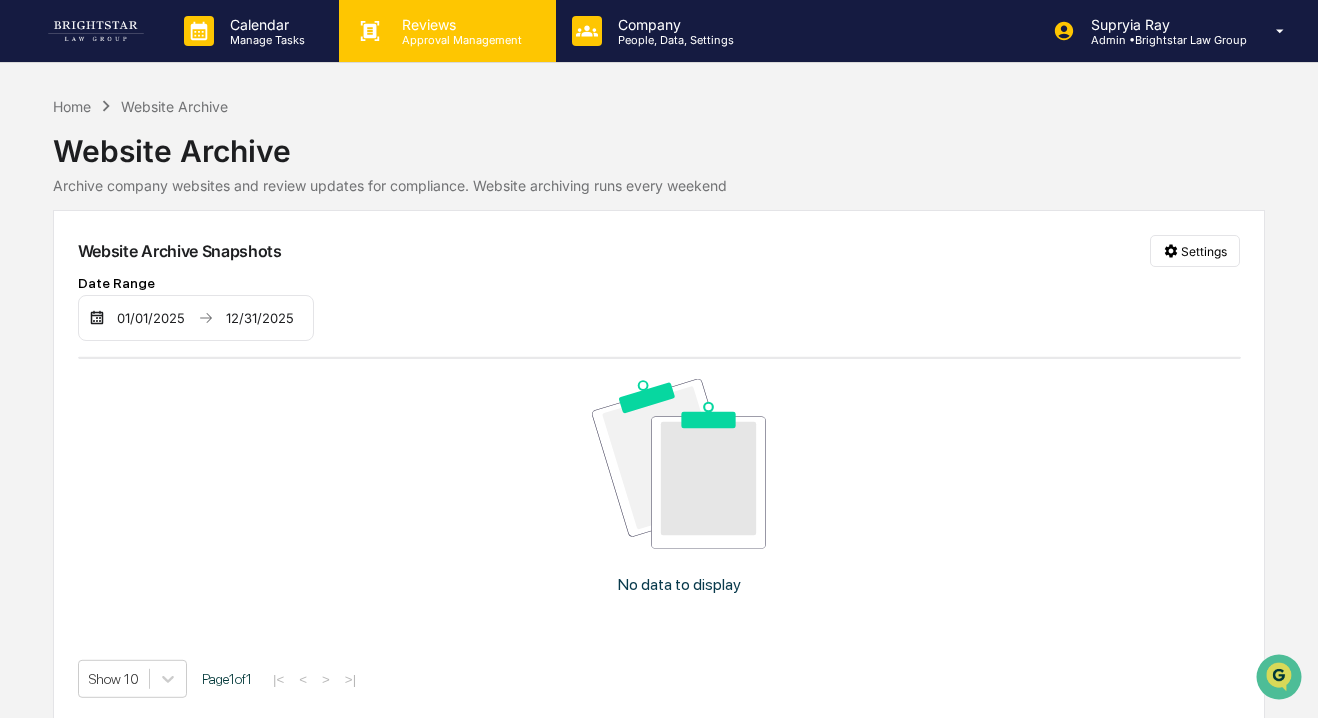 click on "Reviews" at bounding box center [459, 24] 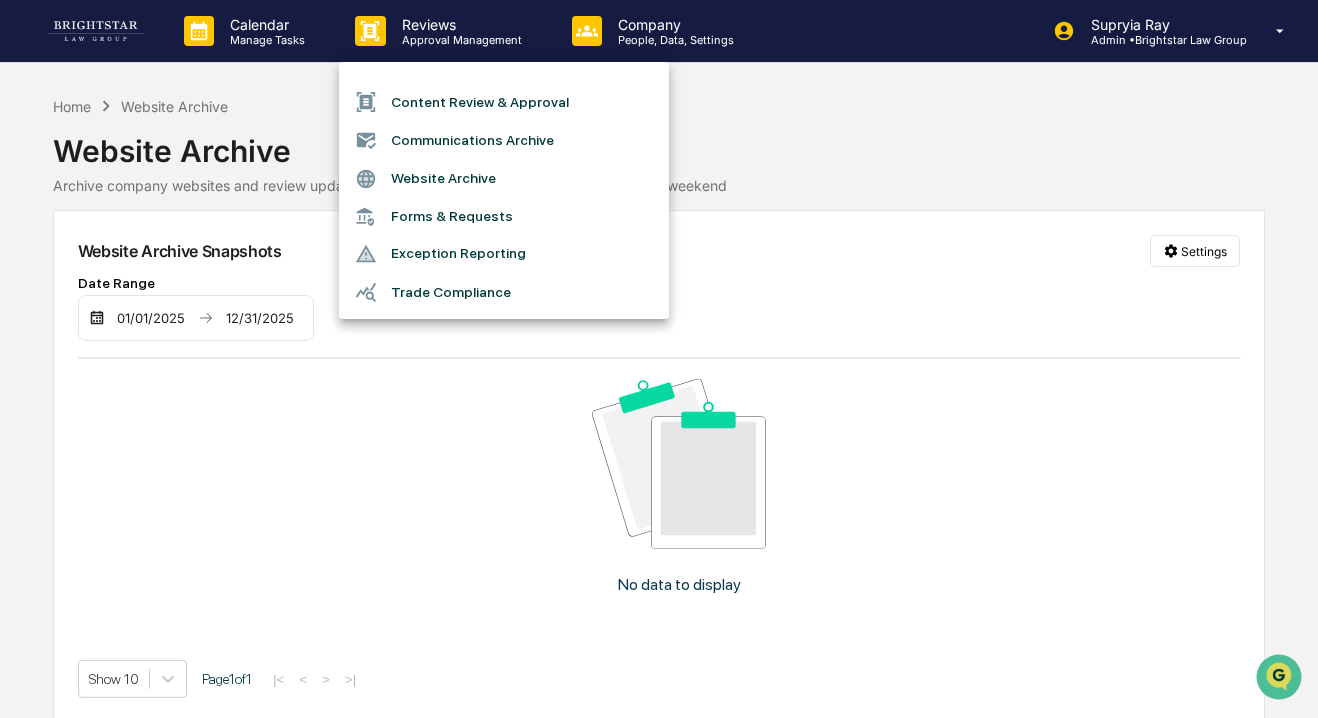 click on "Communications Archive" at bounding box center (504, 140) 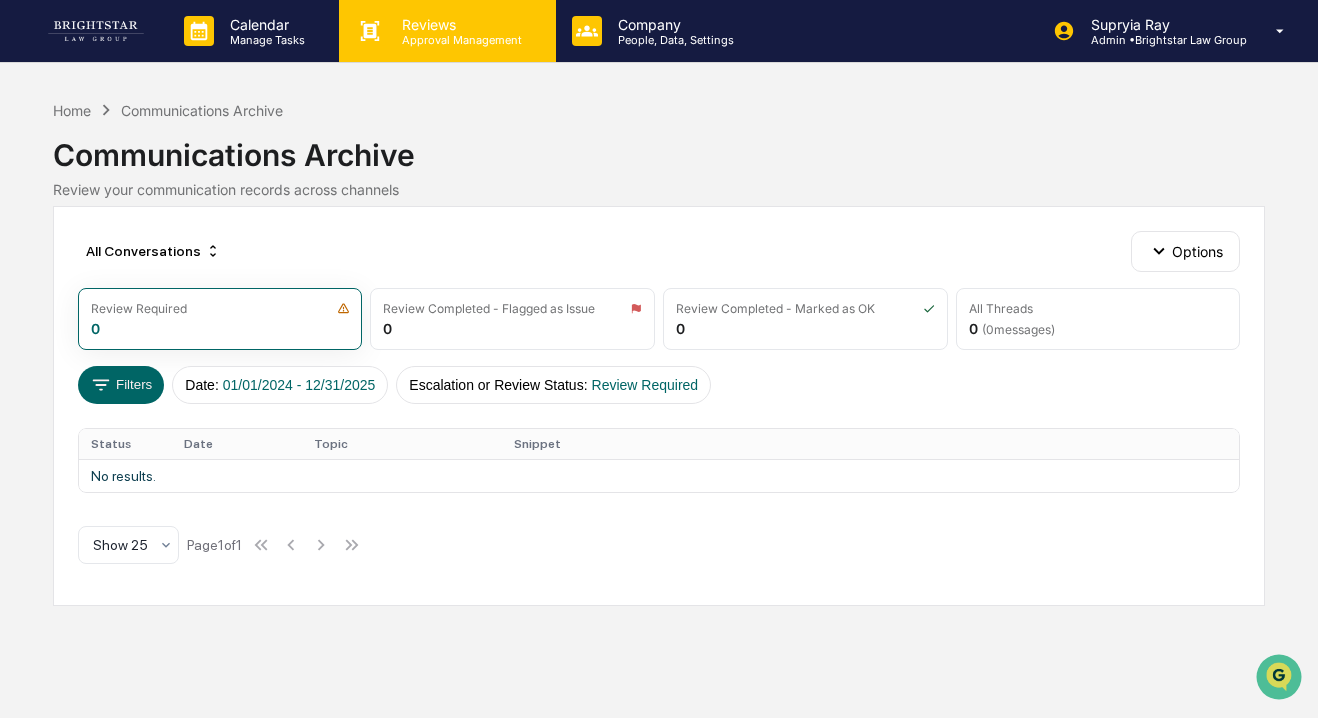 click on "Approval Management" at bounding box center [459, 40] 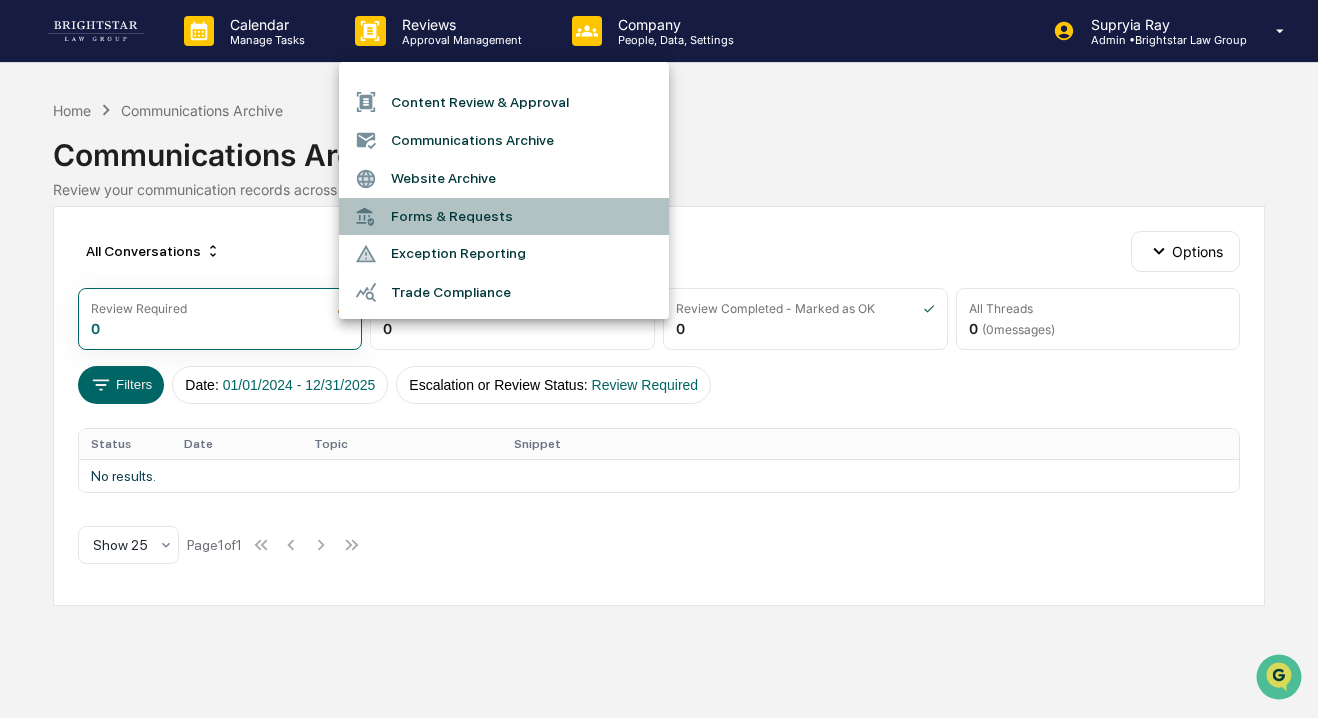 click on "Forms & Requests" at bounding box center (504, 216) 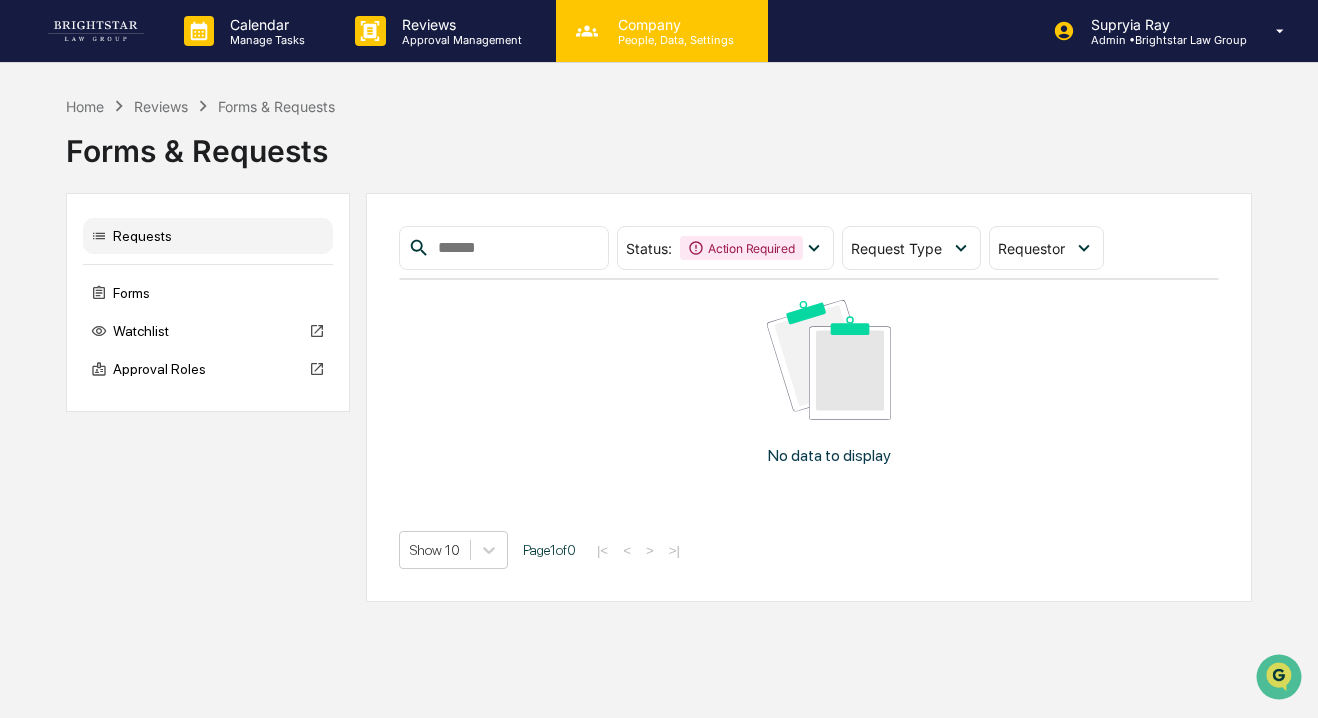 click on "Company" at bounding box center (673, 24) 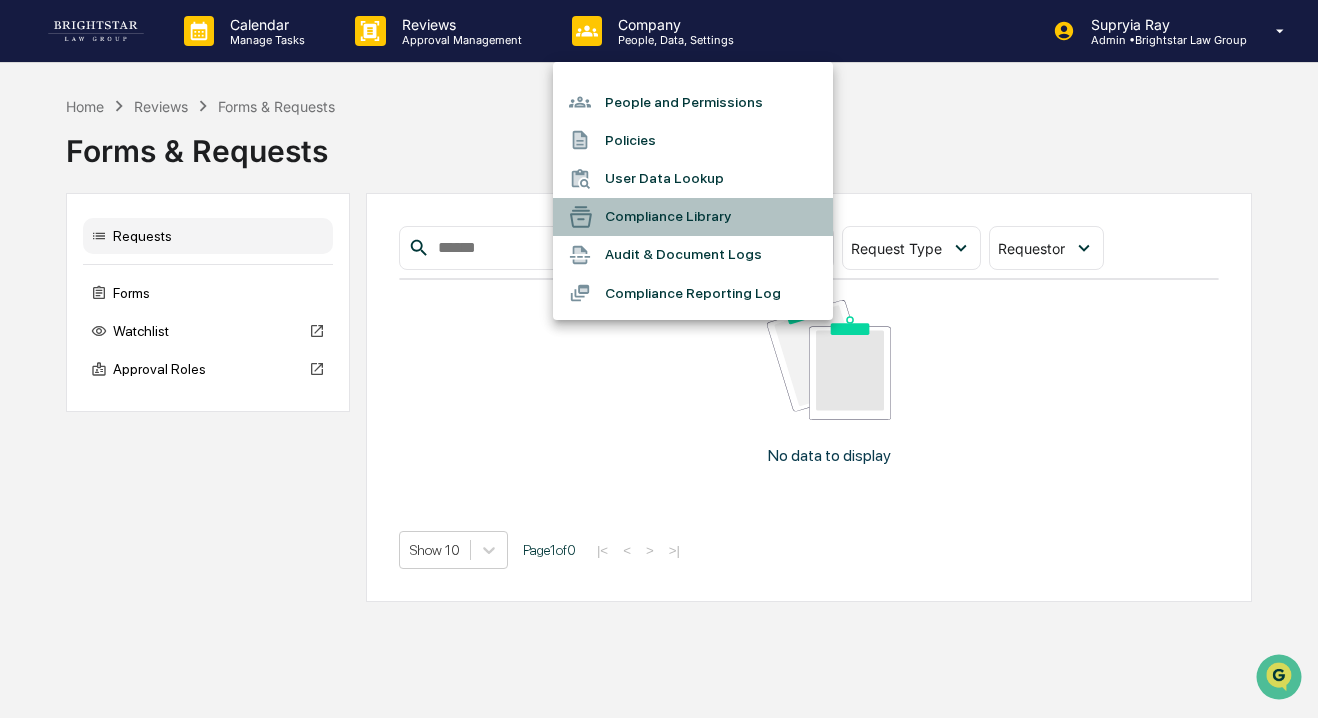 click on "Compliance Library" at bounding box center [693, 217] 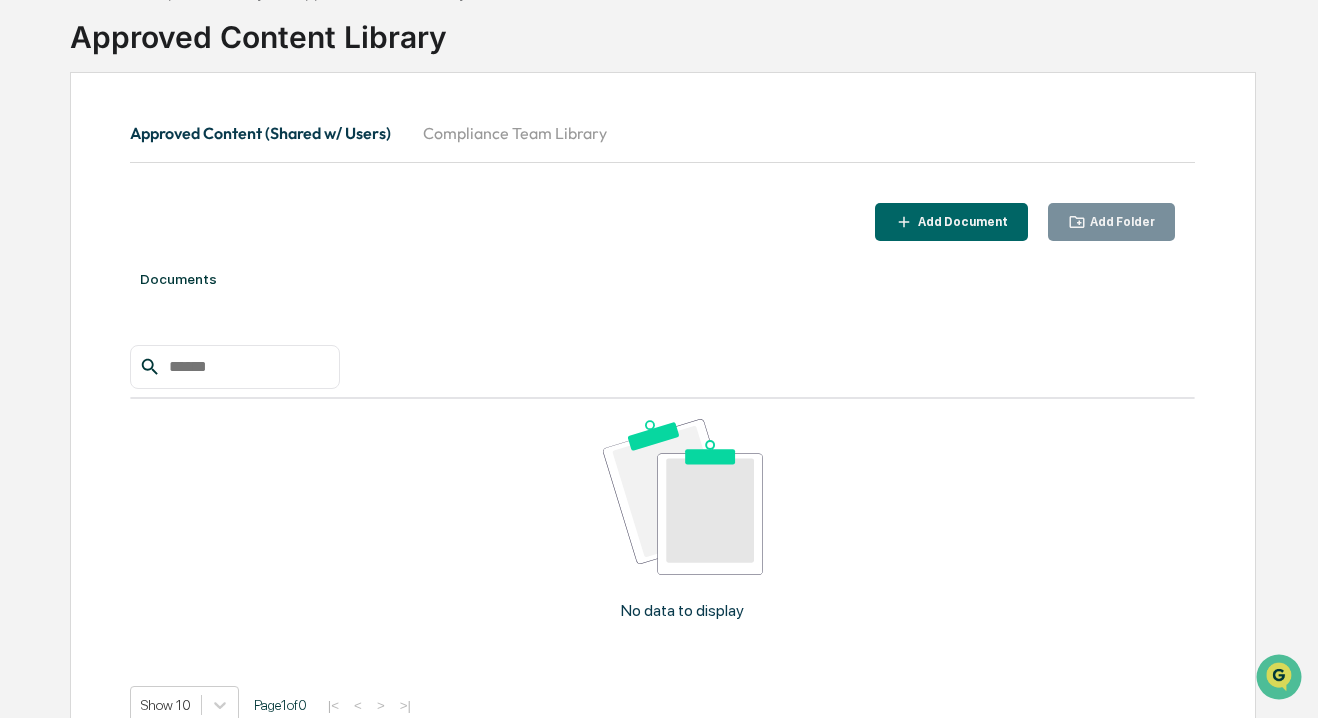 scroll, scrollTop: 0, scrollLeft: 0, axis: both 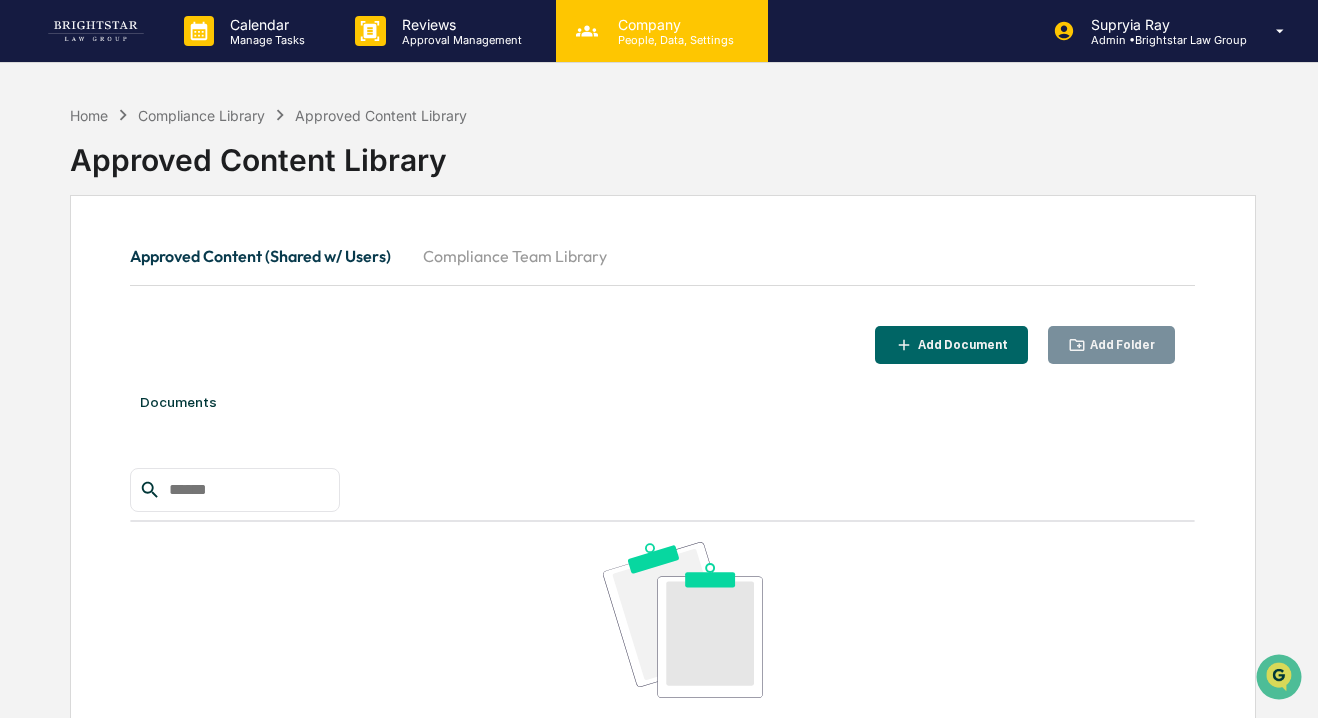 click on "Company" at bounding box center [673, 24] 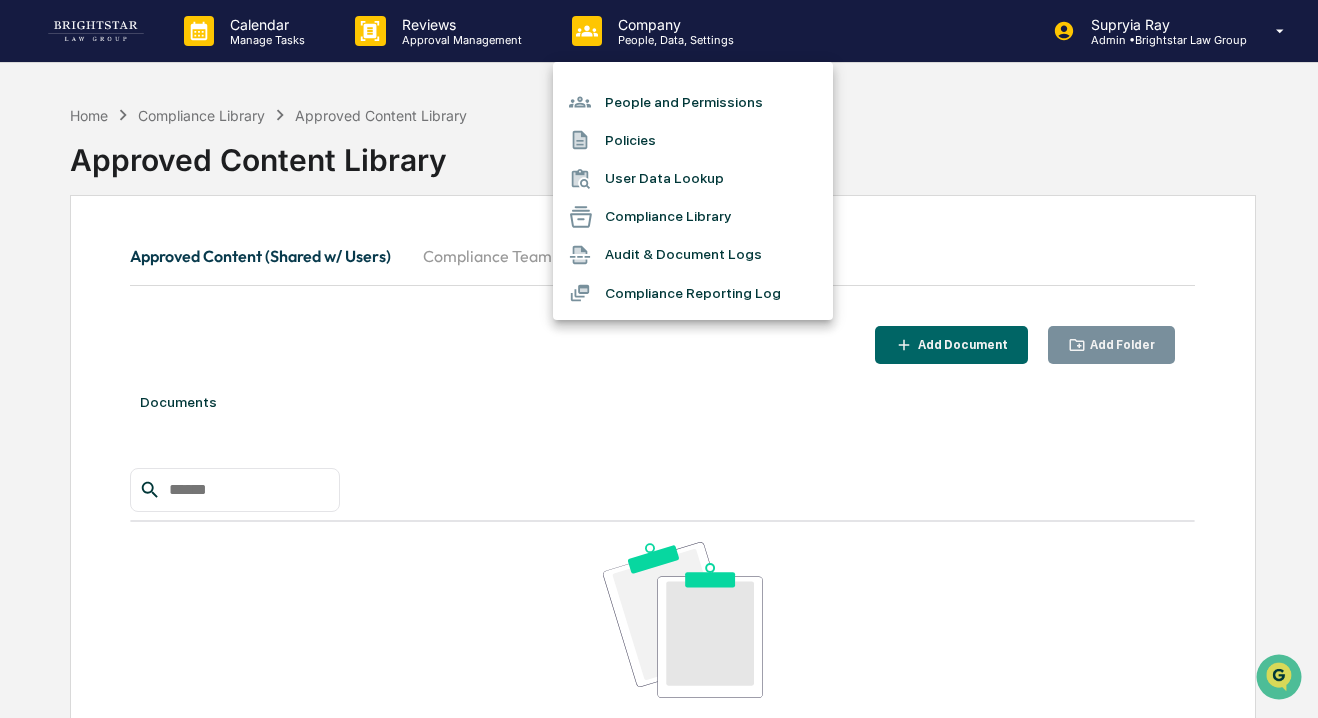 click on "Audit & Document Logs" at bounding box center (693, 255) 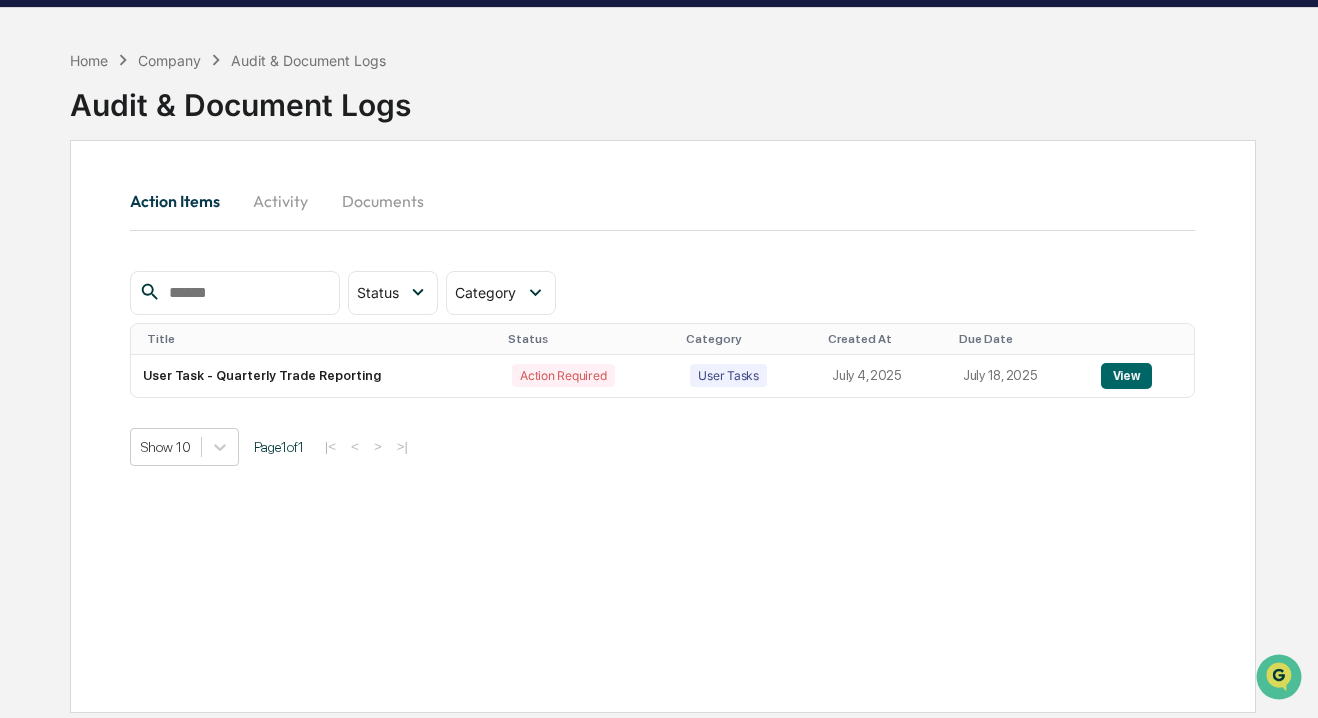 scroll, scrollTop: 0, scrollLeft: 0, axis: both 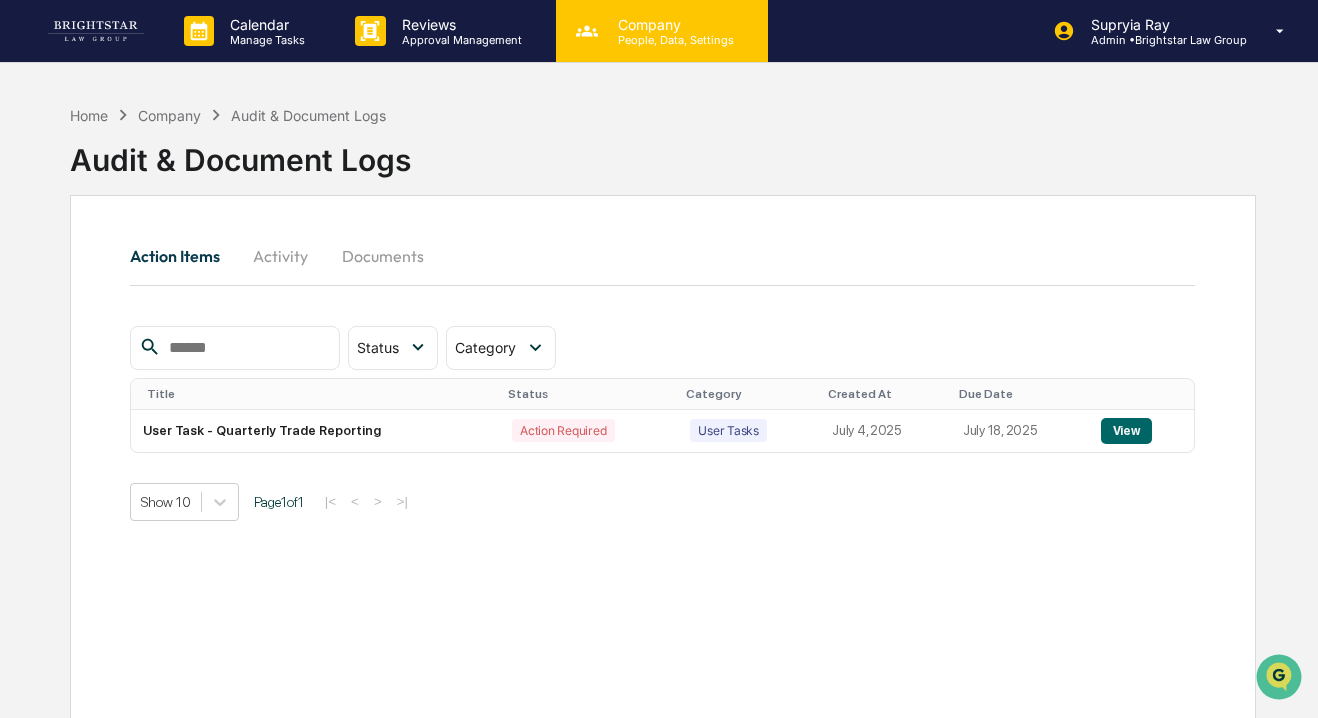 click on "People, Data, Settings" at bounding box center [673, 40] 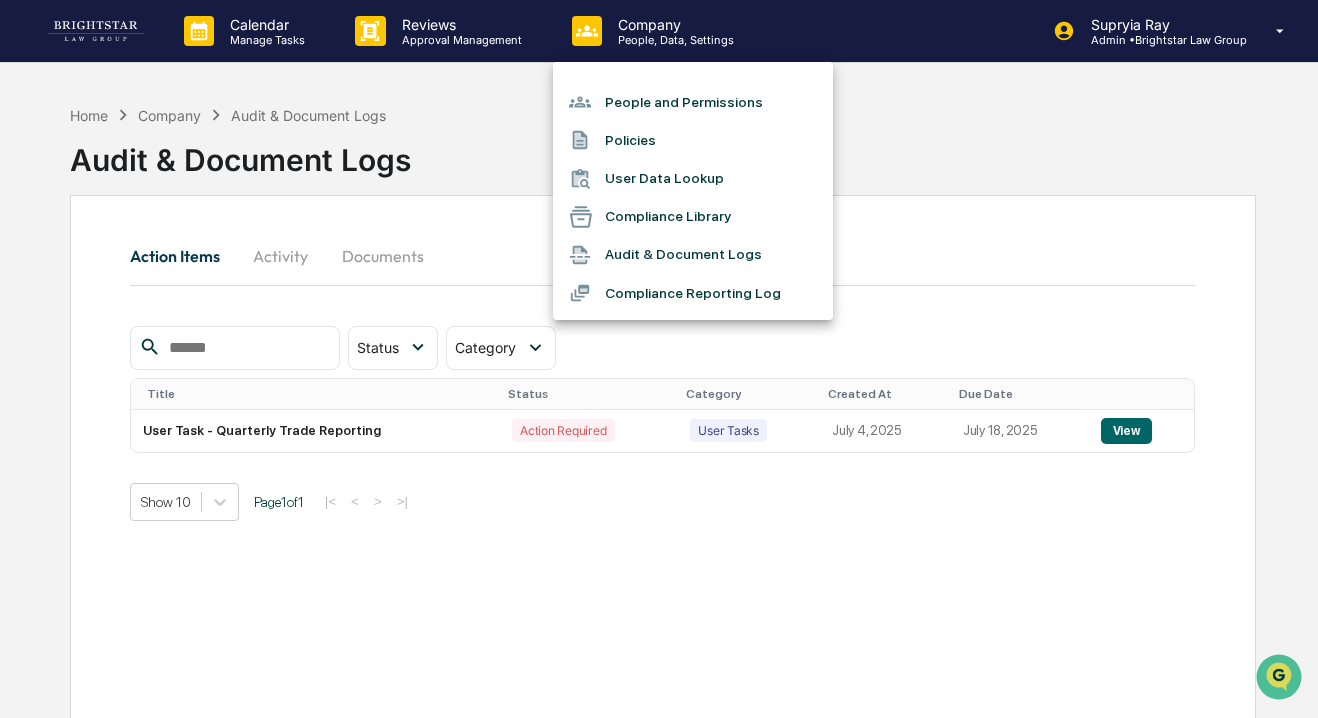 click on "Compliance Reporting Log" at bounding box center [693, 293] 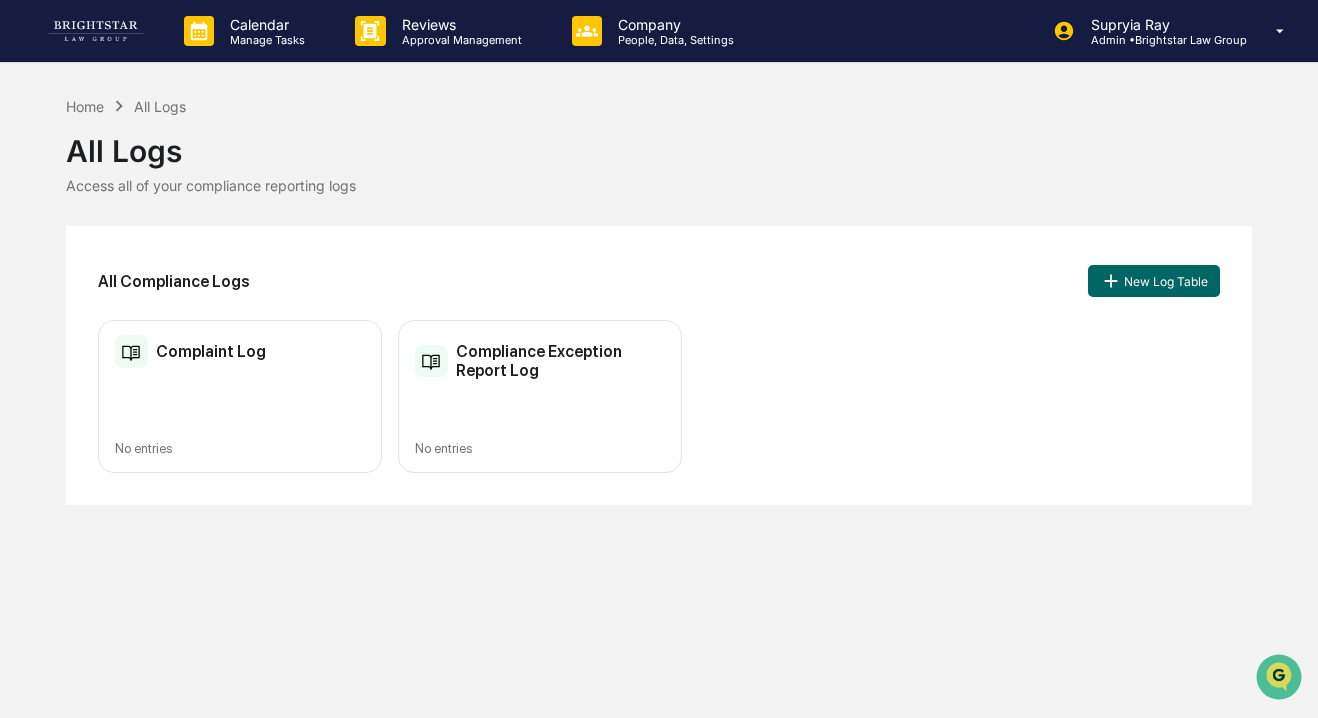 click on "Compliance Exception Report Log" at bounding box center (560, 361) 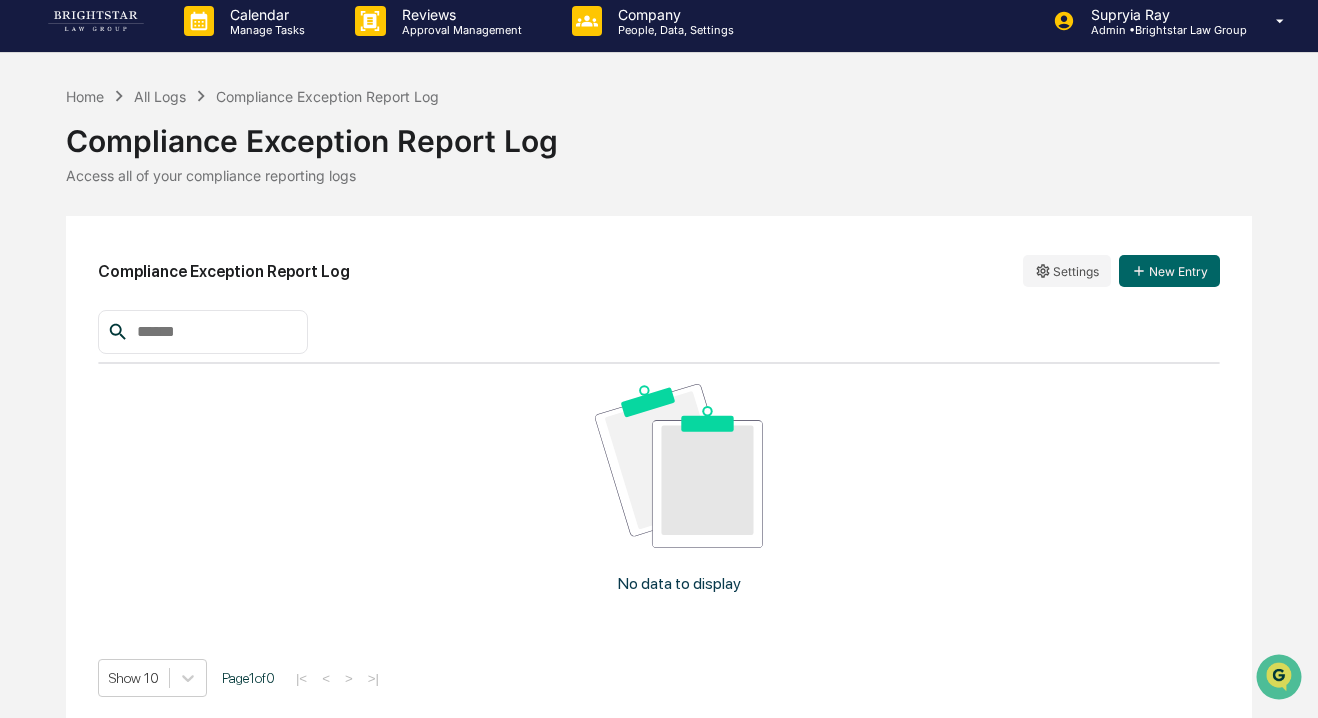 scroll, scrollTop: 0, scrollLeft: 0, axis: both 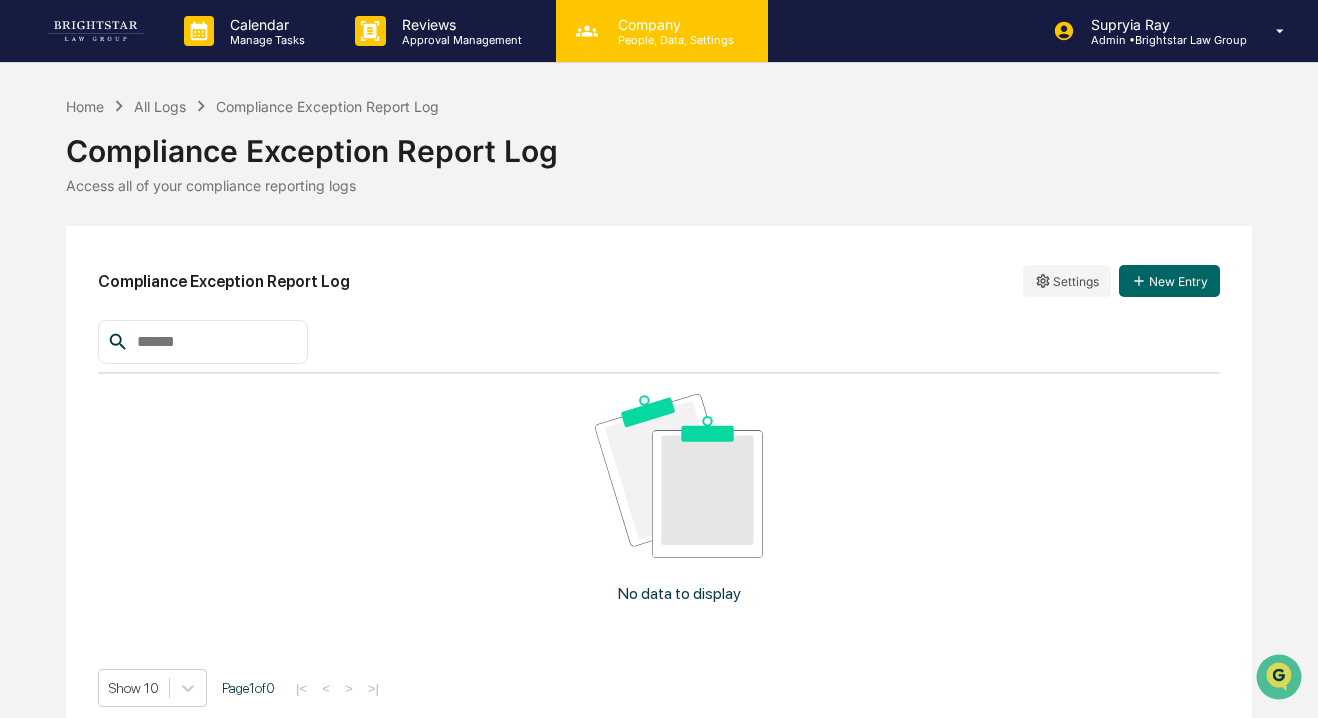 click on "People, Data, Settings" at bounding box center [673, 40] 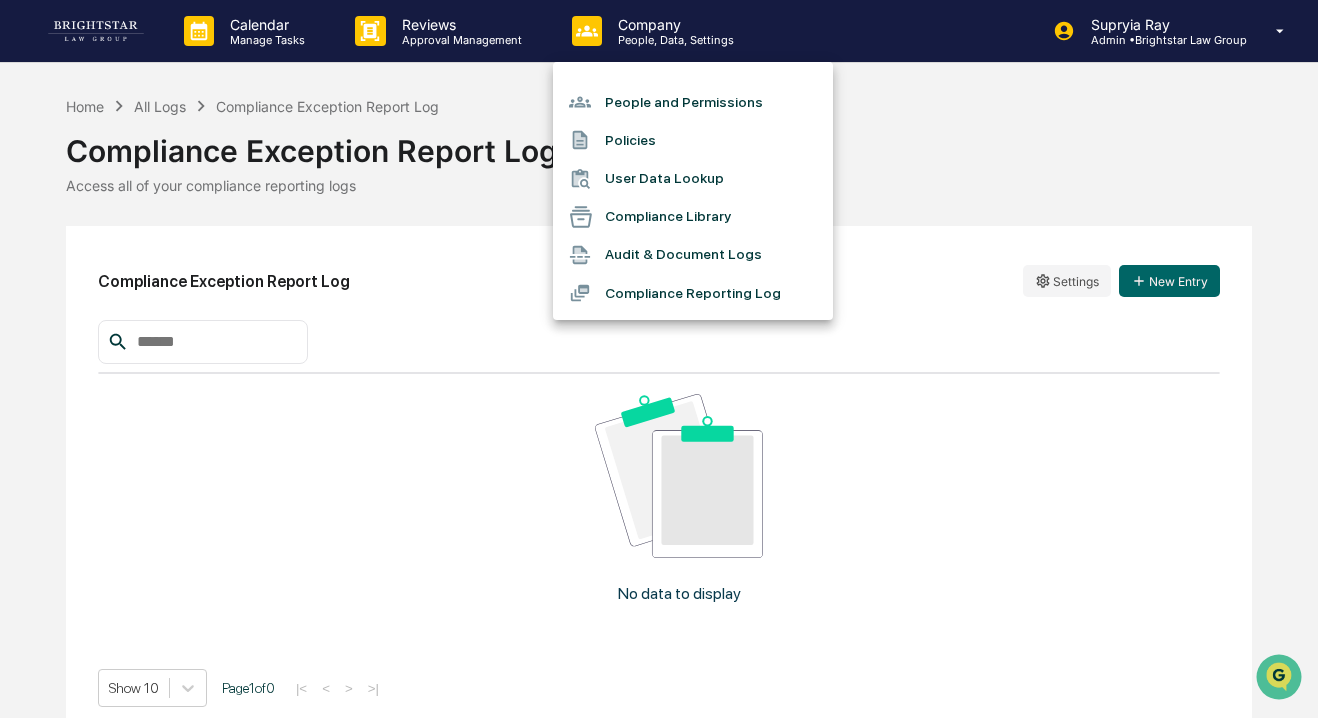 click at bounding box center (659, 359) 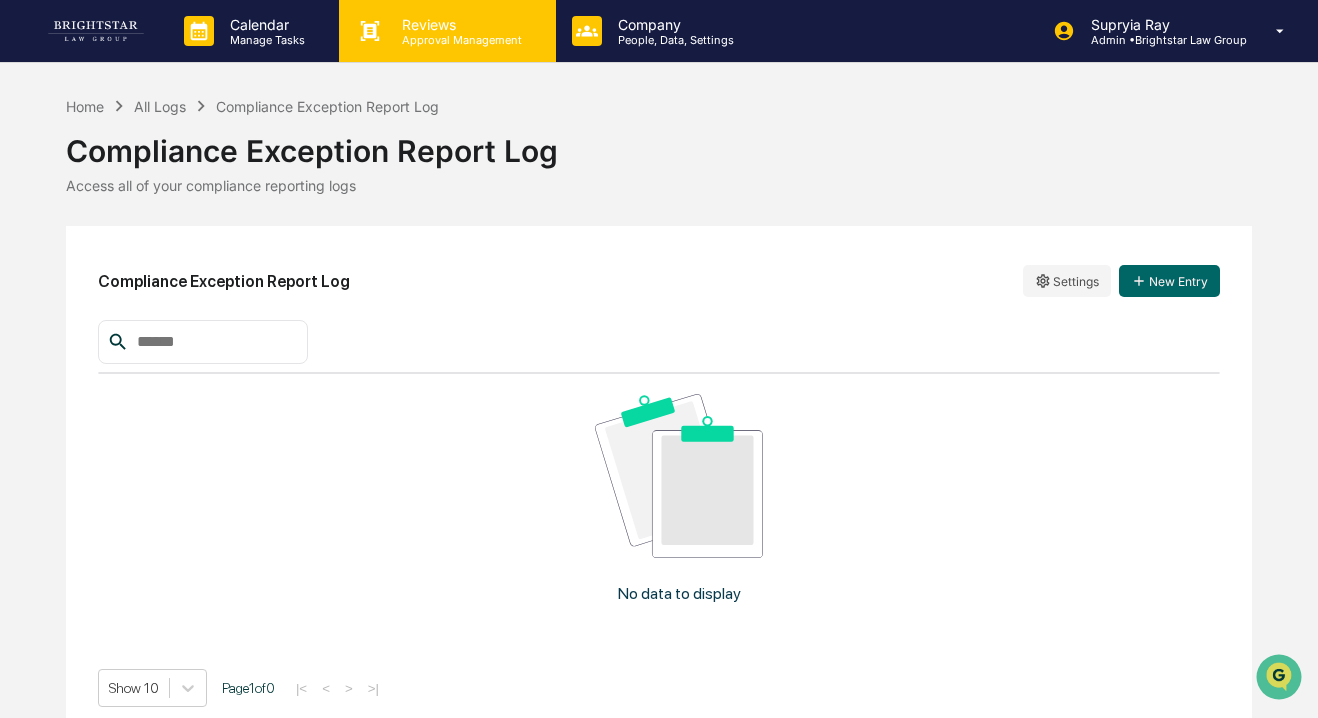 click on "Approval Management" at bounding box center (459, 40) 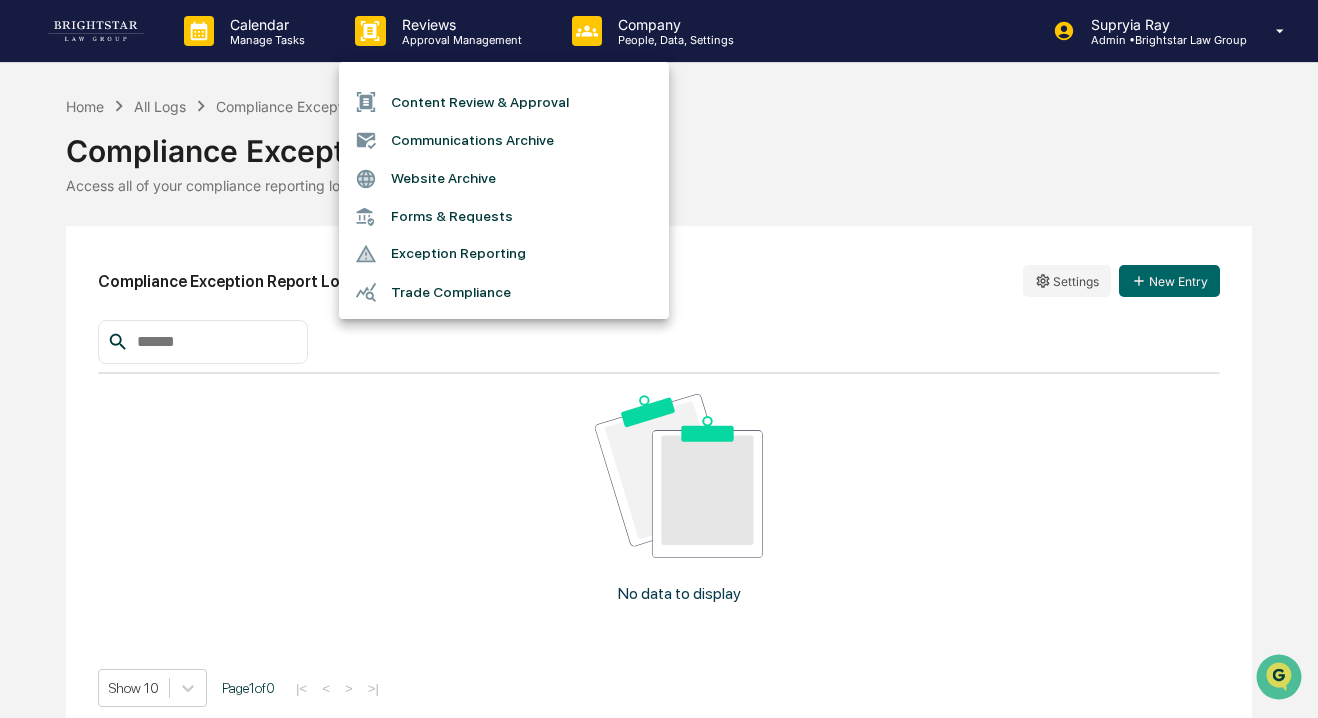 click on "Forms & Requests" at bounding box center (504, 216) 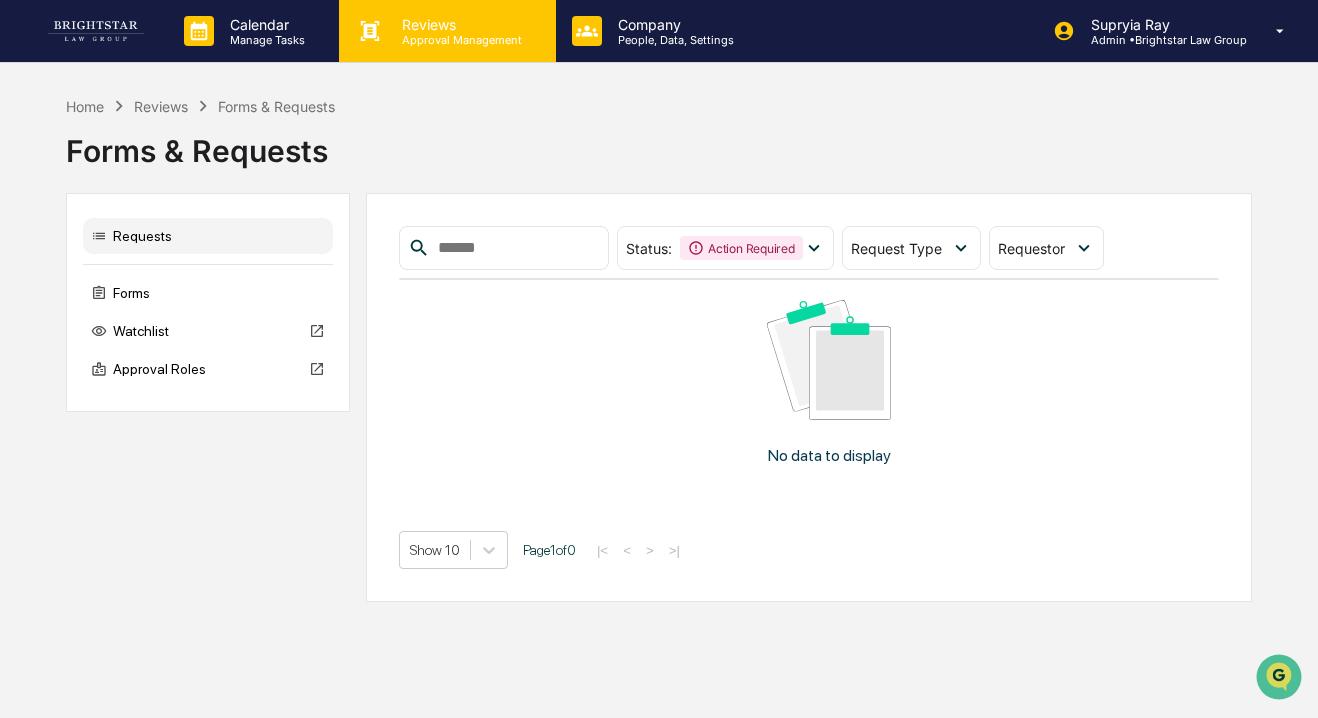 click on "Reviews" at bounding box center [459, 24] 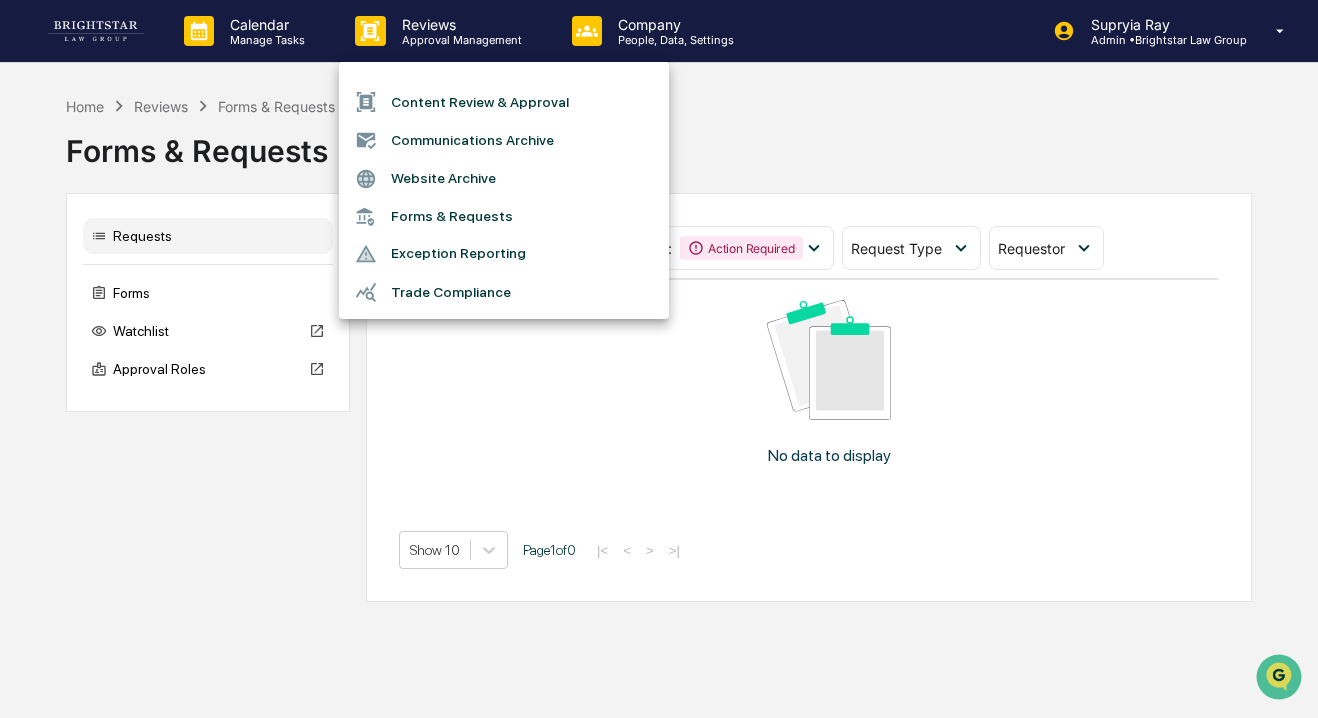 click at bounding box center [659, 359] 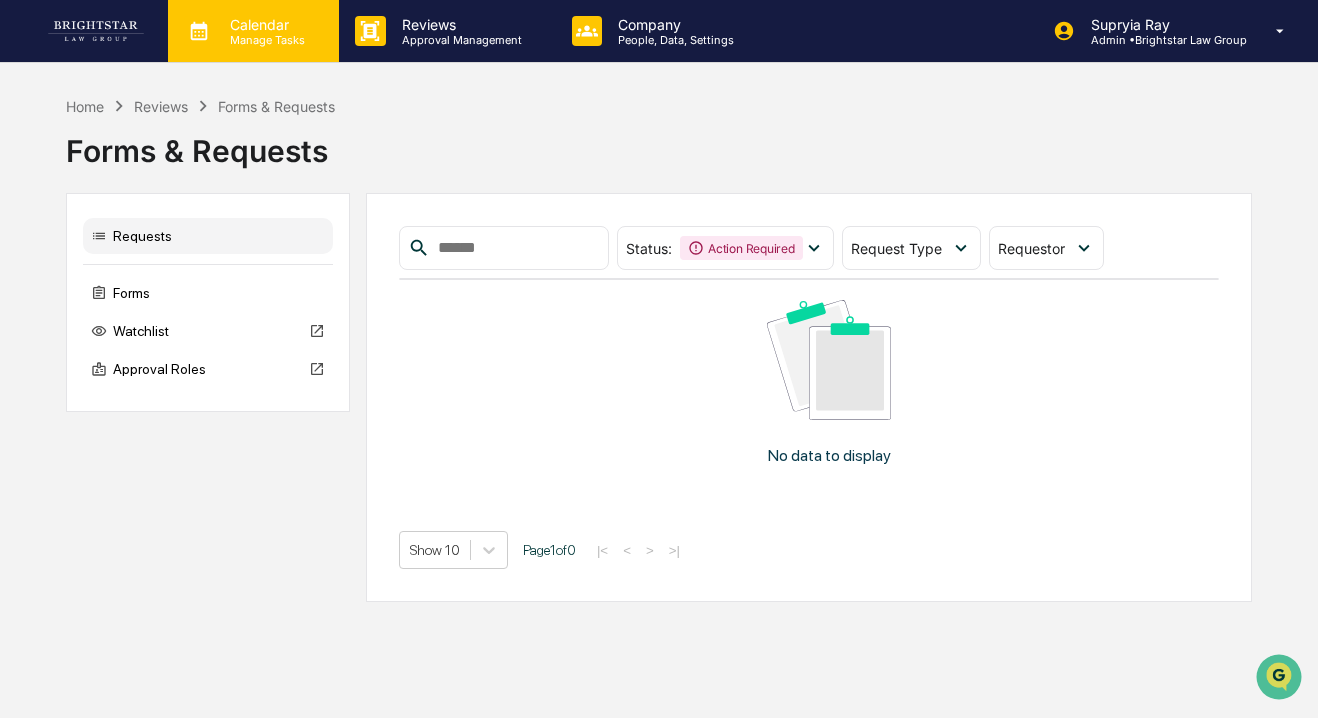 click on "Manage Tasks" at bounding box center [264, 40] 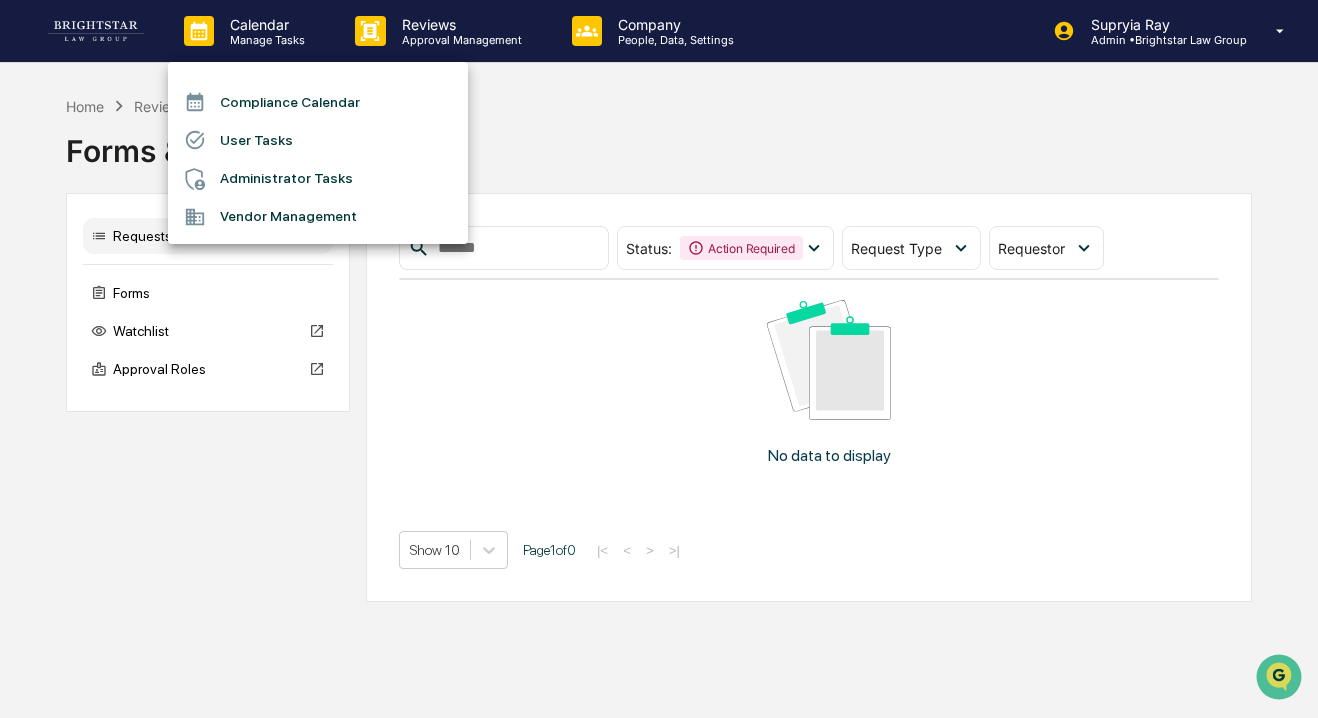 click on "User Tasks" at bounding box center (318, 140) 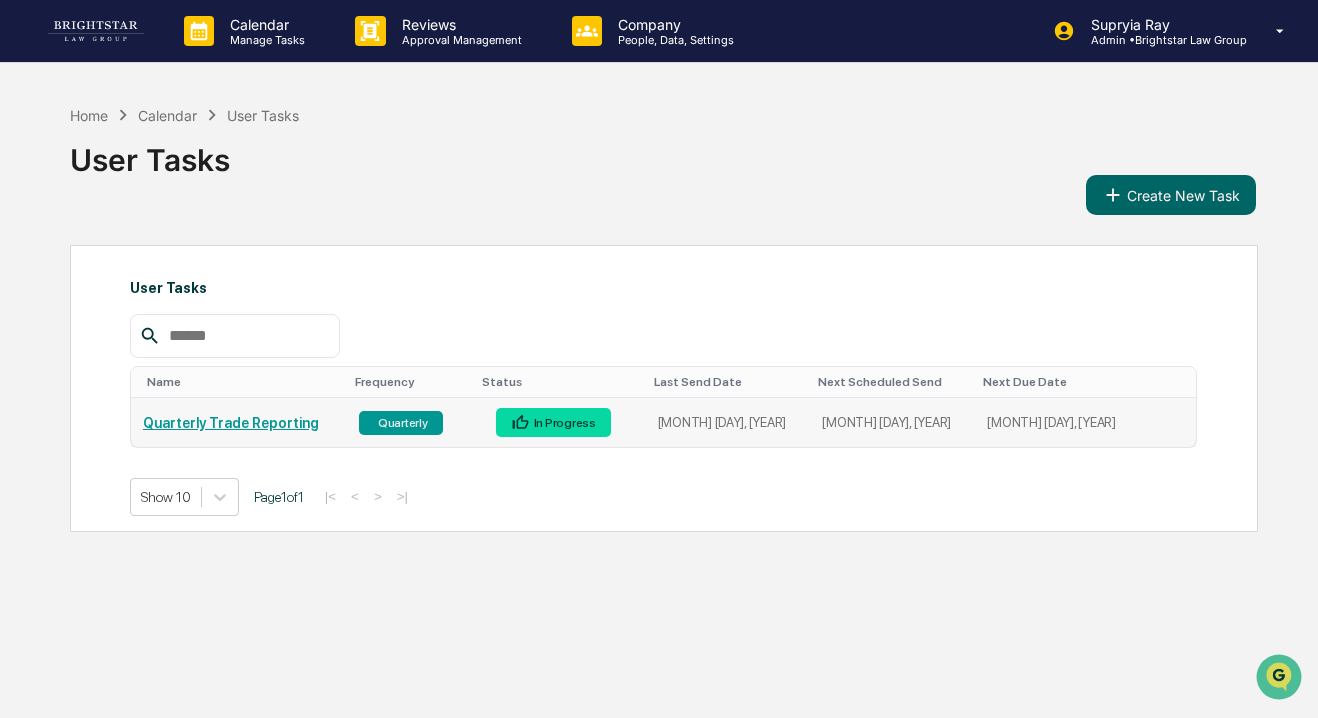 click on "Quarterly Trade Reporting" at bounding box center (239, 423) 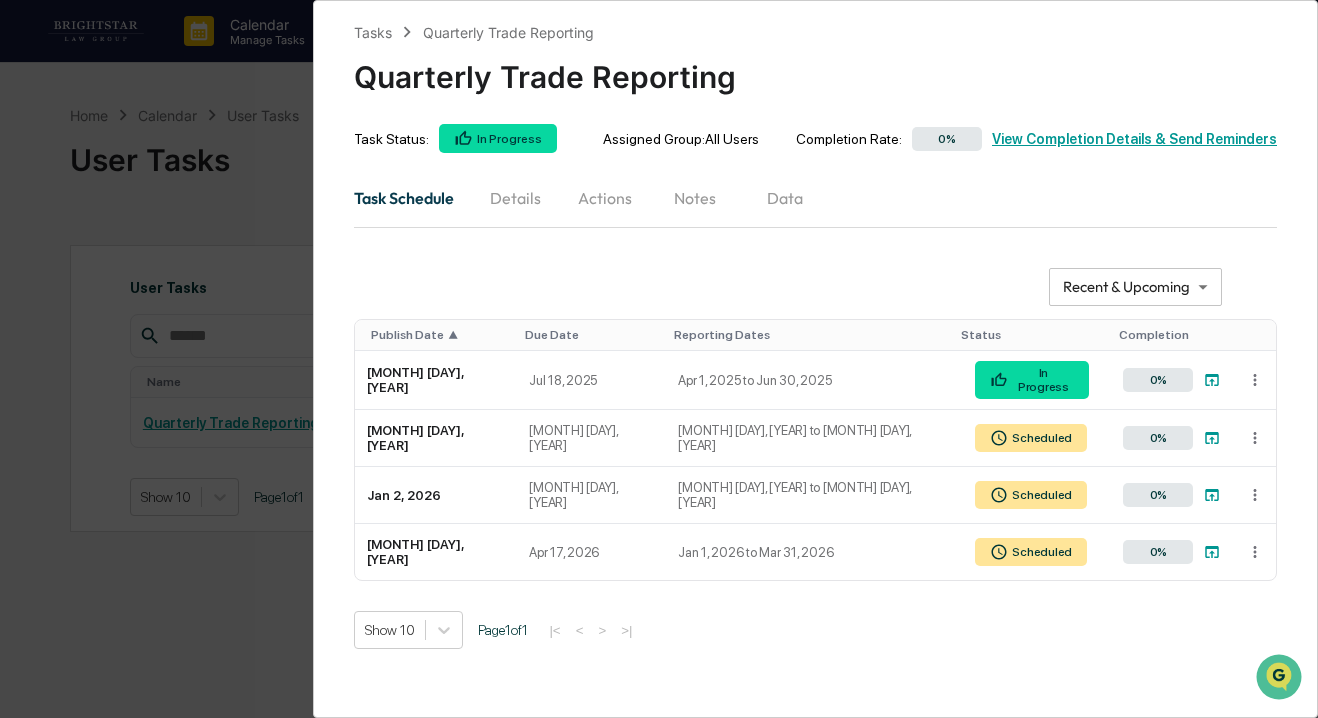 click on "**********" at bounding box center [659, 359] 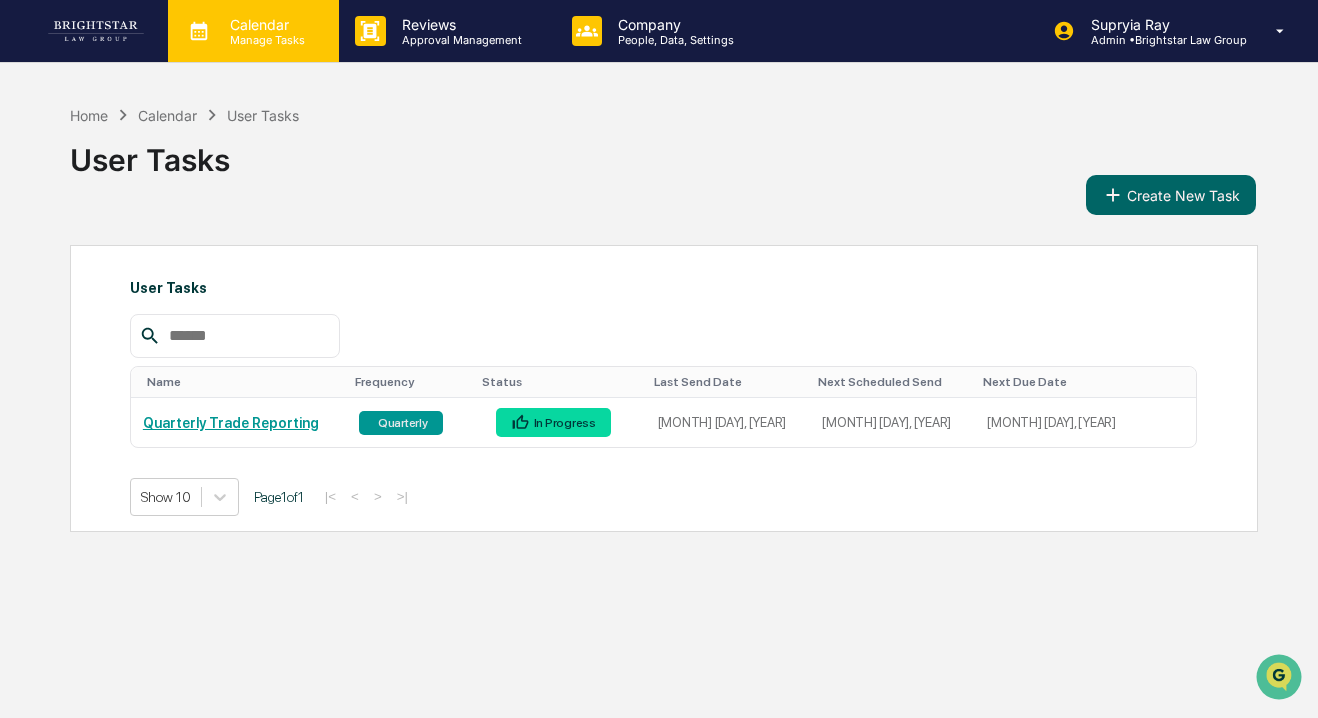 click on "Manage Tasks" at bounding box center [264, 40] 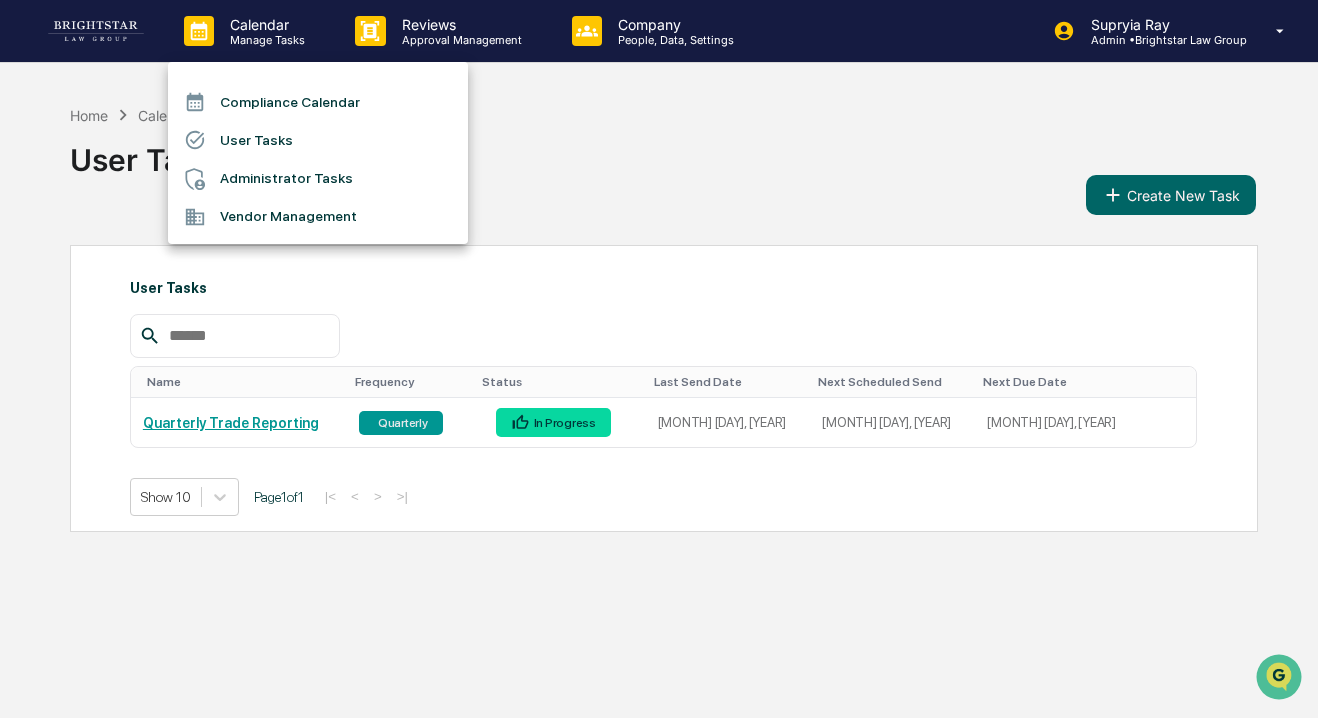 click on "Compliance Calendar" at bounding box center [318, 102] 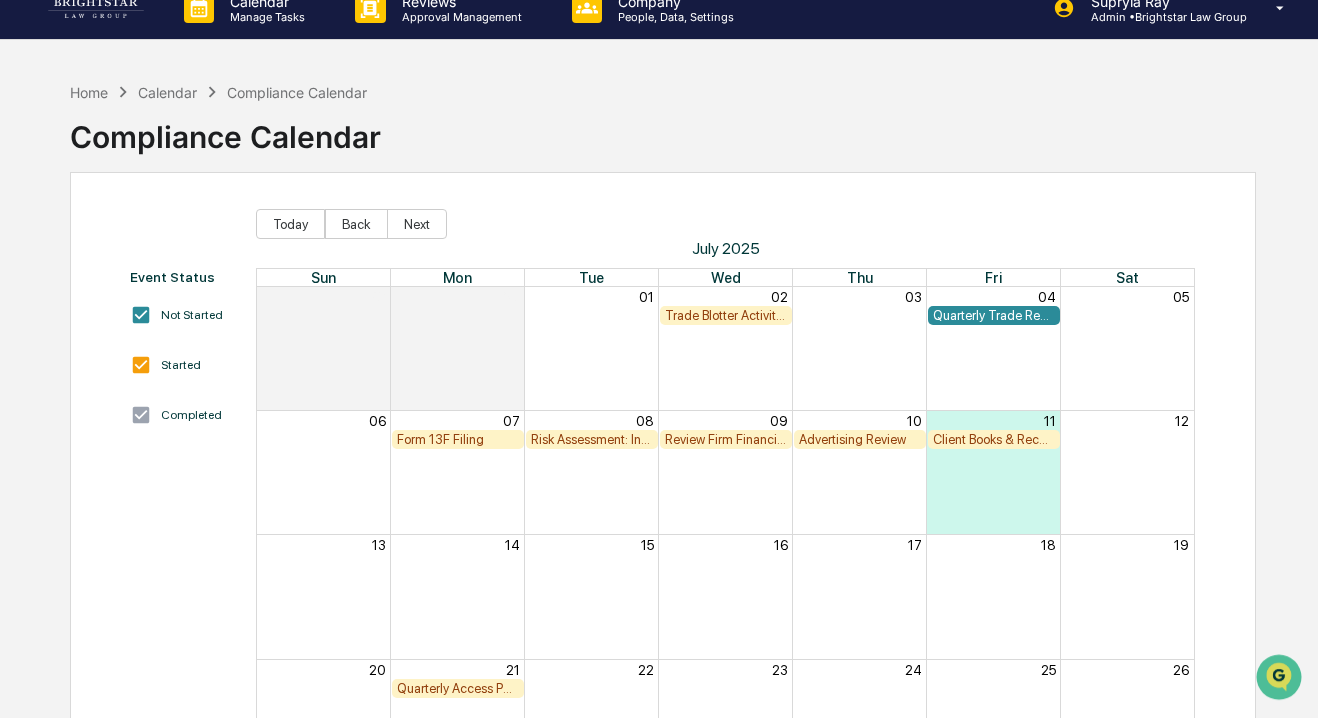 scroll, scrollTop: 15, scrollLeft: 0, axis: vertical 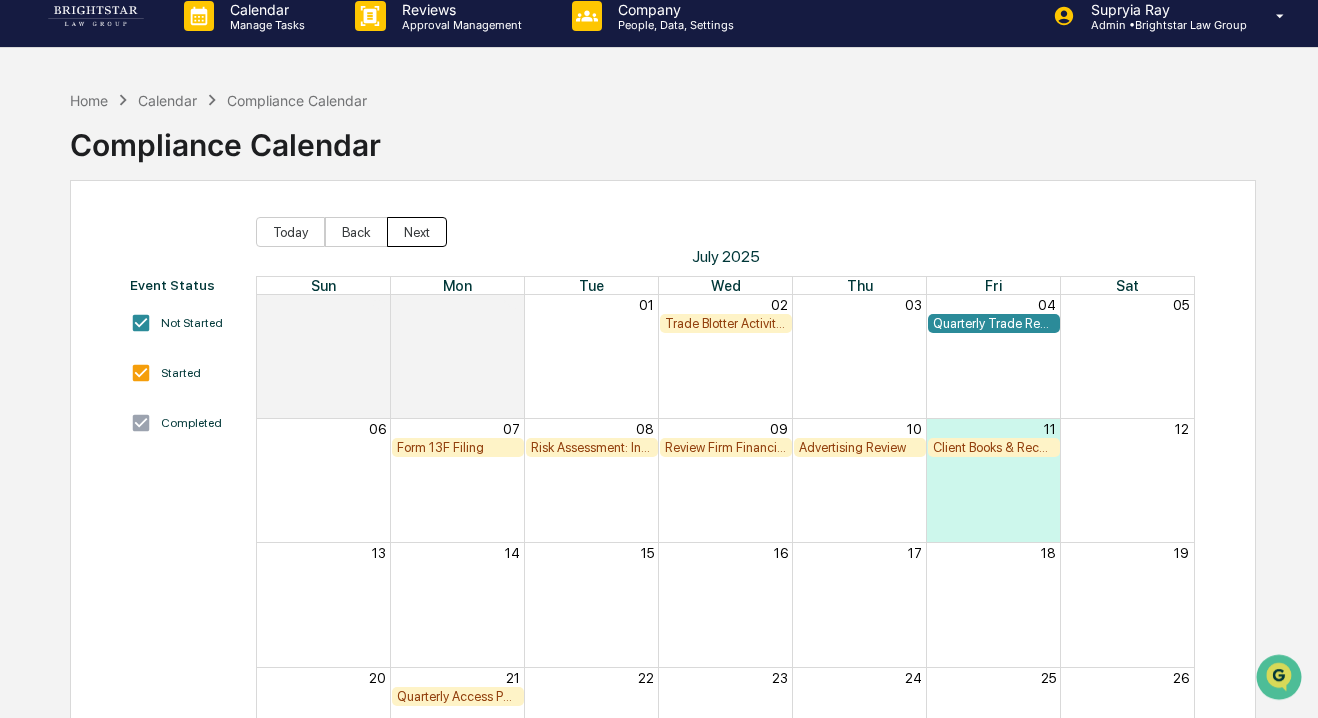 click on "Next" at bounding box center [417, 232] 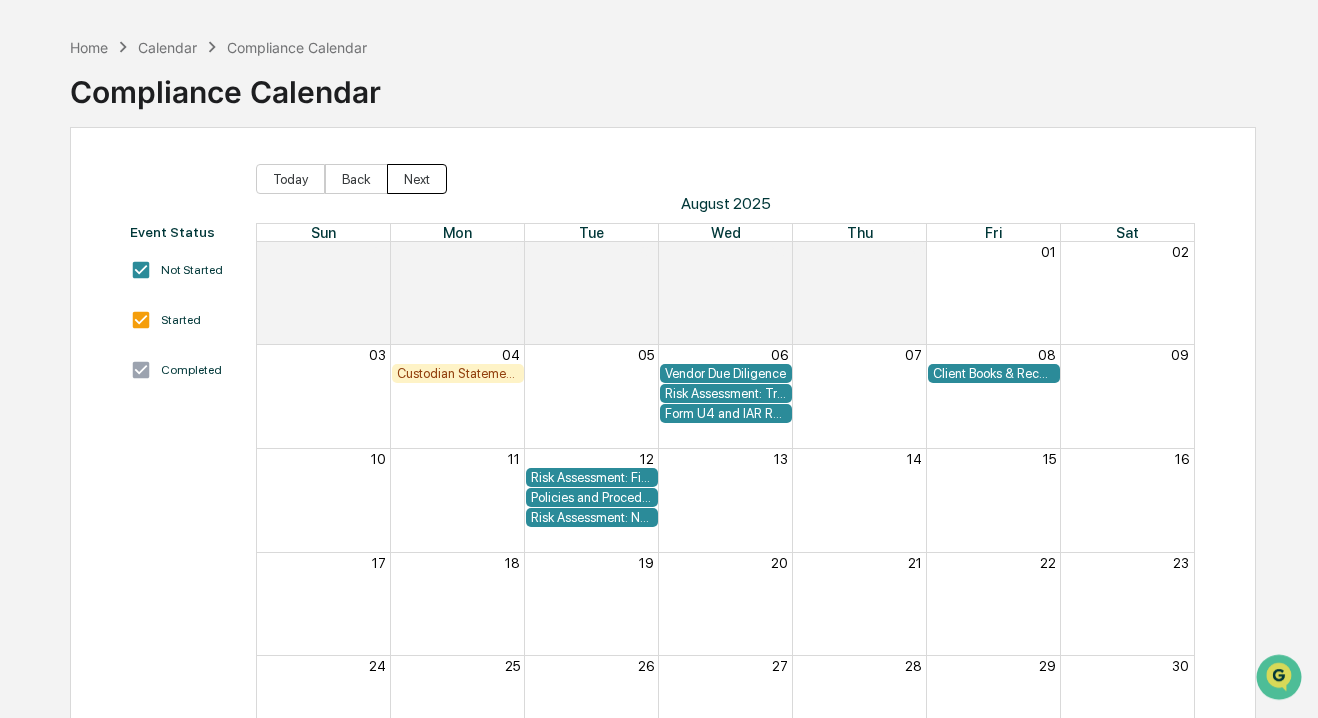 scroll, scrollTop: 78, scrollLeft: 0, axis: vertical 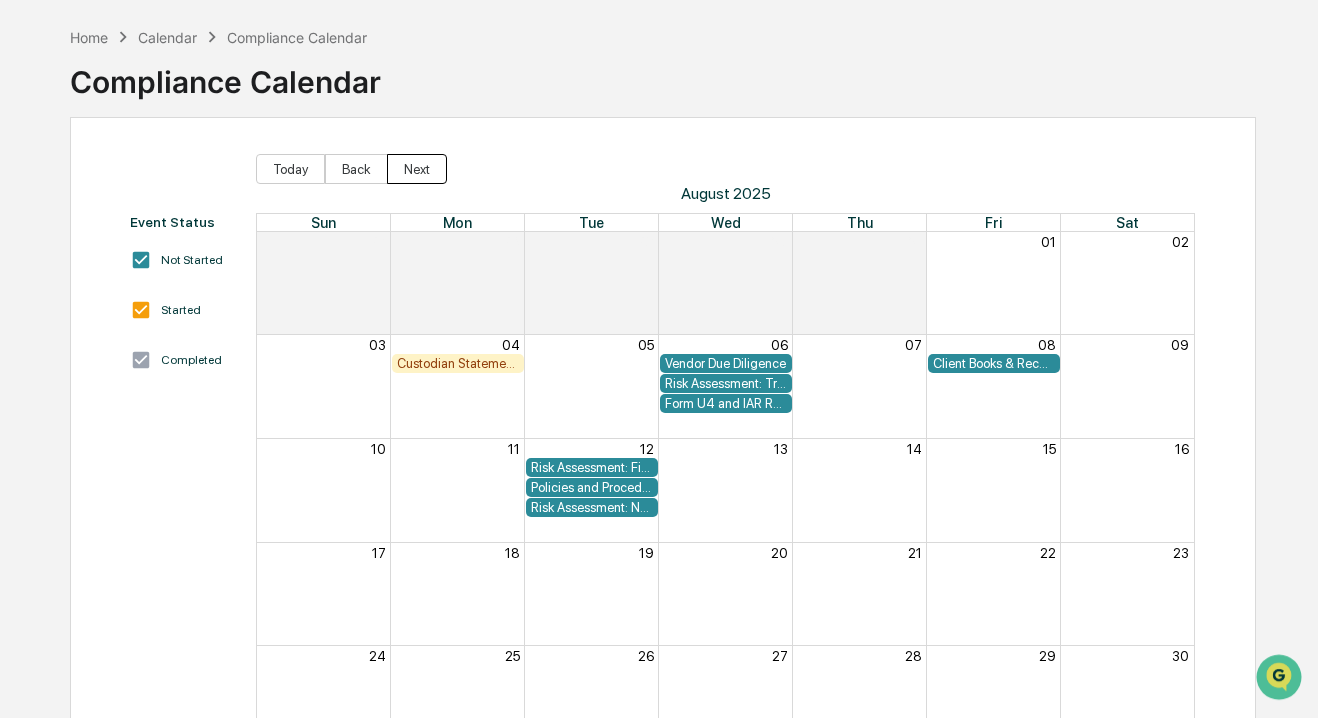 click on "Next" at bounding box center [417, 169] 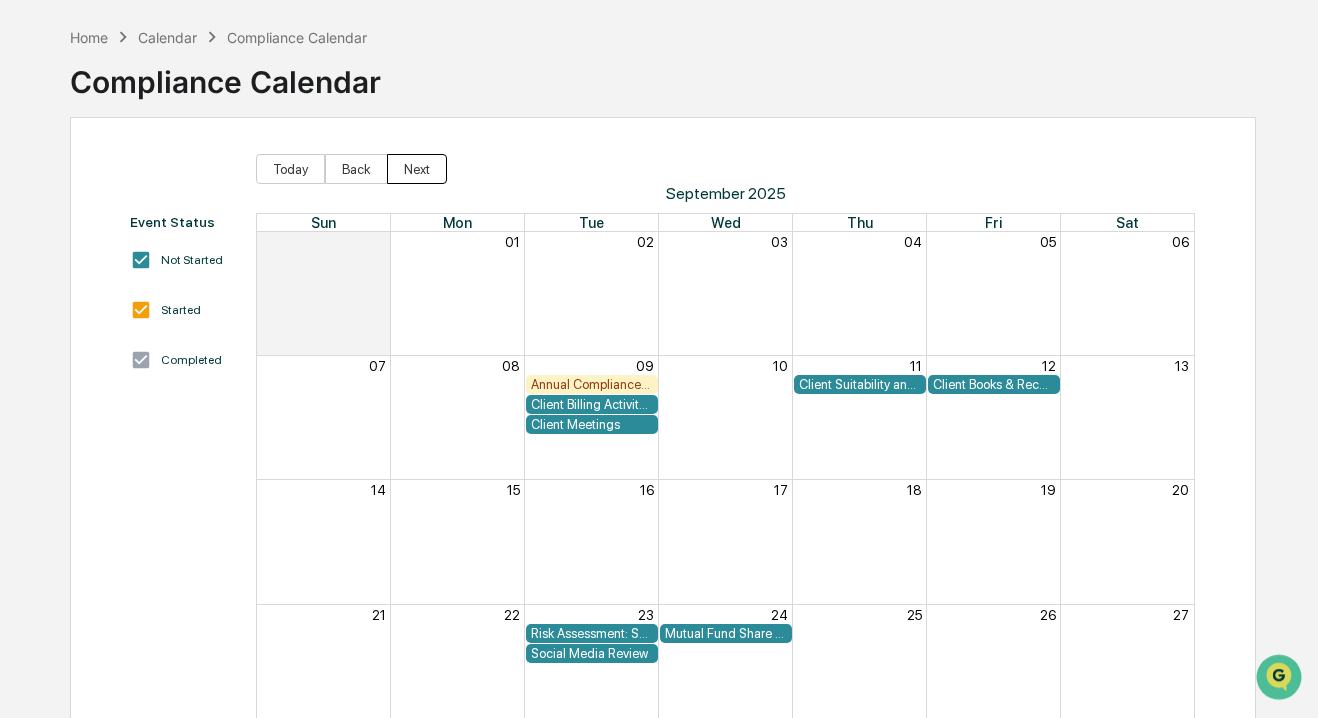 click on "Next" at bounding box center (417, 169) 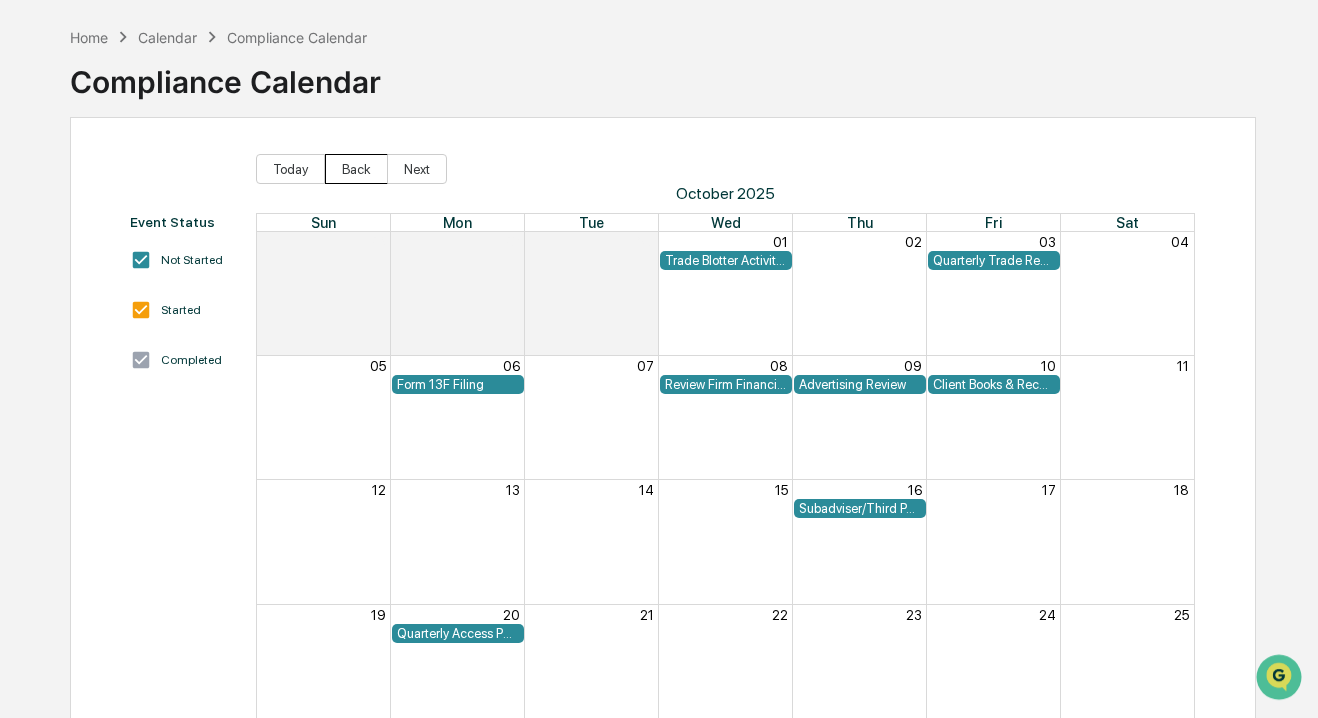 click on "Back" at bounding box center (356, 169) 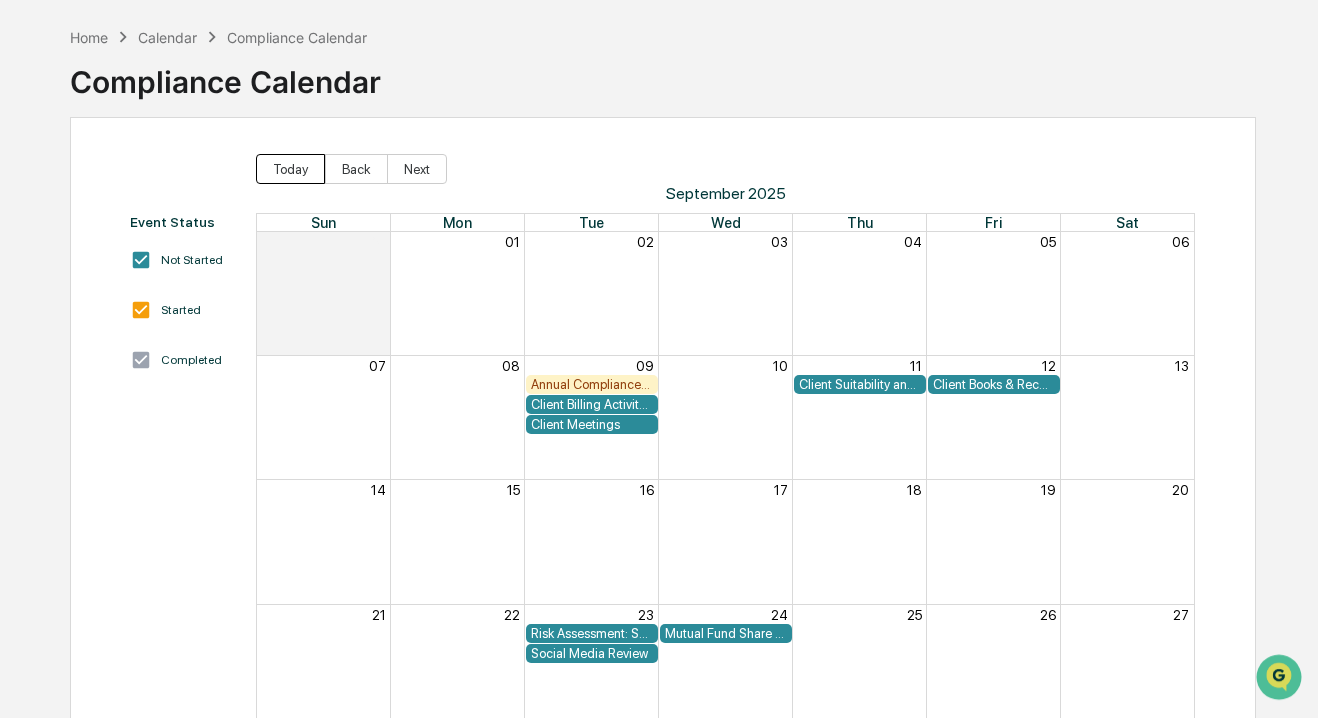 click on "Today" at bounding box center (290, 169) 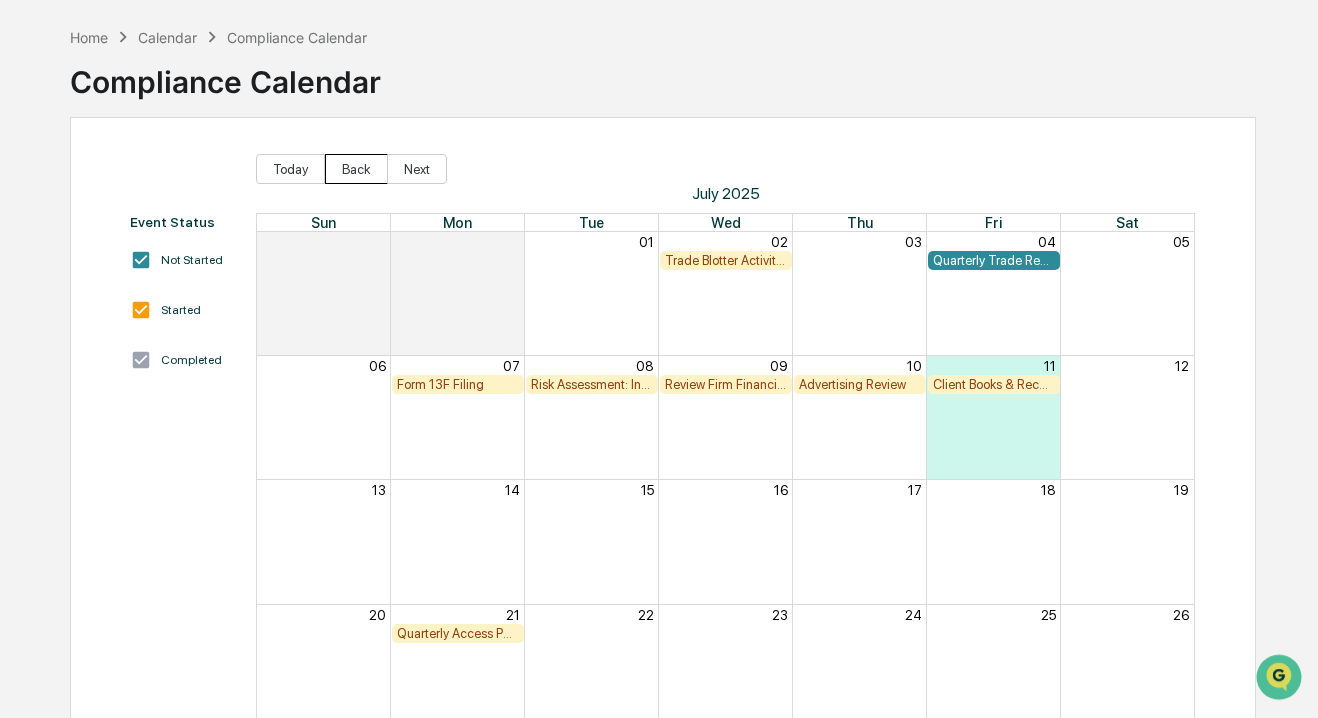 click on "Back" at bounding box center (356, 169) 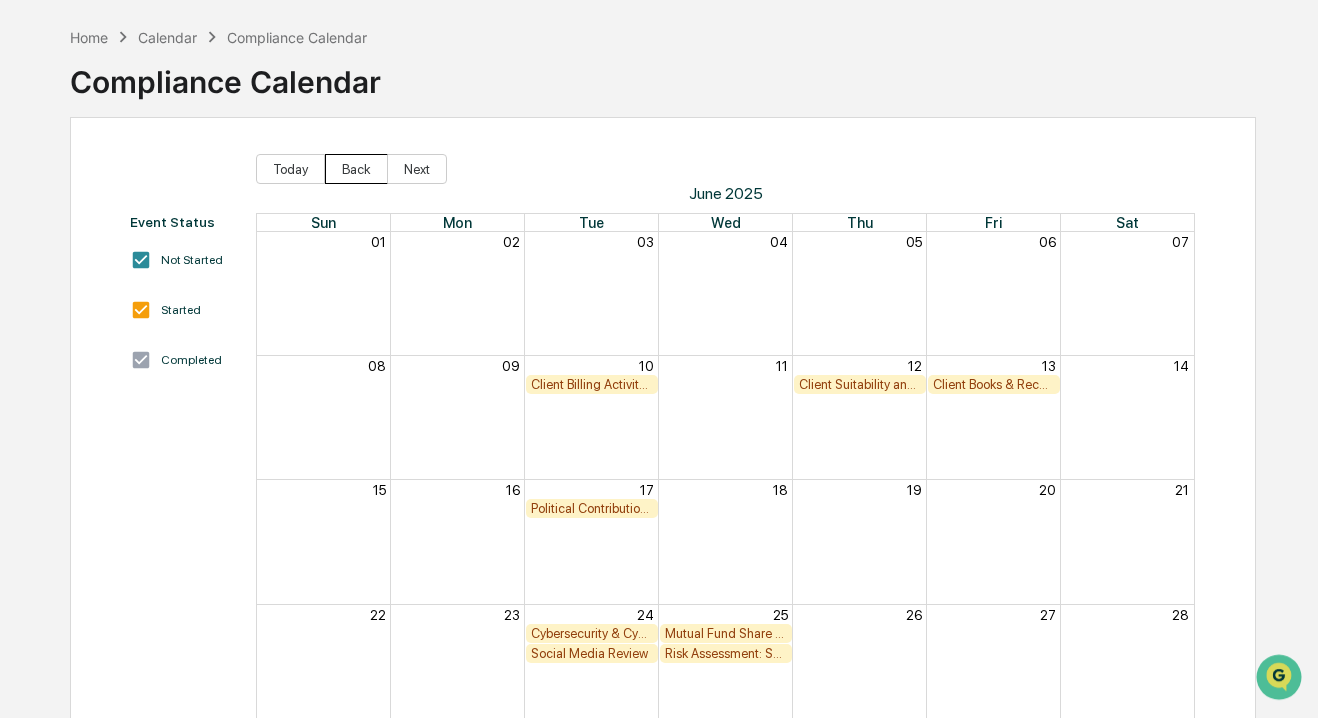 scroll, scrollTop: 0, scrollLeft: 0, axis: both 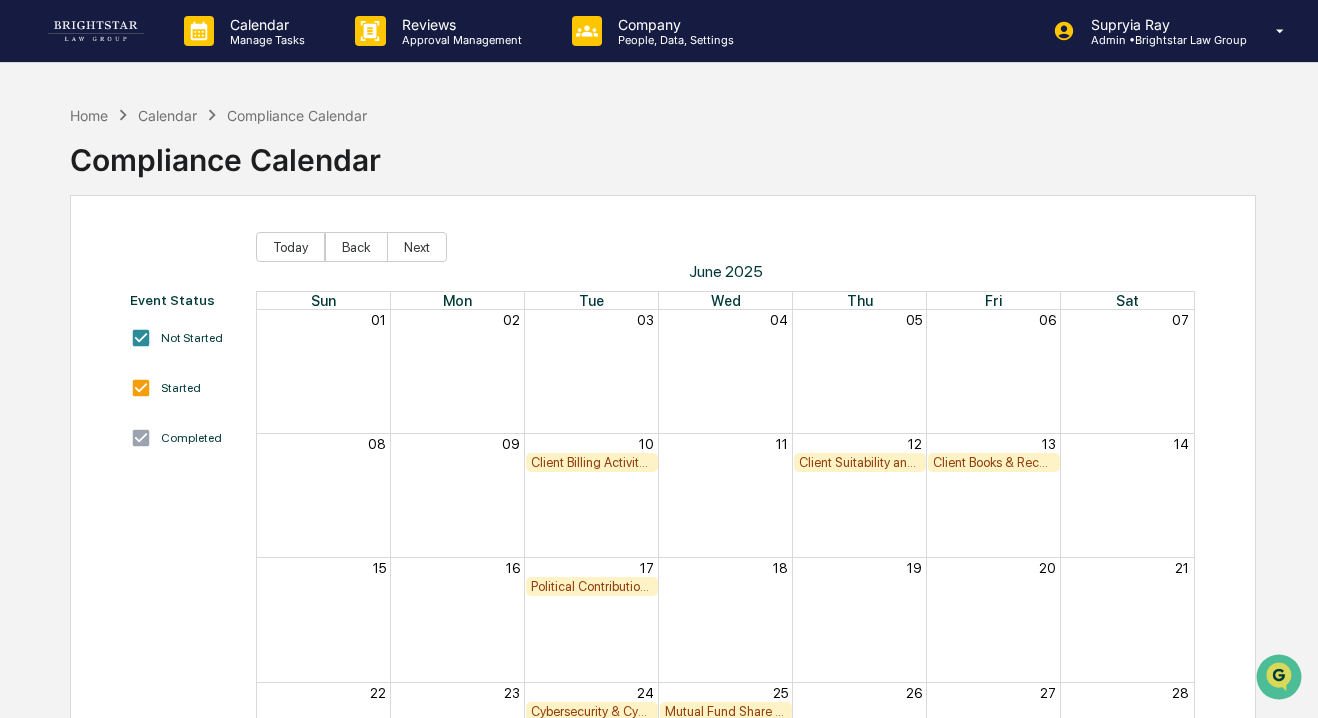 click at bounding box center [96, 31] 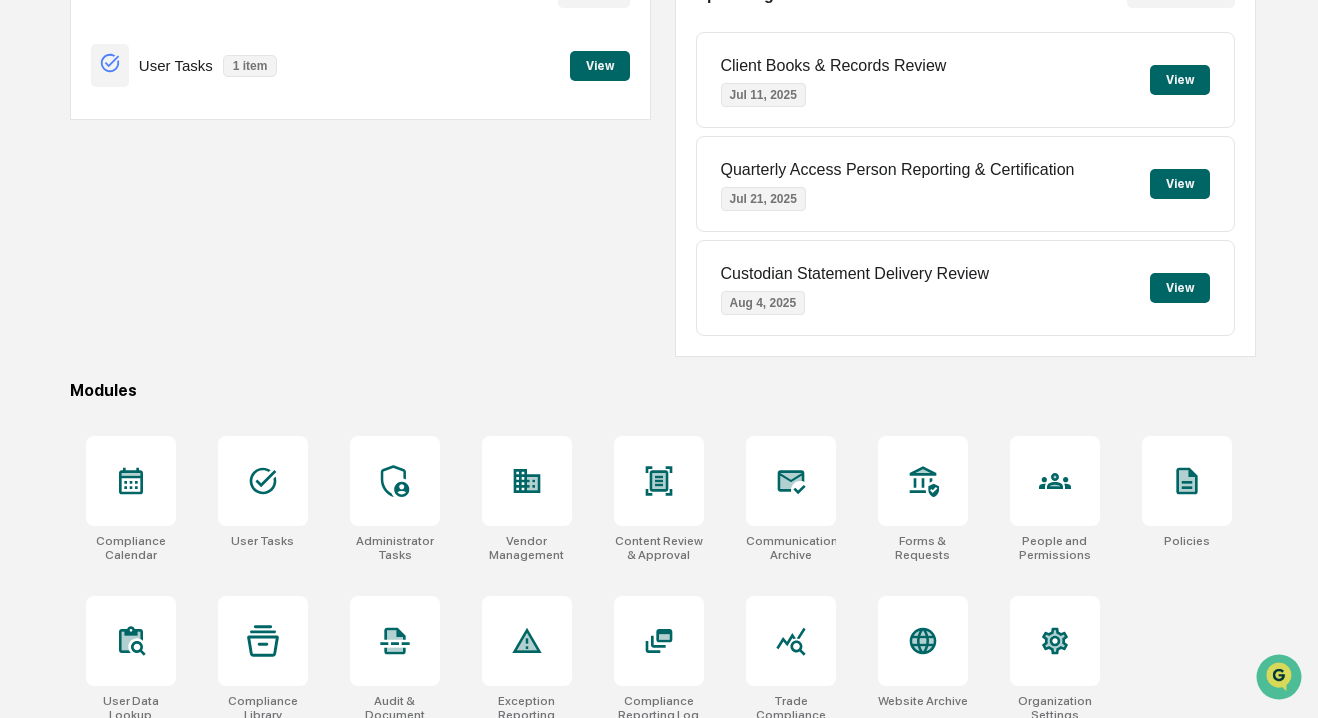 scroll, scrollTop: 256, scrollLeft: 0, axis: vertical 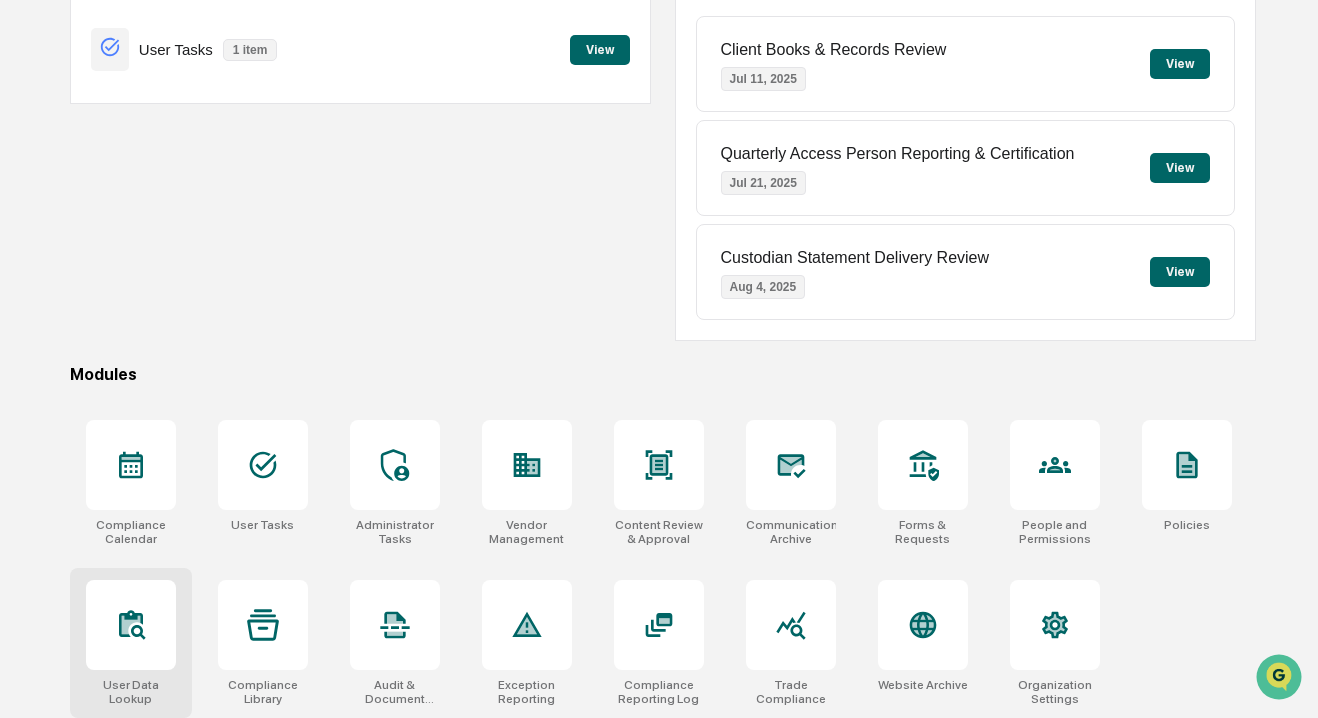 click at bounding box center (131, 625) 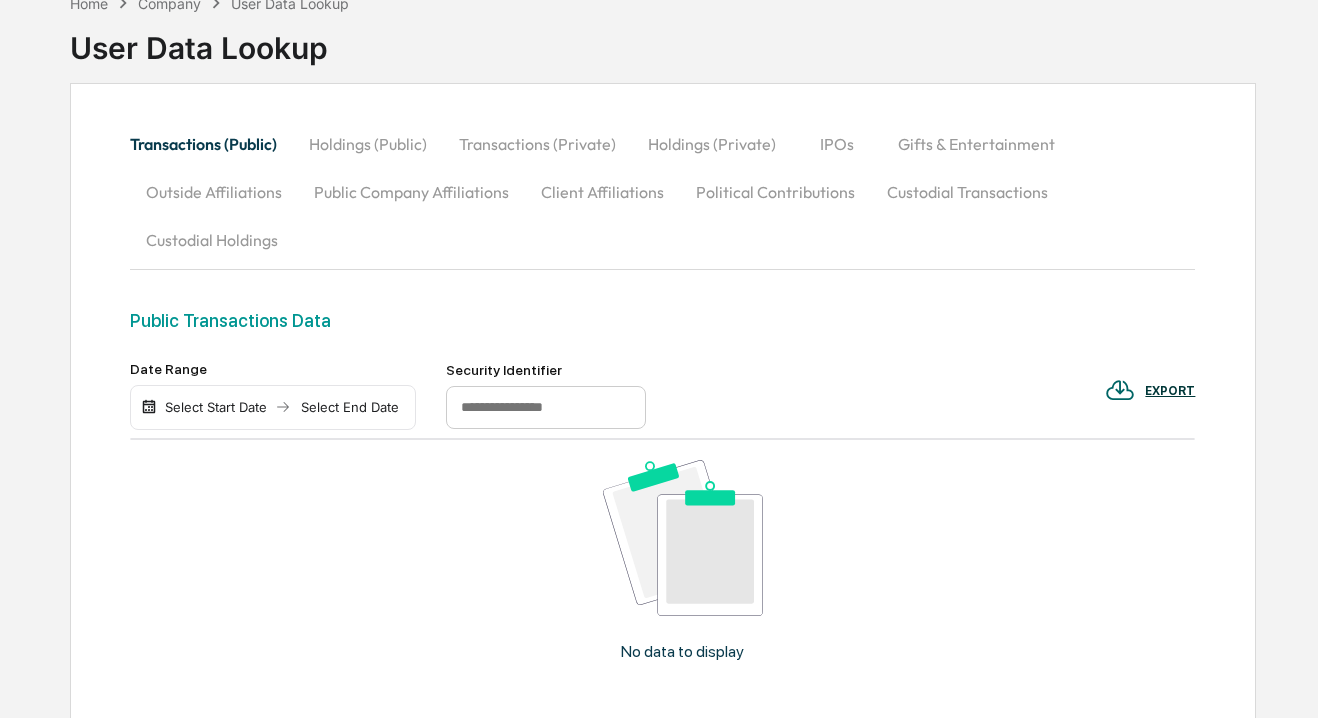 scroll, scrollTop: 0, scrollLeft: 0, axis: both 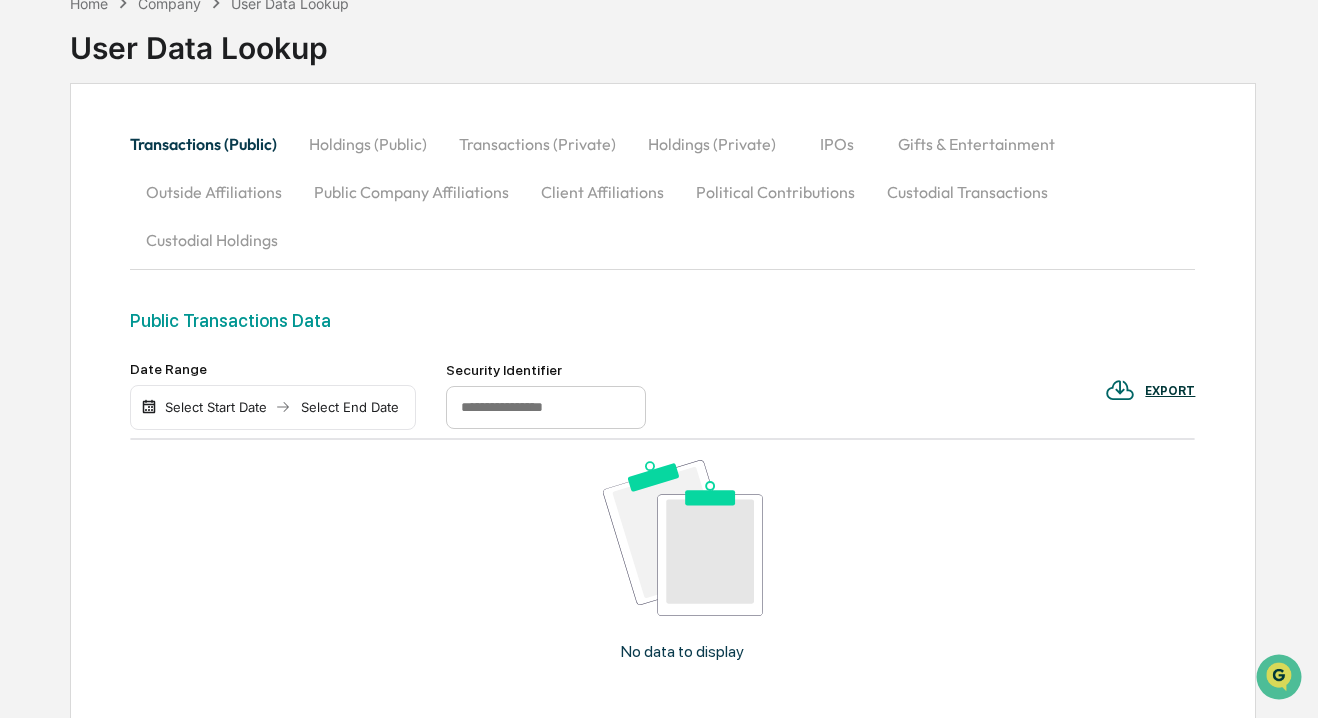 click on "Outside Affiliations" at bounding box center [214, 192] 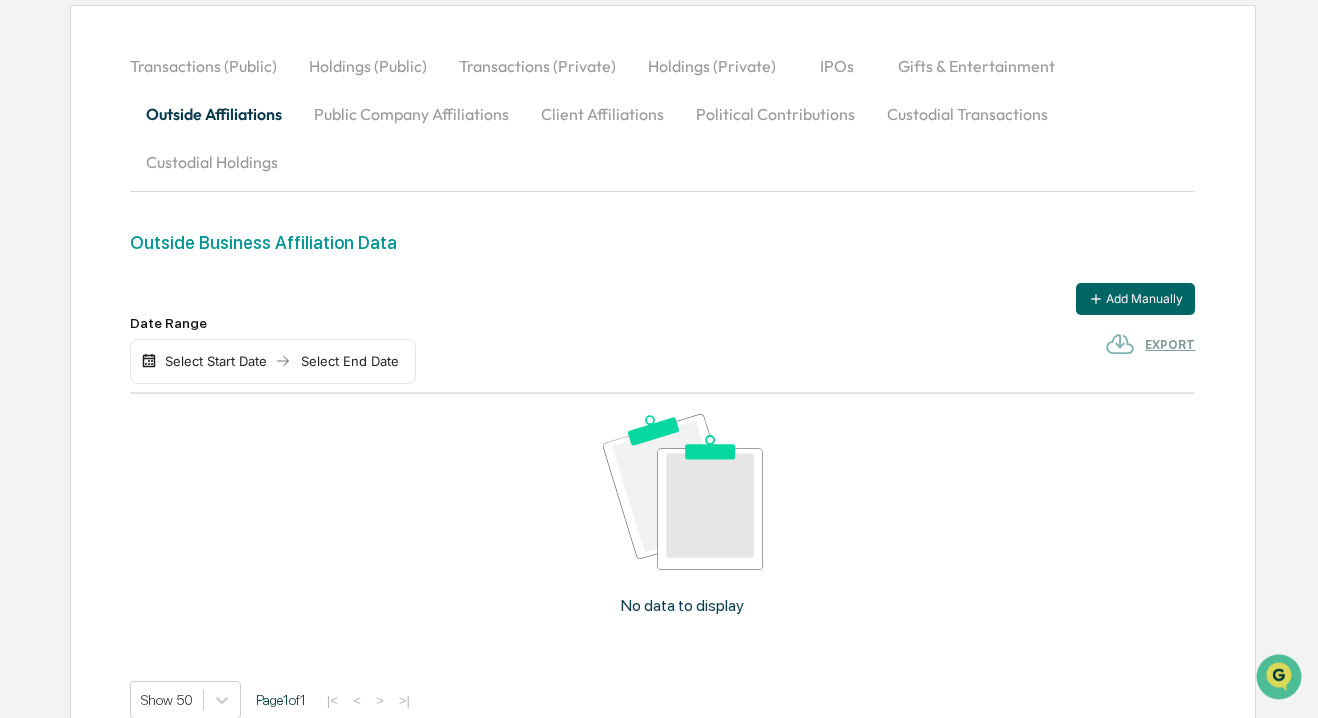 scroll, scrollTop: 165, scrollLeft: 0, axis: vertical 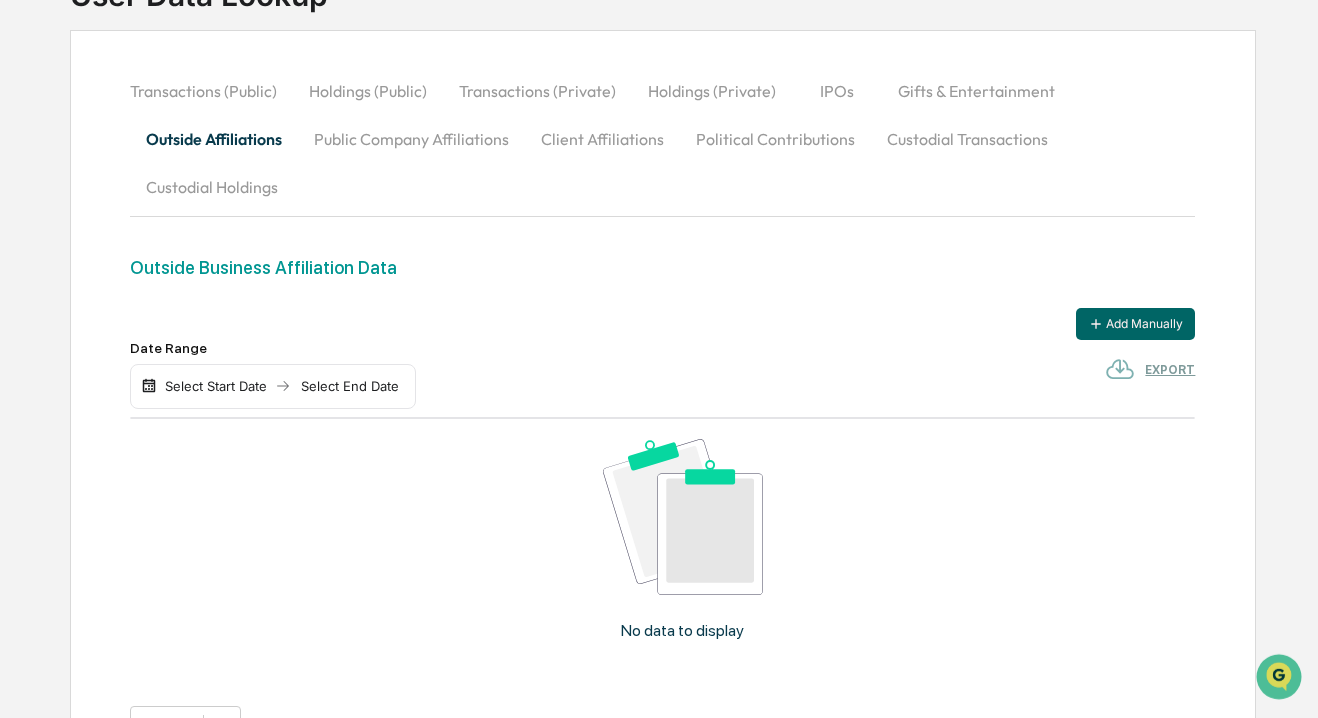 click on "Select Start Date" at bounding box center (216, 386) 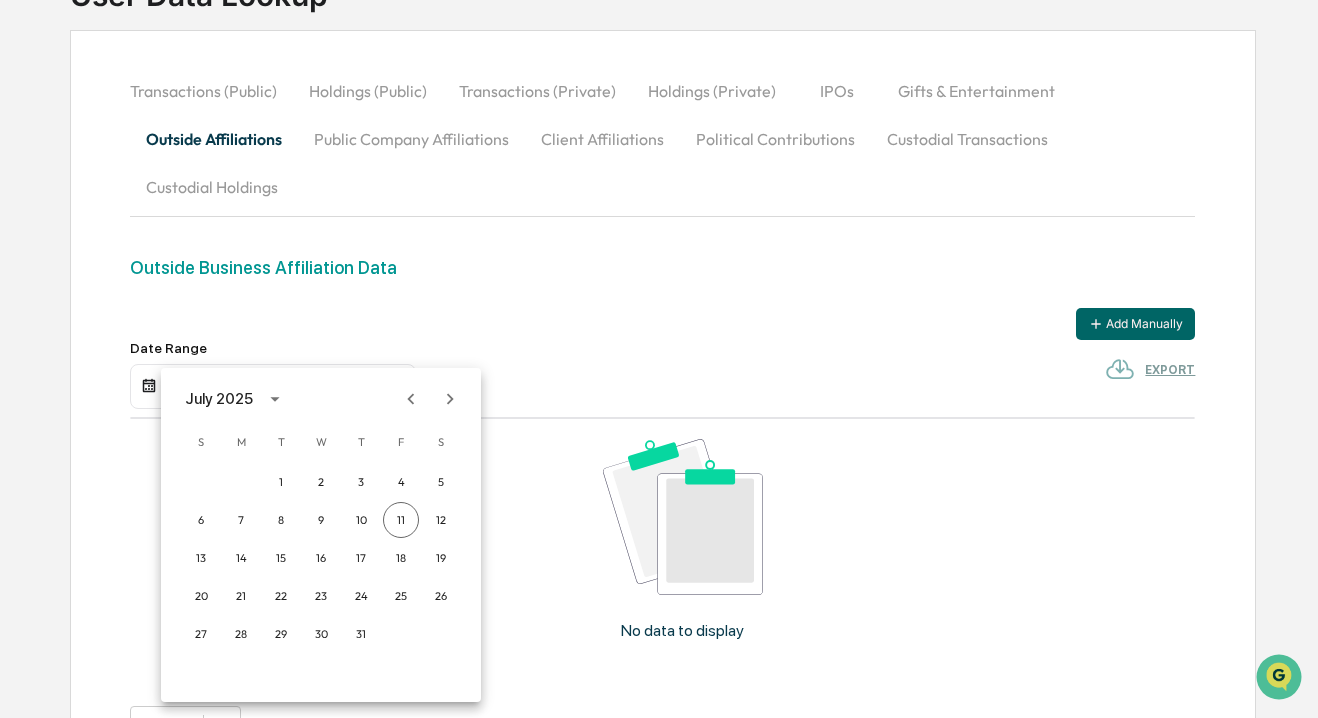 click 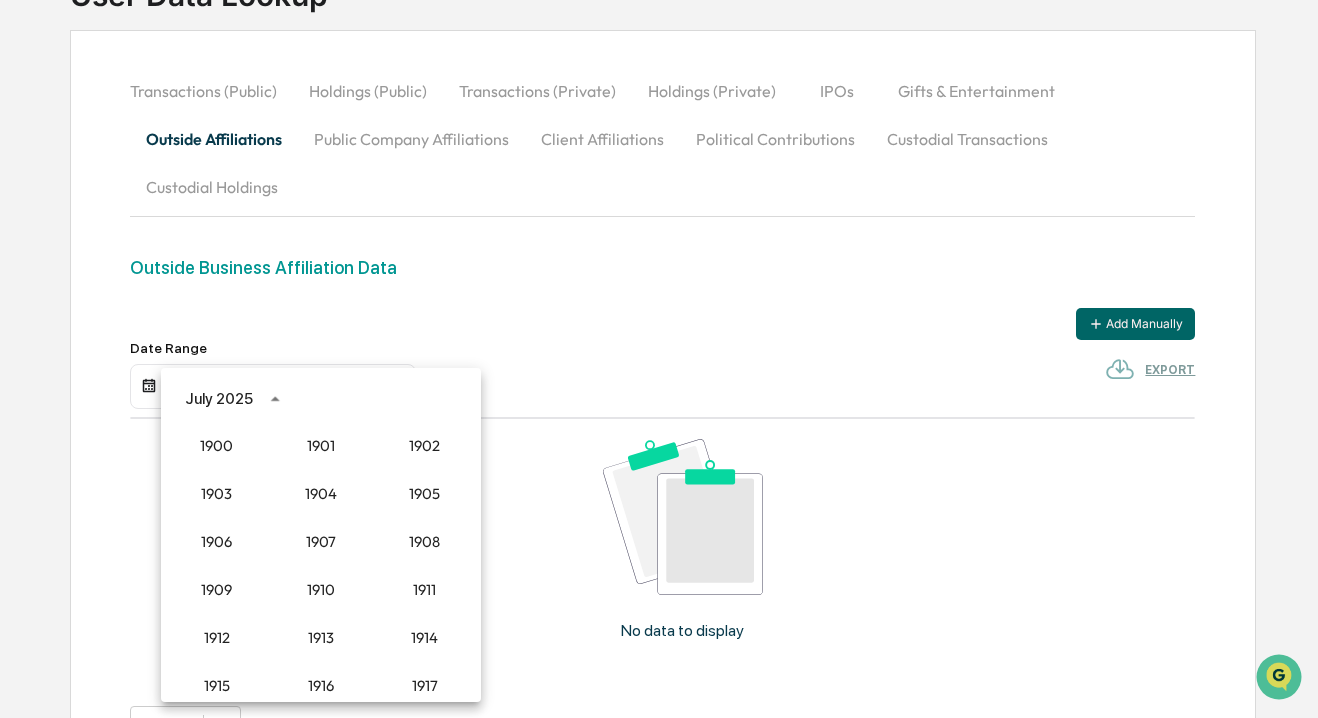 scroll, scrollTop: 1852, scrollLeft: 0, axis: vertical 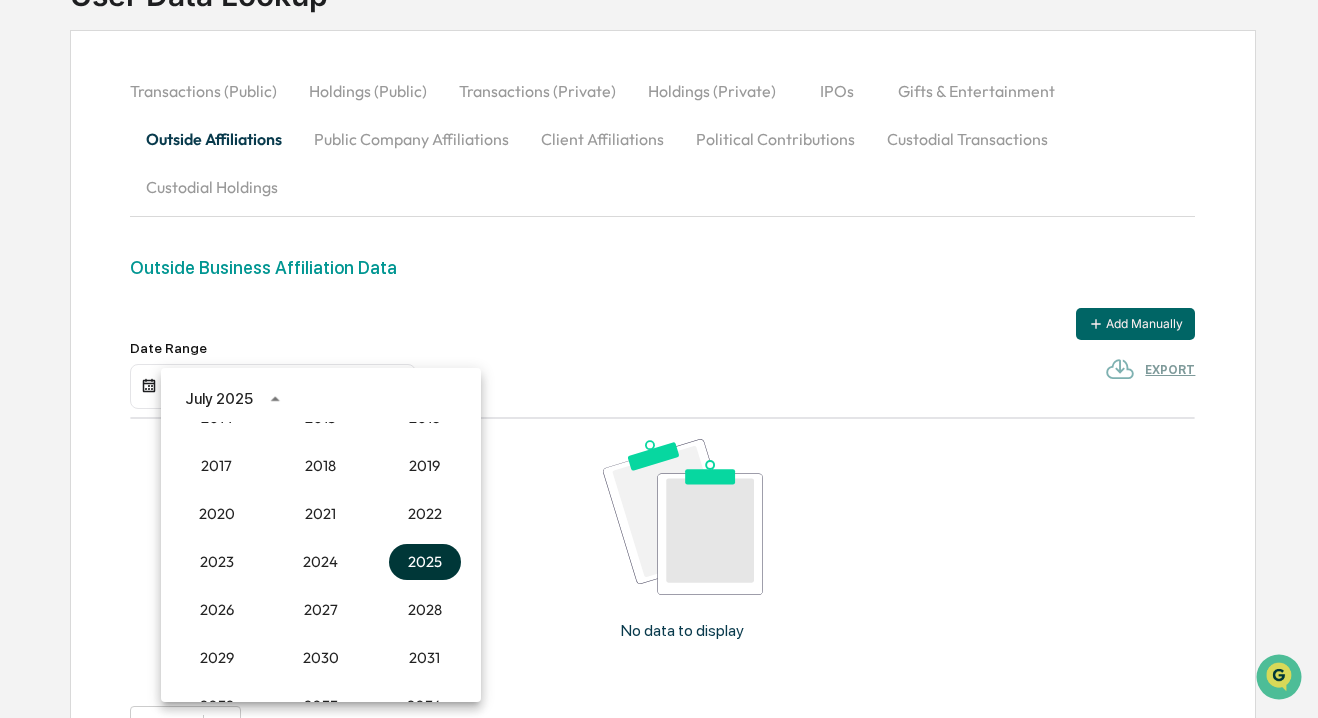 click on "2025" at bounding box center (425, 562) 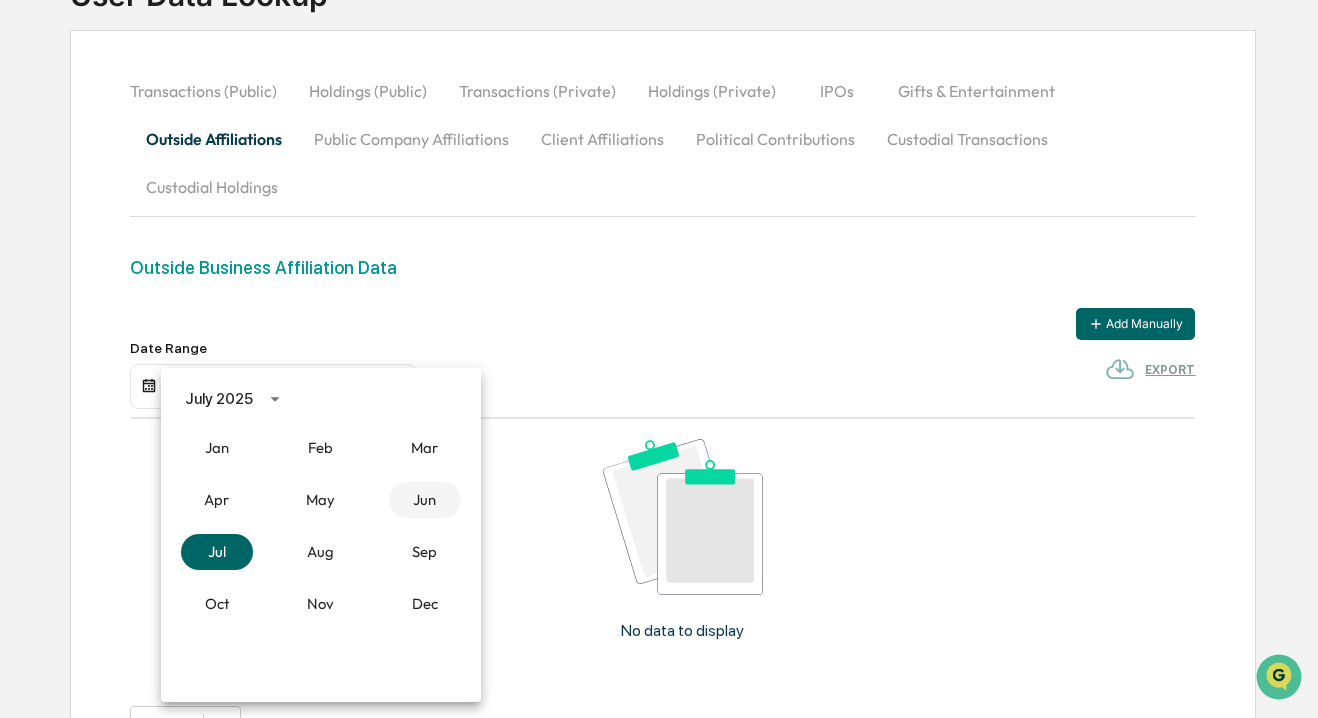 click on "Jun" at bounding box center (425, 500) 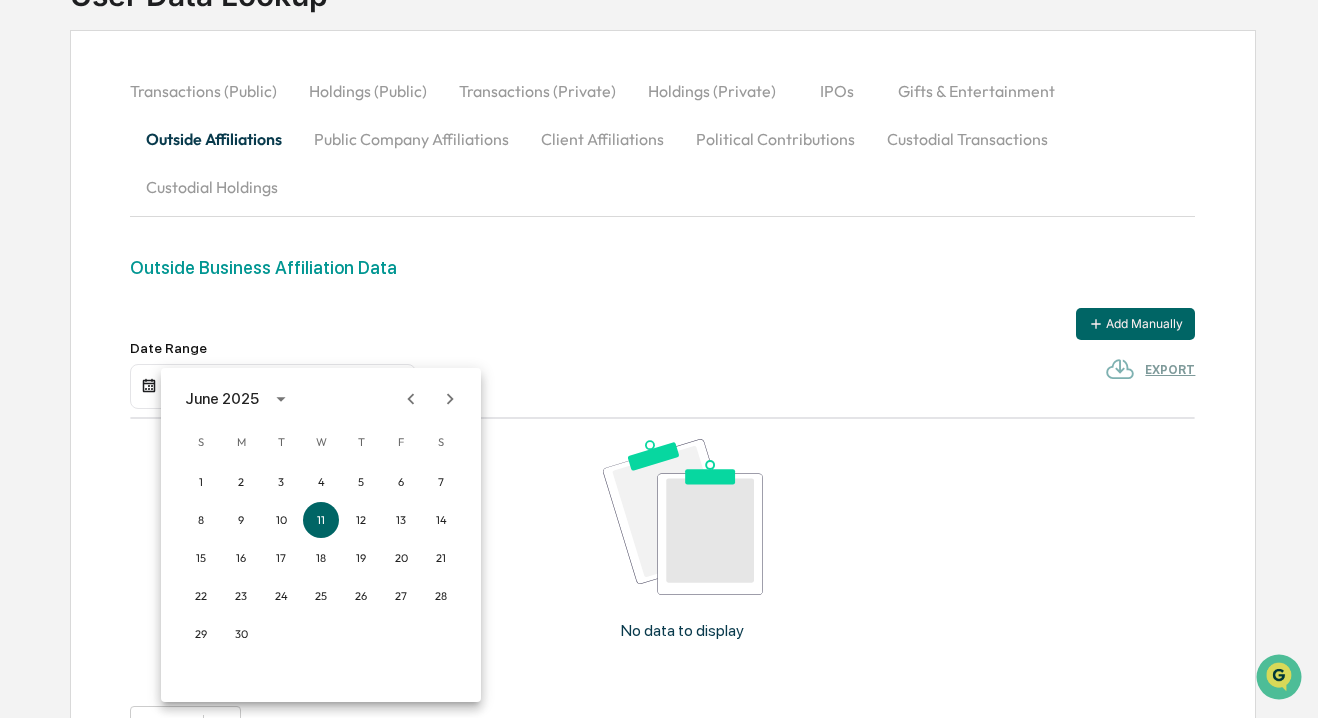 click at bounding box center (659, 359) 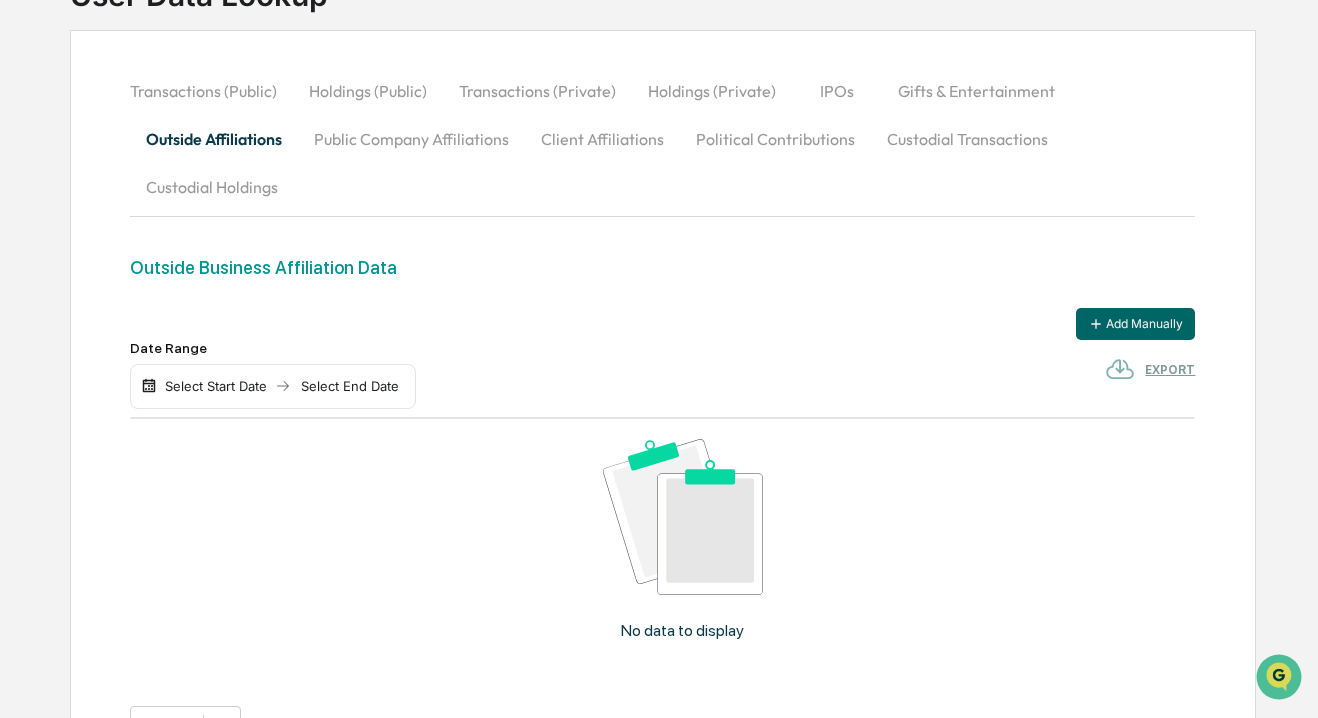 click on "Select Start Date" at bounding box center (216, 386) 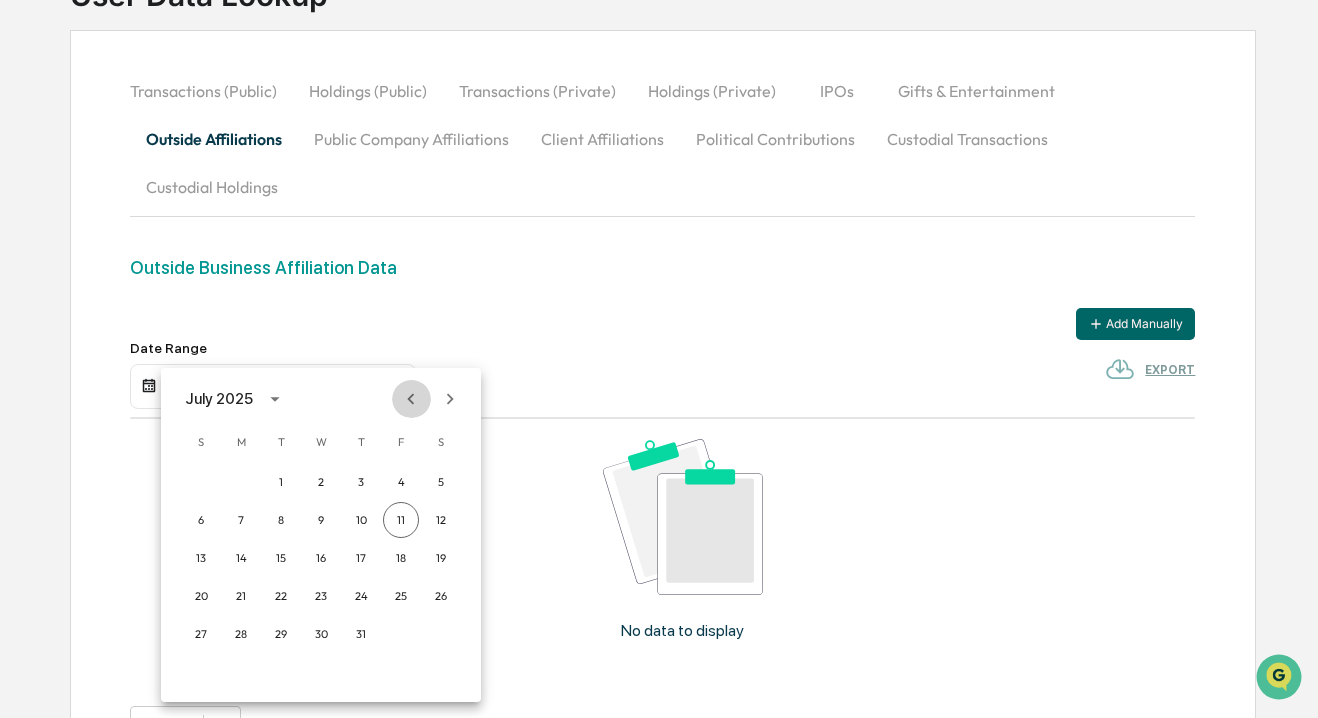 click 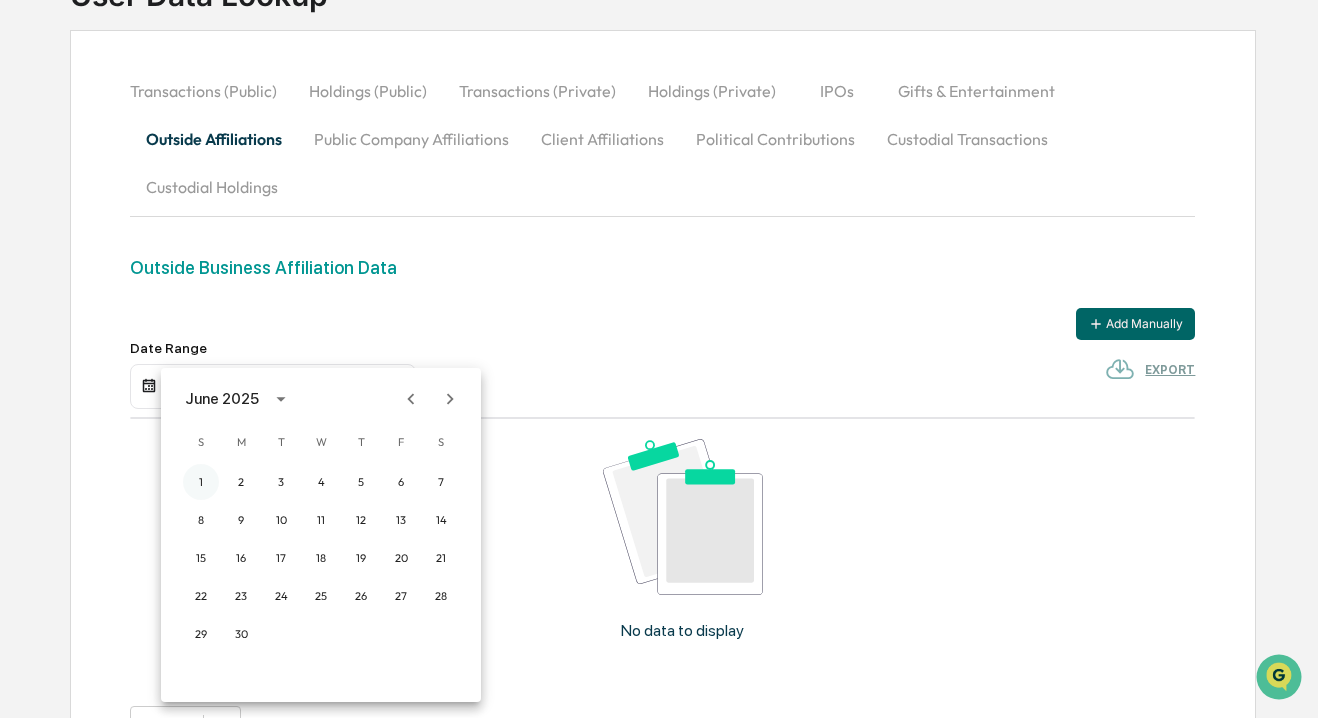 click on "1" at bounding box center [201, 482] 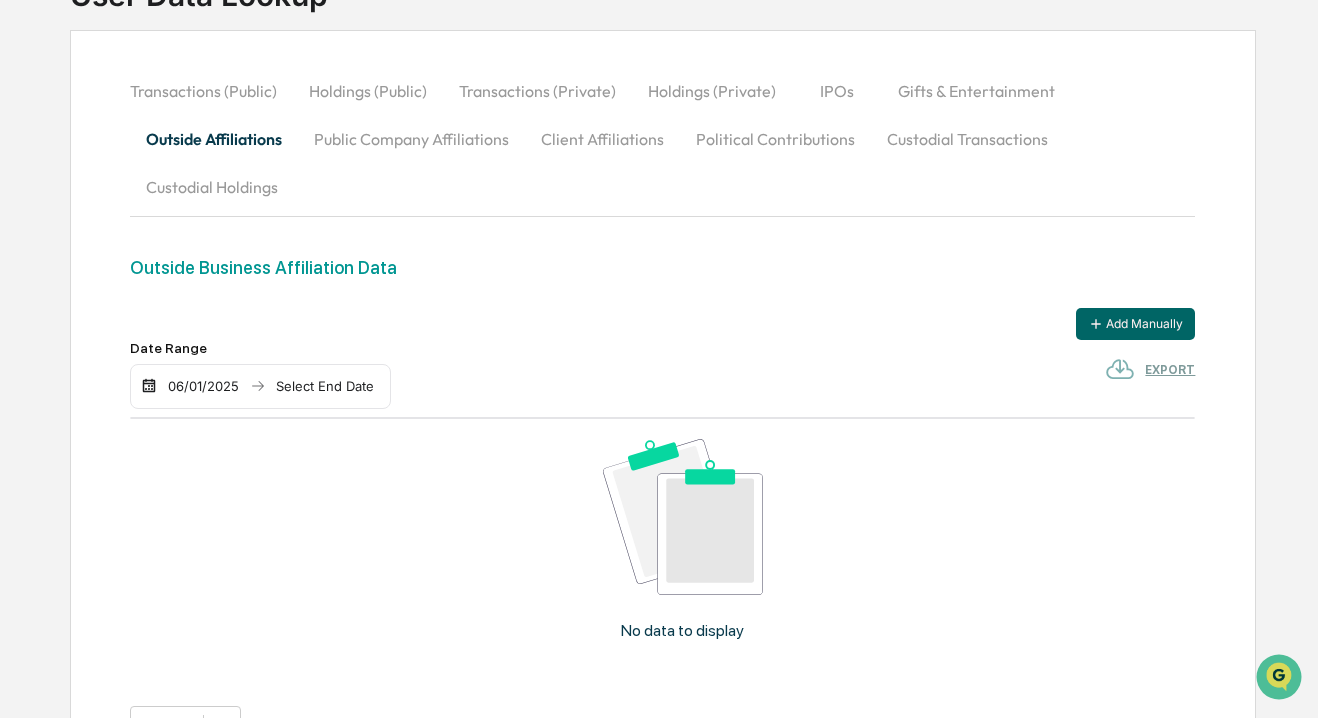 click on "Select End Date" at bounding box center [325, 386] 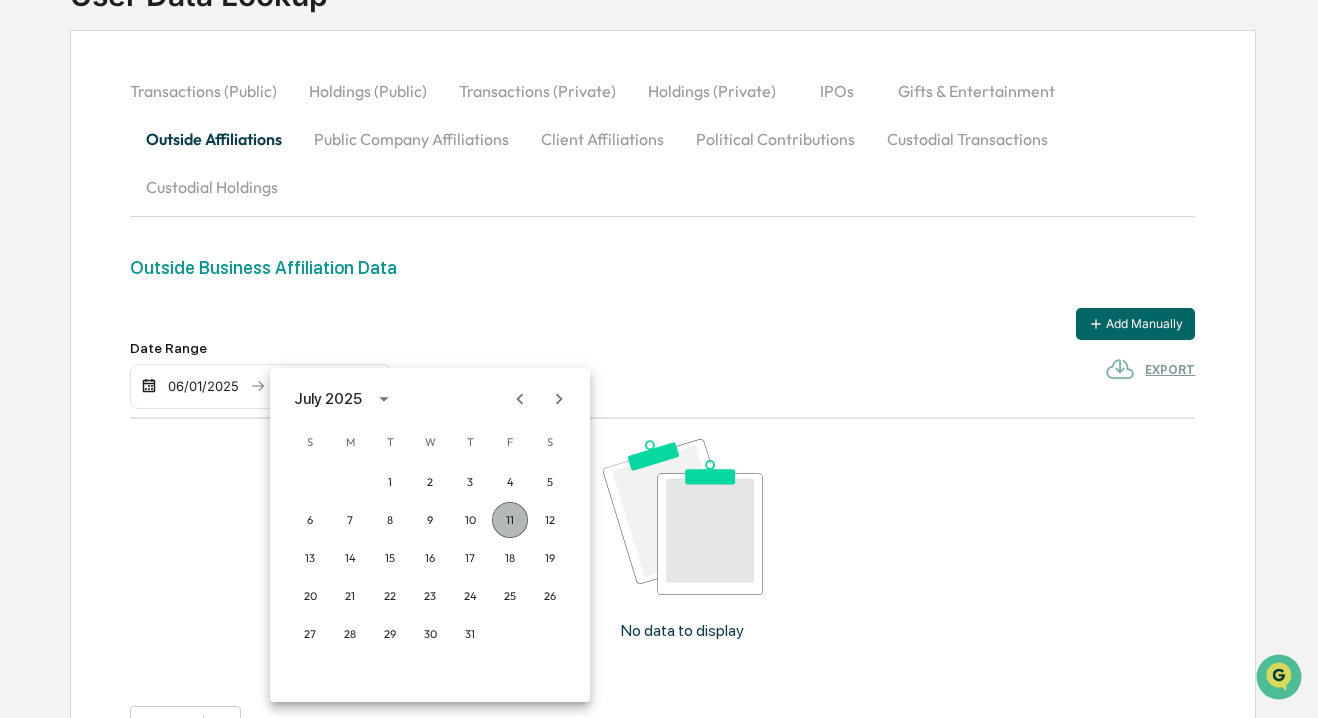 click on "11" at bounding box center (510, 520) 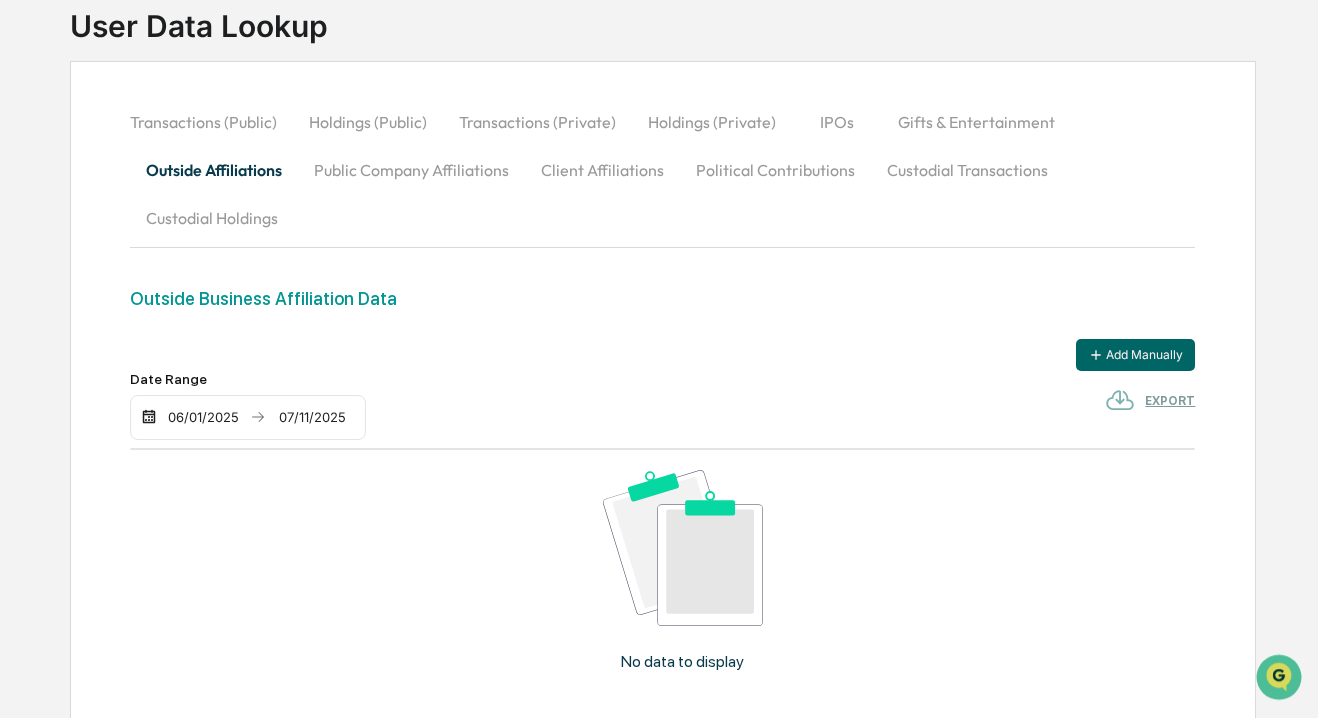 scroll, scrollTop: 123, scrollLeft: 0, axis: vertical 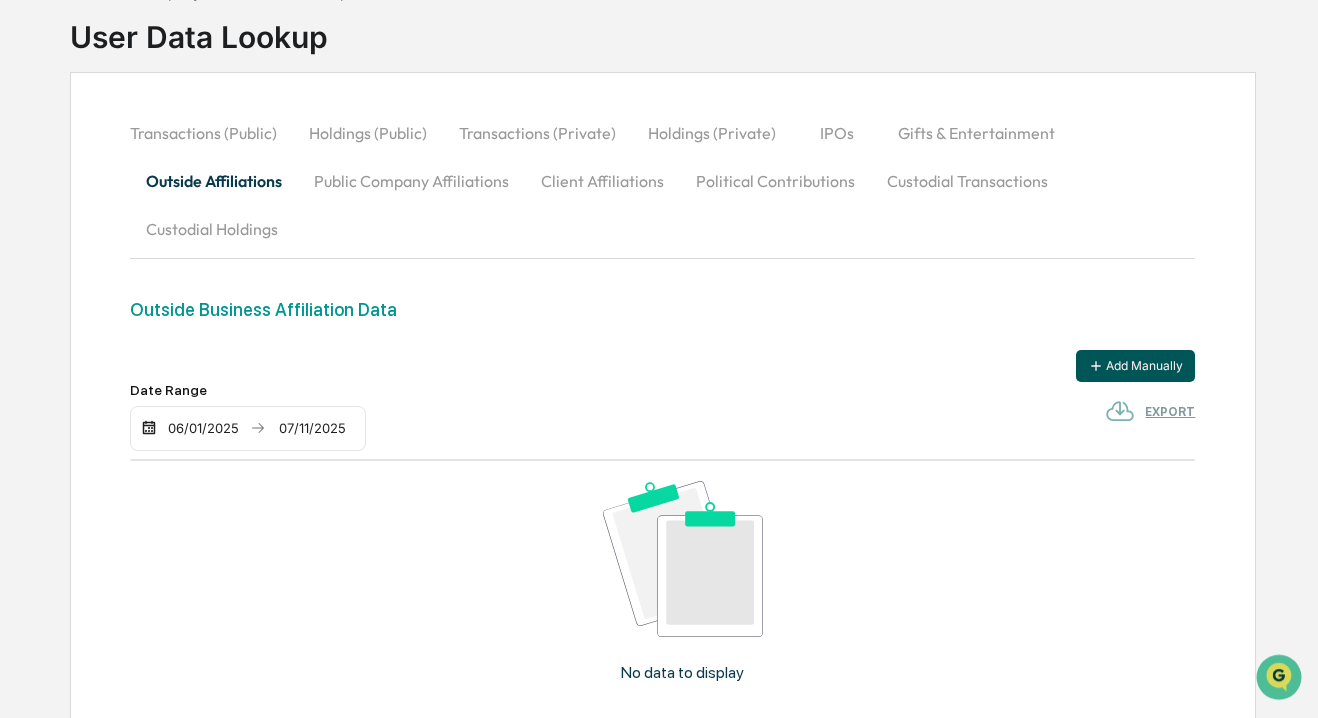 click on "Add Manually" at bounding box center [1135, 366] 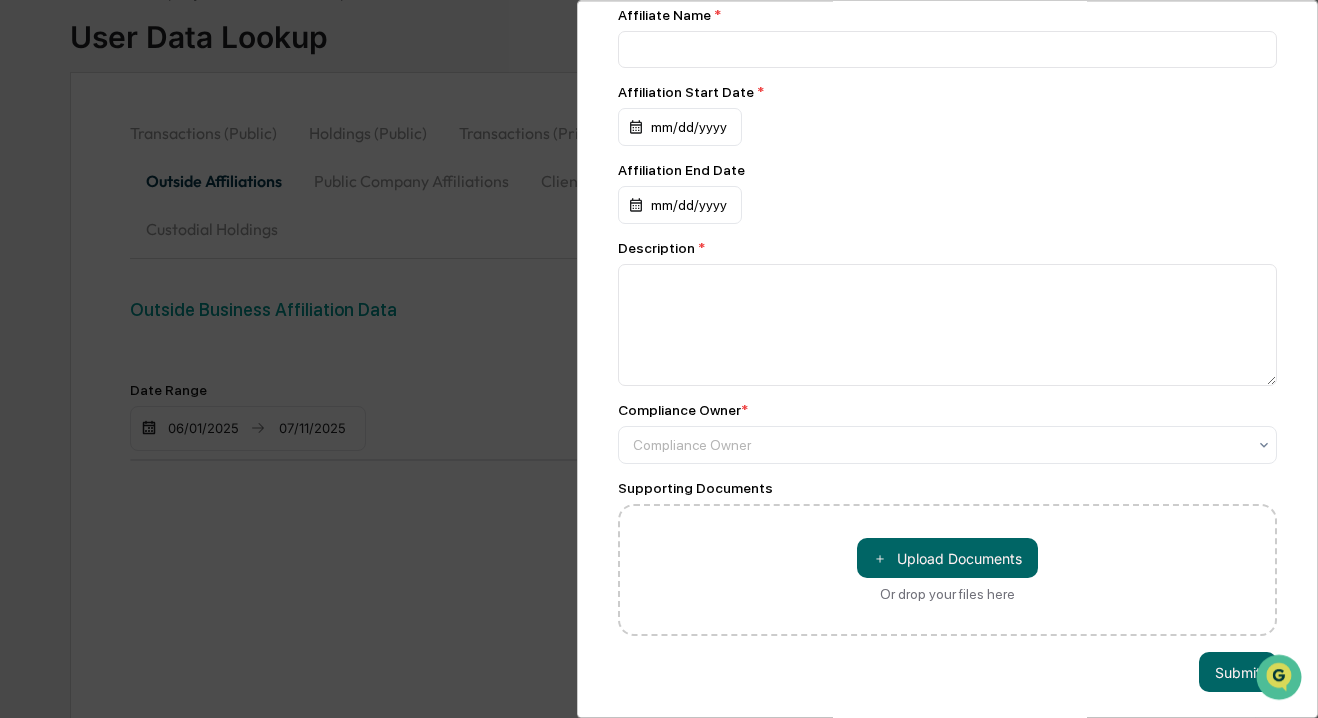 scroll, scrollTop: 270, scrollLeft: 0, axis: vertical 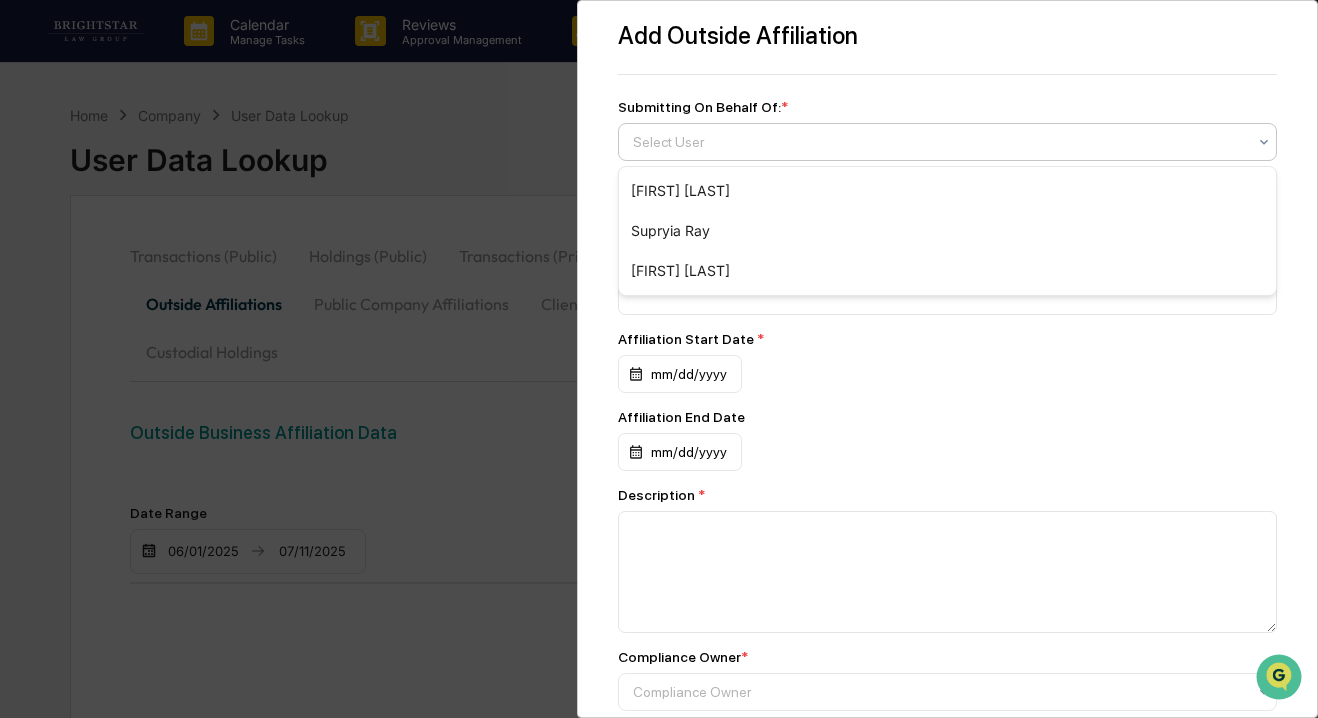click at bounding box center (939, 142) 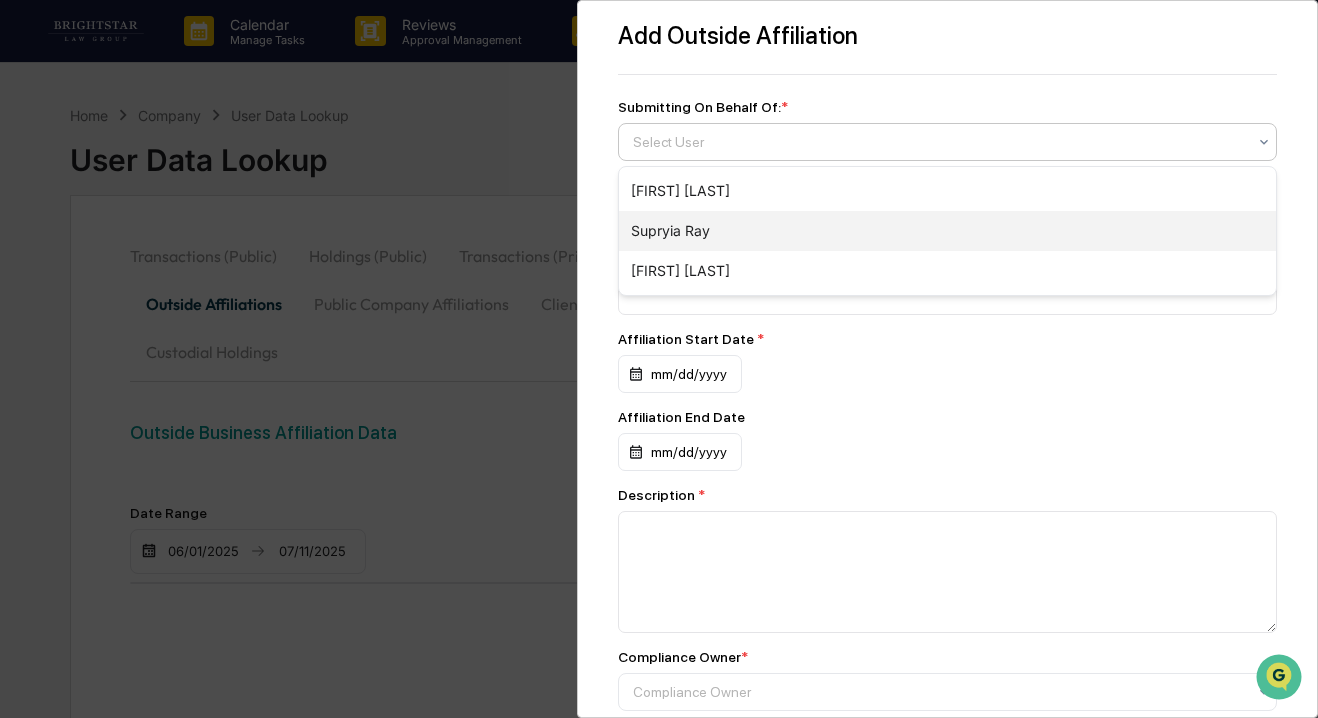 click on "Supryia Ray" at bounding box center [947, 231] 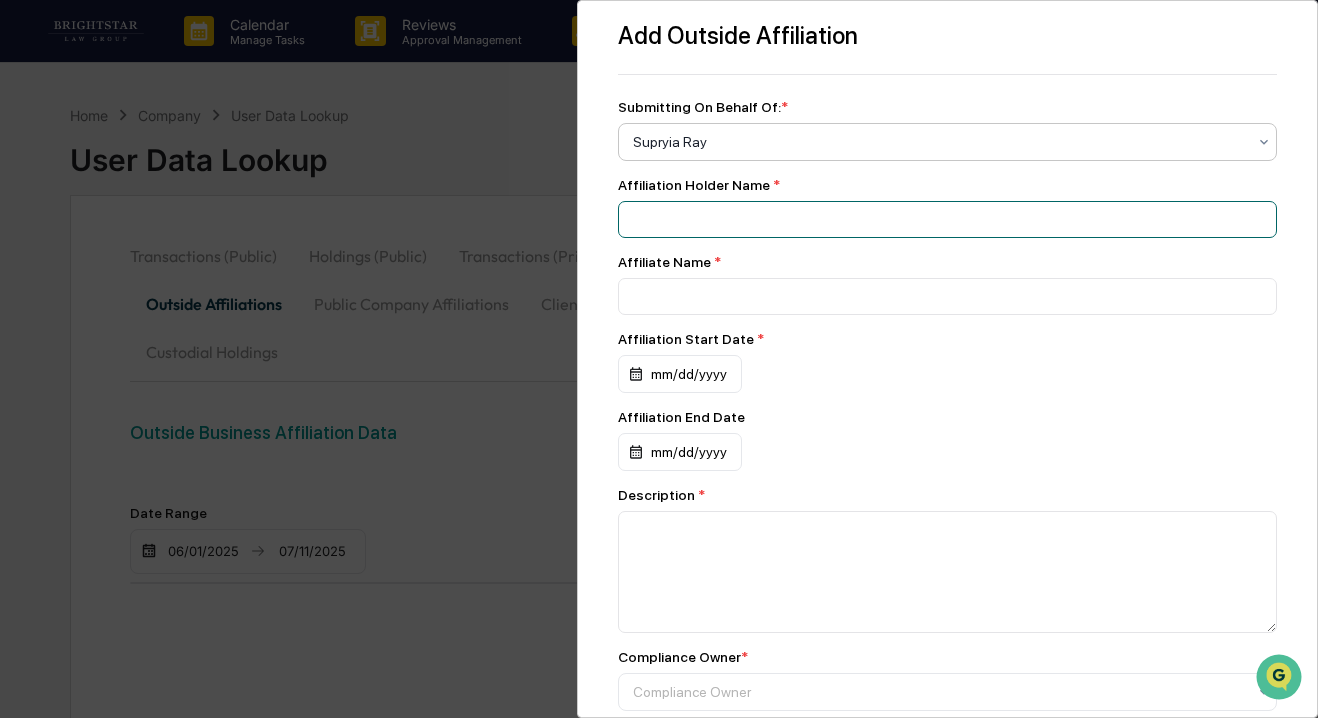 click at bounding box center [947, 219] 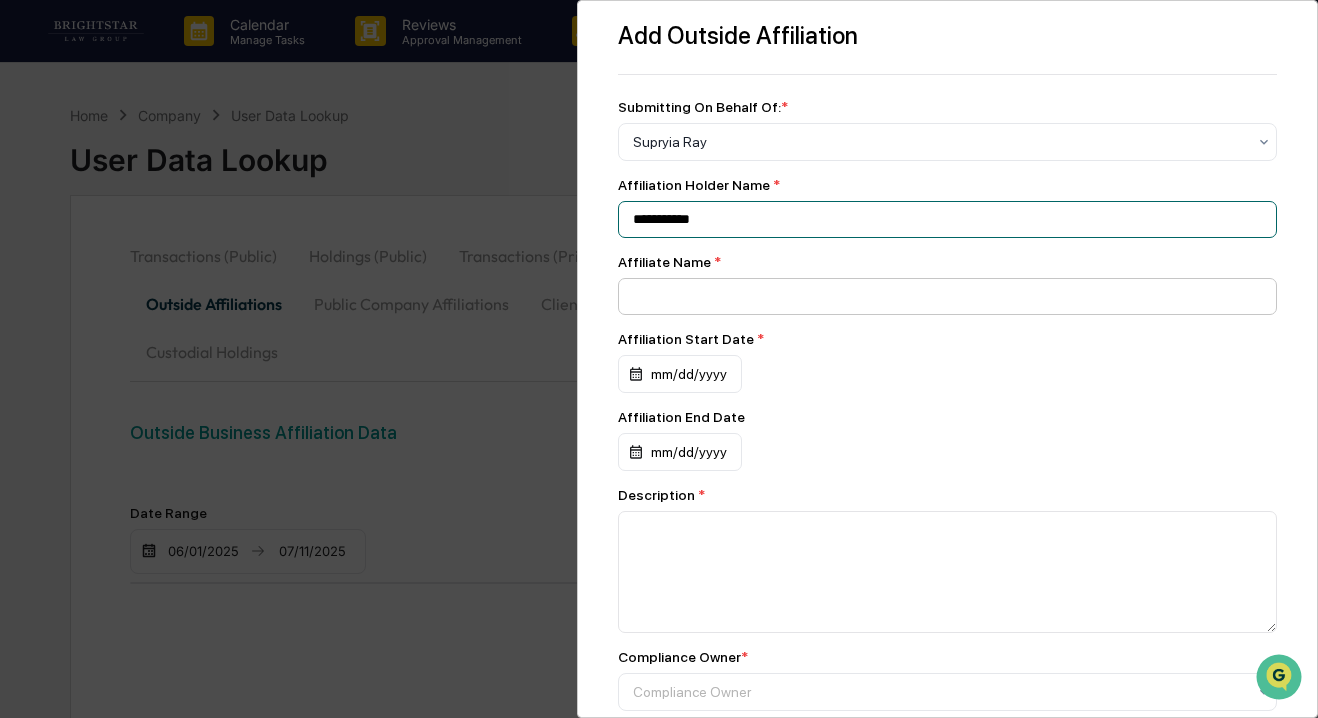 type on "**********" 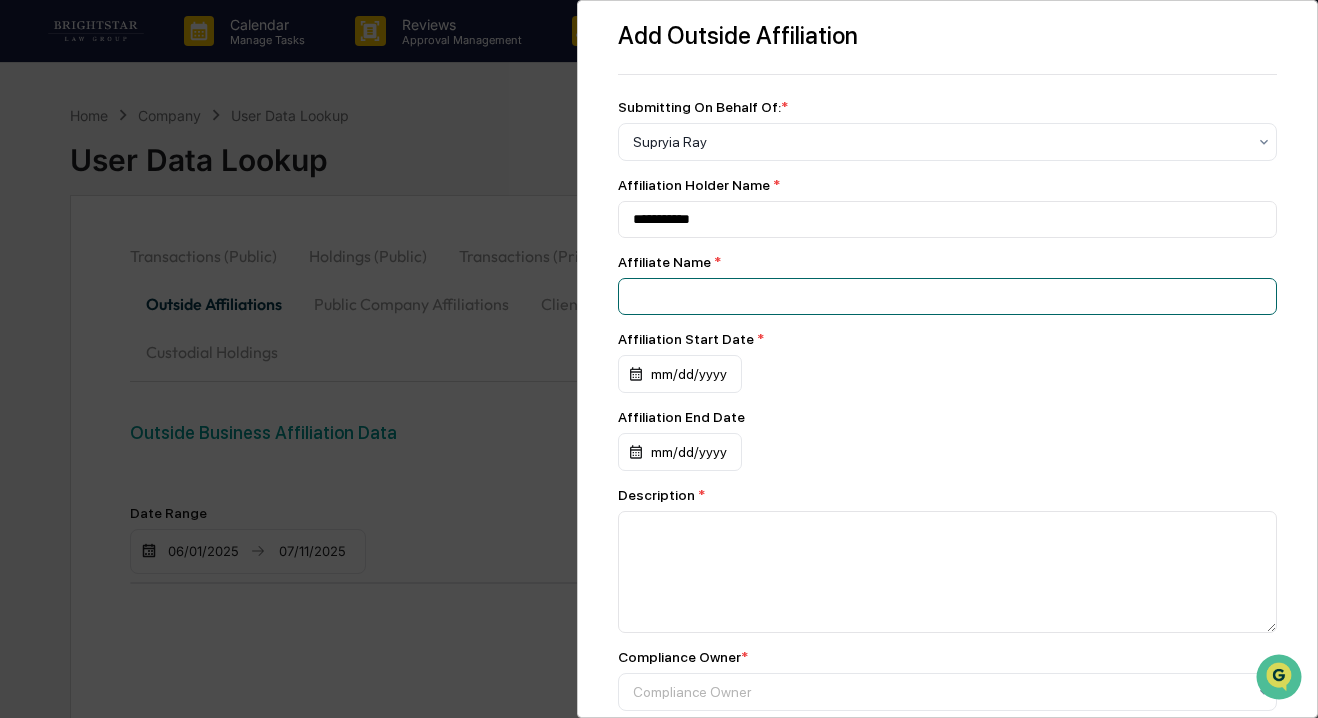 click at bounding box center (947, 219) 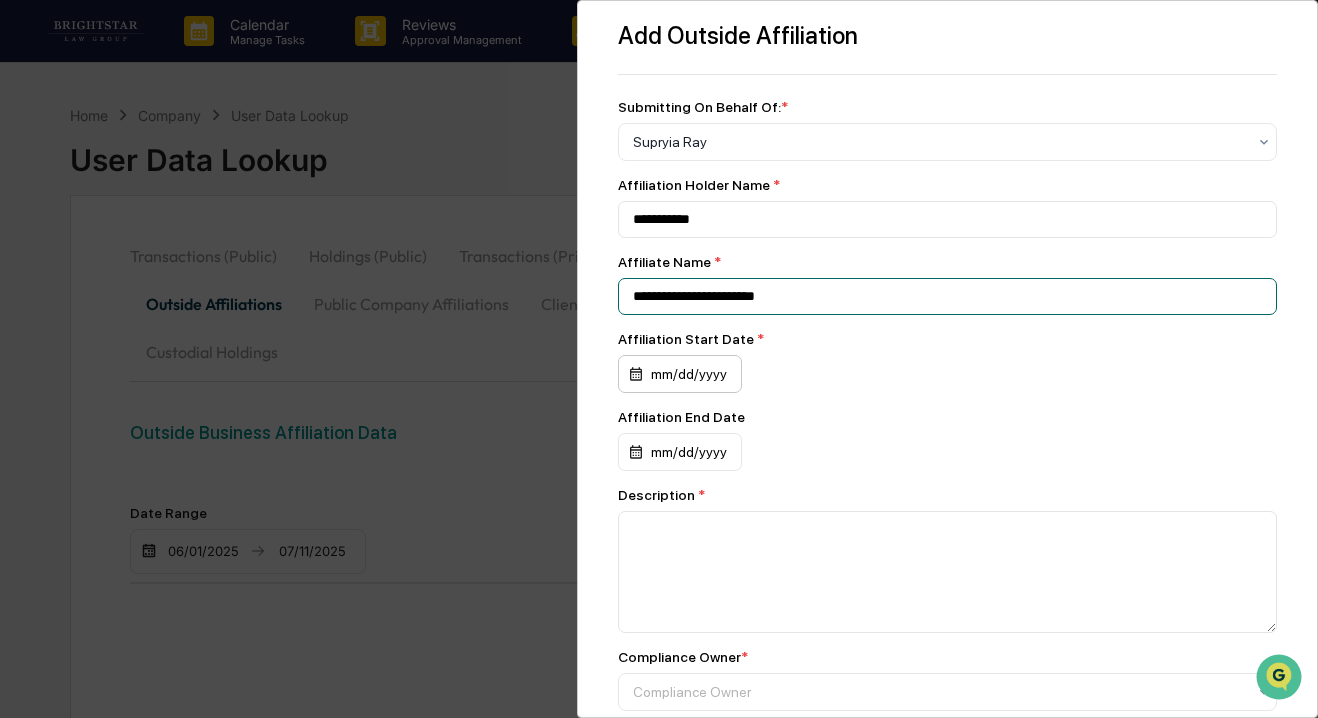 type on "**********" 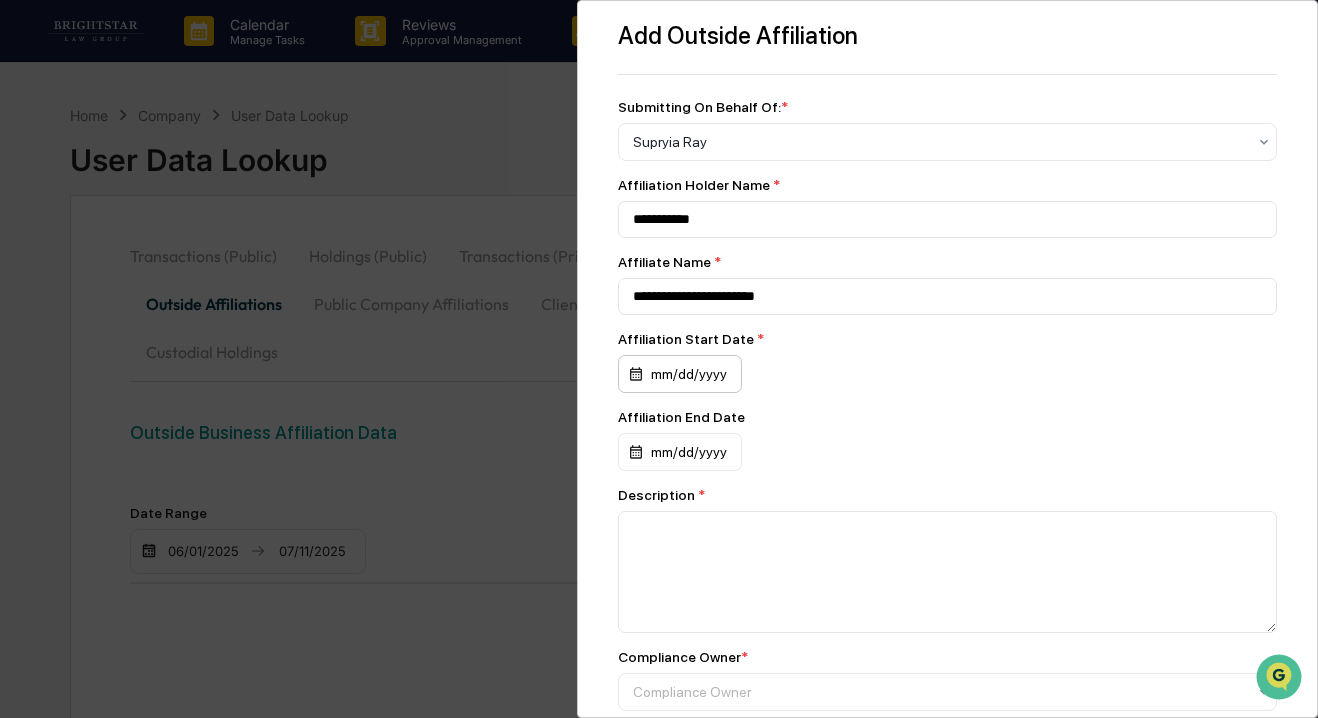 click on "mm/dd/yyyy" at bounding box center [680, 374] 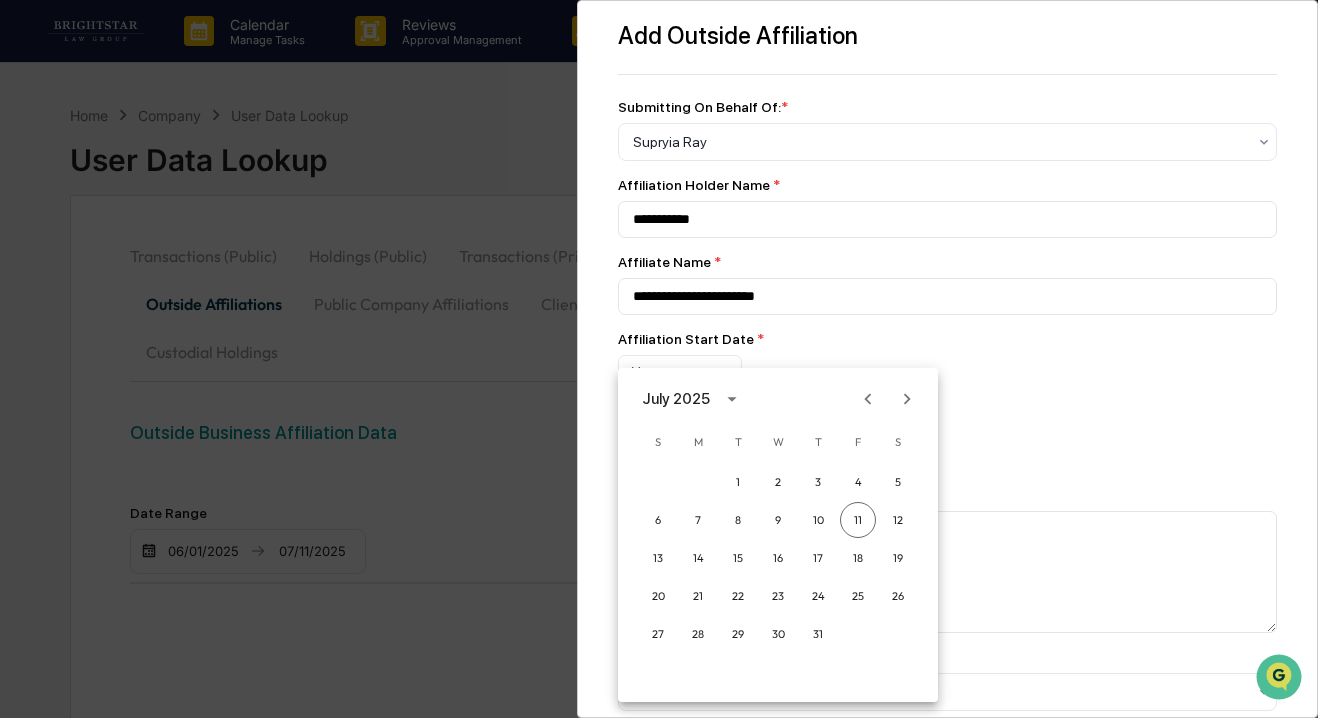 click 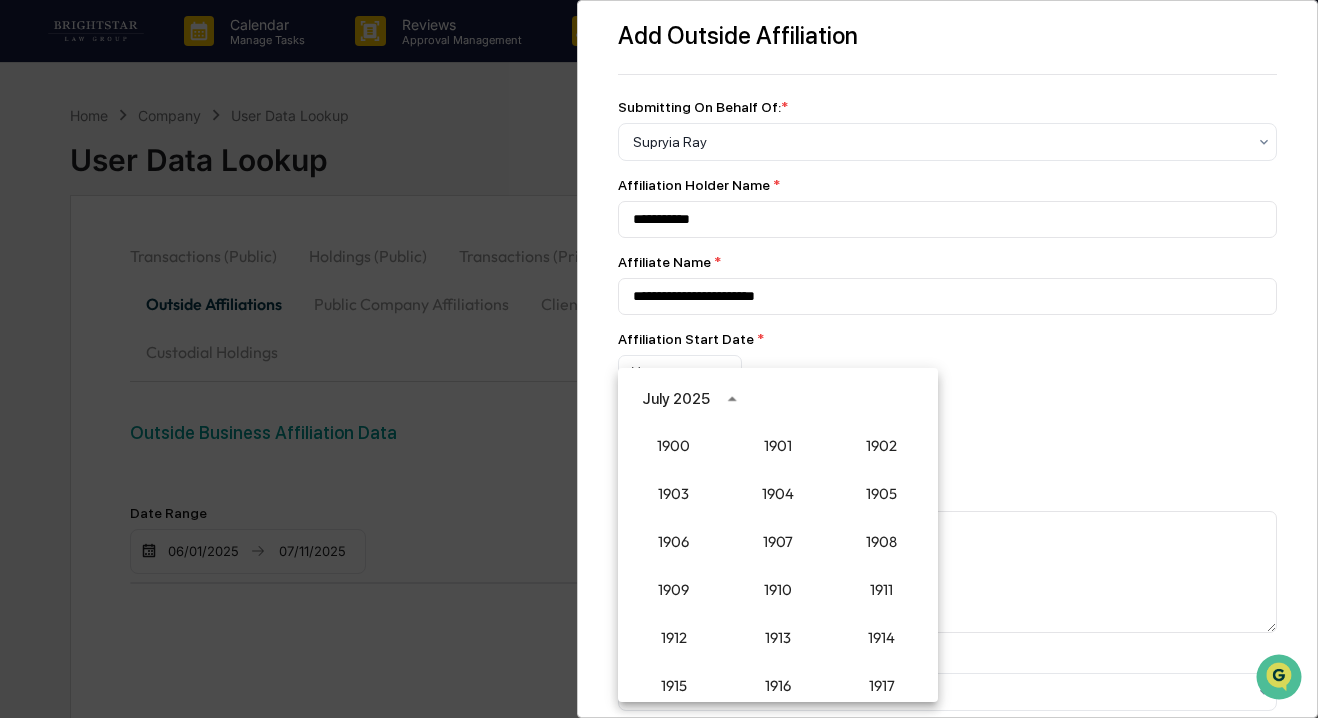 scroll, scrollTop: 1852, scrollLeft: 0, axis: vertical 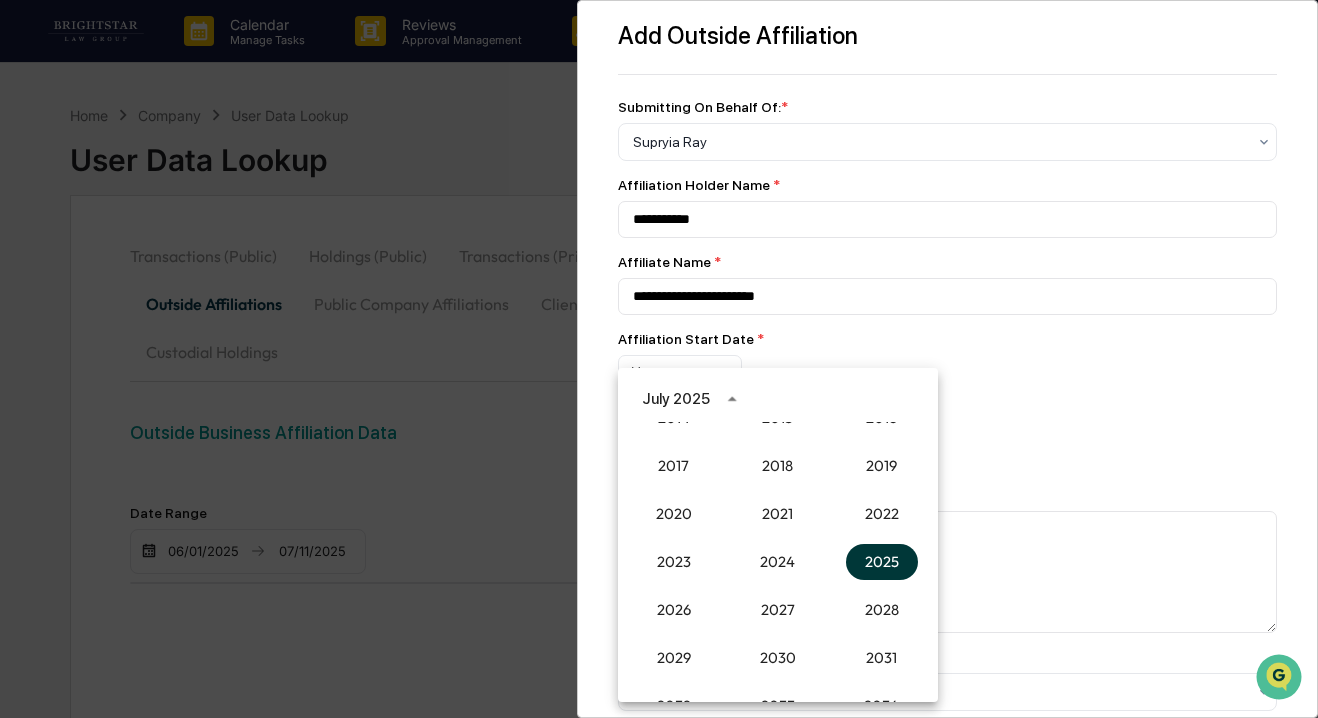click on "2025" at bounding box center (882, 562) 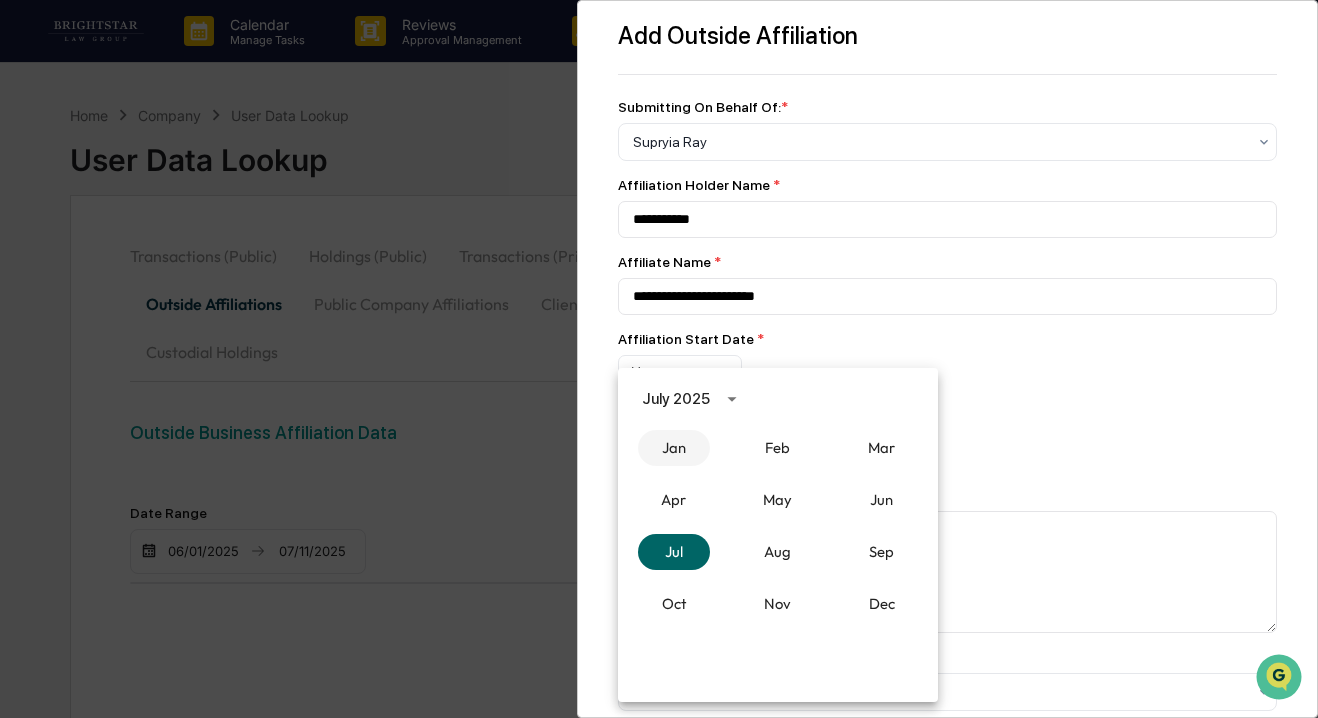 click on "Jan" at bounding box center [674, 448] 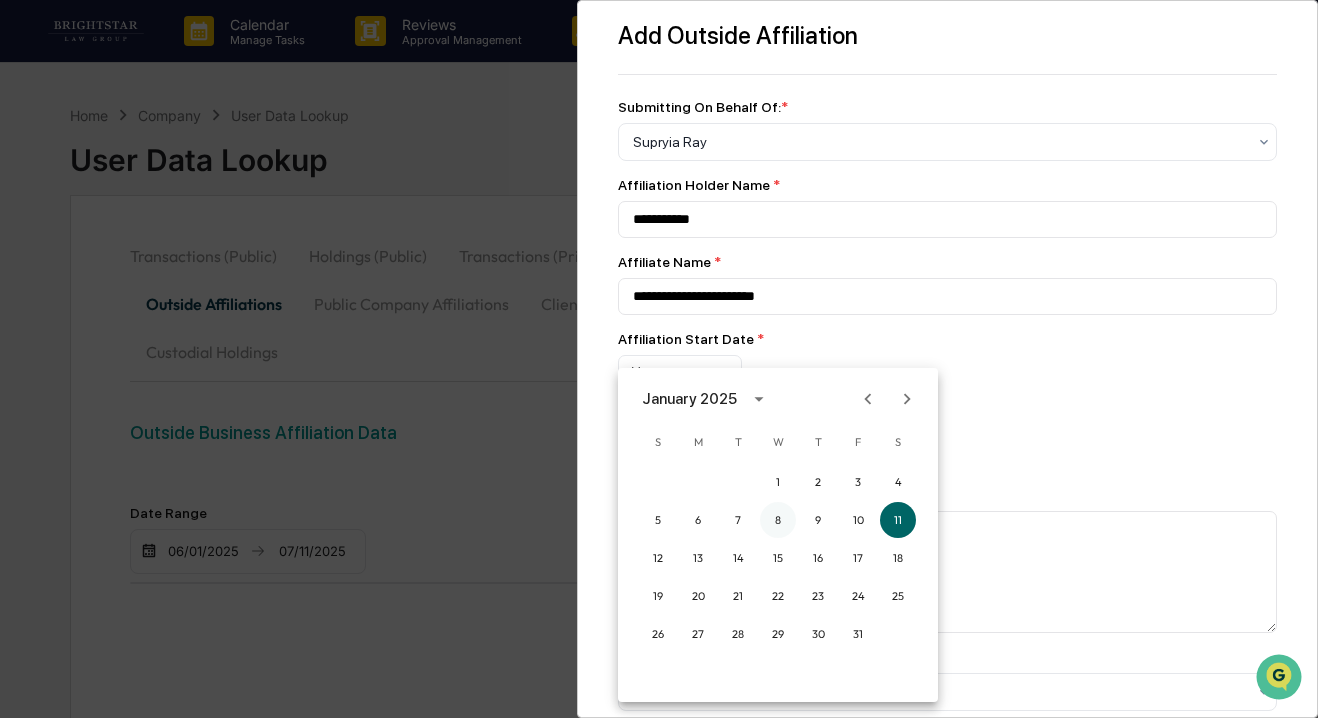 click on "8" at bounding box center (778, 520) 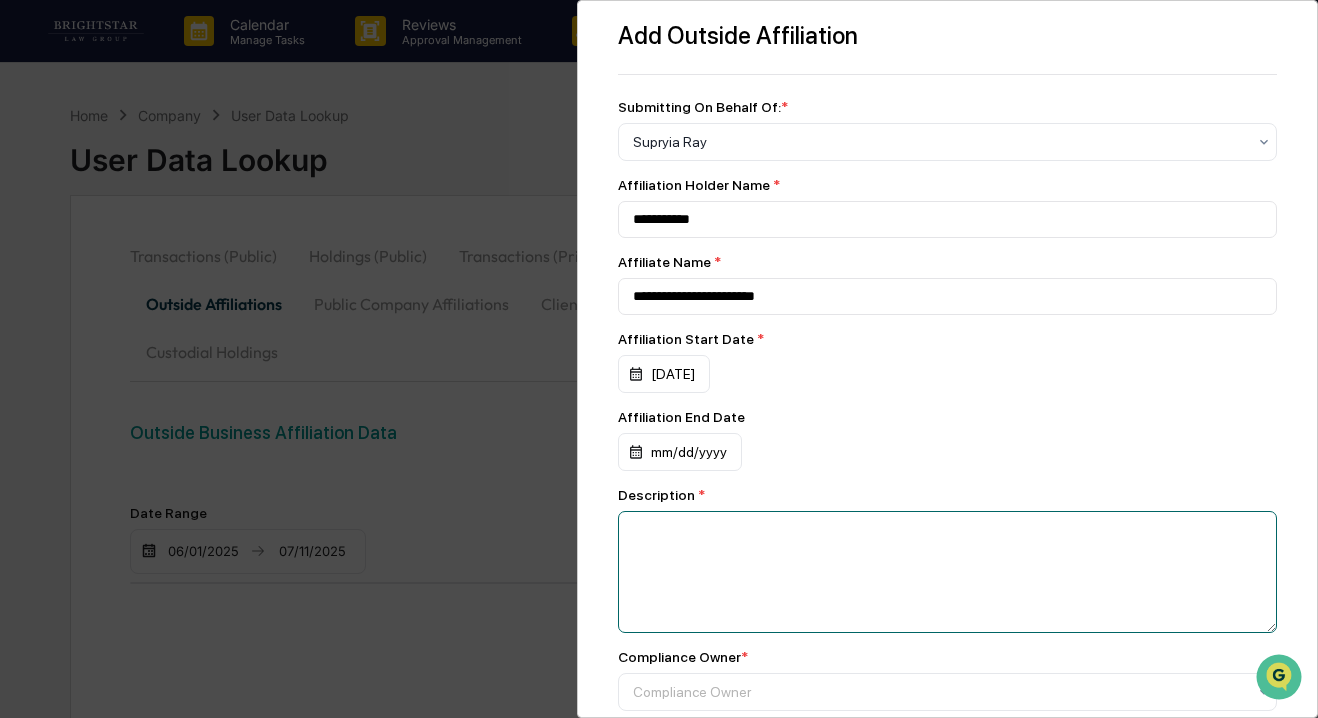 click at bounding box center (947, 572) 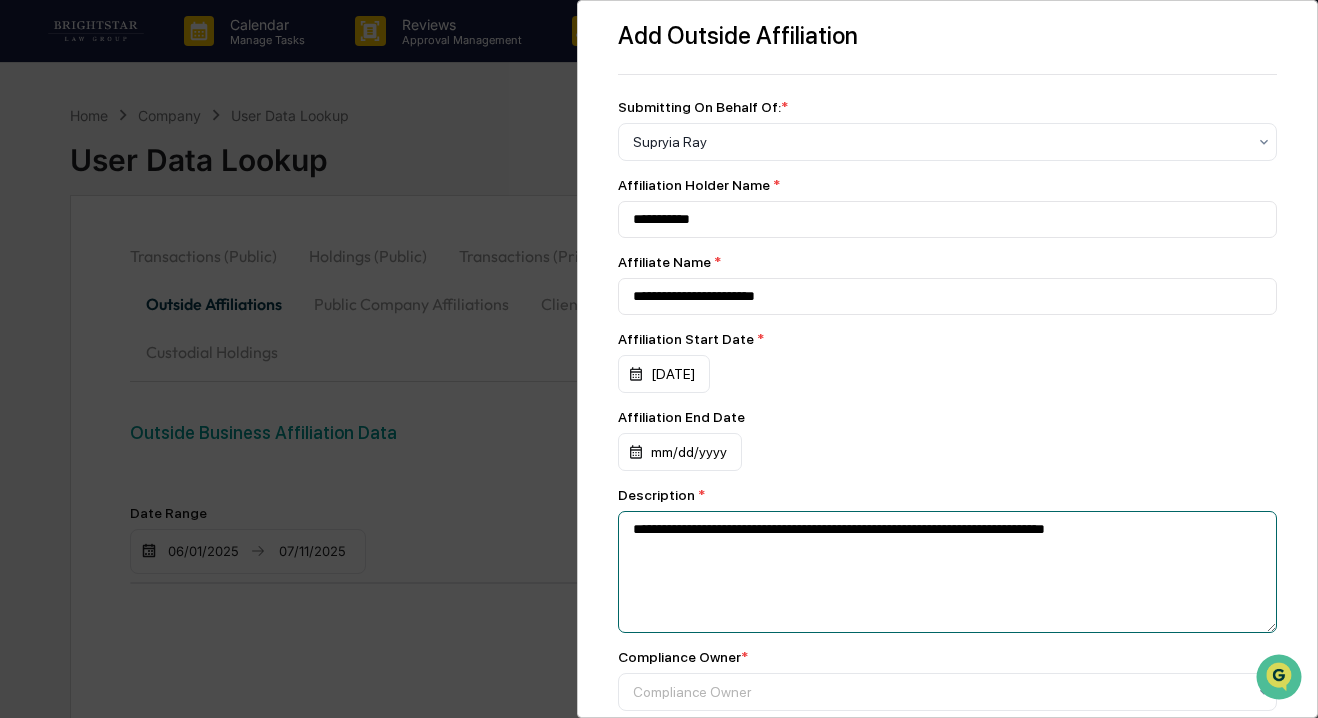 click on "**********" at bounding box center (947, 572) 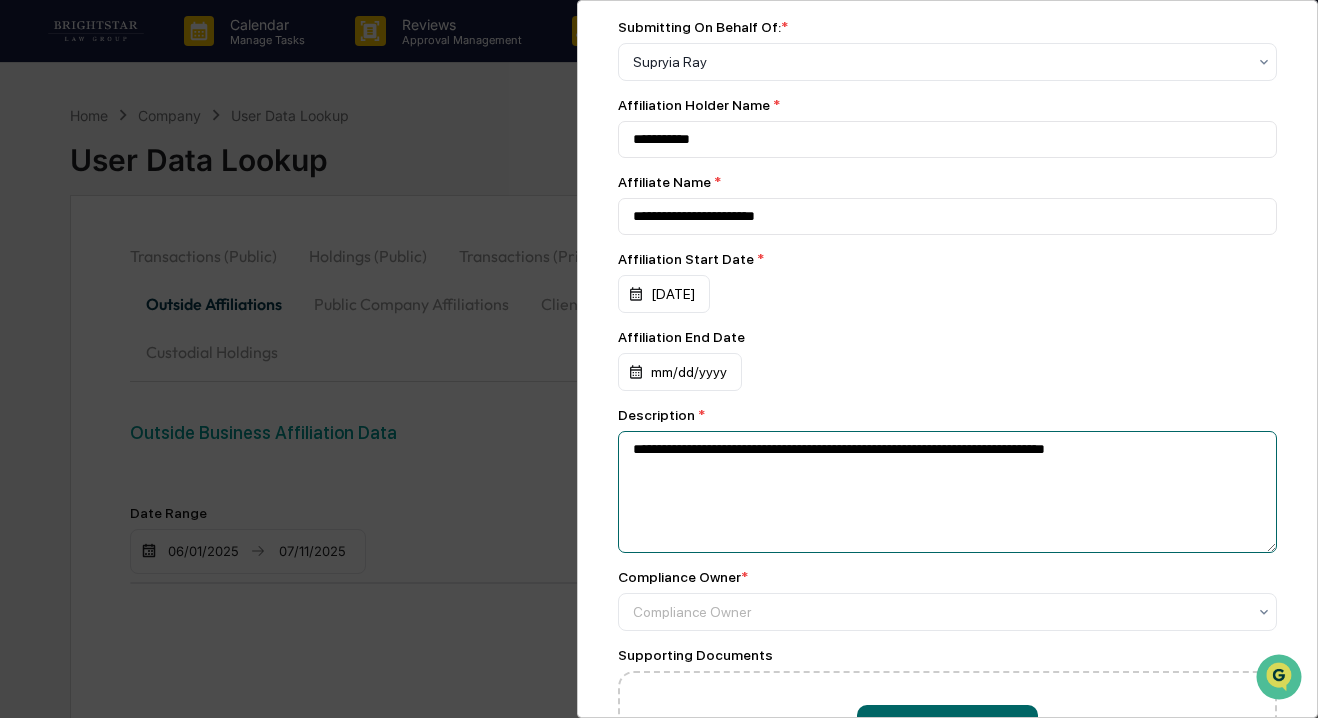 scroll, scrollTop: 99, scrollLeft: 0, axis: vertical 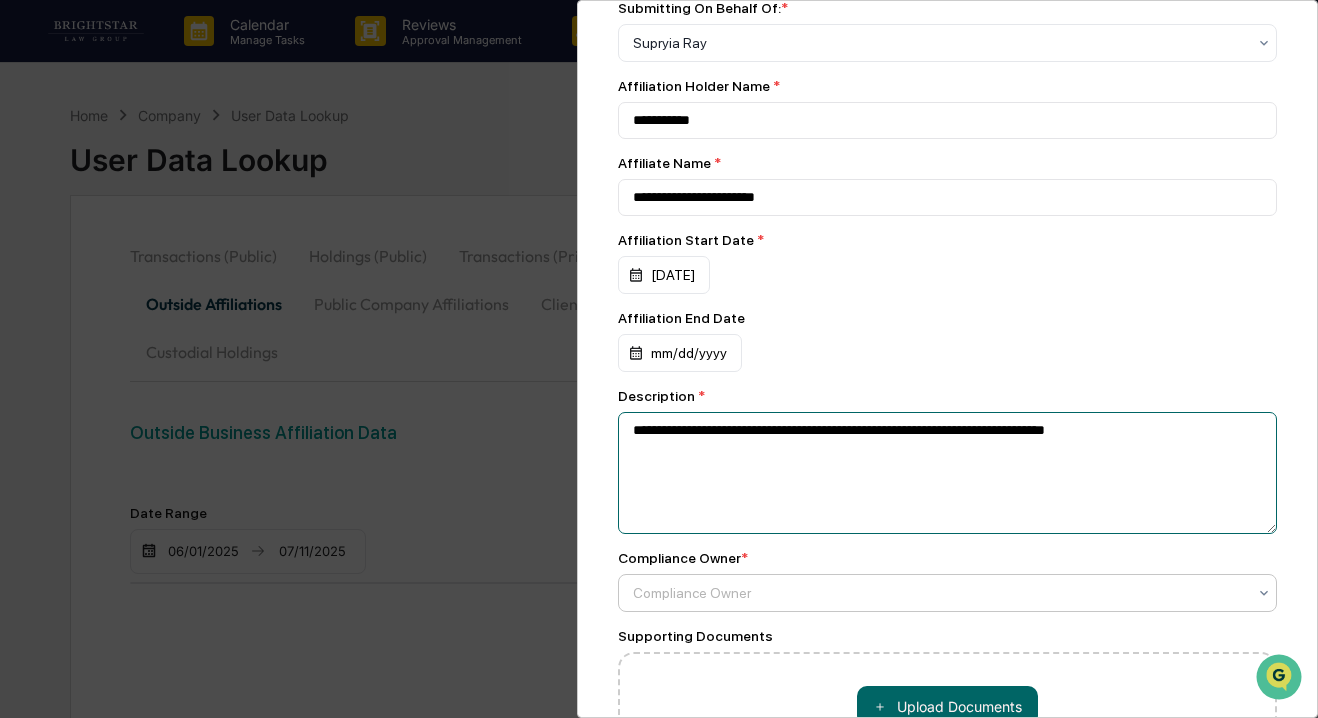 type on "**********" 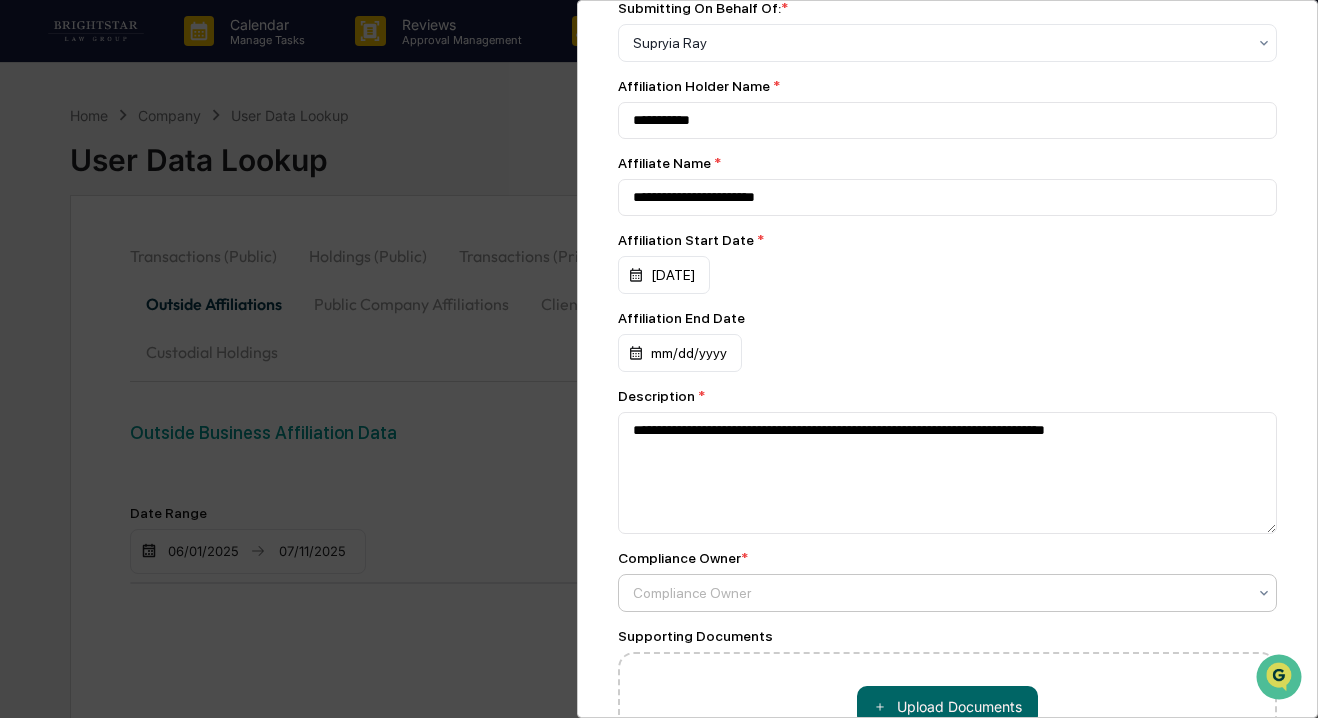 click at bounding box center (939, 593) 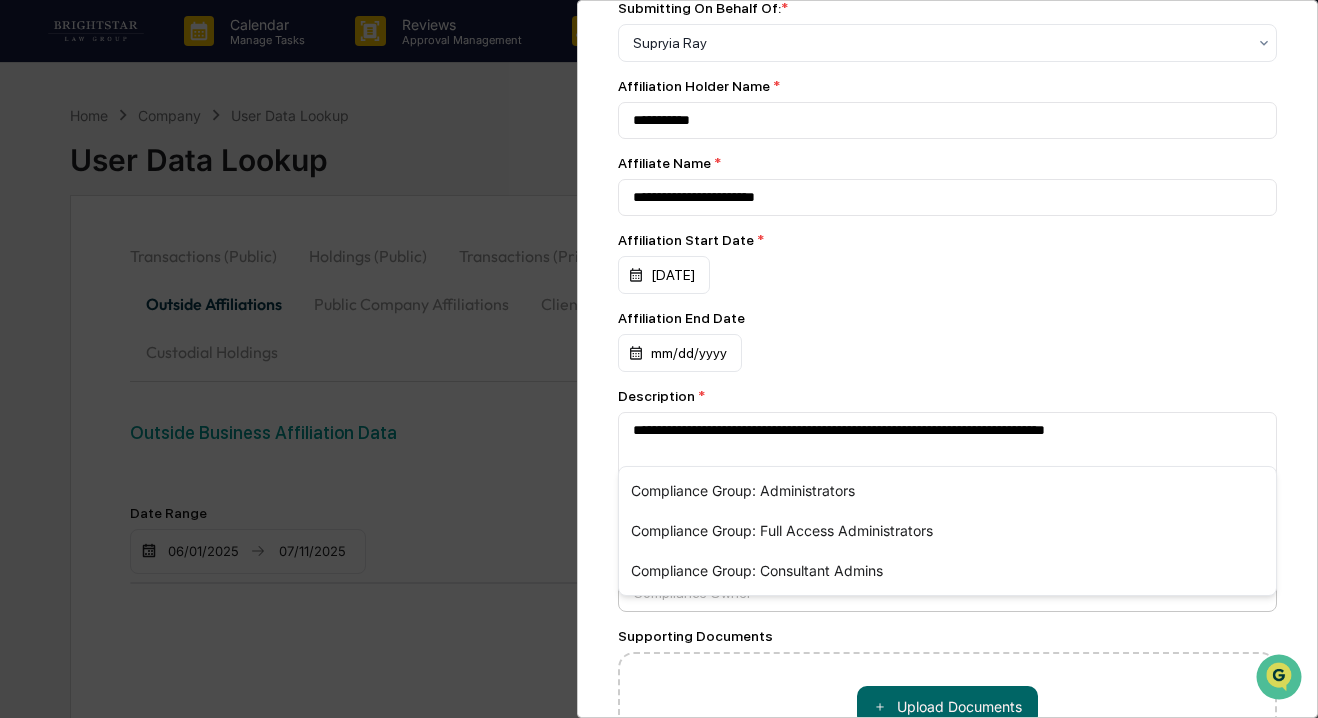 scroll, scrollTop: 76, scrollLeft: 0, axis: vertical 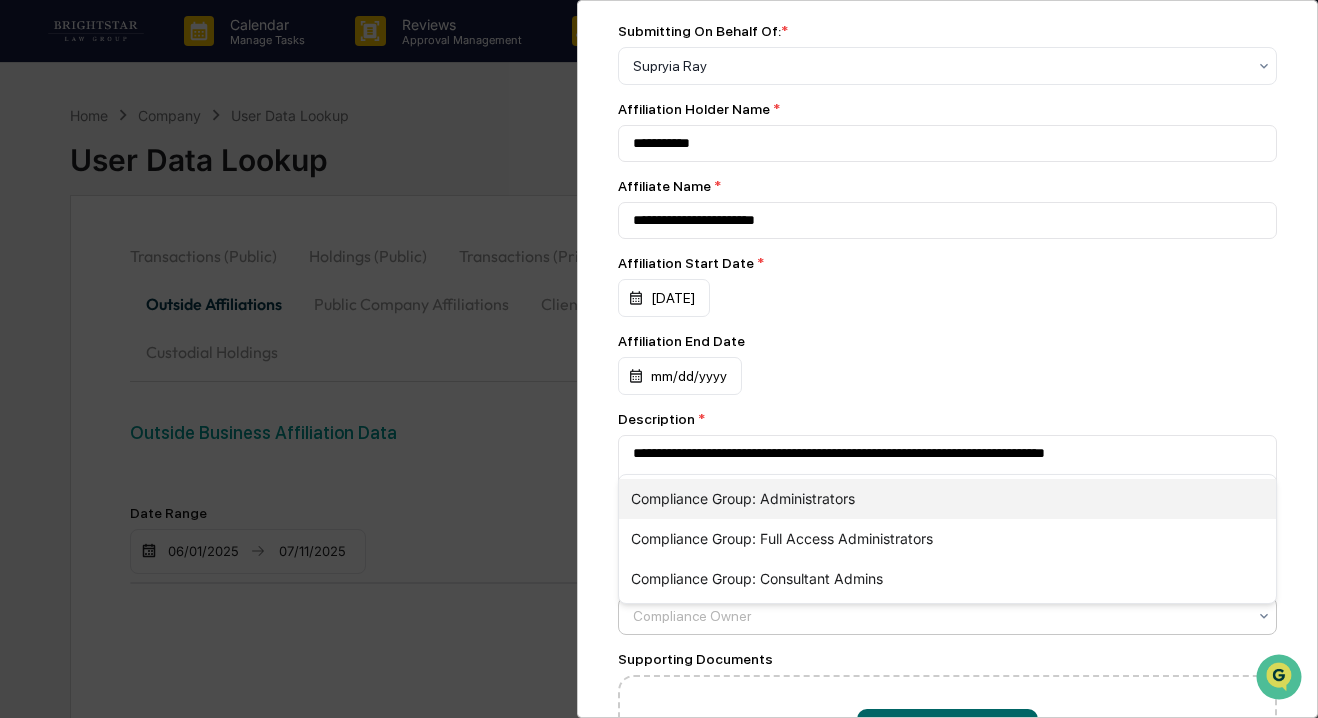 click on "Compliance Group: Administrators" at bounding box center [947, 499] 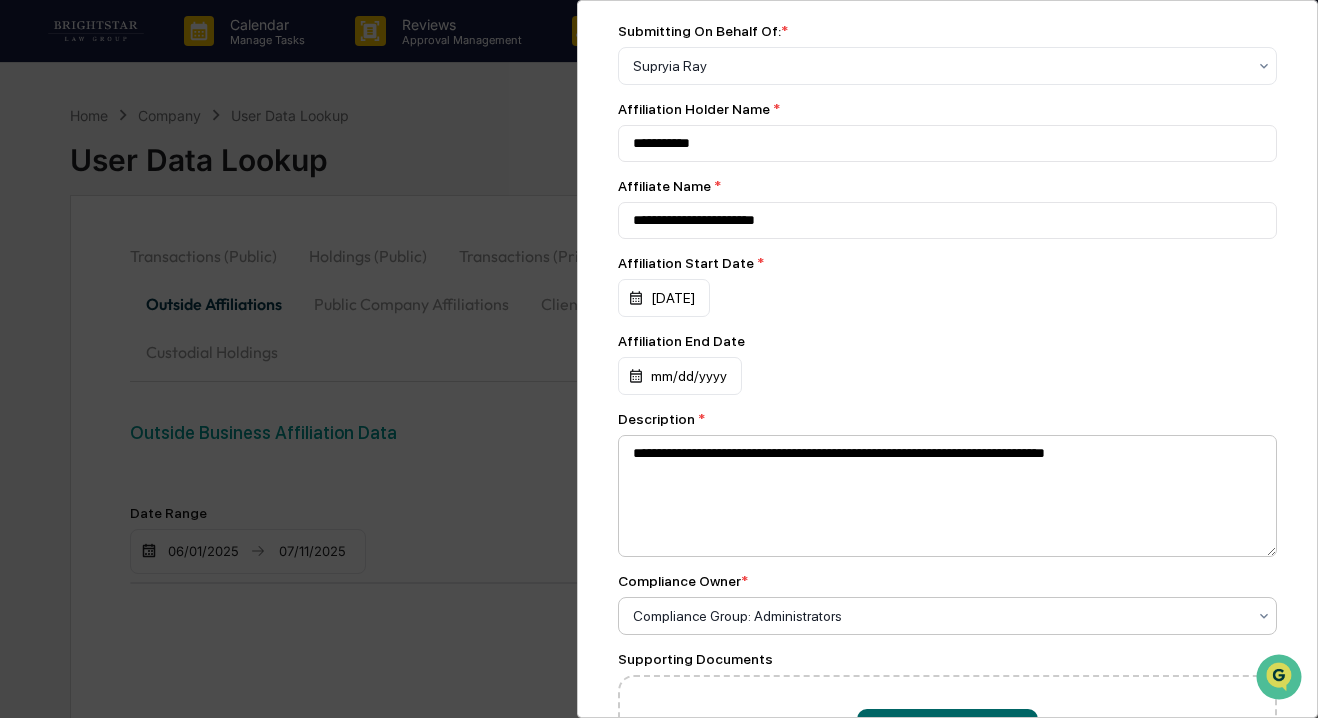 scroll, scrollTop: 270, scrollLeft: 0, axis: vertical 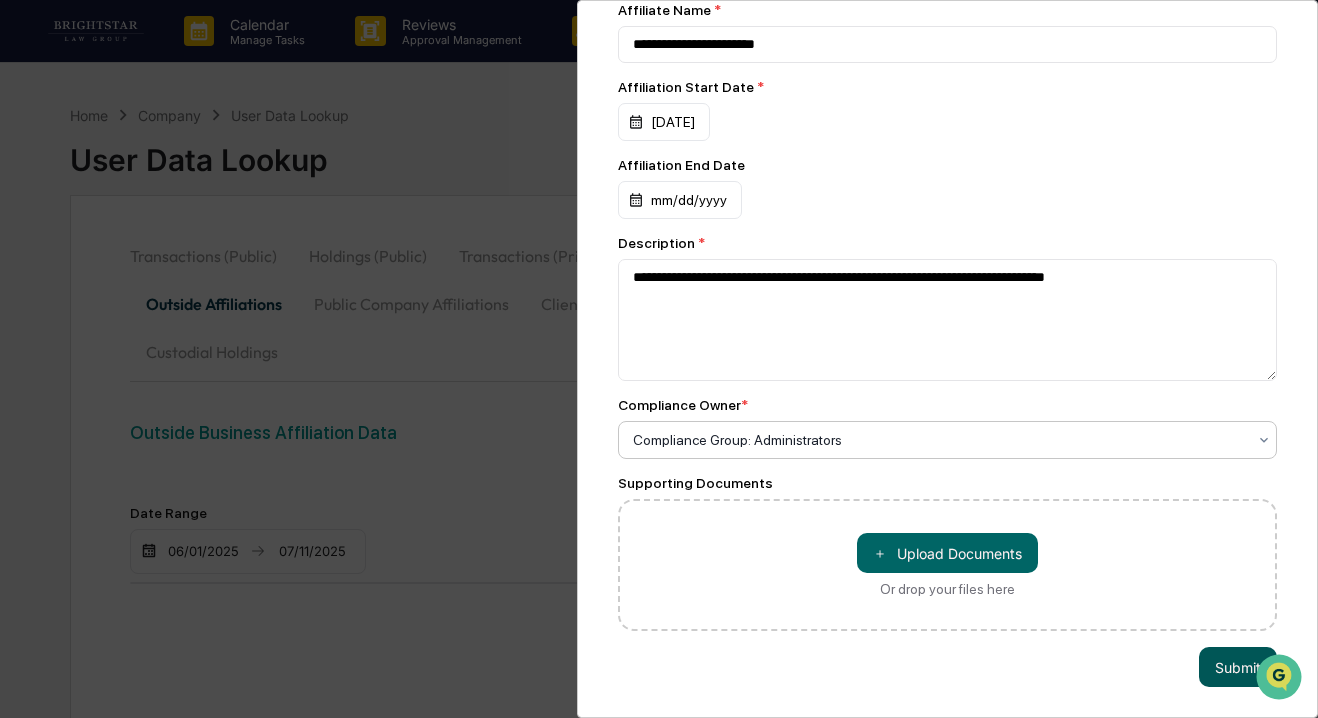 click on "Submit" at bounding box center (1238, 667) 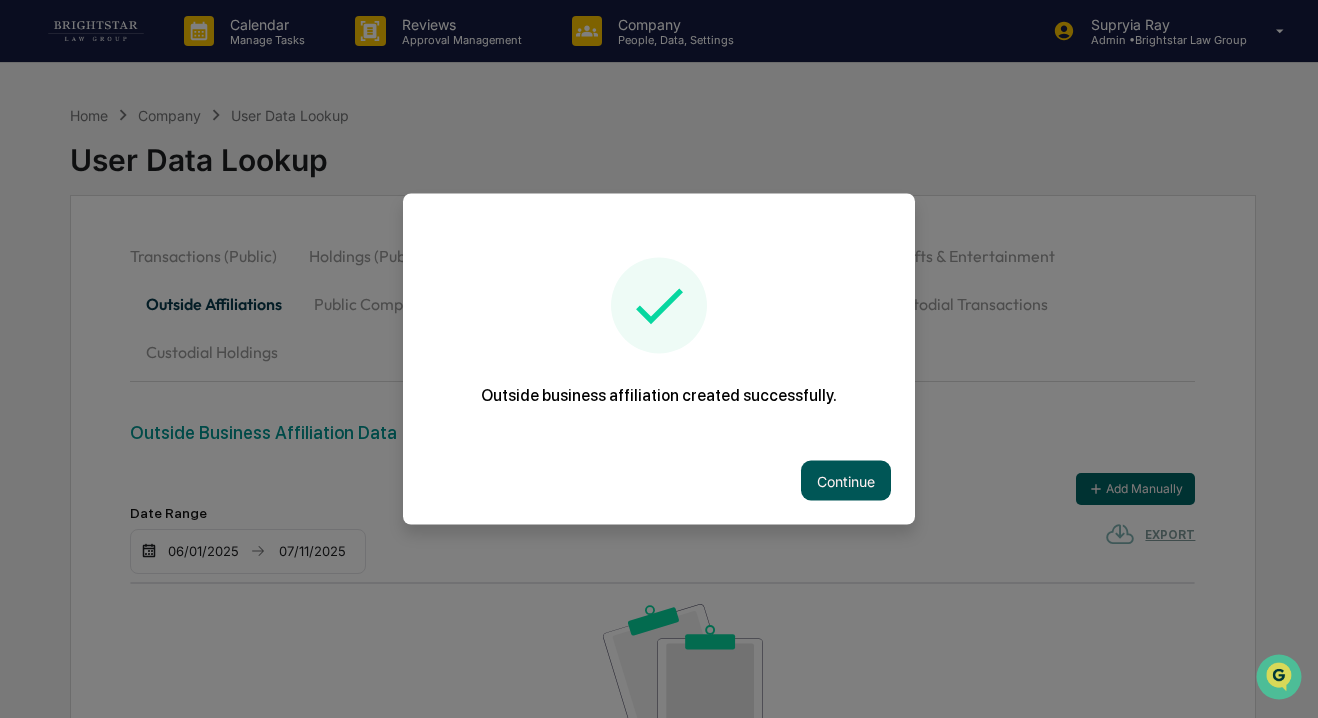 click on "Continue" at bounding box center (846, 481) 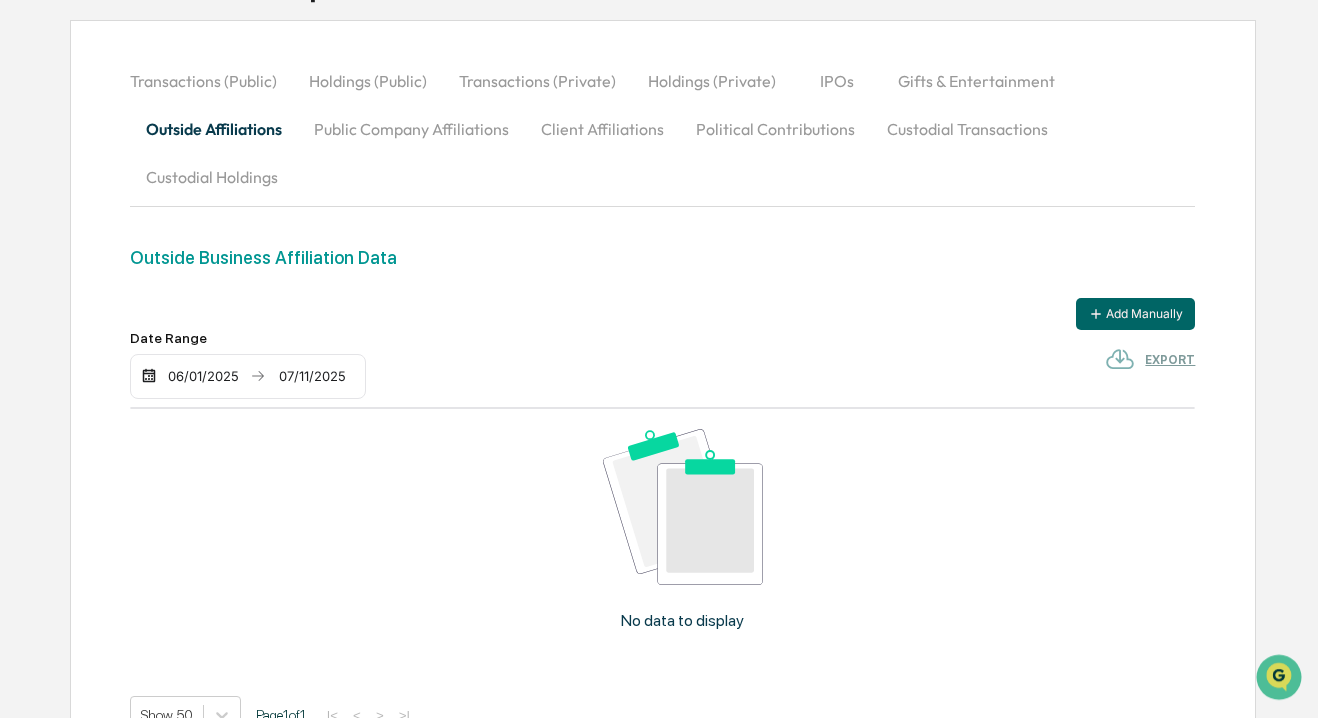 scroll, scrollTop: 108, scrollLeft: 0, axis: vertical 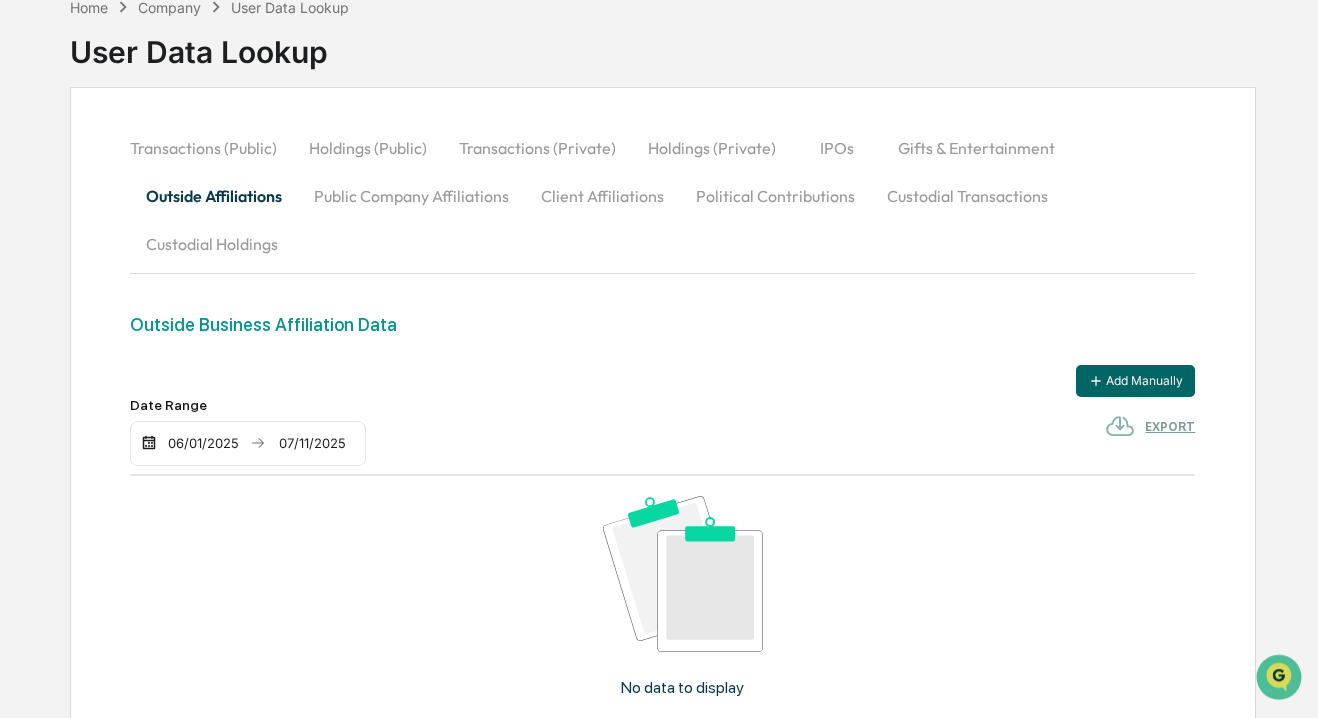 click on "Outside Business Affiliation Data" at bounding box center (663, 324) 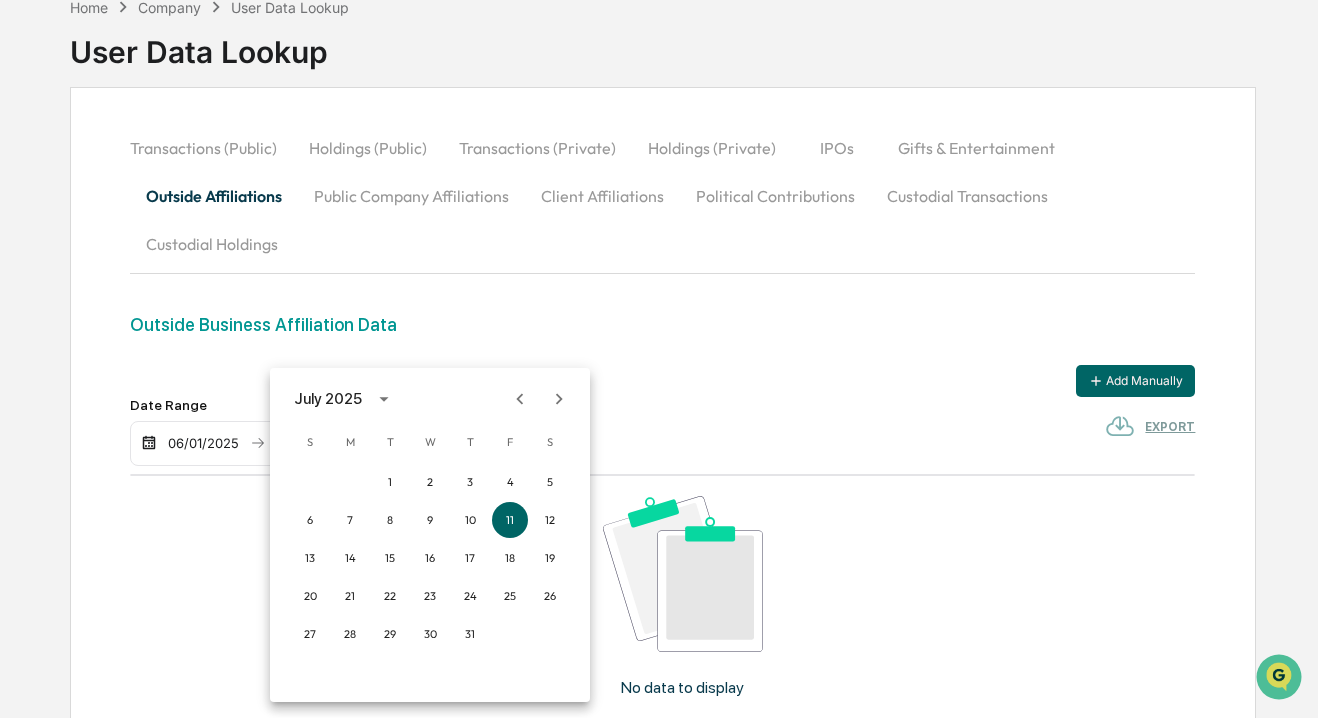 click at bounding box center (659, 359) 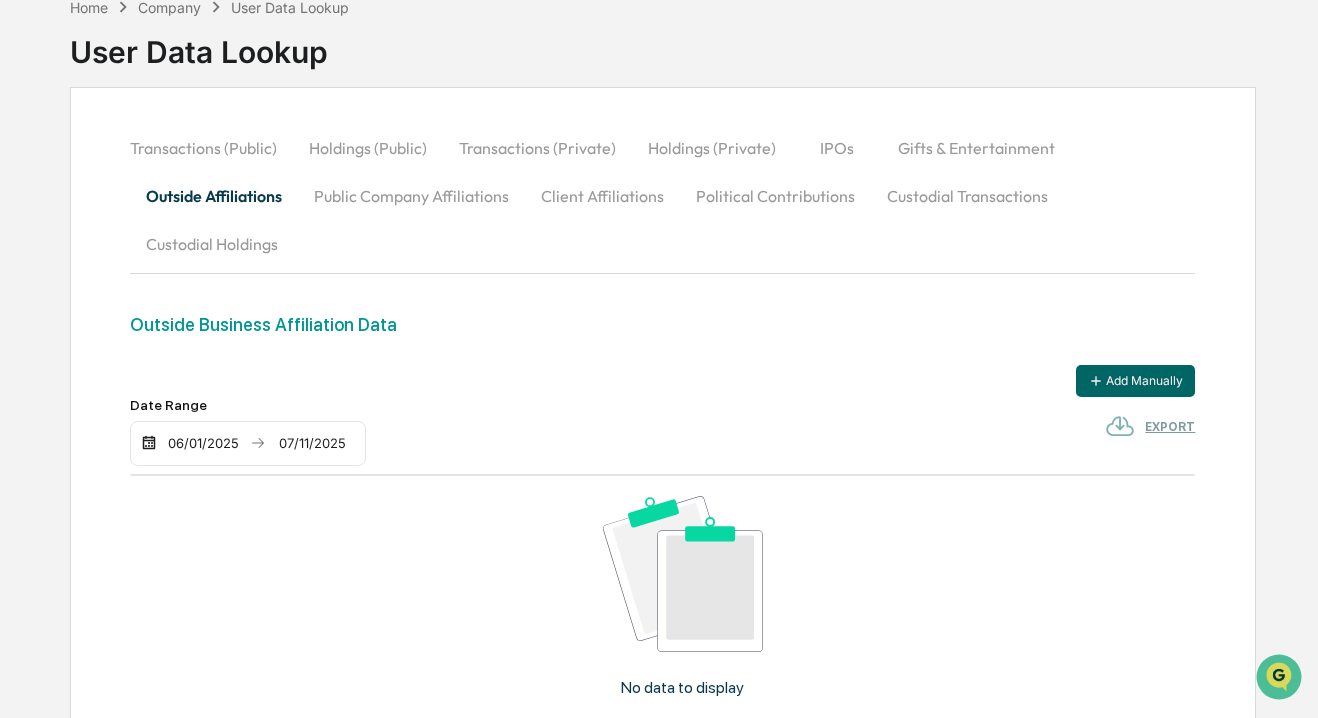 click on "Outside Business Affiliation Data" at bounding box center (663, 324) 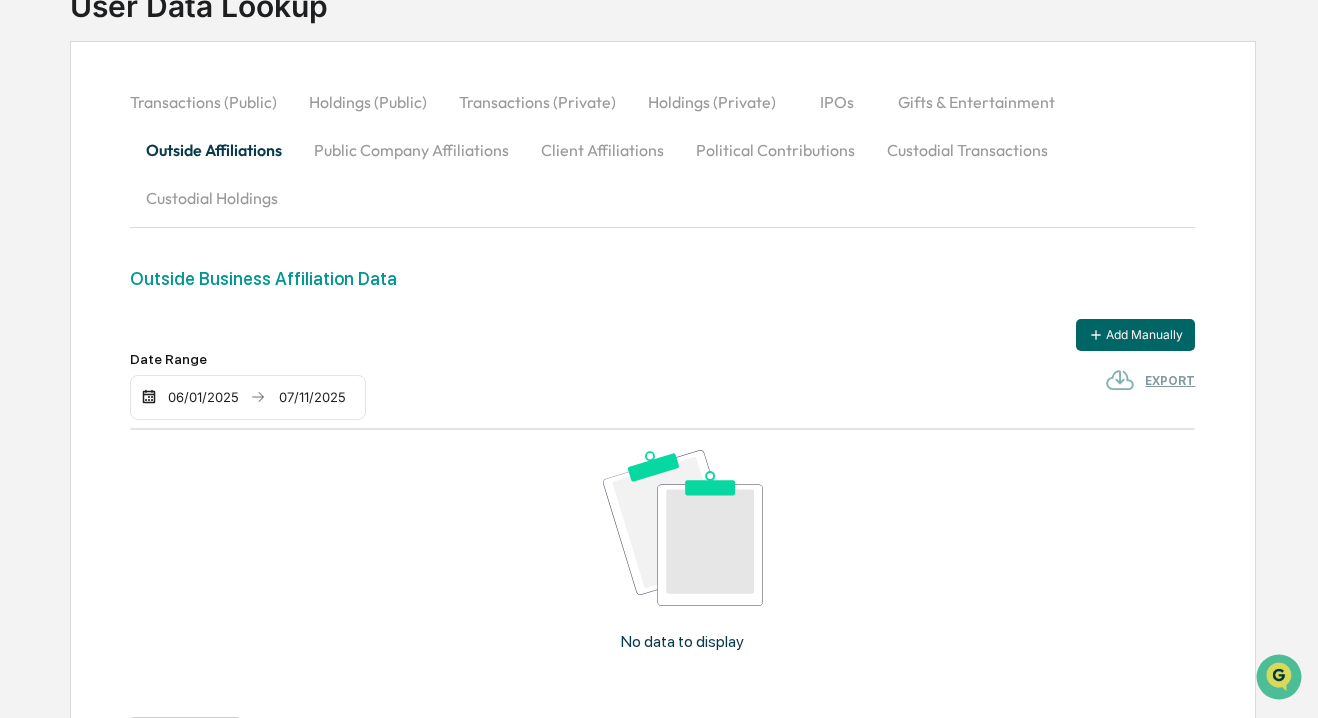 scroll, scrollTop: 0, scrollLeft: 0, axis: both 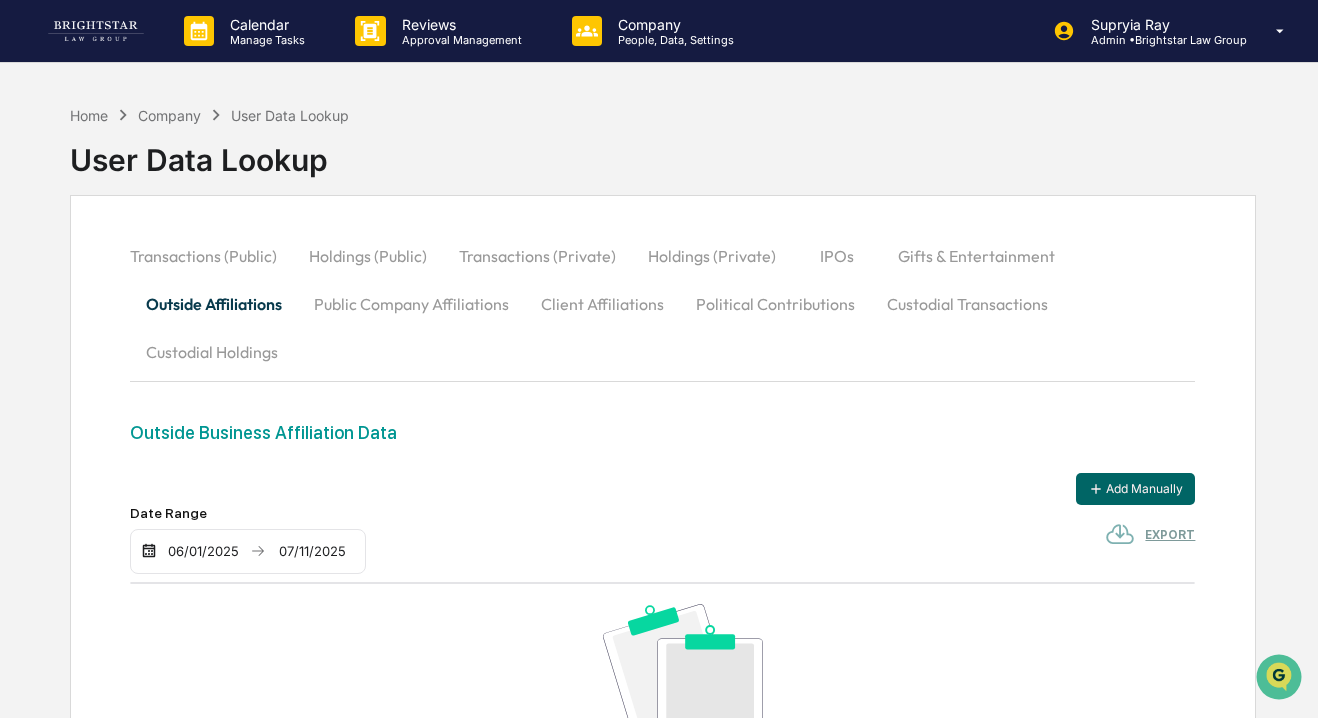 click on "Company" at bounding box center [169, 115] 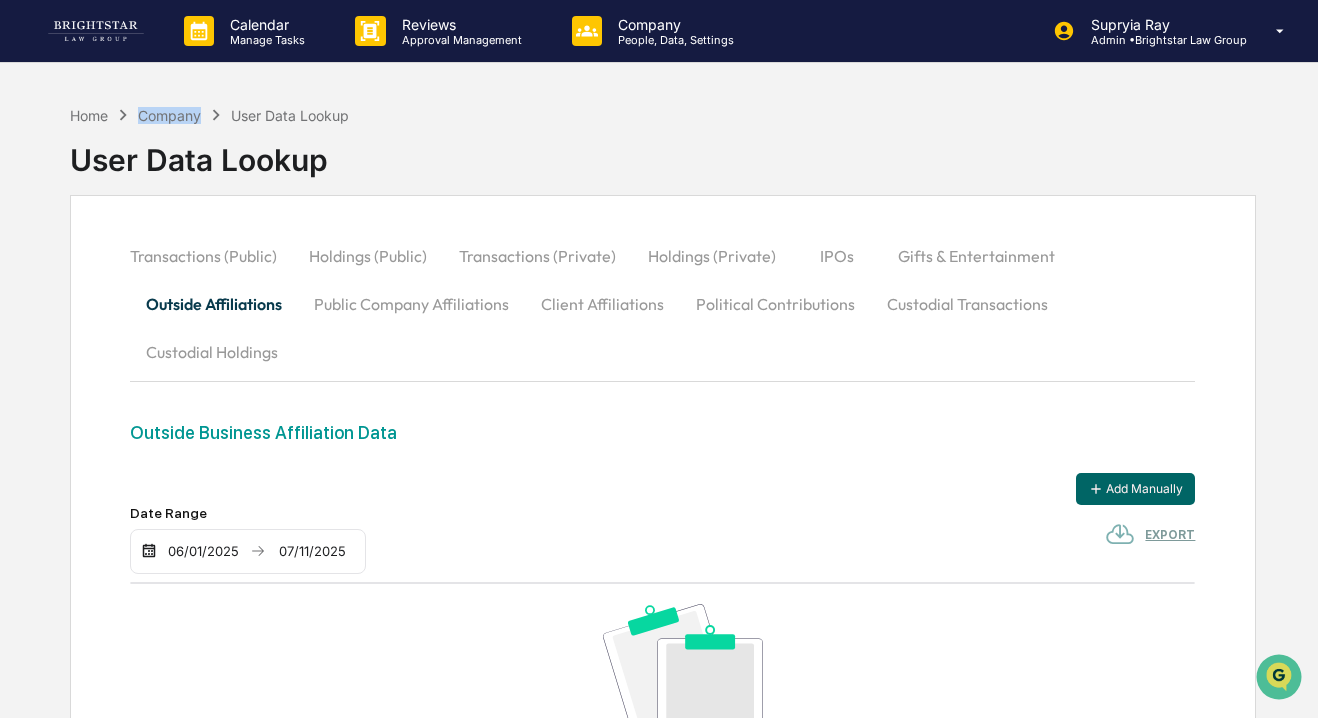 click on "Company" at bounding box center [169, 115] 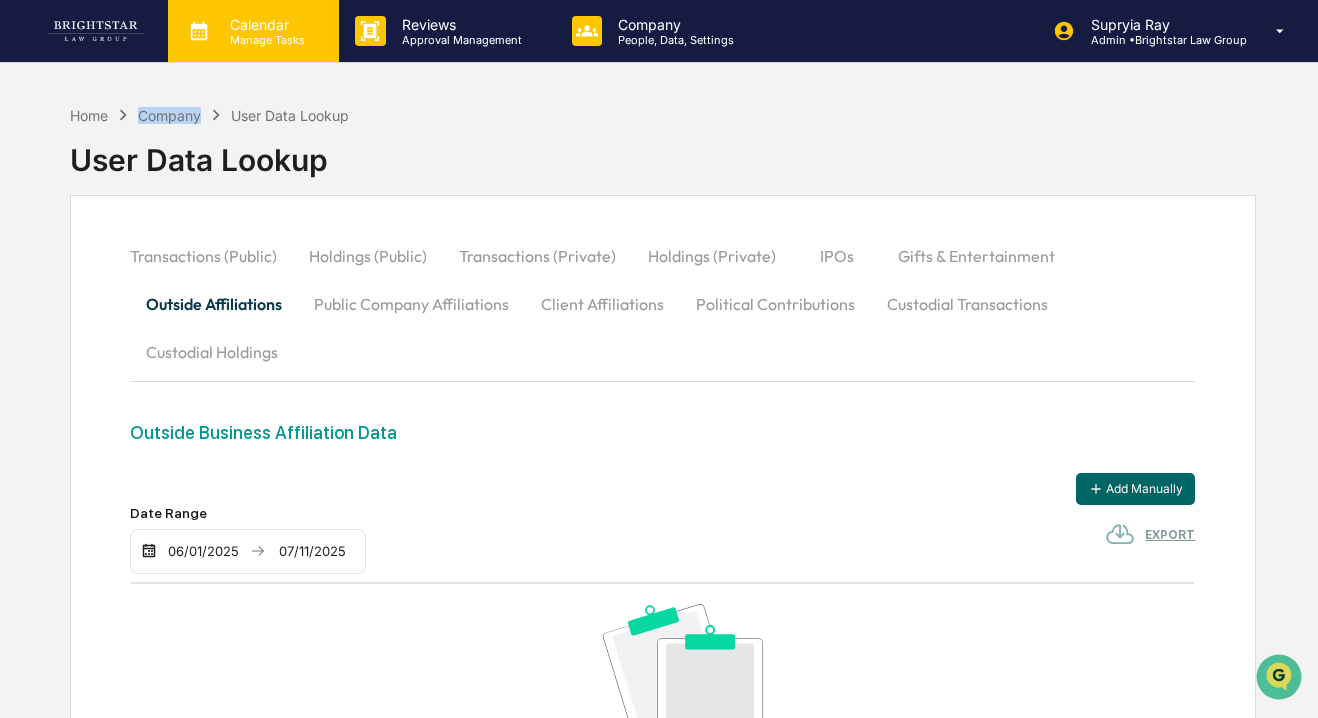 scroll, scrollTop: 2, scrollLeft: 0, axis: vertical 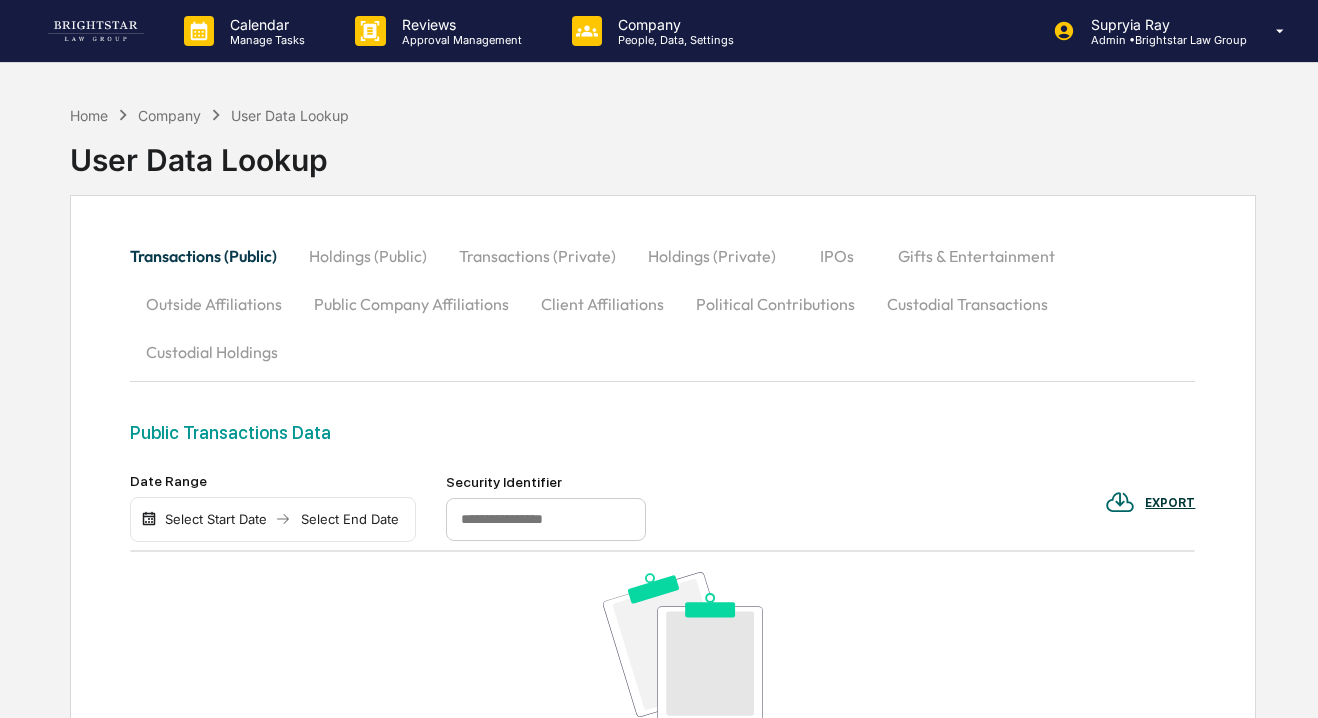 click on "Holdings (Public)" at bounding box center [368, 256] 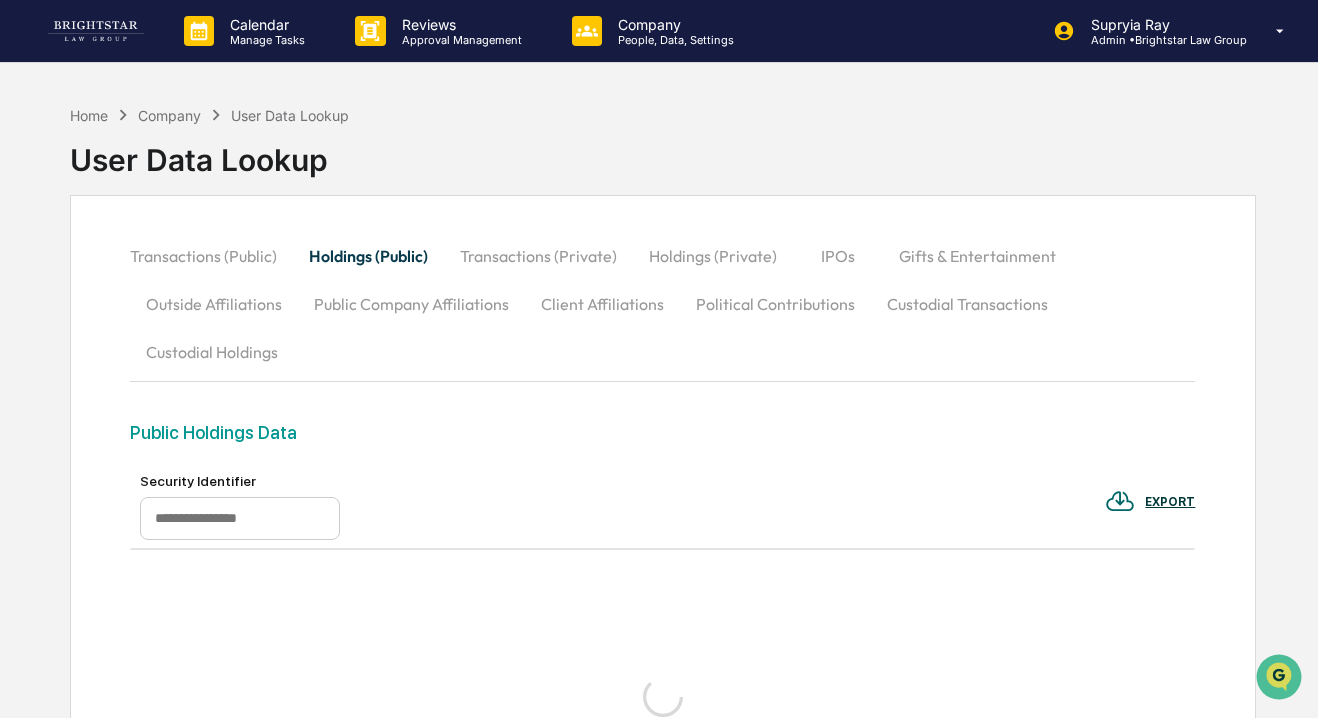 scroll, scrollTop: 0, scrollLeft: 0, axis: both 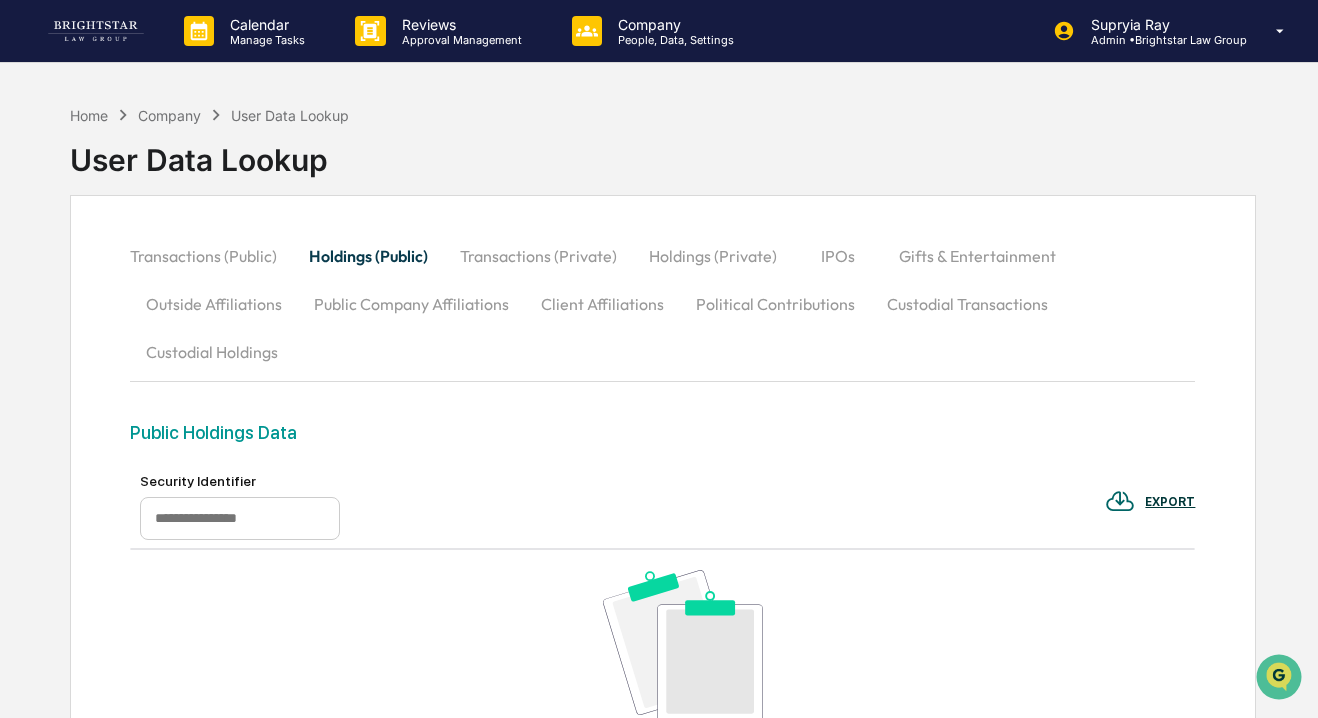 click on "Outside Affiliations" at bounding box center (214, 304) 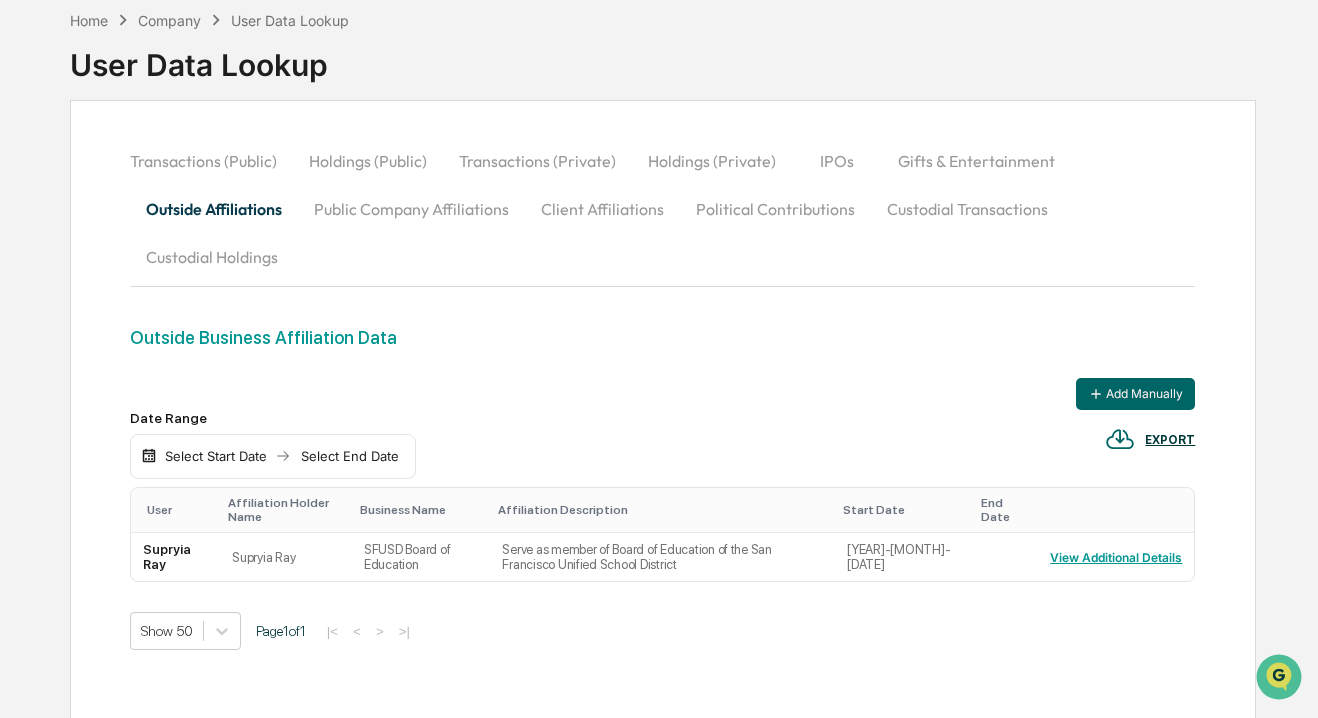 scroll, scrollTop: 112, scrollLeft: 0, axis: vertical 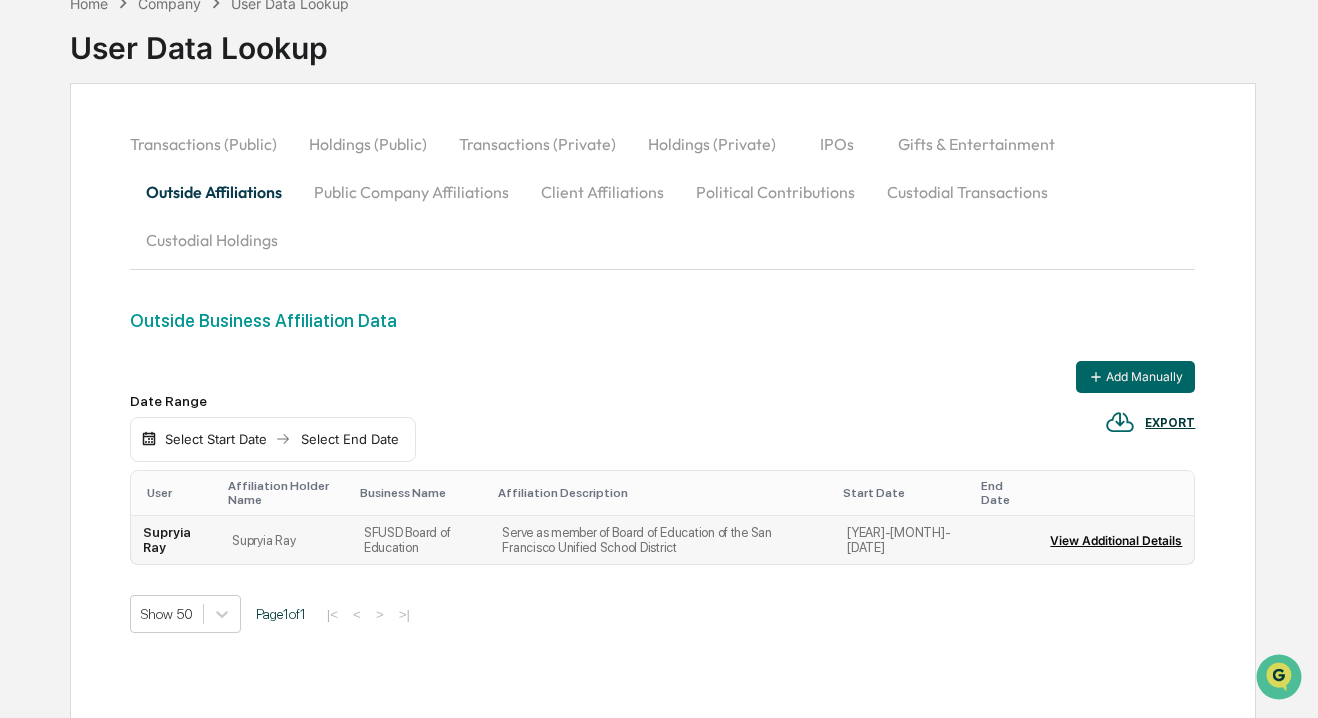 click on "View Additional Details" at bounding box center [1116, 540] 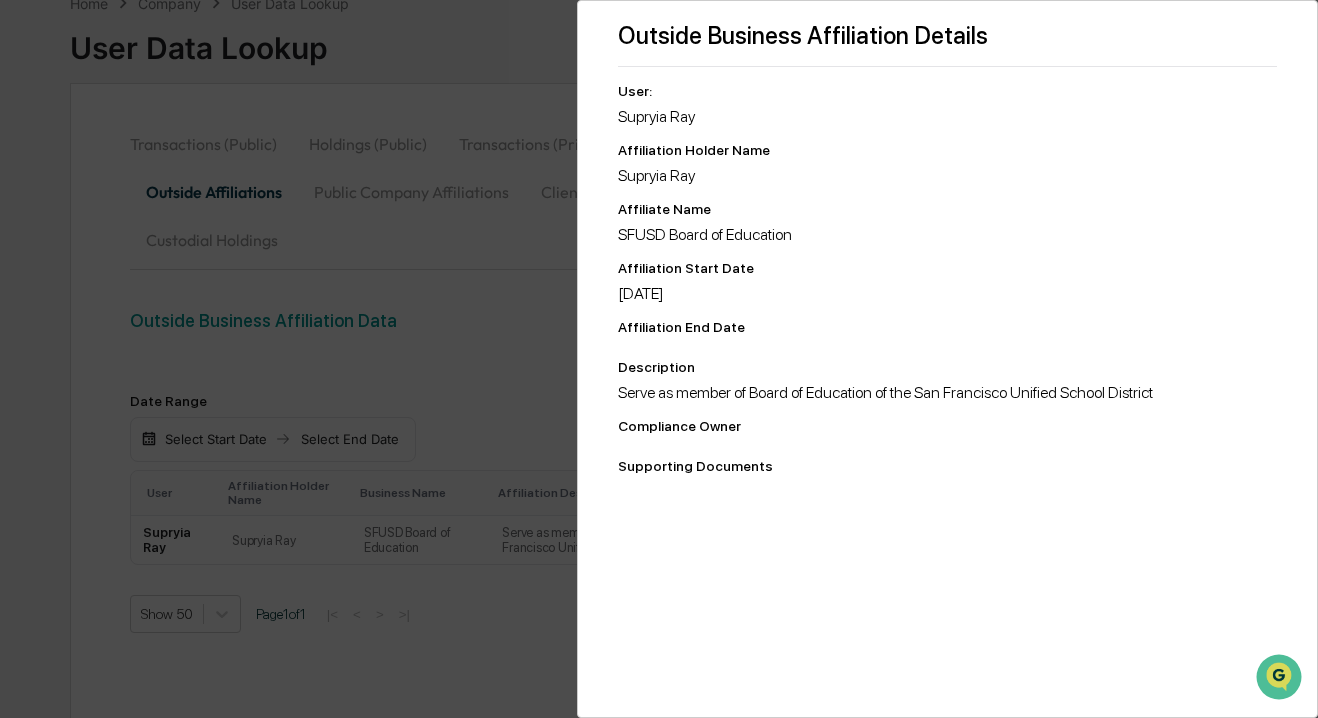 click on "Outside Business Affiliation Details User: [FIRST] [LAST] Affiliation Holder Name [FIRST] [LAST] Affiliate Name SFUSD Board of Education Affiliation Start Date [DATE] Affiliation End Date Description Serve as member of Board of Education of the San Francisco Unified School District Compliance Owner Supporting Documents" at bounding box center (659, 359) 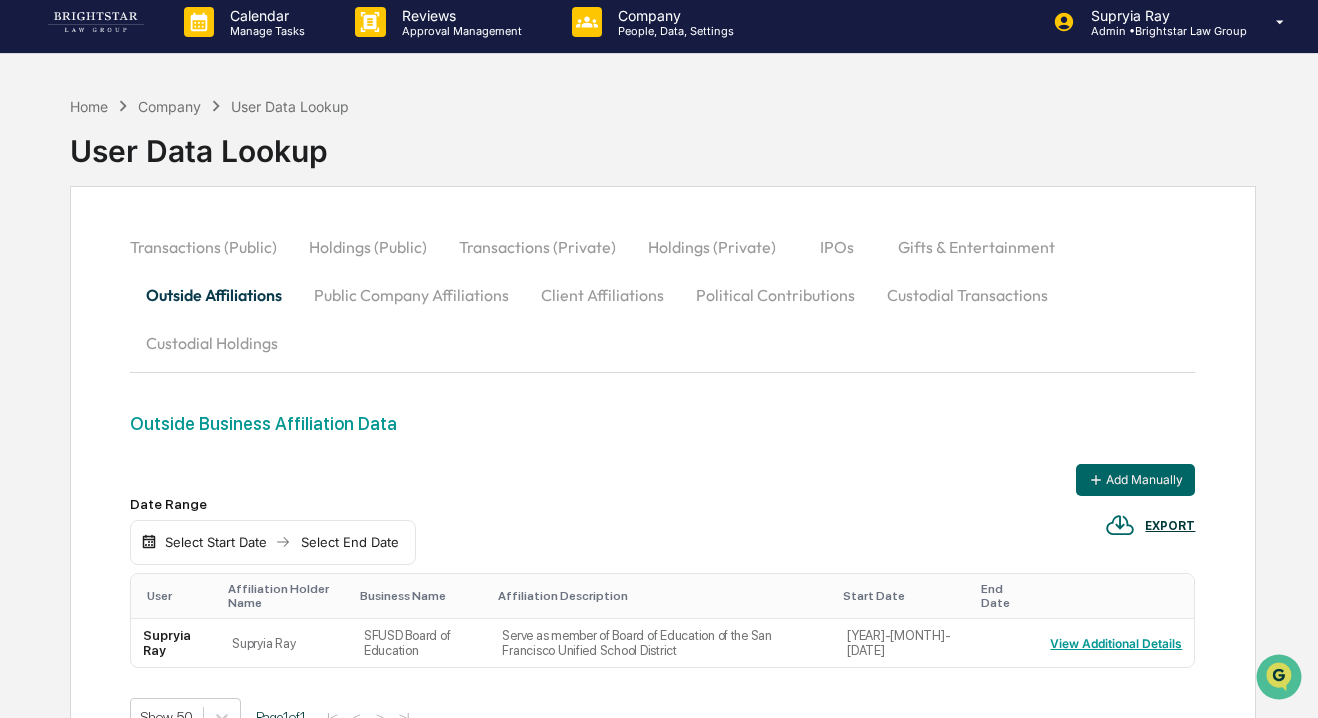 scroll, scrollTop: 0, scrollLeft: 0, axis: both 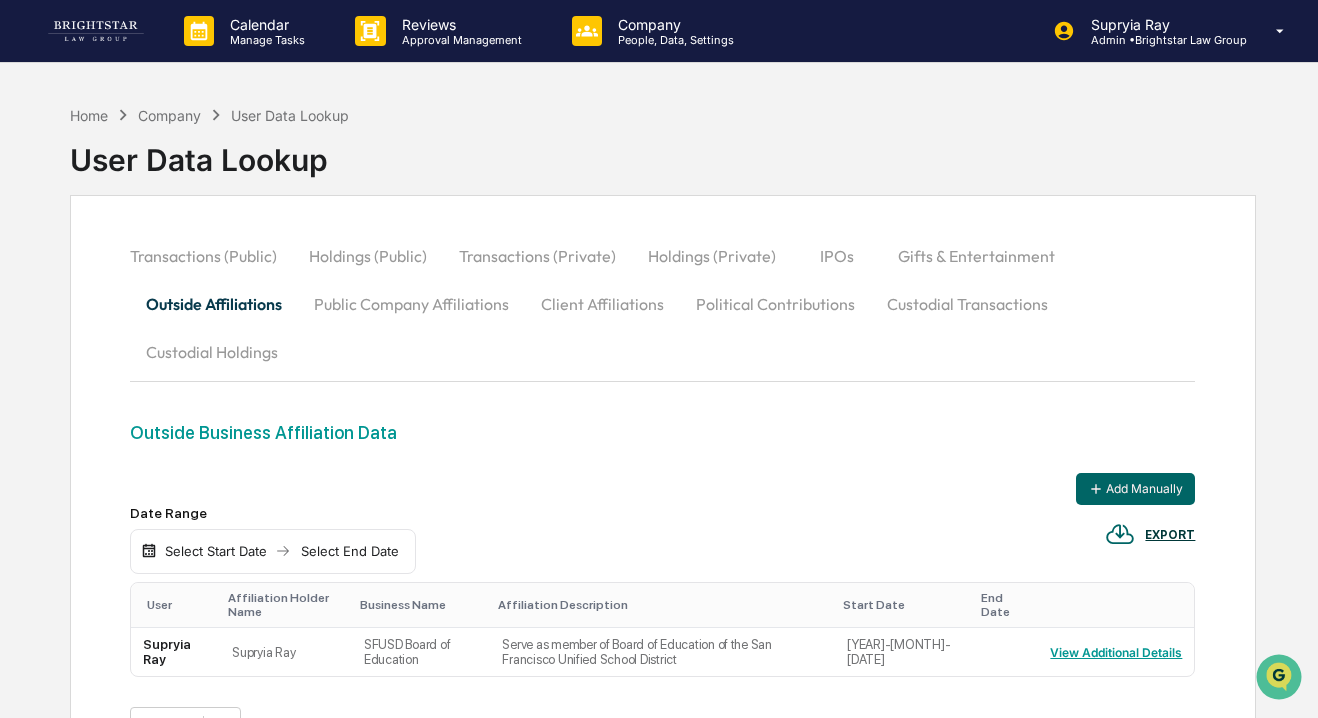 click on "Gifts & Entertainment" at bounding box center [976, 256] 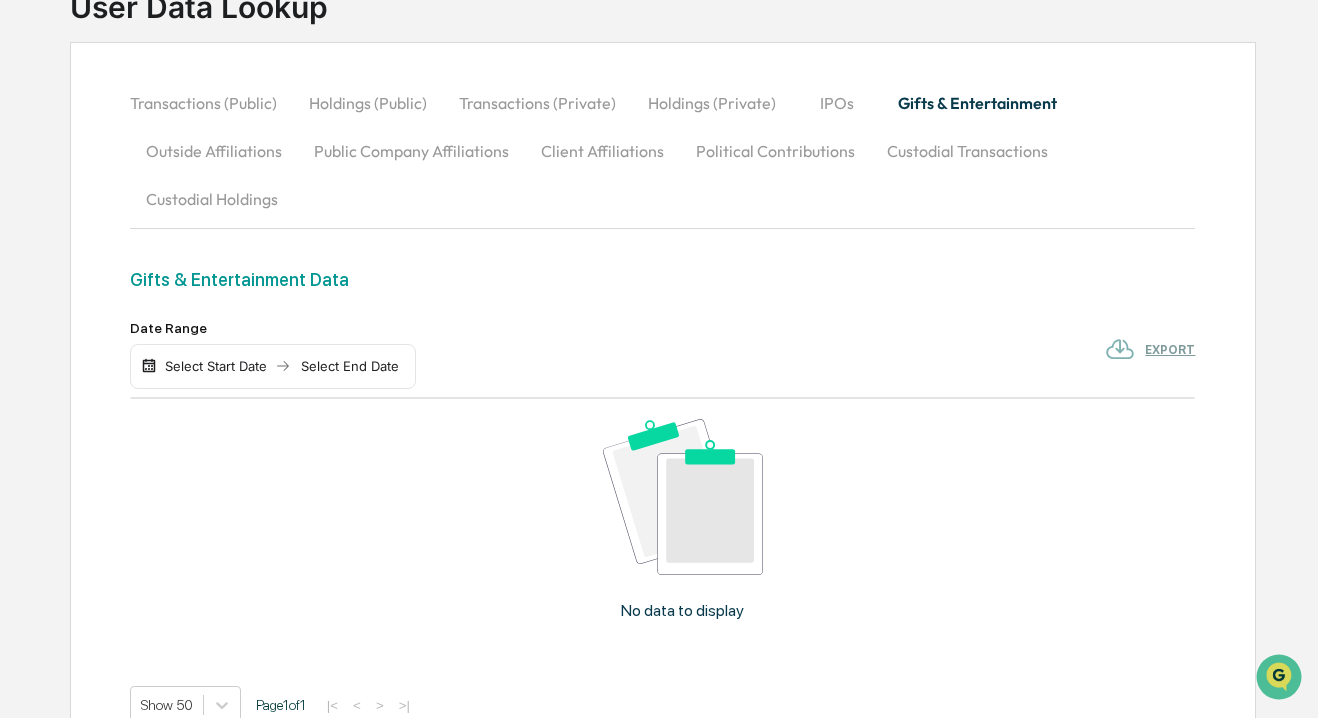 scroll, scrollTop: 161, scrollLeft: 0, axis: vertical 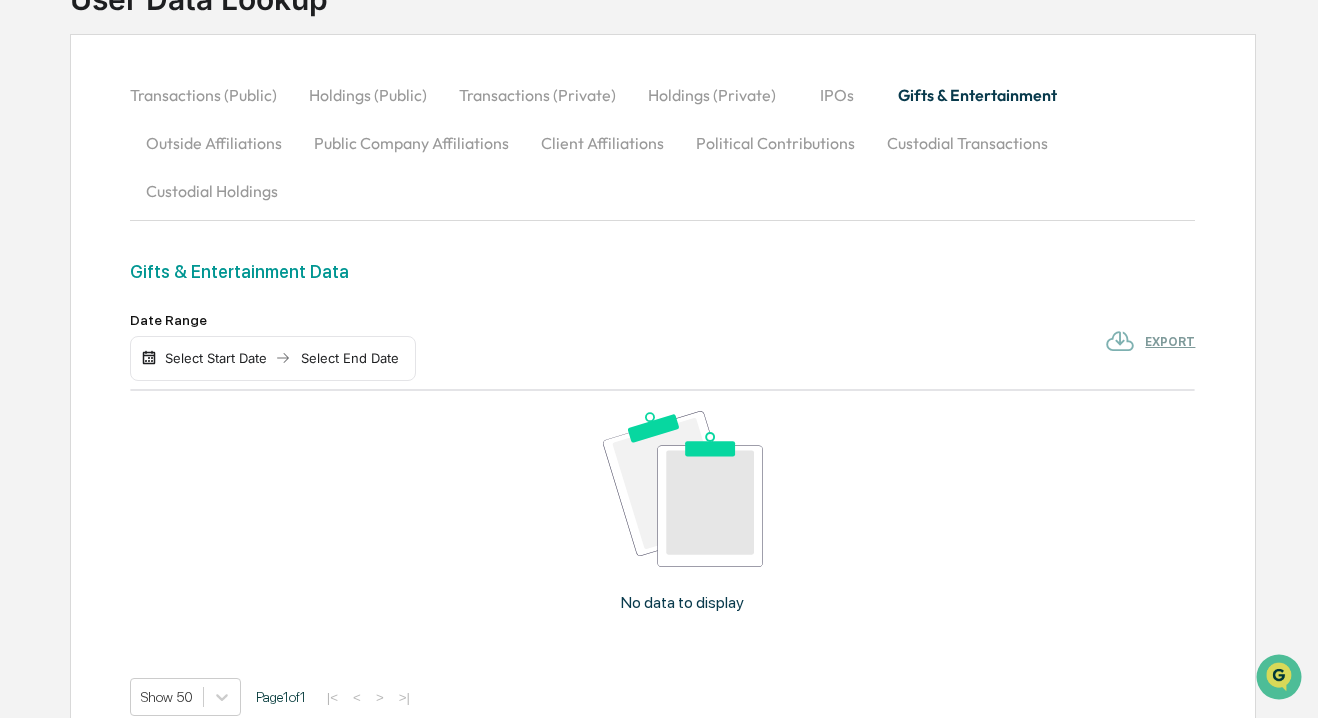 click on "Outside Affiliations" at bounding box center [214, 143] 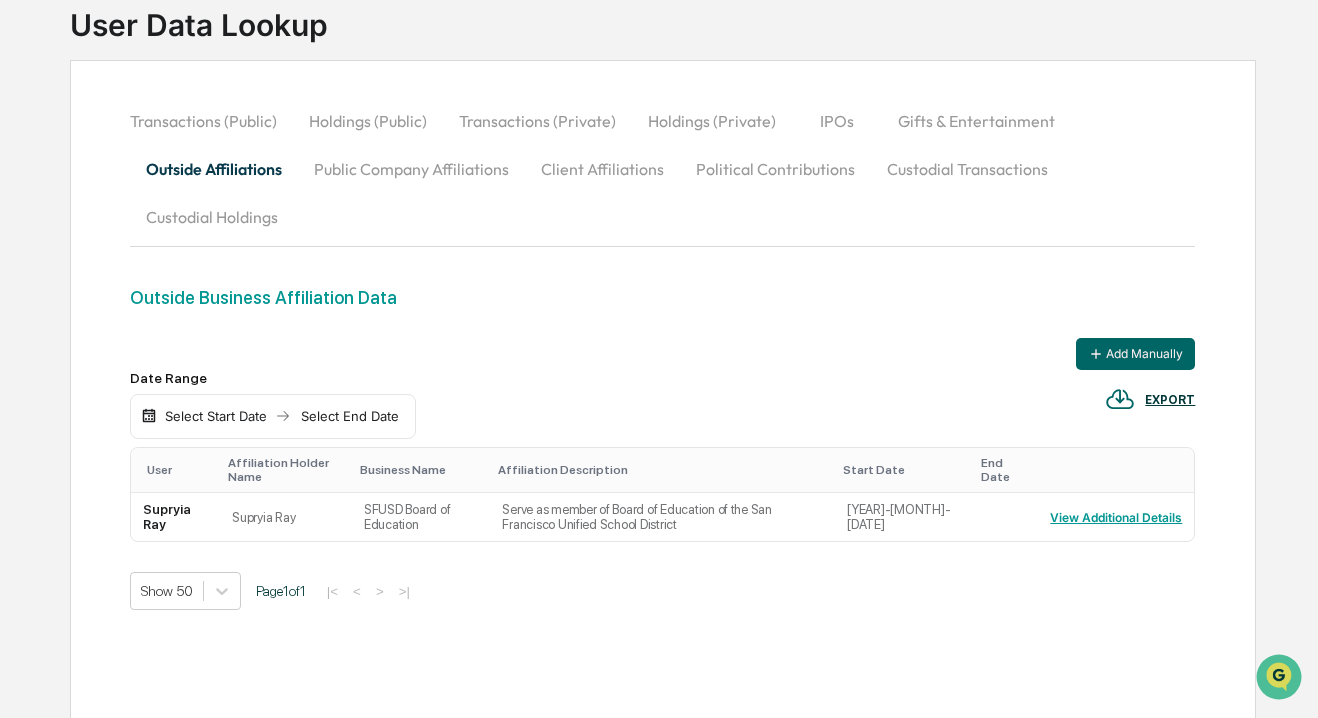 scroll, scrollTop: 120, scrollLeft: 0, axis: vertical 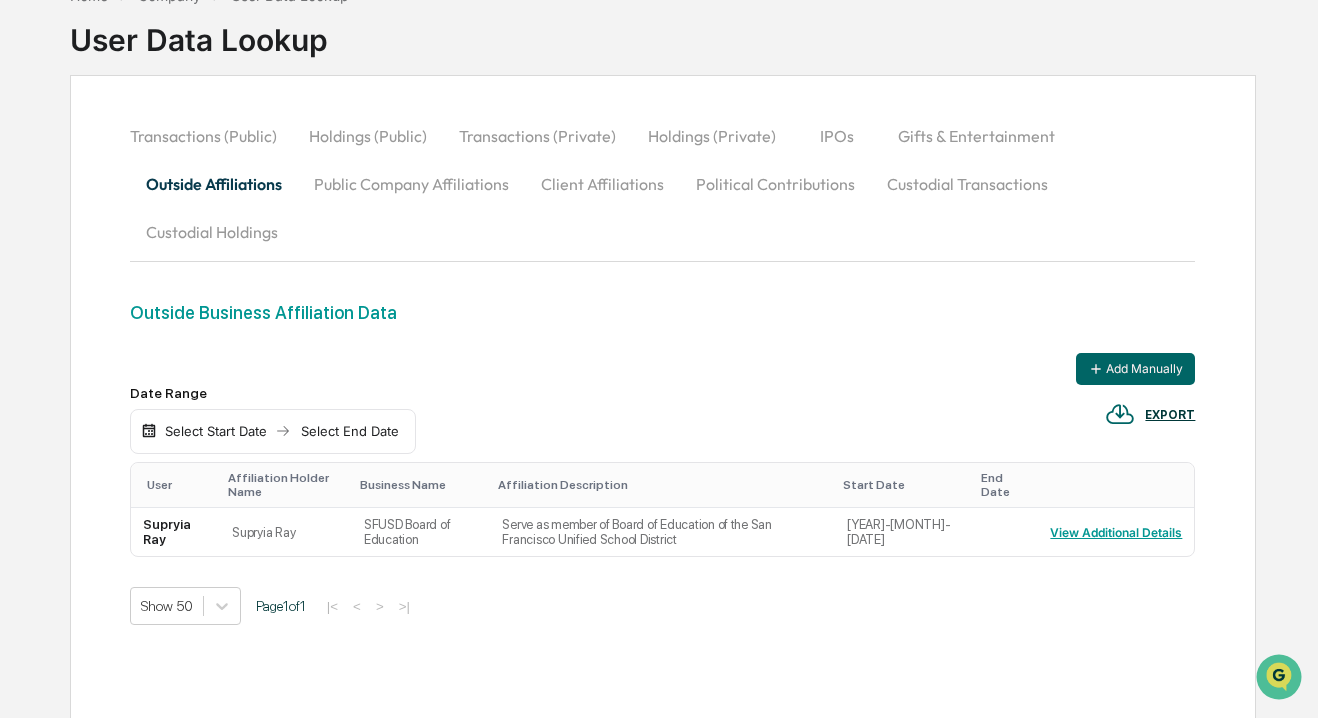 click on "Select Start Date" at bounding box center (216, 431) 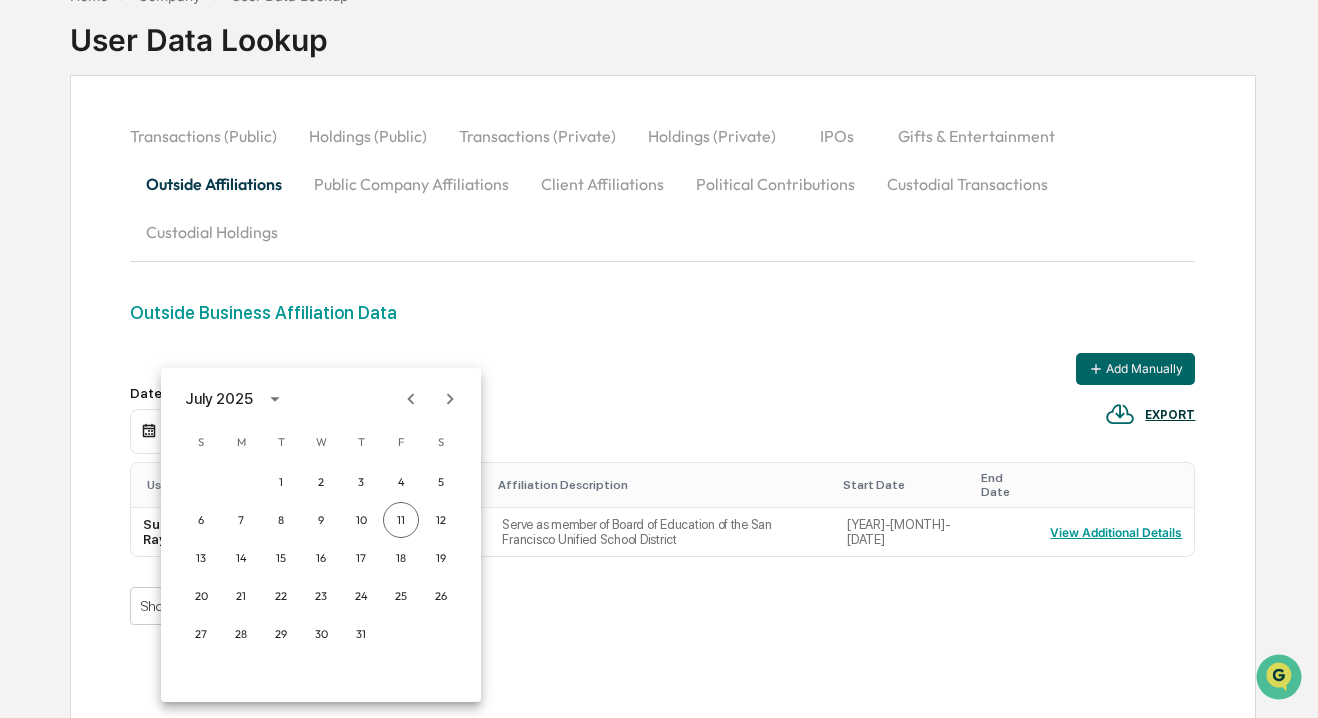 click 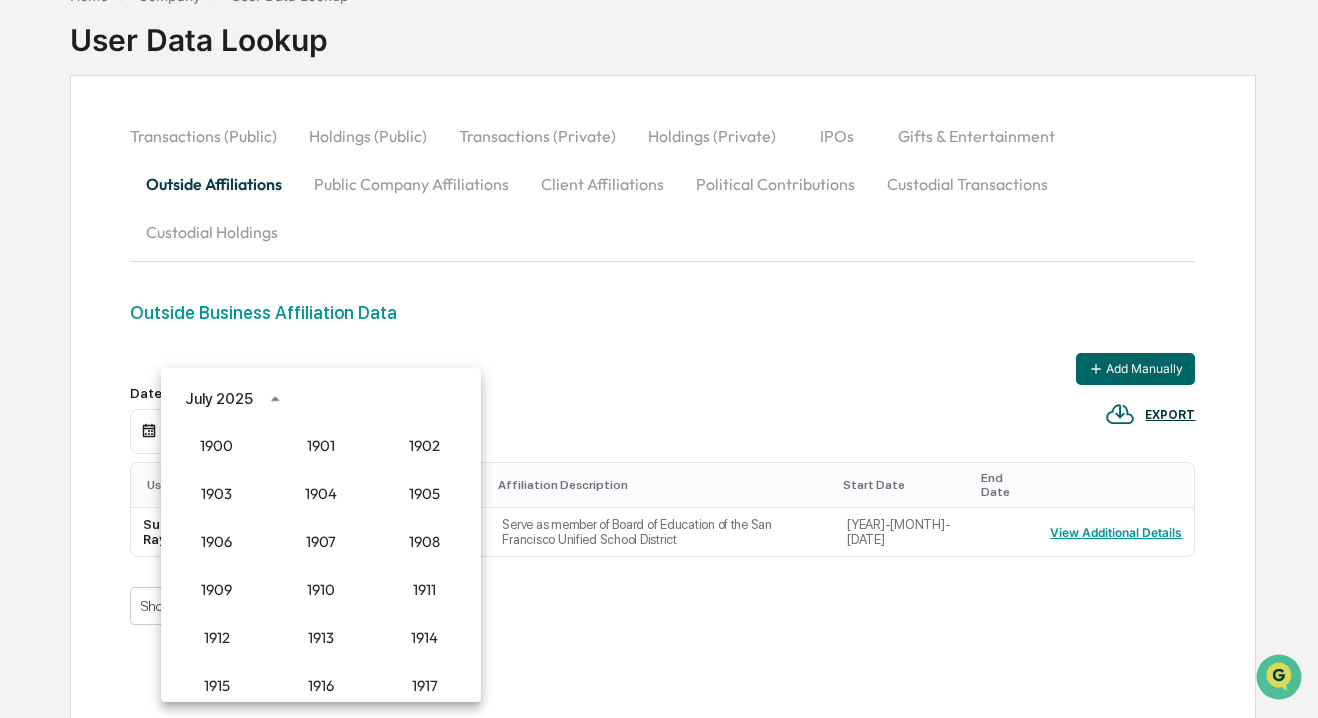 scroll, scrollTop: 1852, scrollLeft: 0, axis: vertical 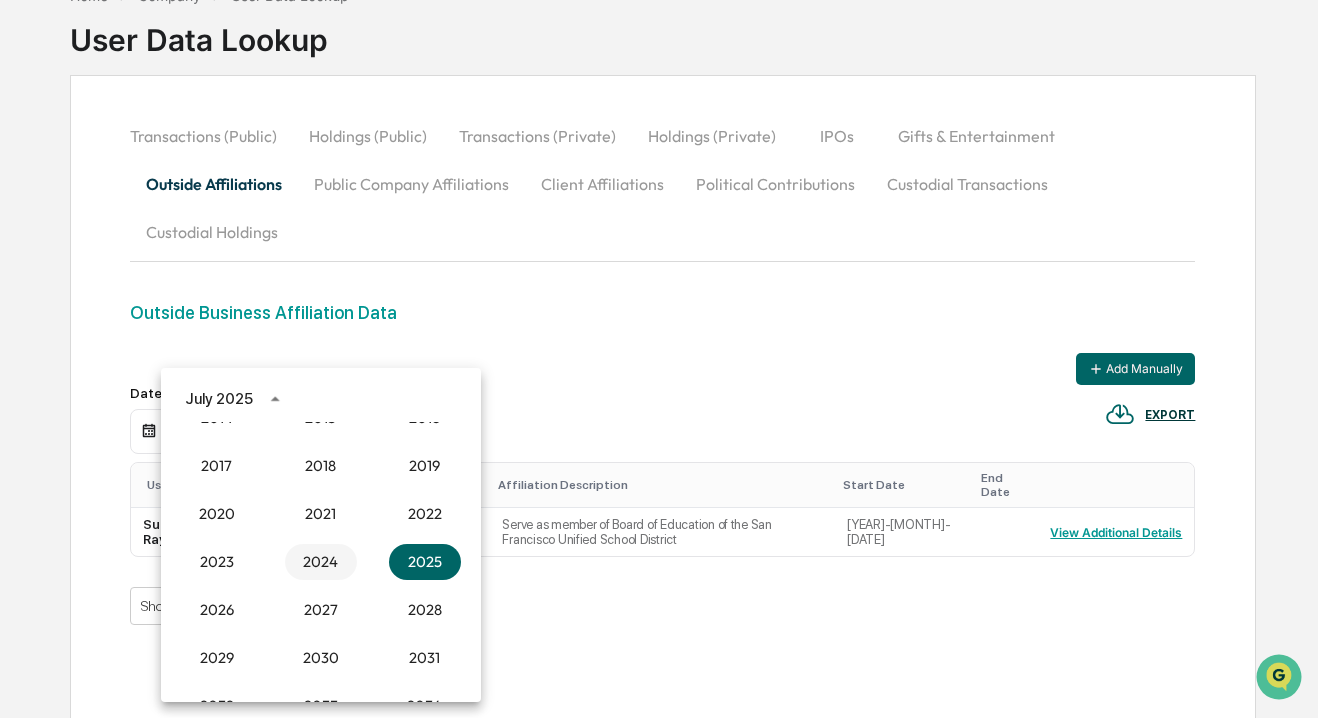 click on "2024" at bounding box center (321, 562) 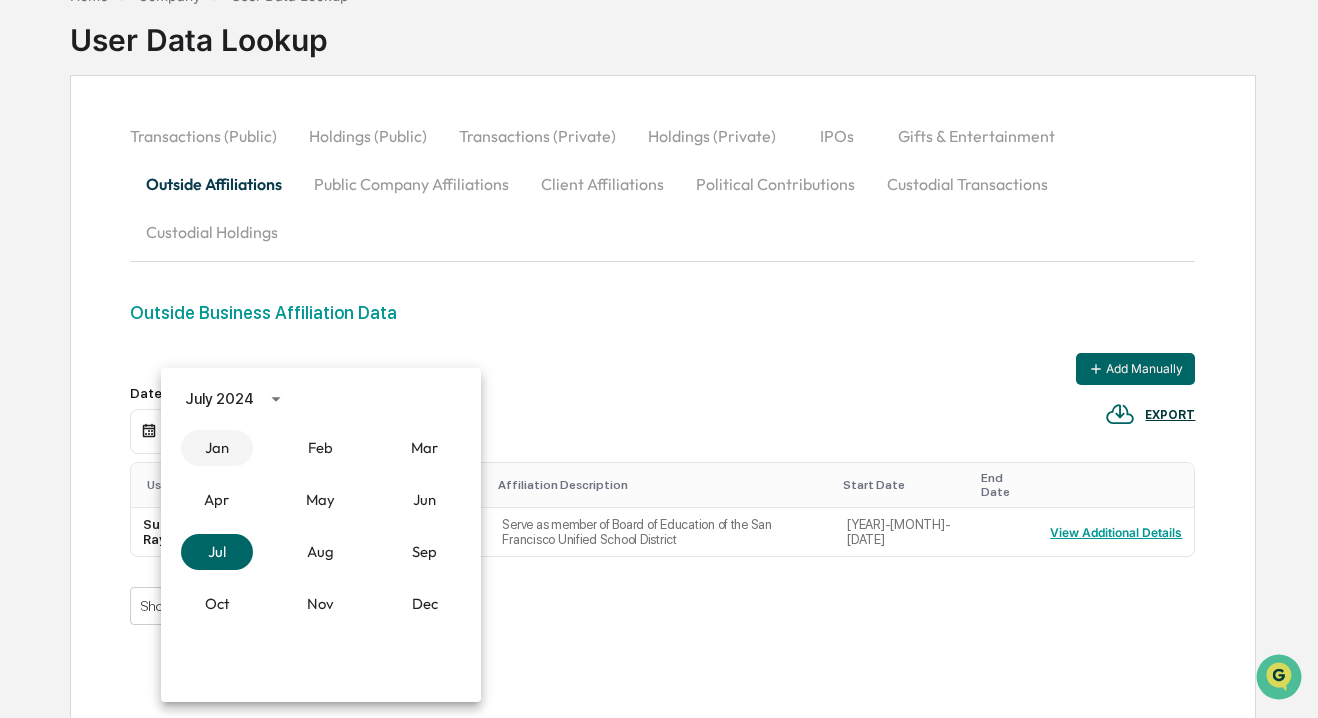 click on "Jan" at bounding box center (217, 448) 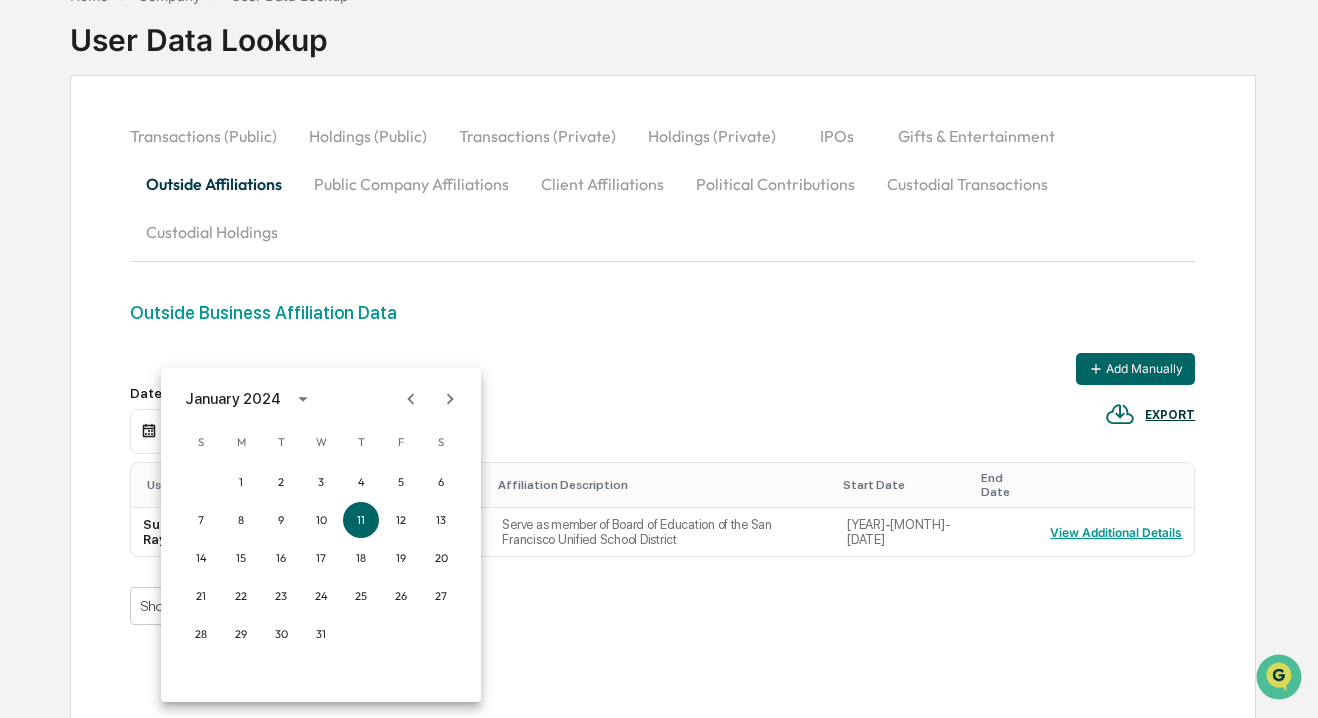 click at bounding box center (659, 359) 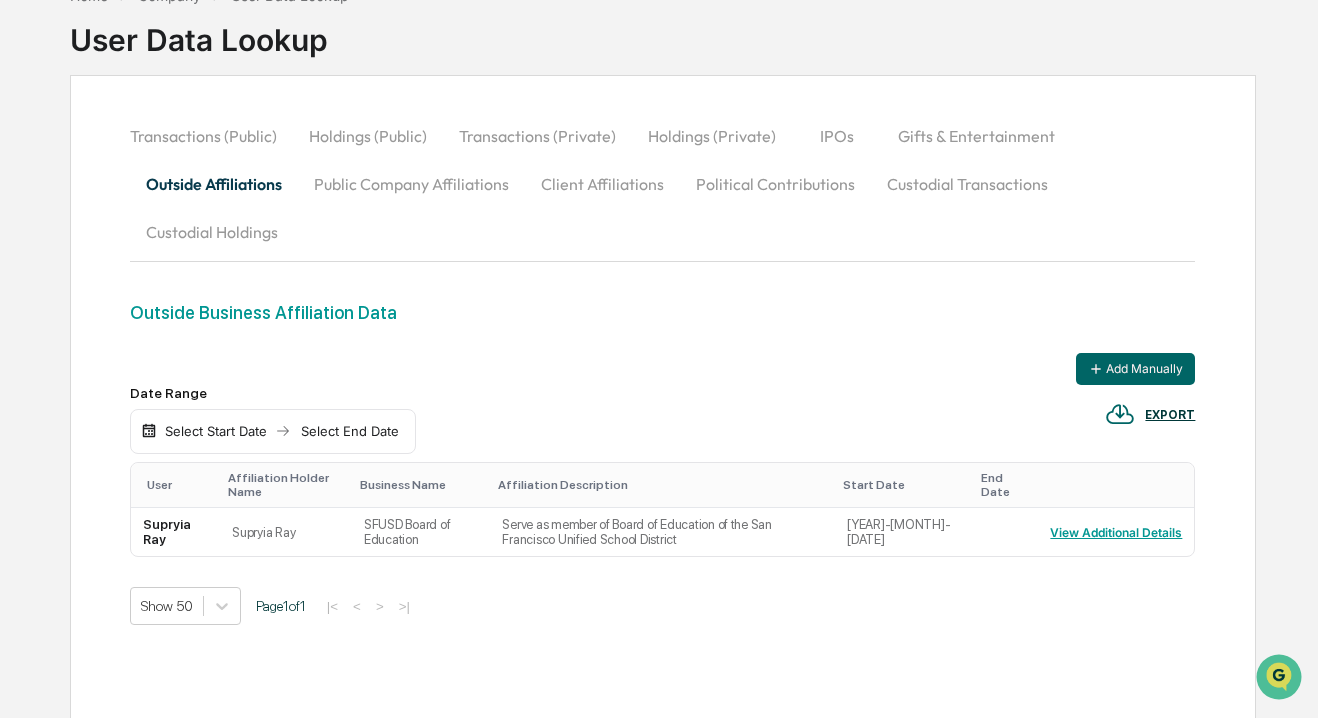 click at bounding box center (659, 359) 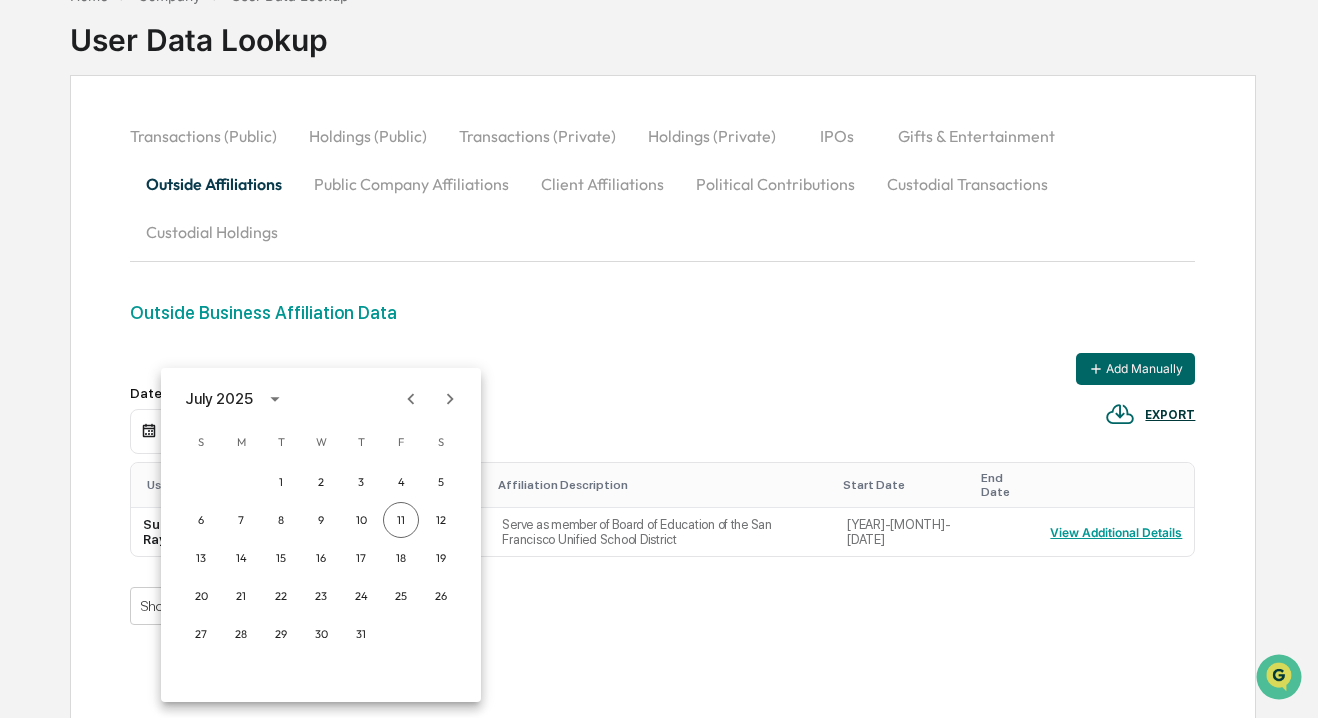 click on "July 2025" at bounding box center [219, 399] 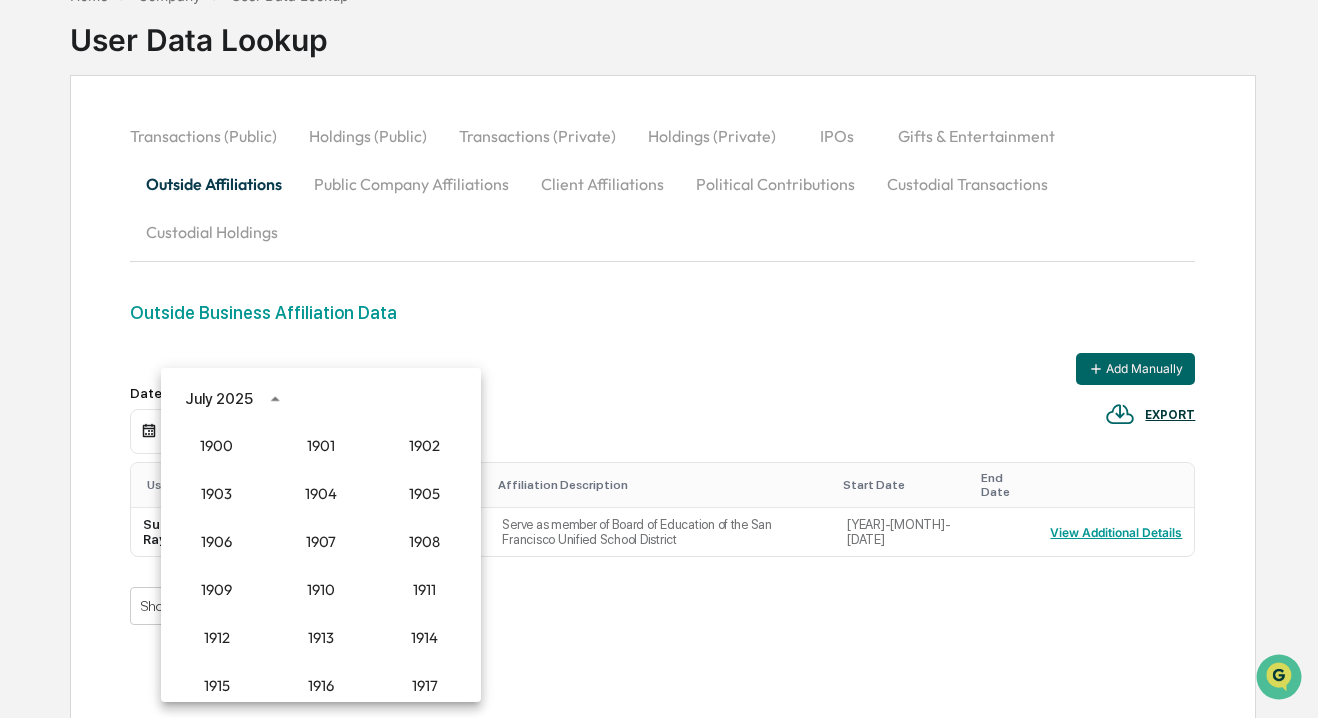 scroll, scrollTop: 1852, scrollLeft: 0, axis: vertical 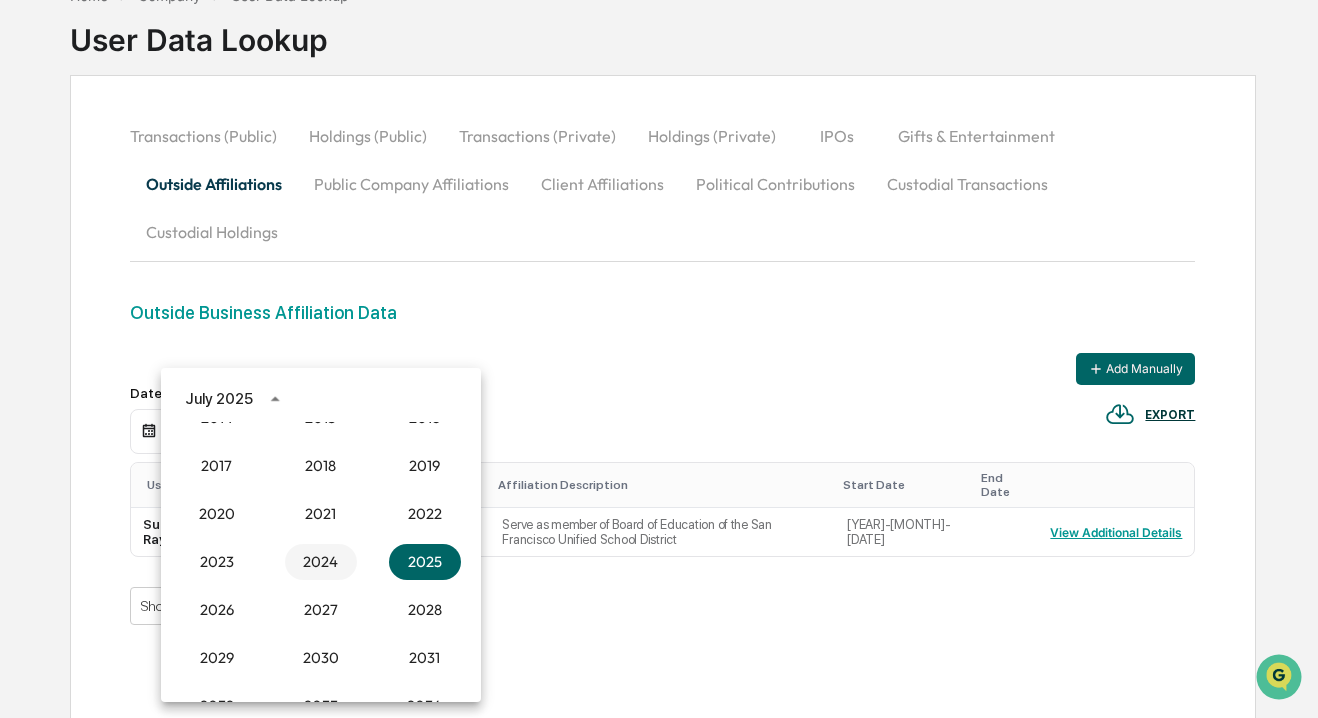 click on "2024" at bounding box center [321, 562] 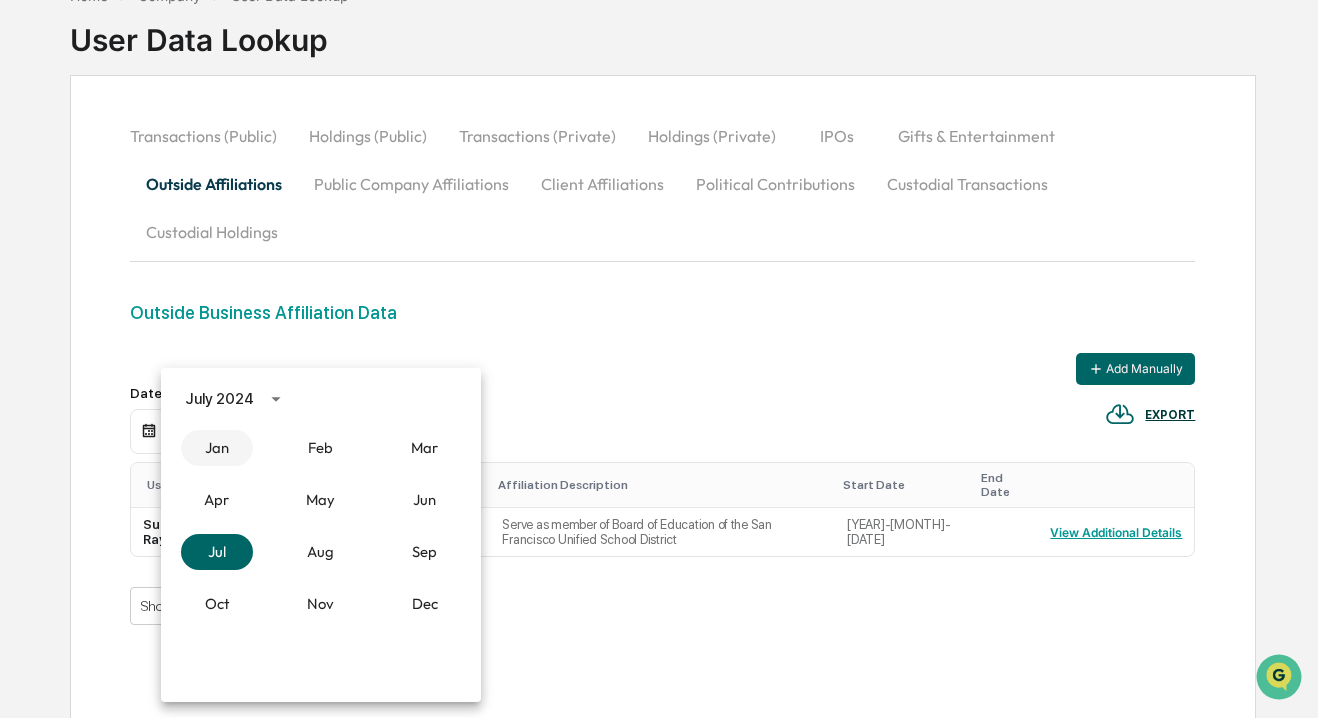 click on "Jan" at bounding box center (217, 448) 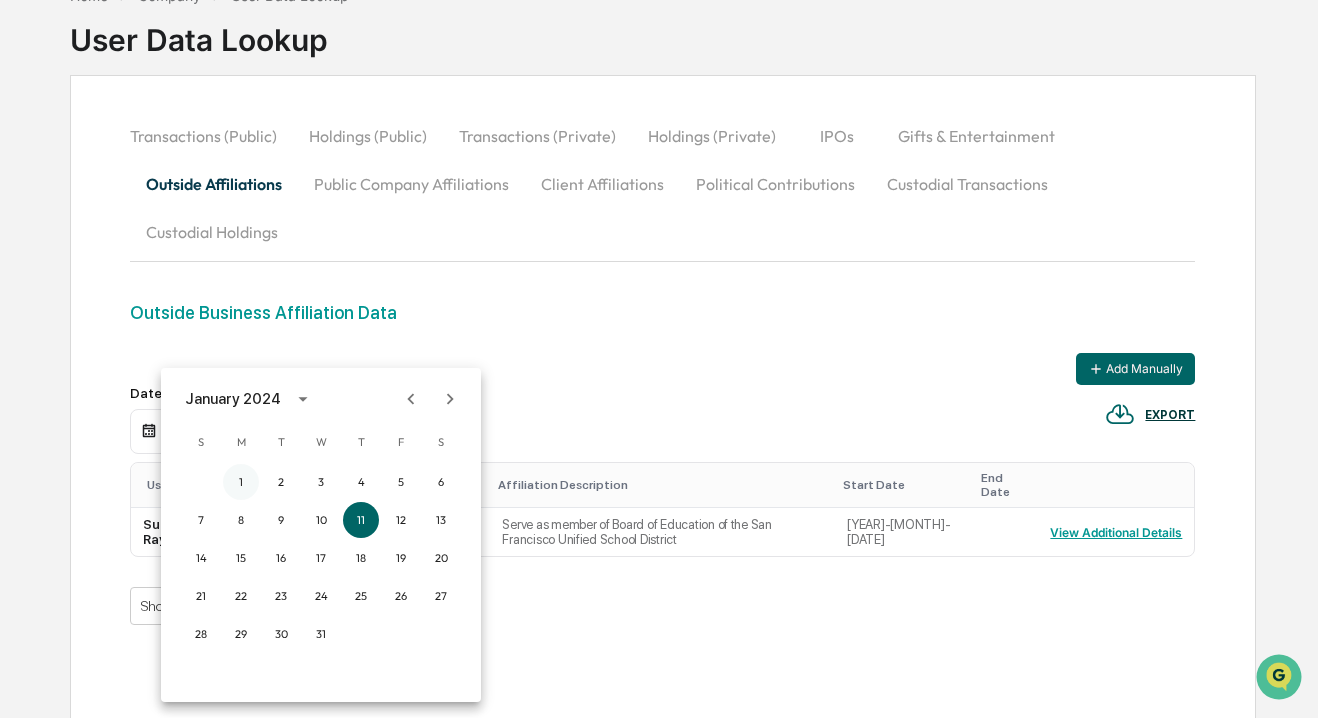 click on "1" at bounding box center (241, 482) 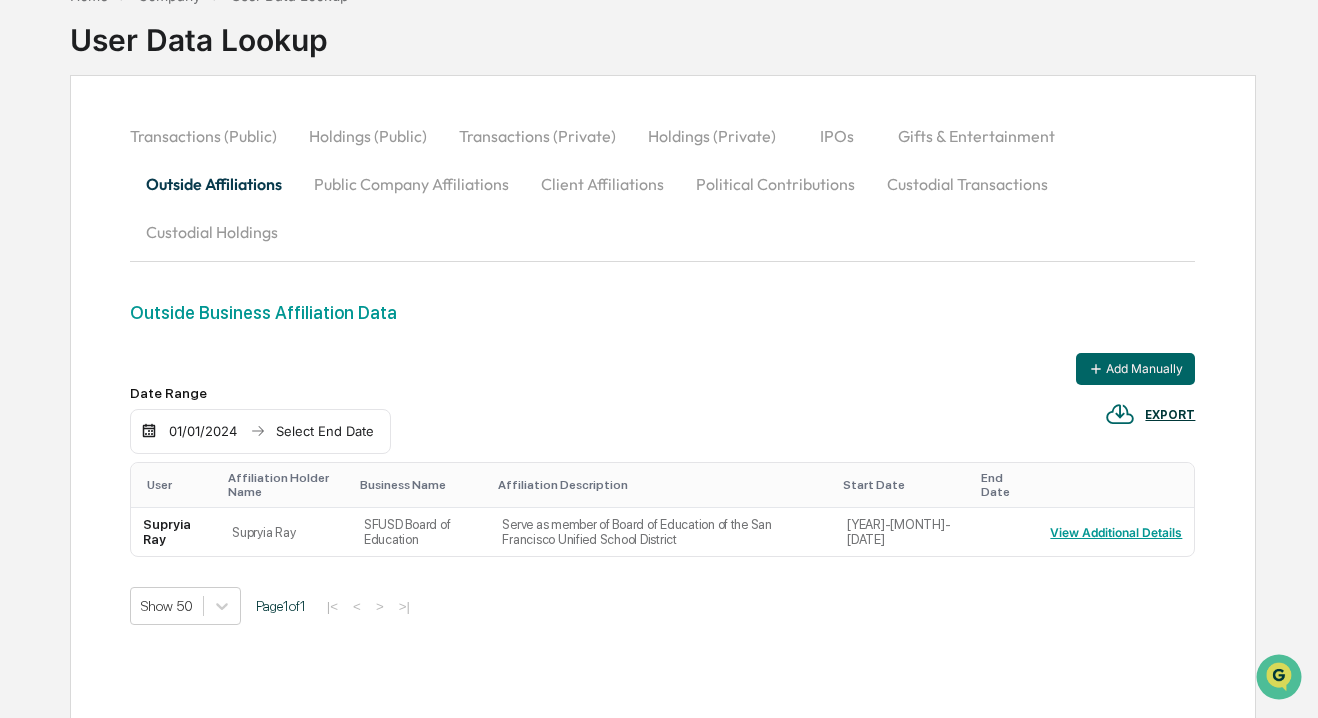 click on "Select End Date" at bounding box center (325, 431) 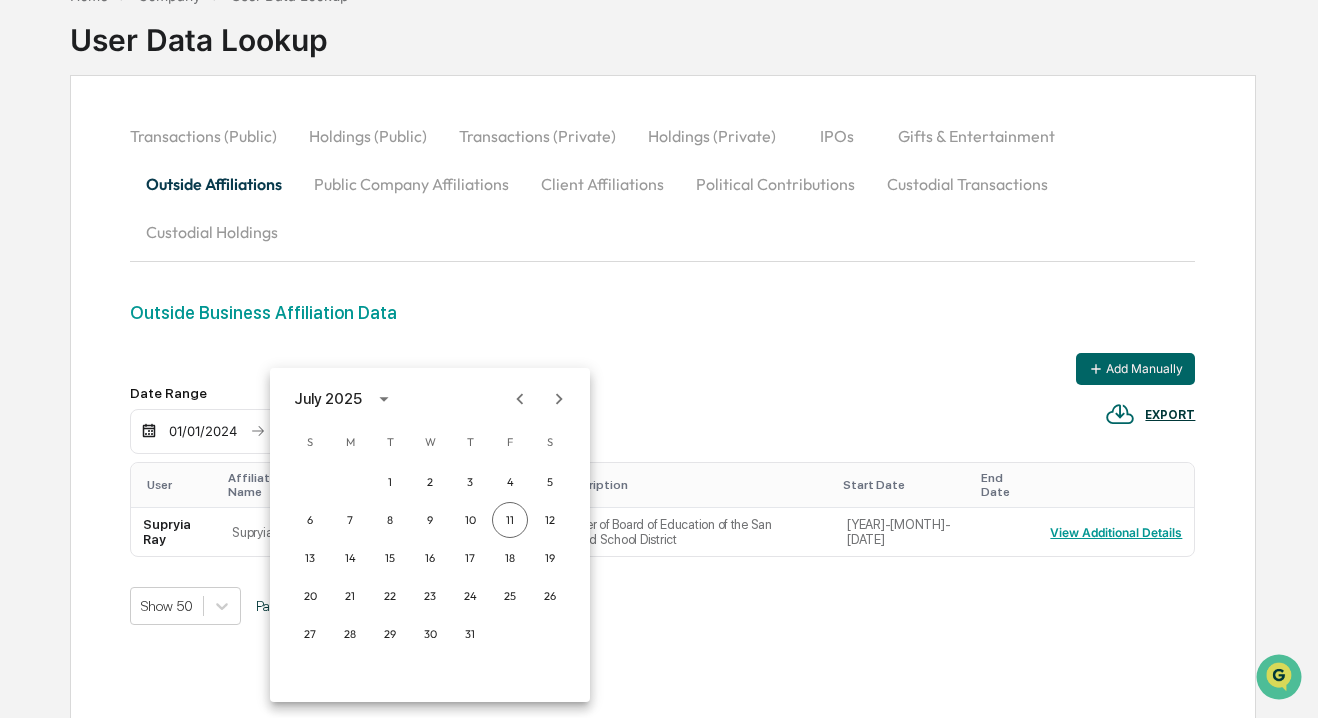 click 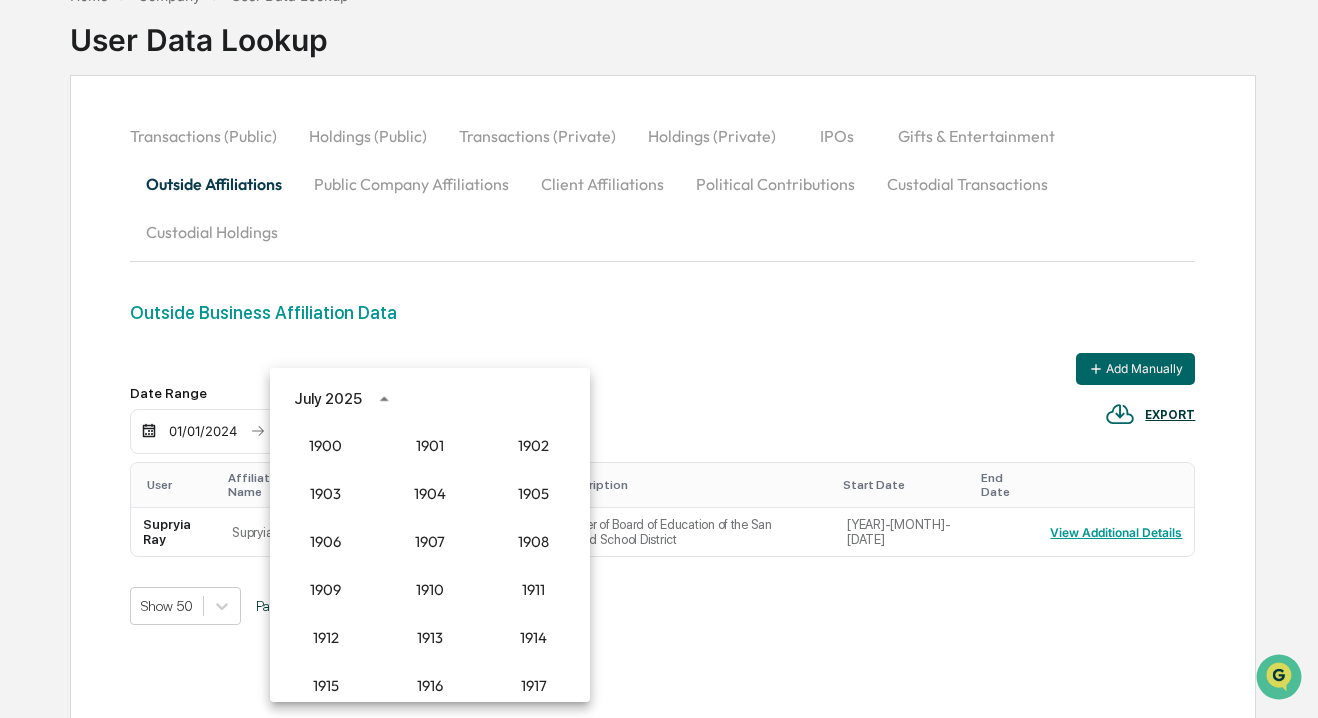 scroll, scrollTop: 1852, scrollLeft: 0, axis: vertical 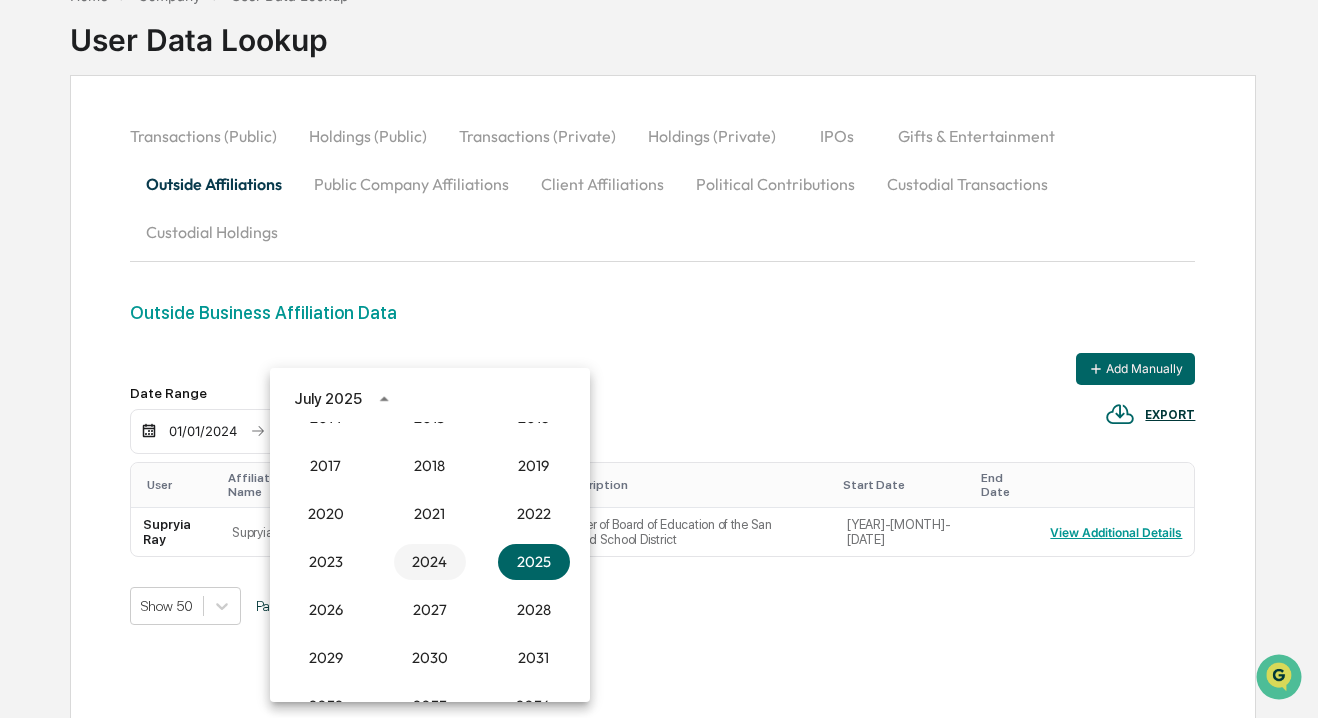click on "2024" at bounding box center (430, 562) 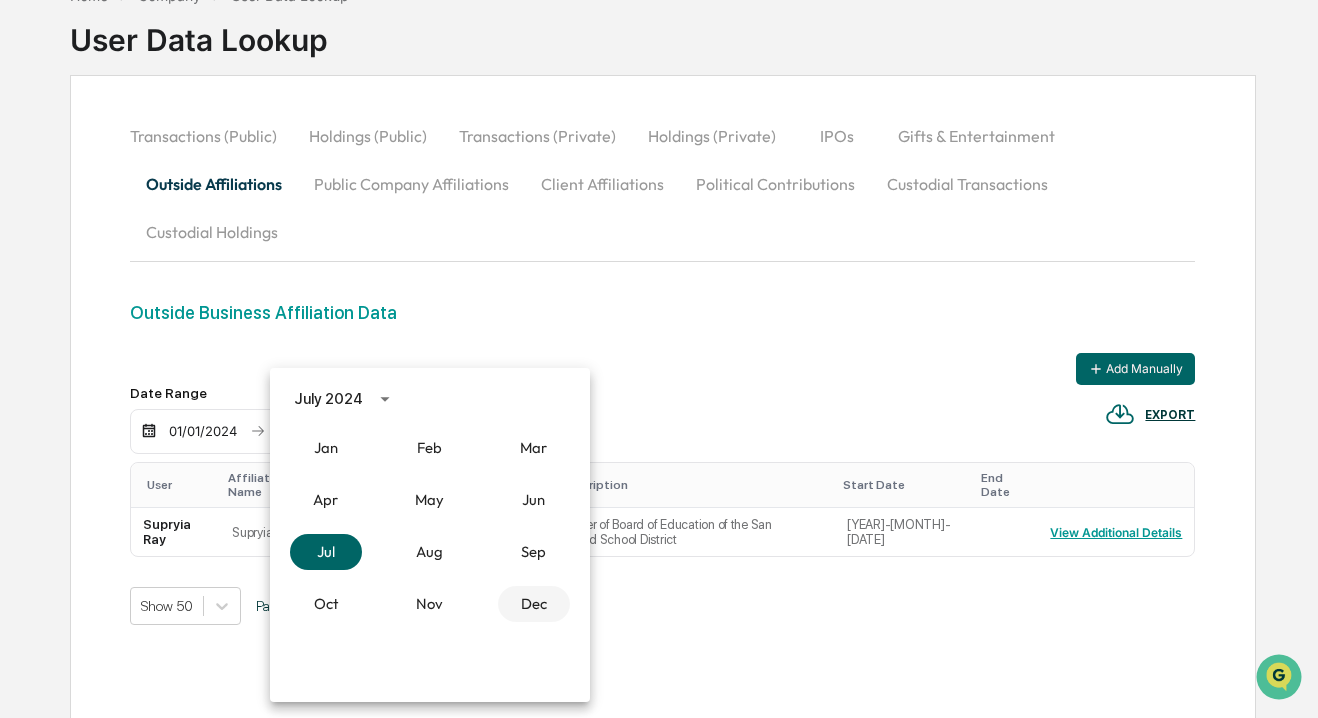 click on "Dec" at bounding box center [534, 604] 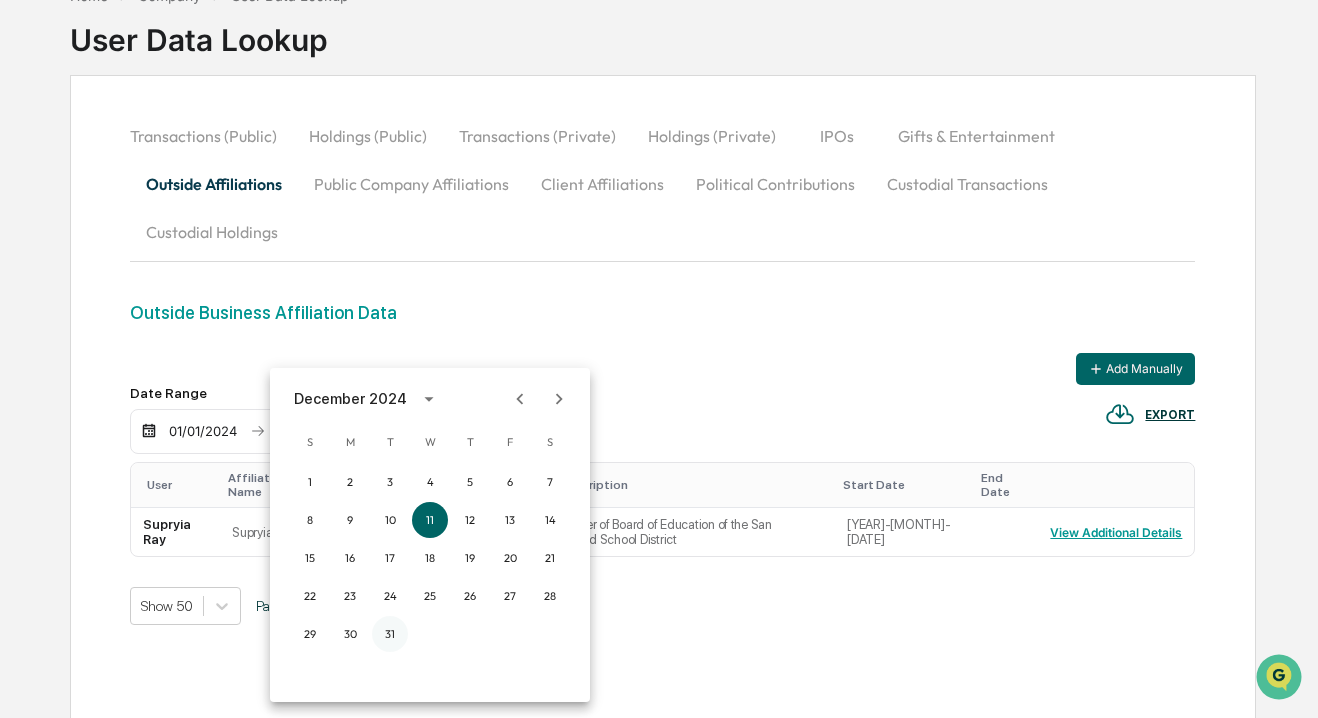 click on "31" at bounding box center (390, 634) 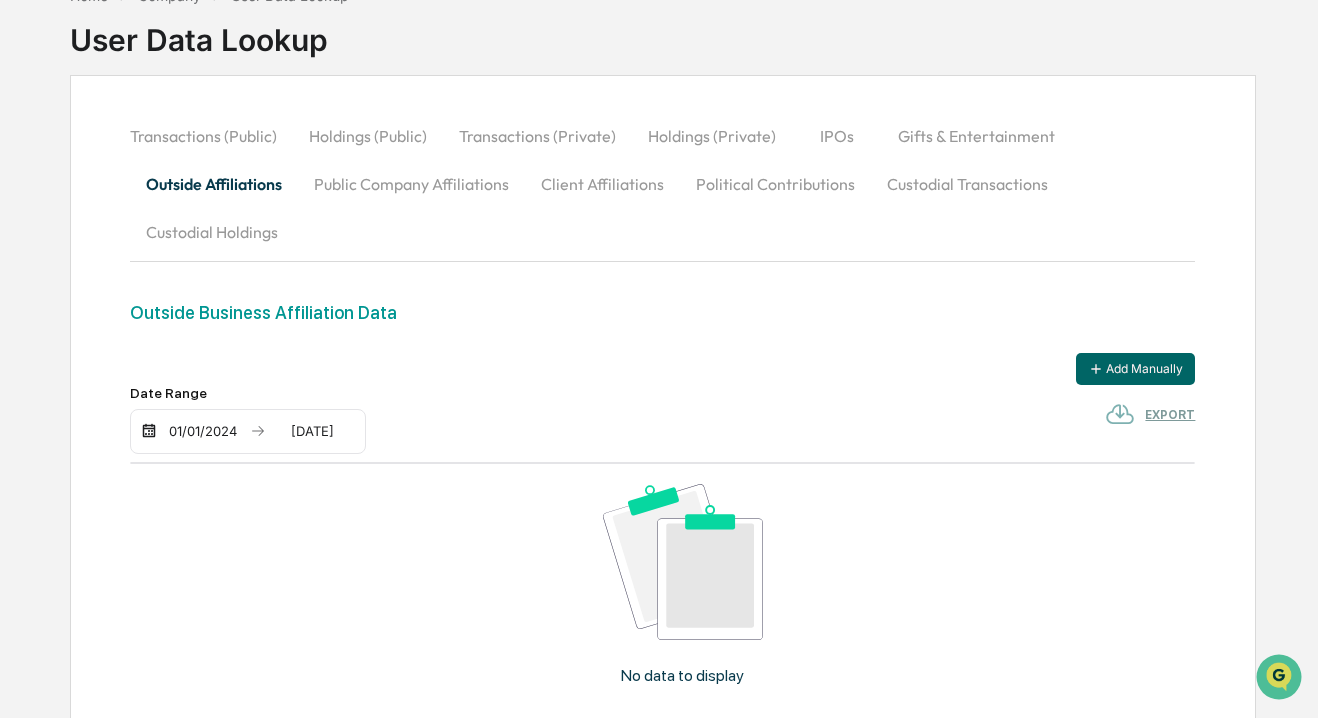 click on "Outside Business Affiliation Data" at bounding box center [663, 327] 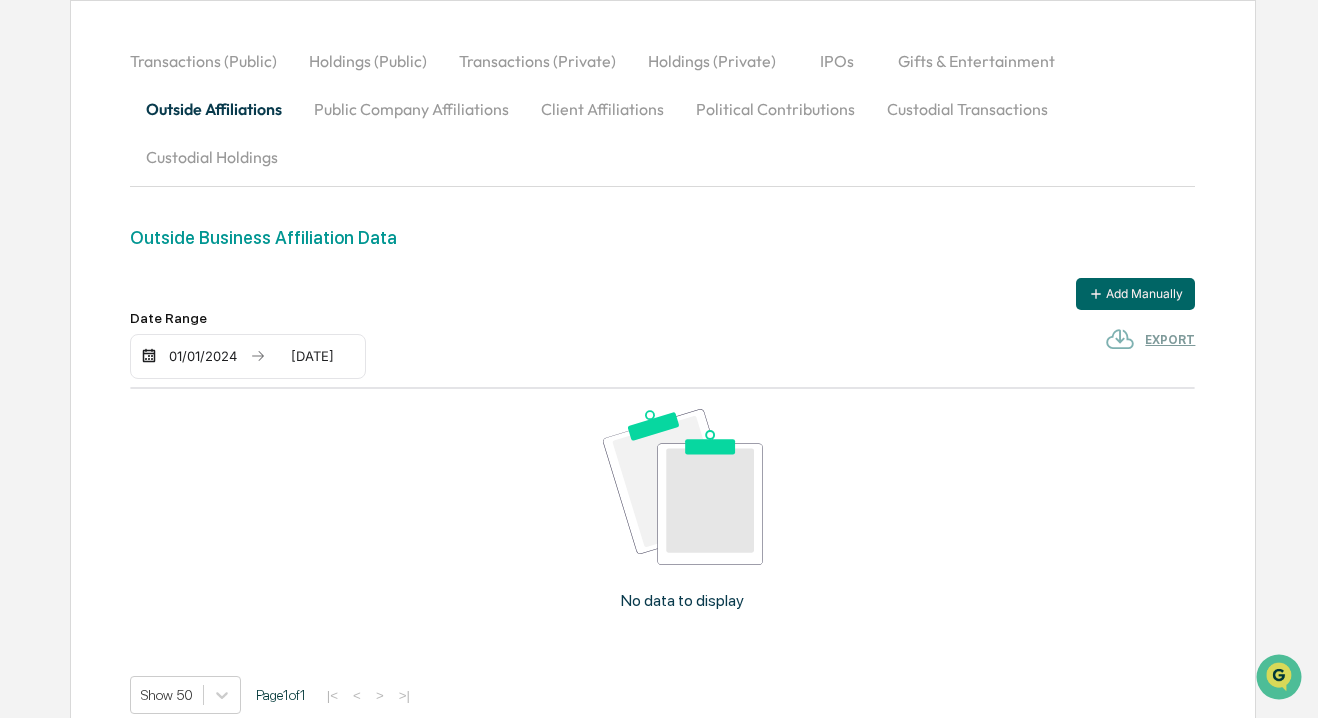 scroll, scrollTop: 196, scrollLeft: 0, axis: vertical 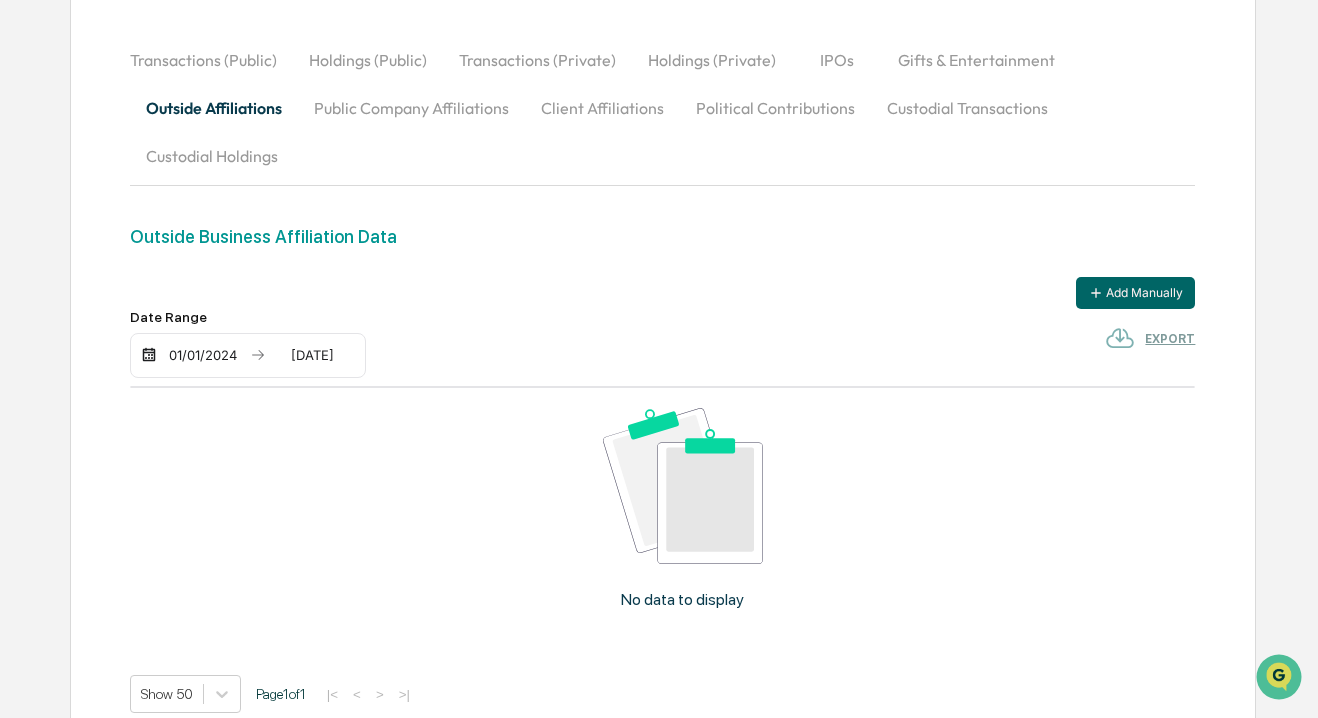click on "01/01/2024" at bounding box center (203, 355) 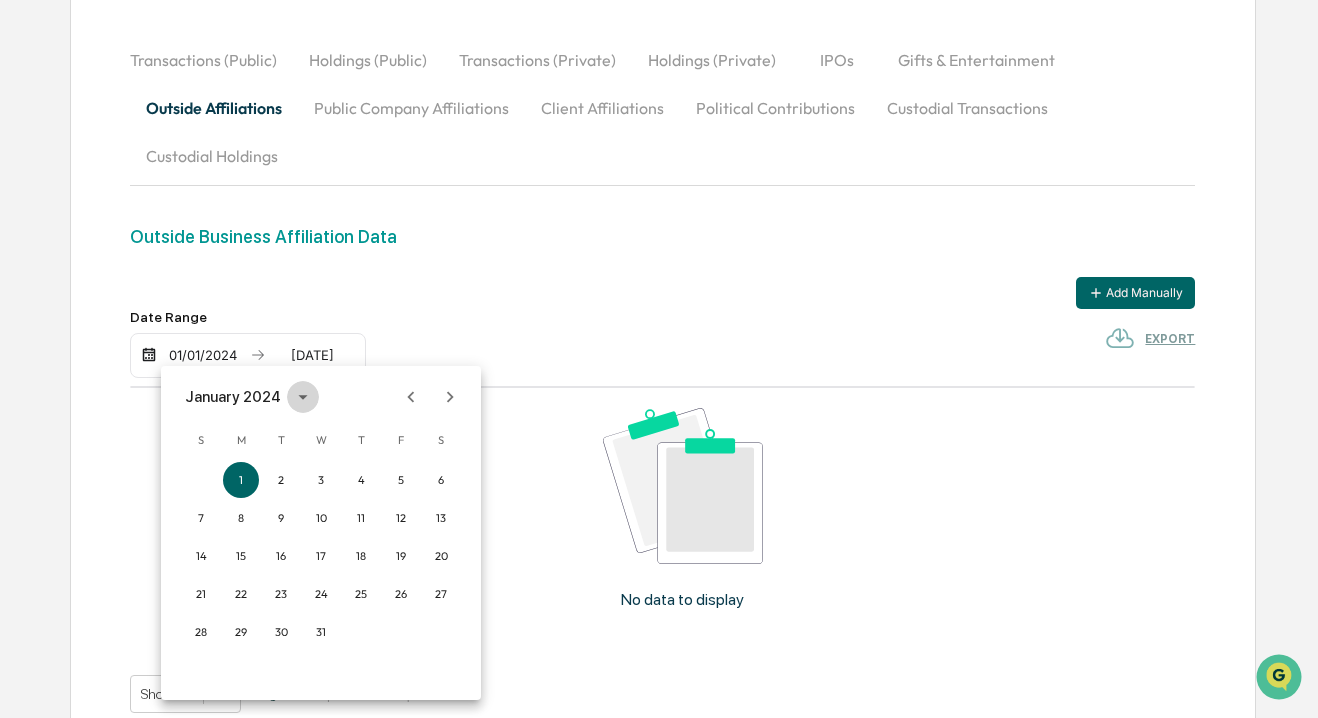click 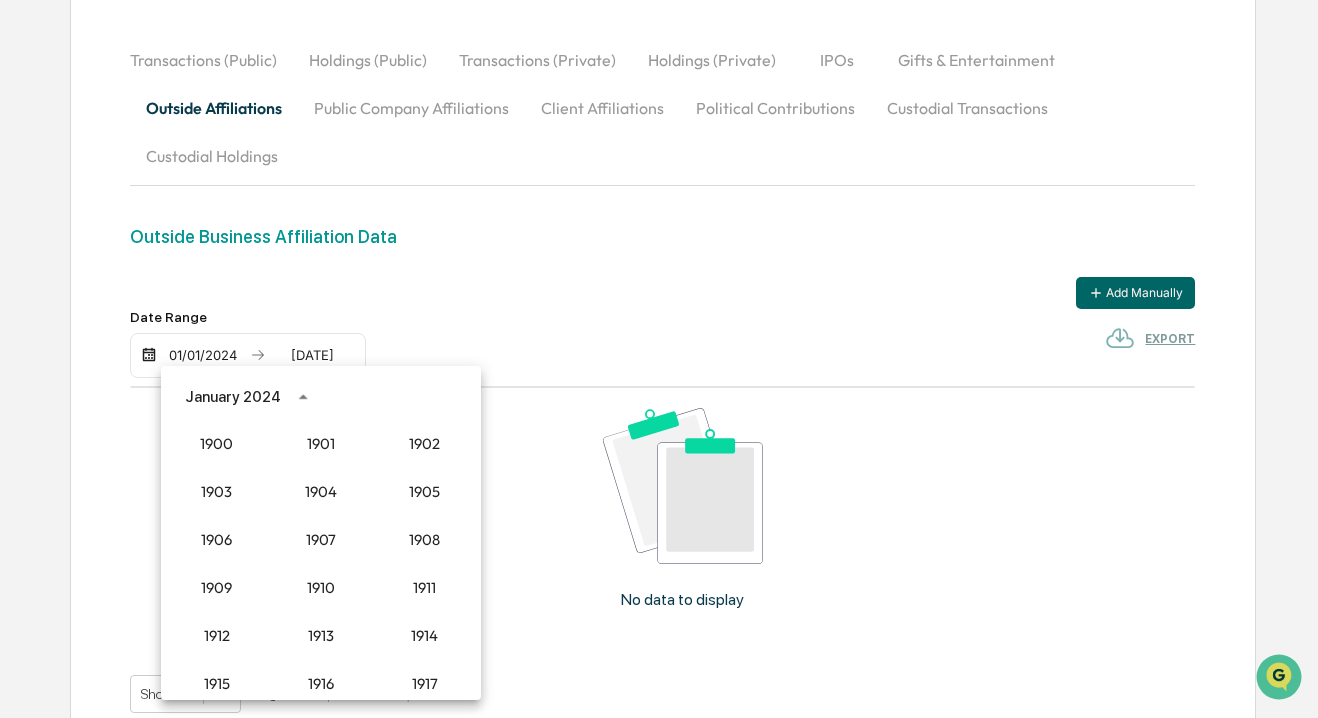 scroll, scrollTop: 1852, scrollLeft: 0, axis: vertical 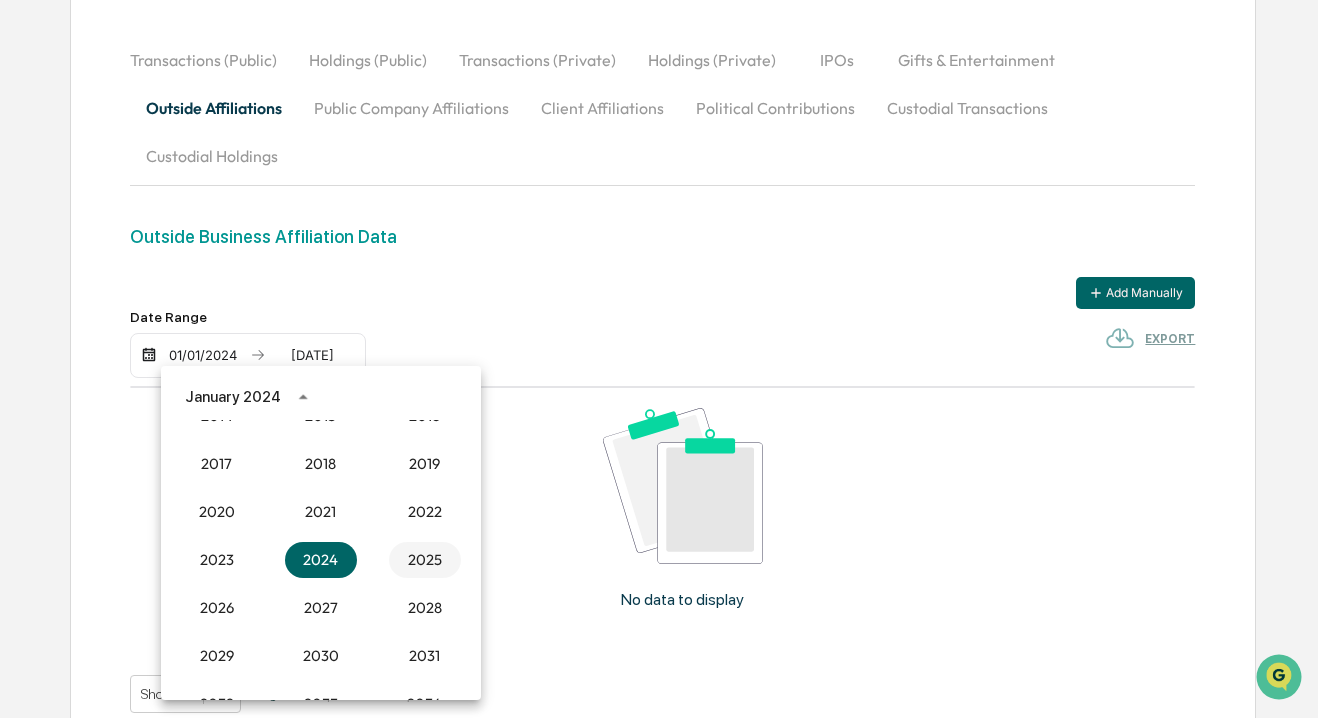 click on "2025" at bounding box center [425, 560] 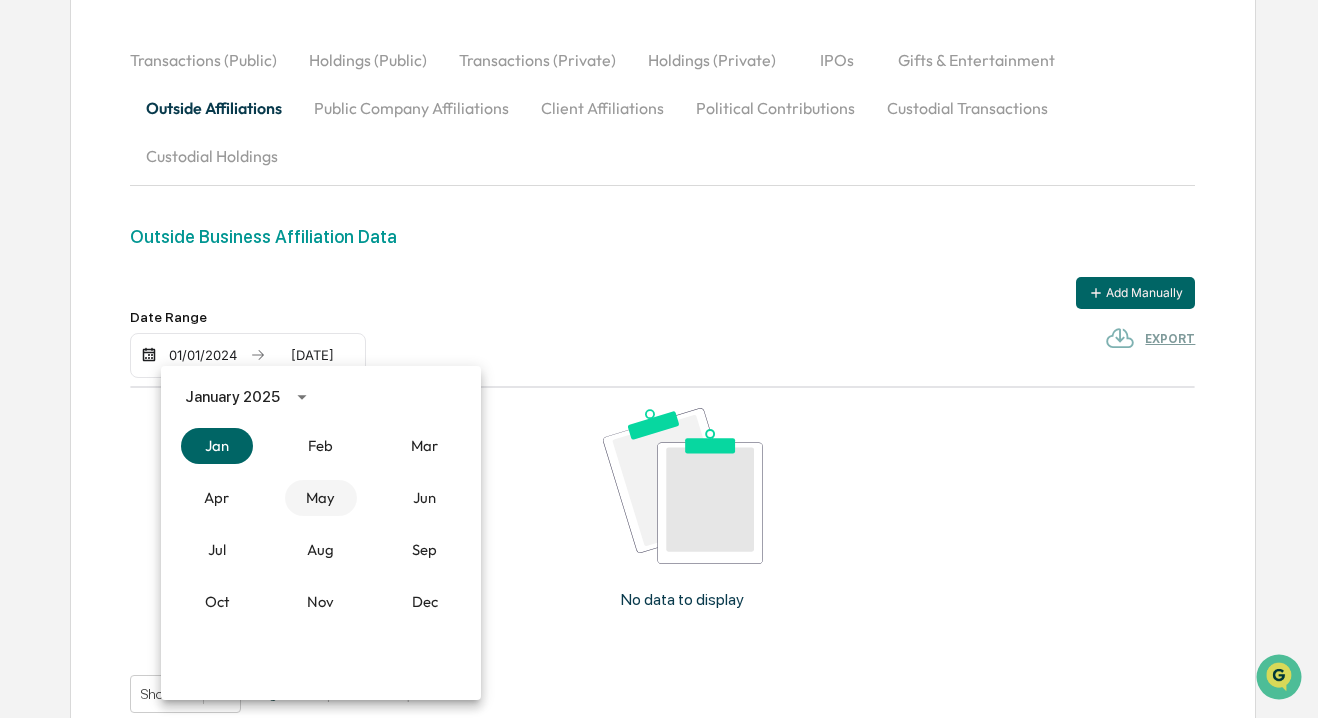 click on "May" at bounding box center (321, 498) 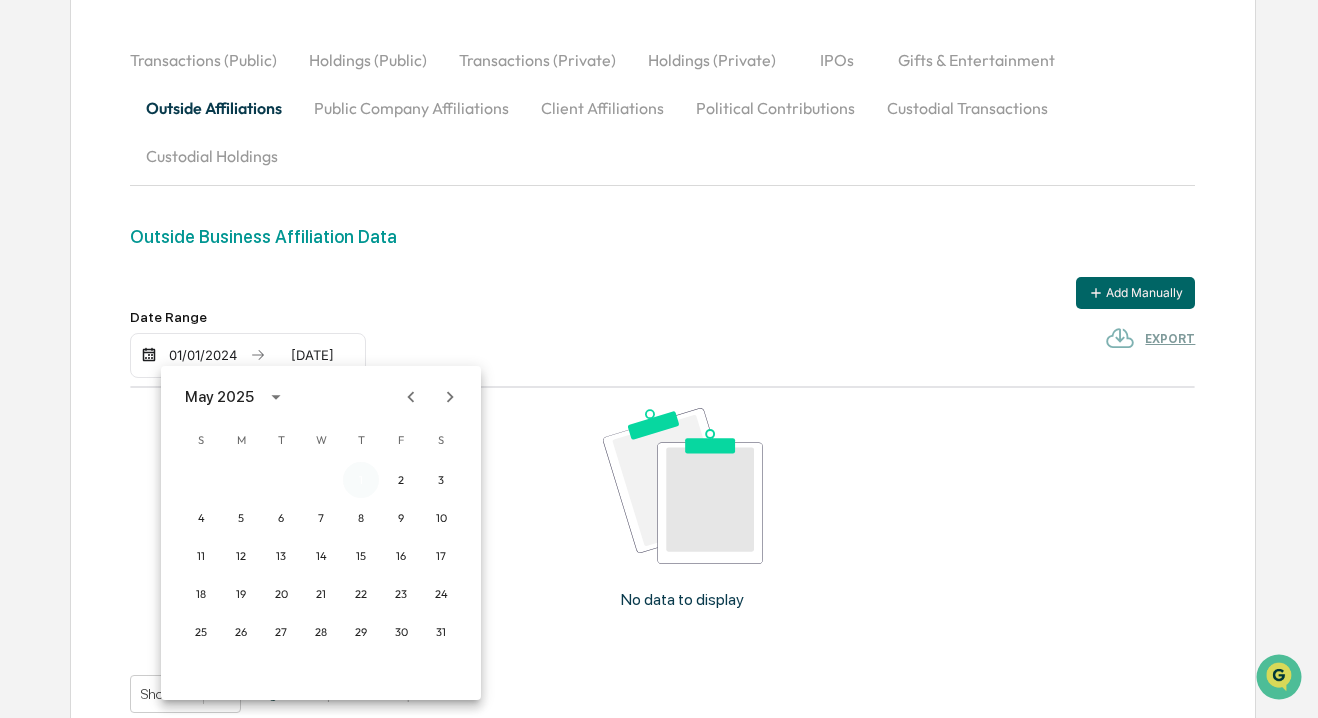 click on "1" at bounding box center [361, 480] 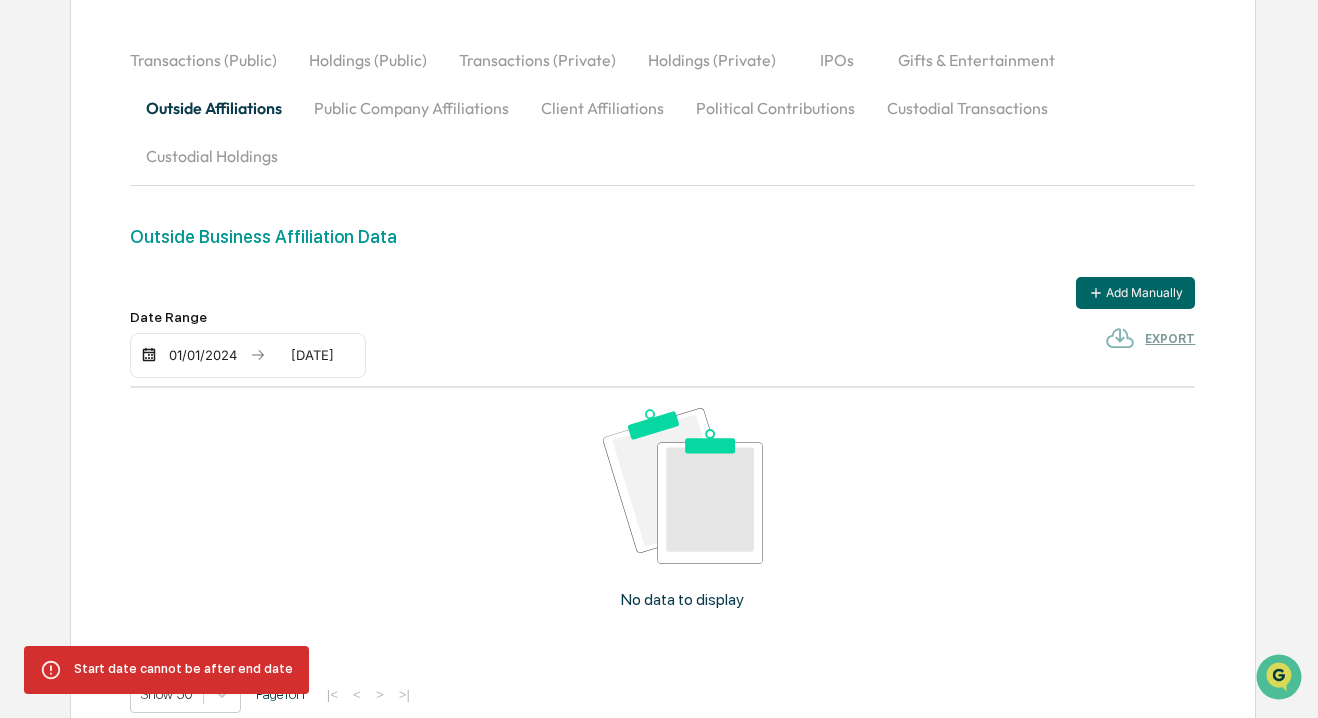 click on "01/01/2024" at bounding box center (203, 355) 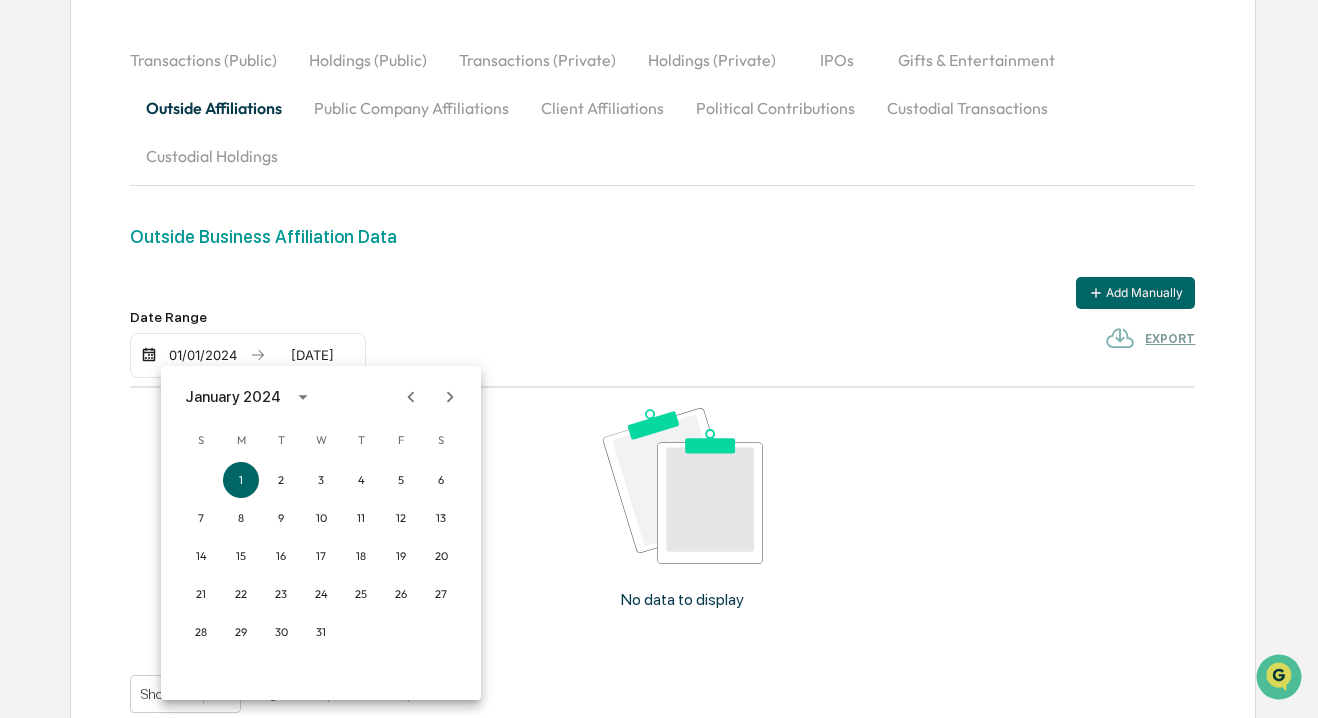 click 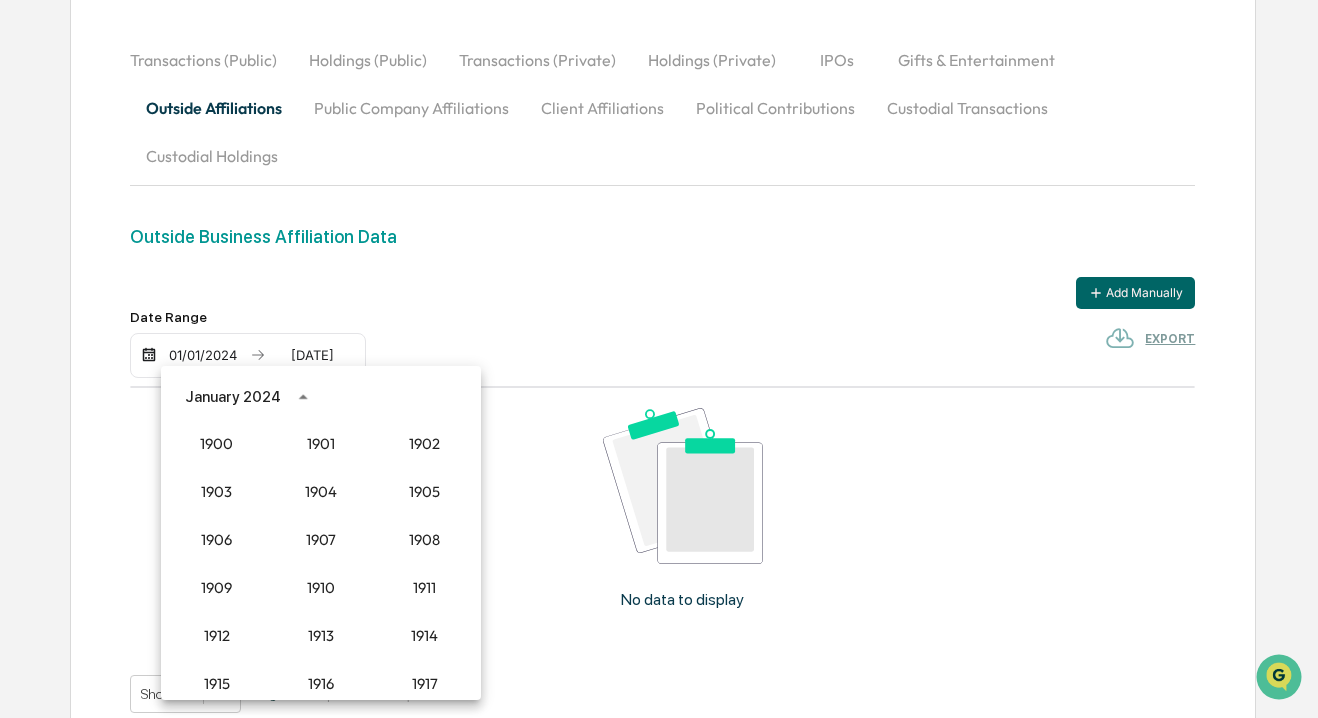 scroll, scrollTop: 1852, scrollLeft: 0, axis: vertical 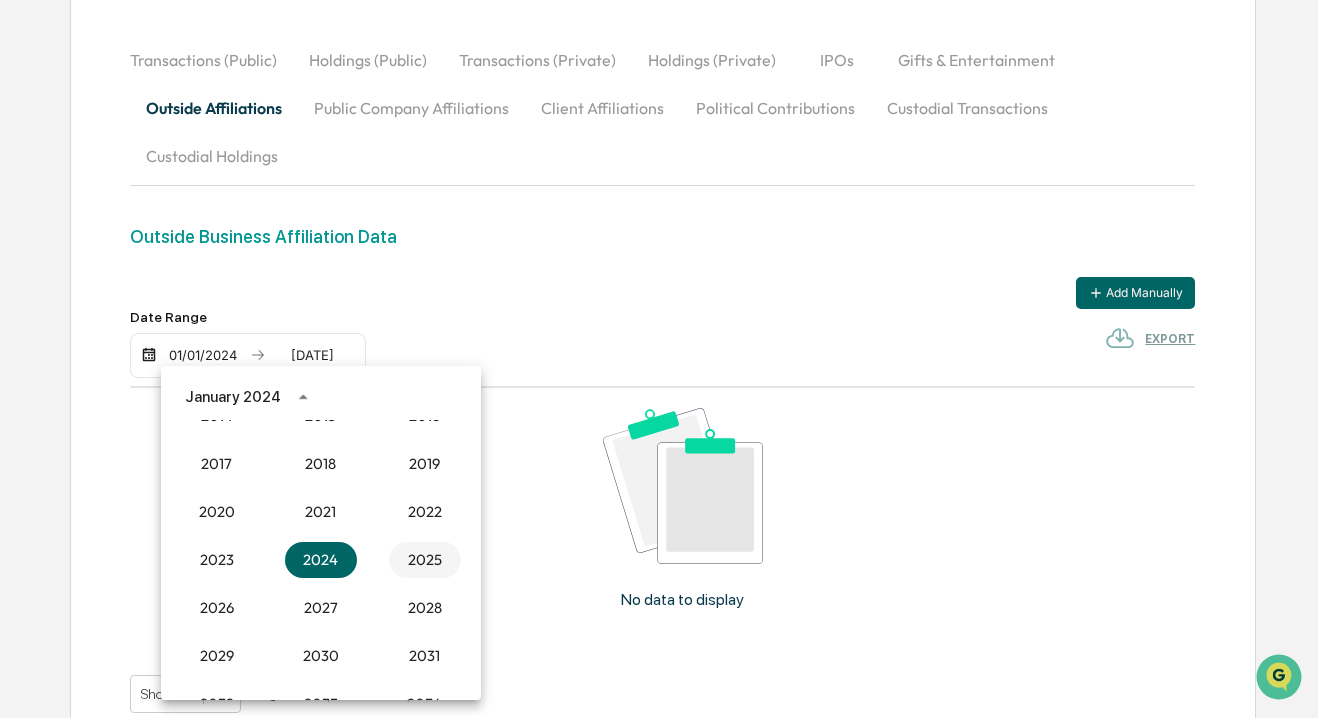 click on "2025" at bounding box center [425, 560] 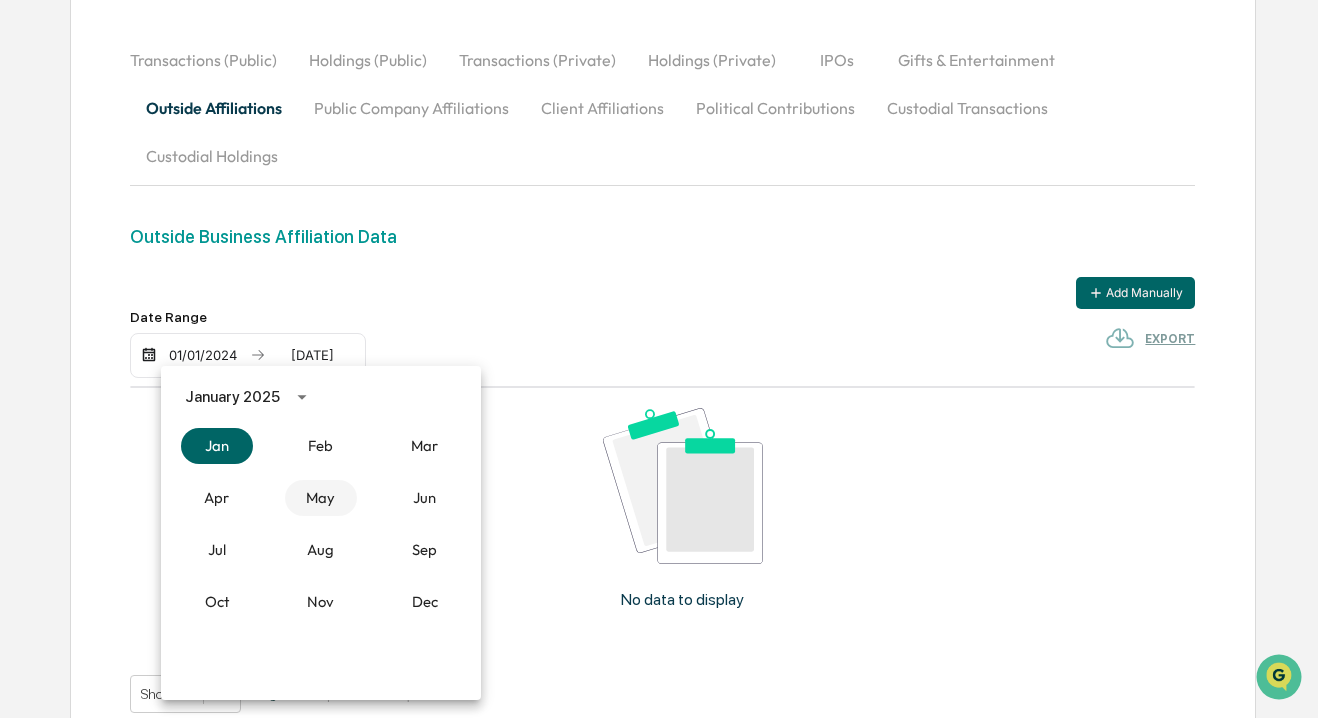 click on "May" at bounding box center [321, 498] 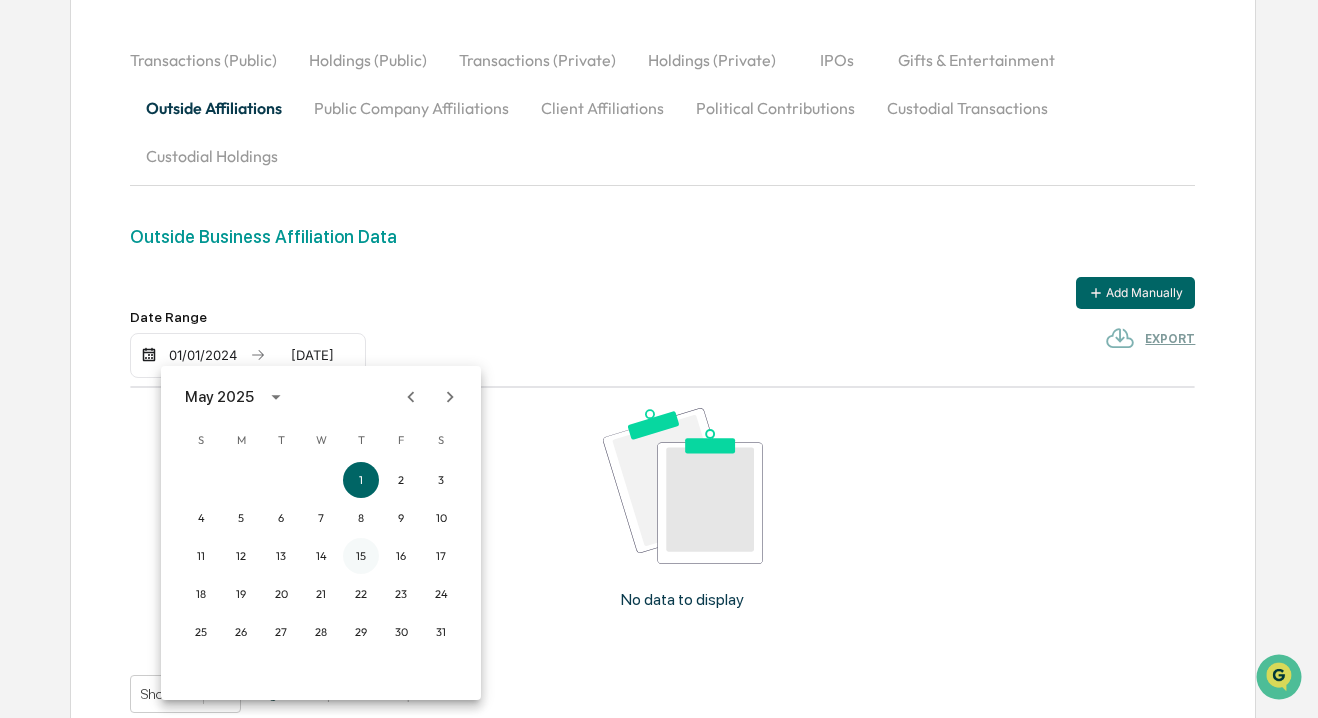click on "15" at bounding box center (361, 556) 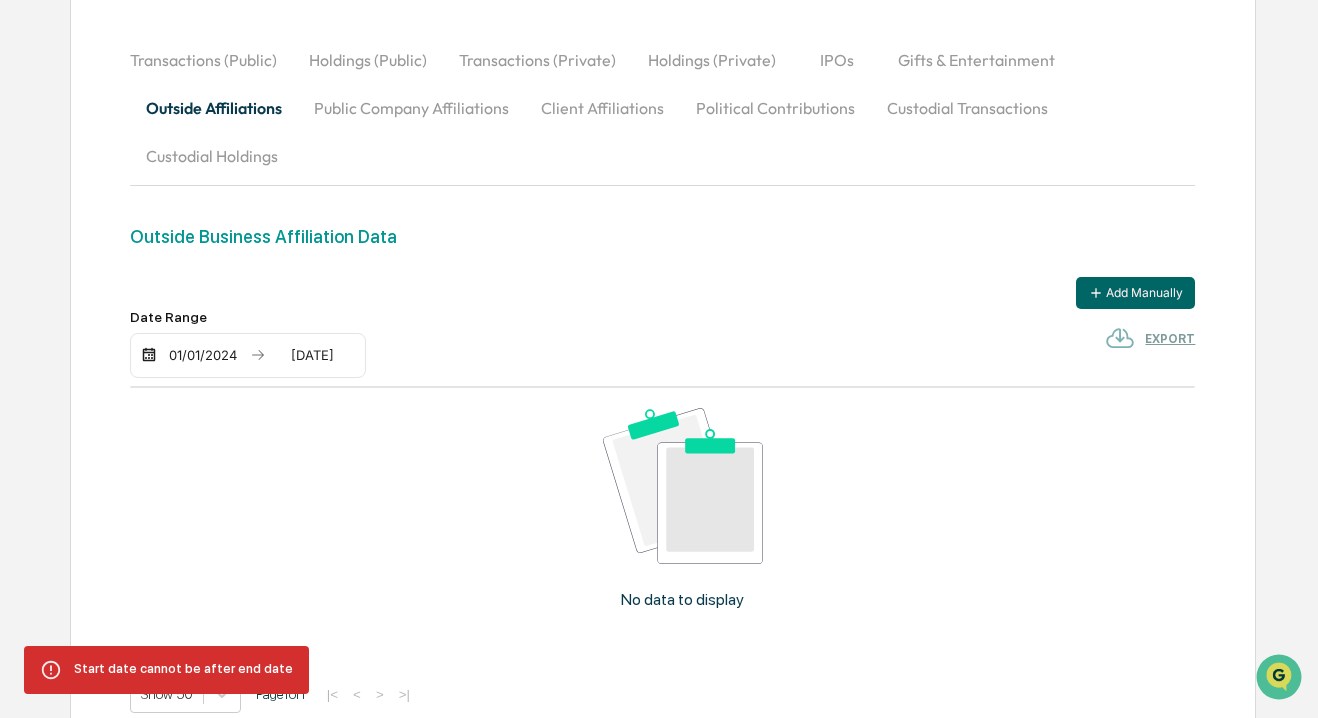 click on "01/01/2024" at bounding box center (203, 355) 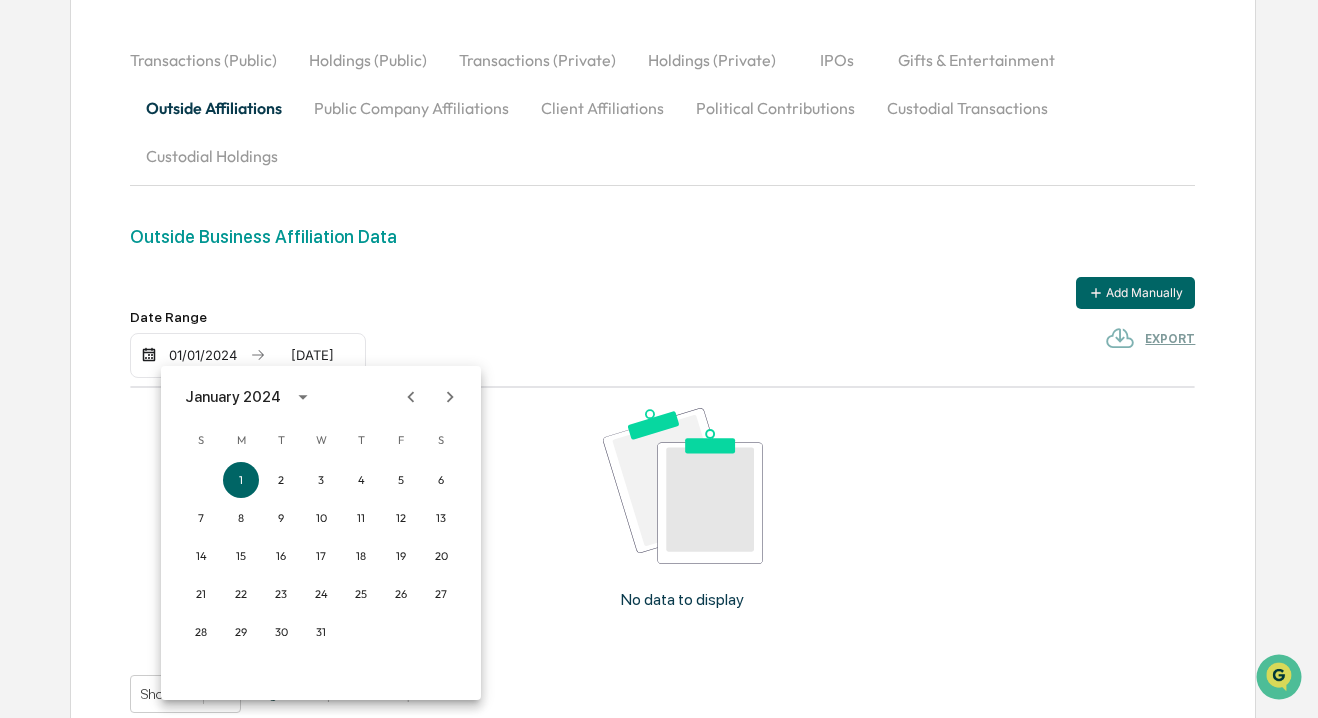 click at bounding box center (659, 359) 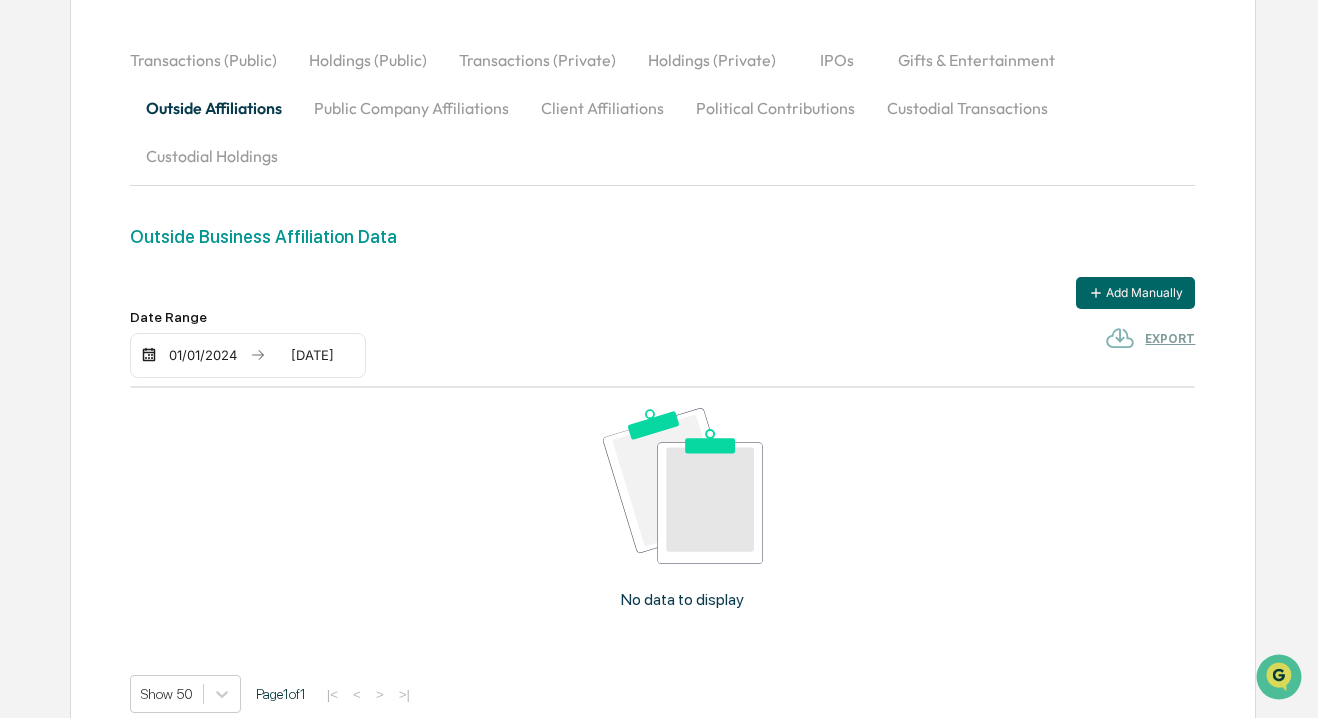 click on "[DATE]" at bounding box center (312, 355) 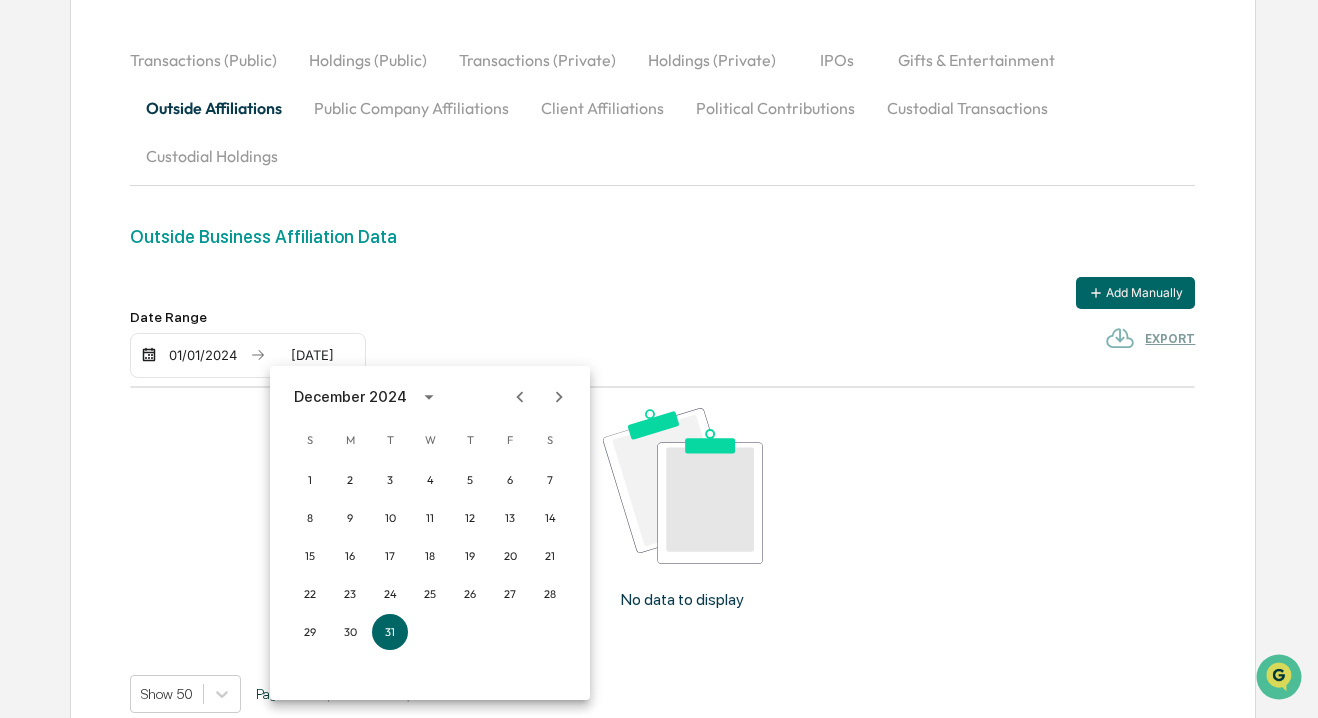 click on "December 2024" at bounding box center [350, 397] 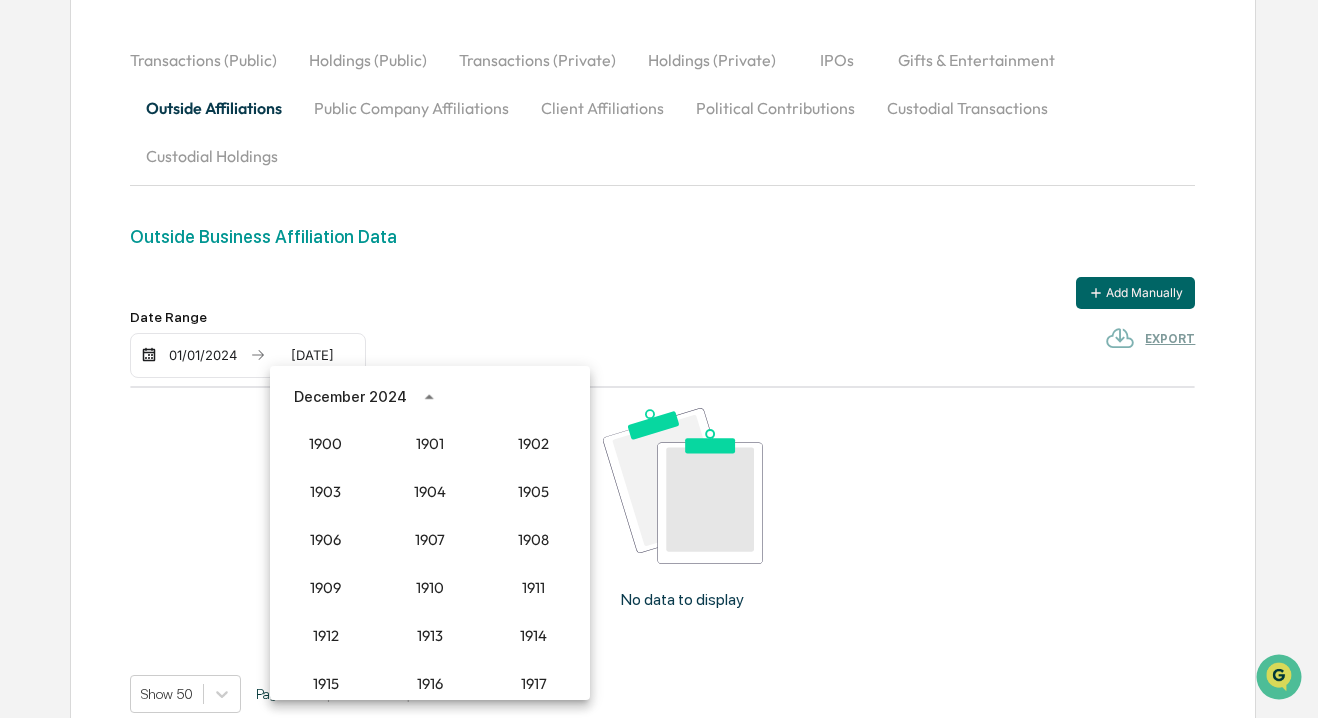 scroll, scrollTop: 1852, scrollLeft: 0, axis: vertical 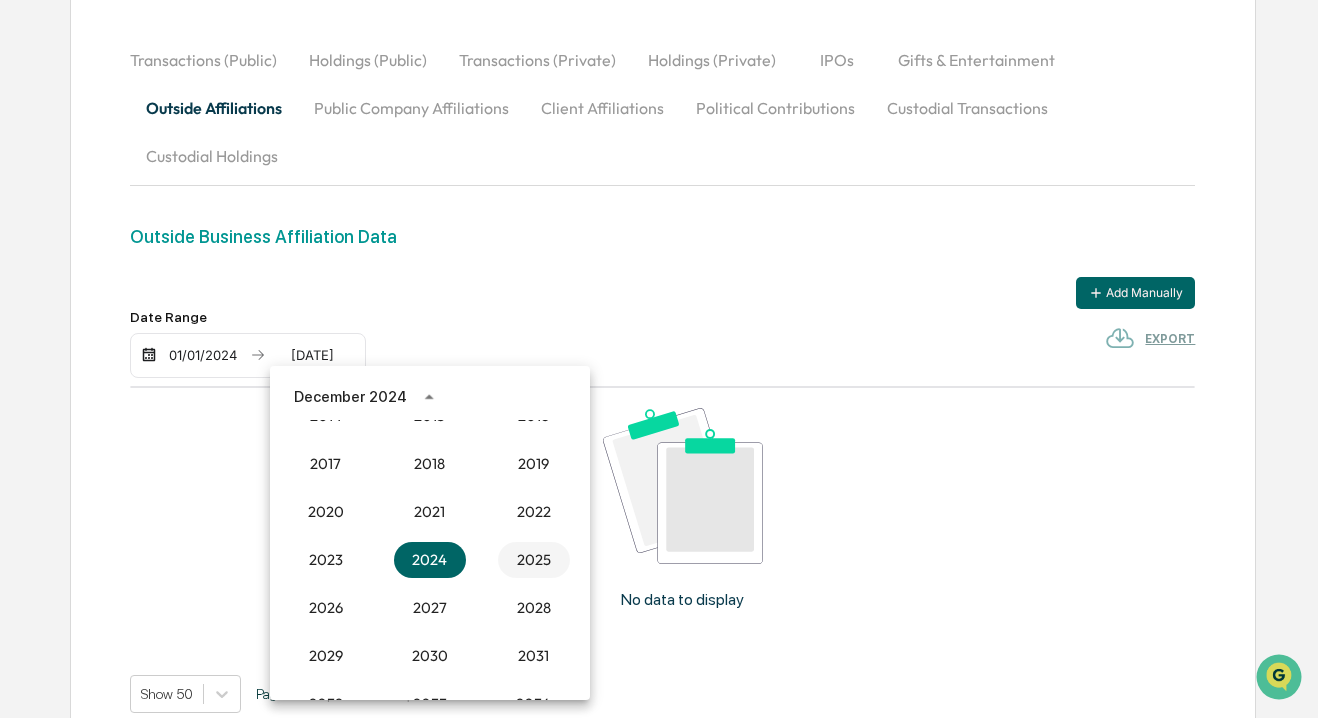 click on "2025" at bounding box center (534, 560) 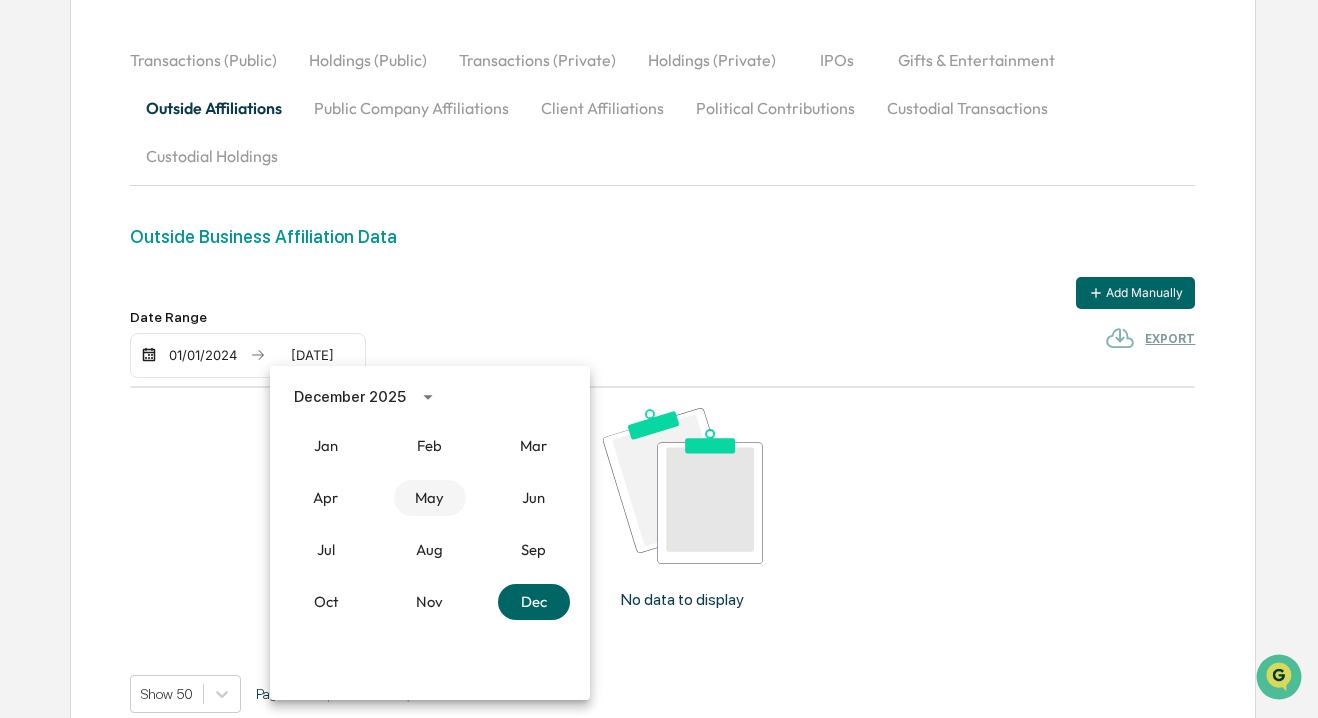 click on "May" at bounding box center [430, 498] 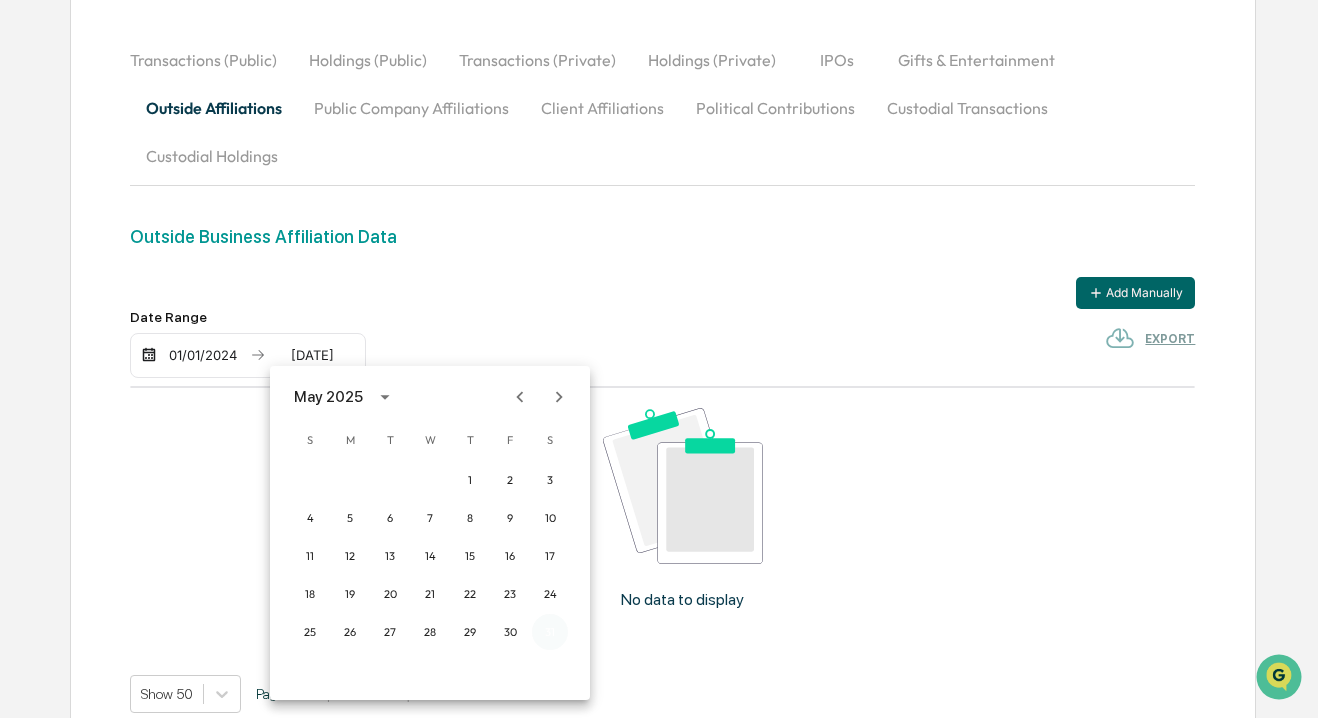 click on "31" at bounding box center [550, 632] 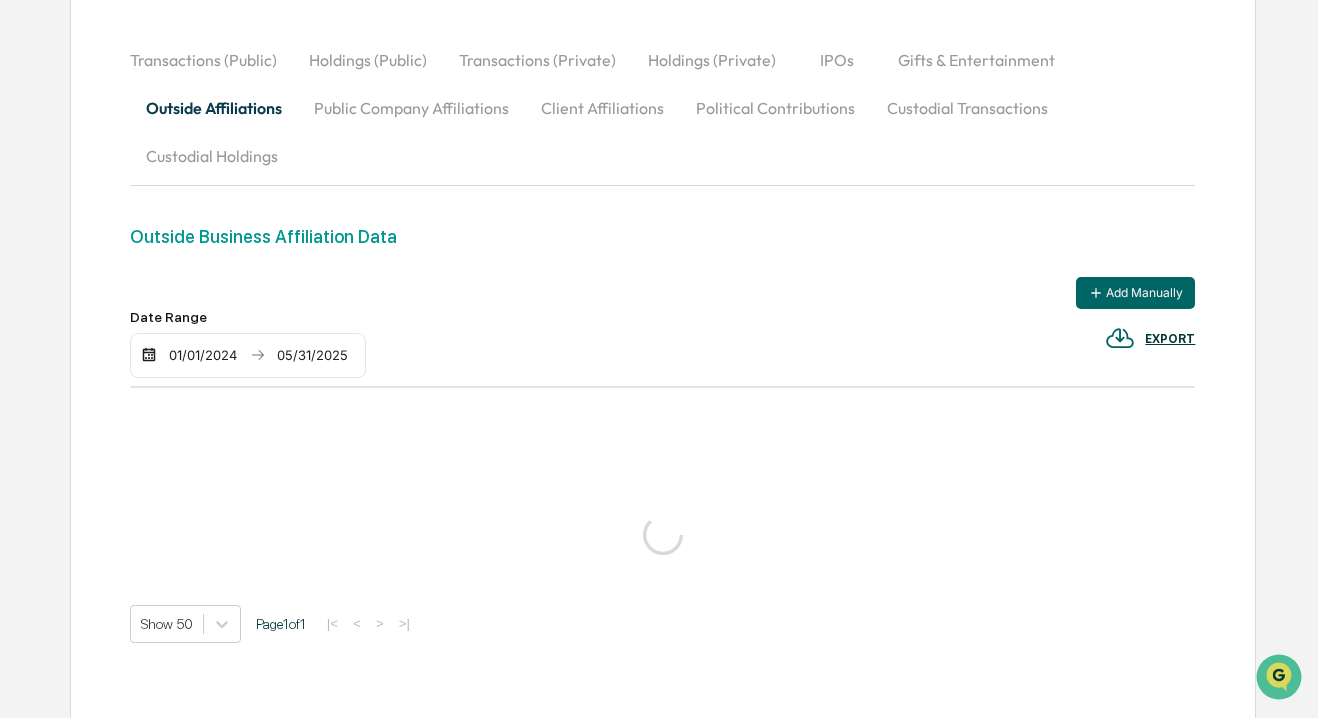 scroll, scrollTop: 173, scrollLeft: 0, axis: vertical 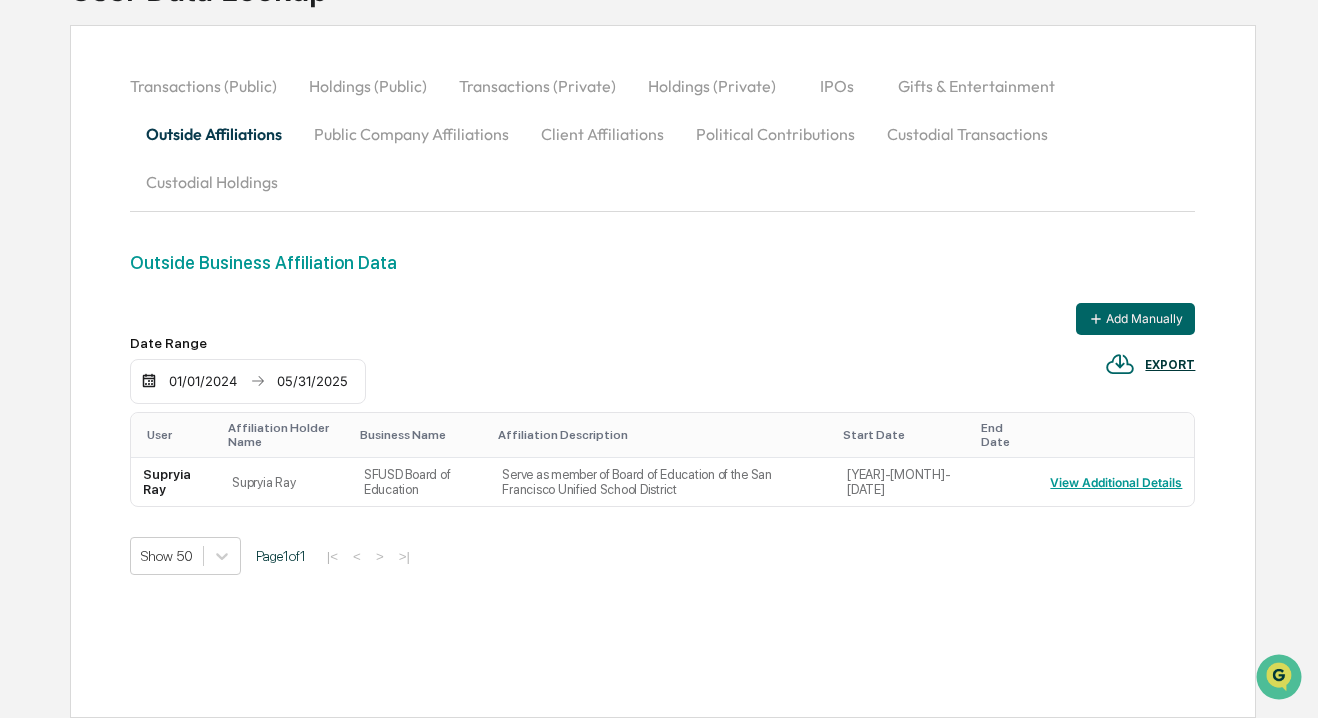 click on "01/01/2024" at bounding box center [203, 381] 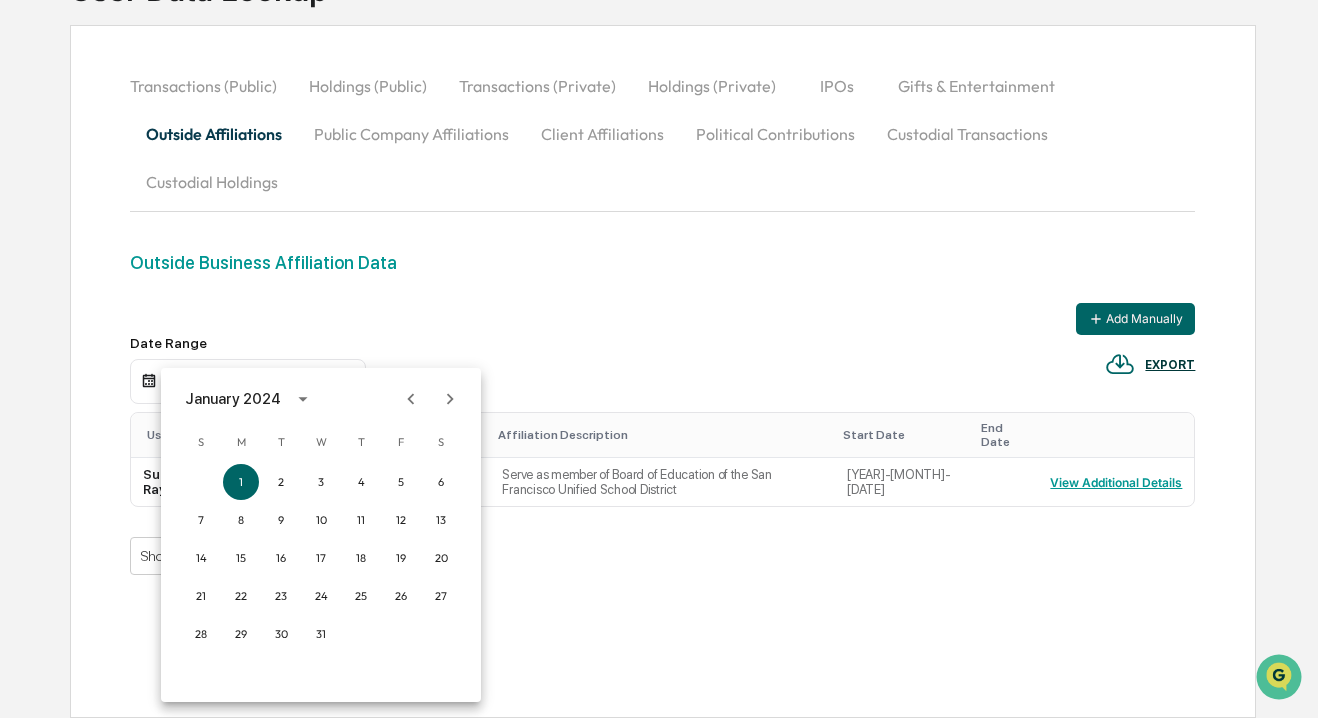 click 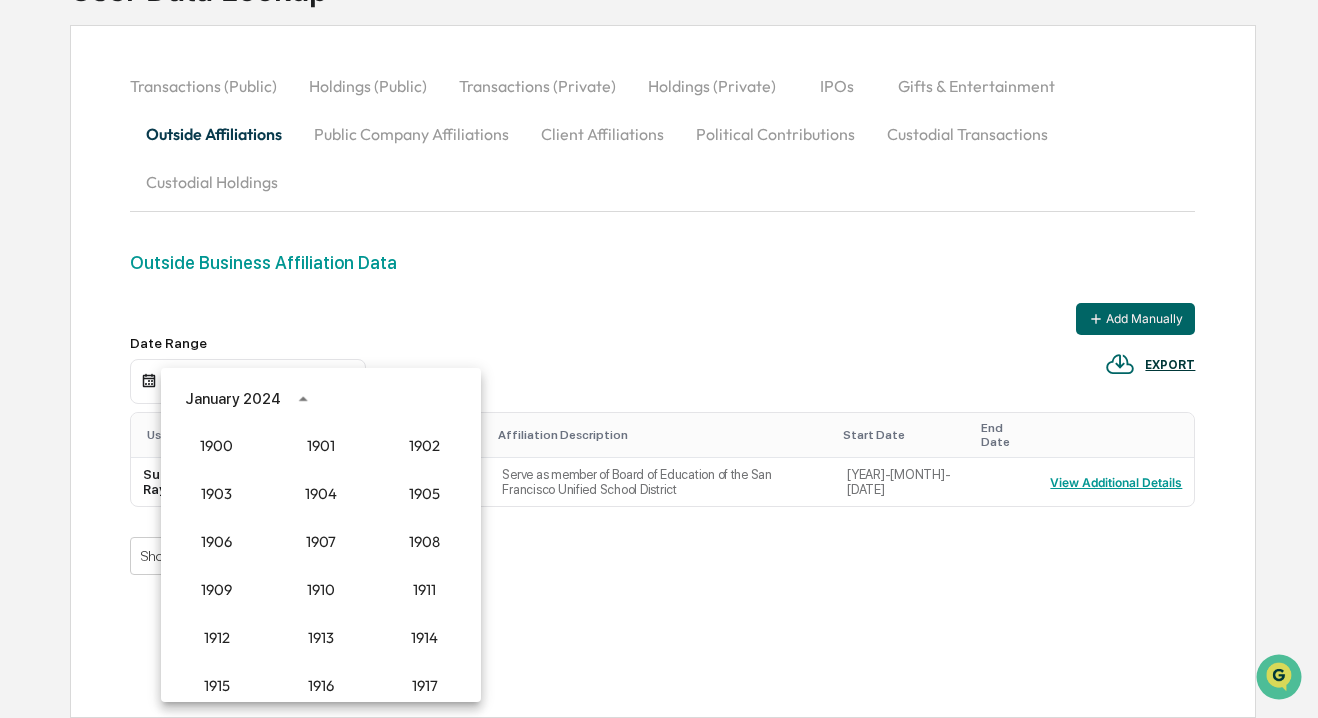 scroll, scrollTop: 1852, scrollLeft: 0, axis: vertical 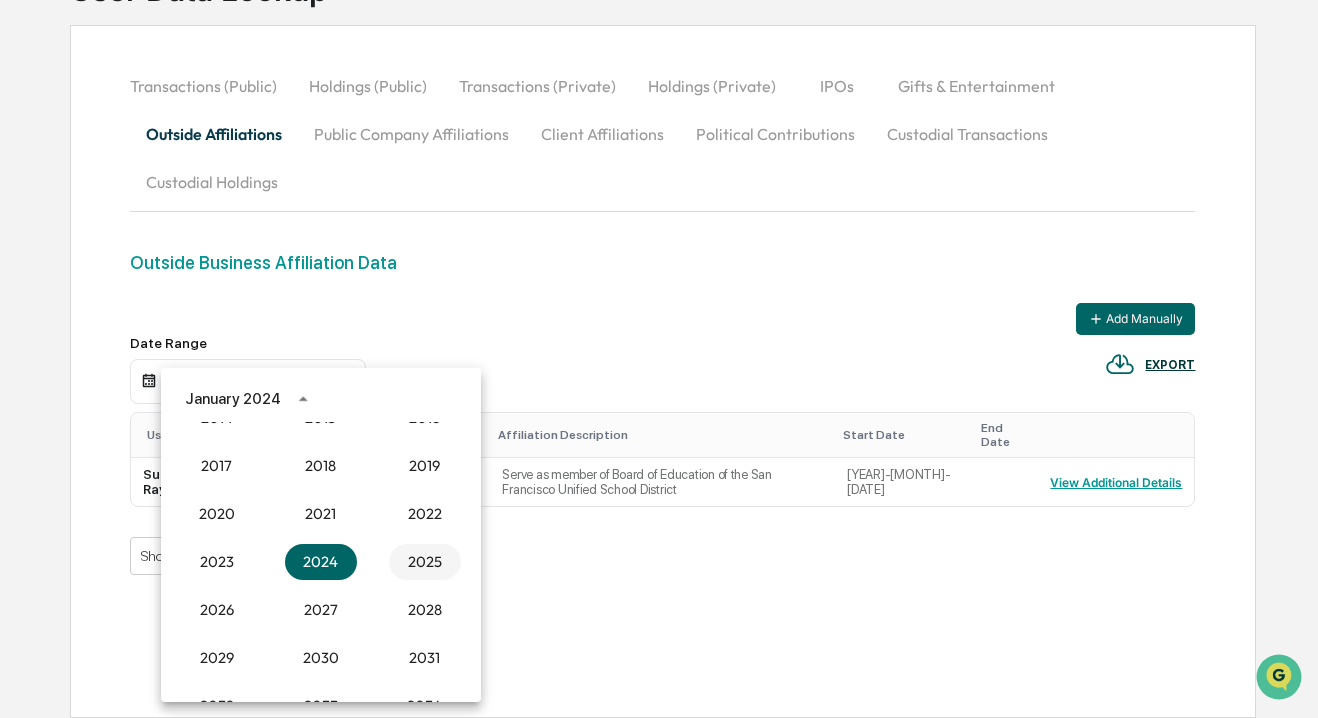 click on "2025" at bounding box center (425, 562) 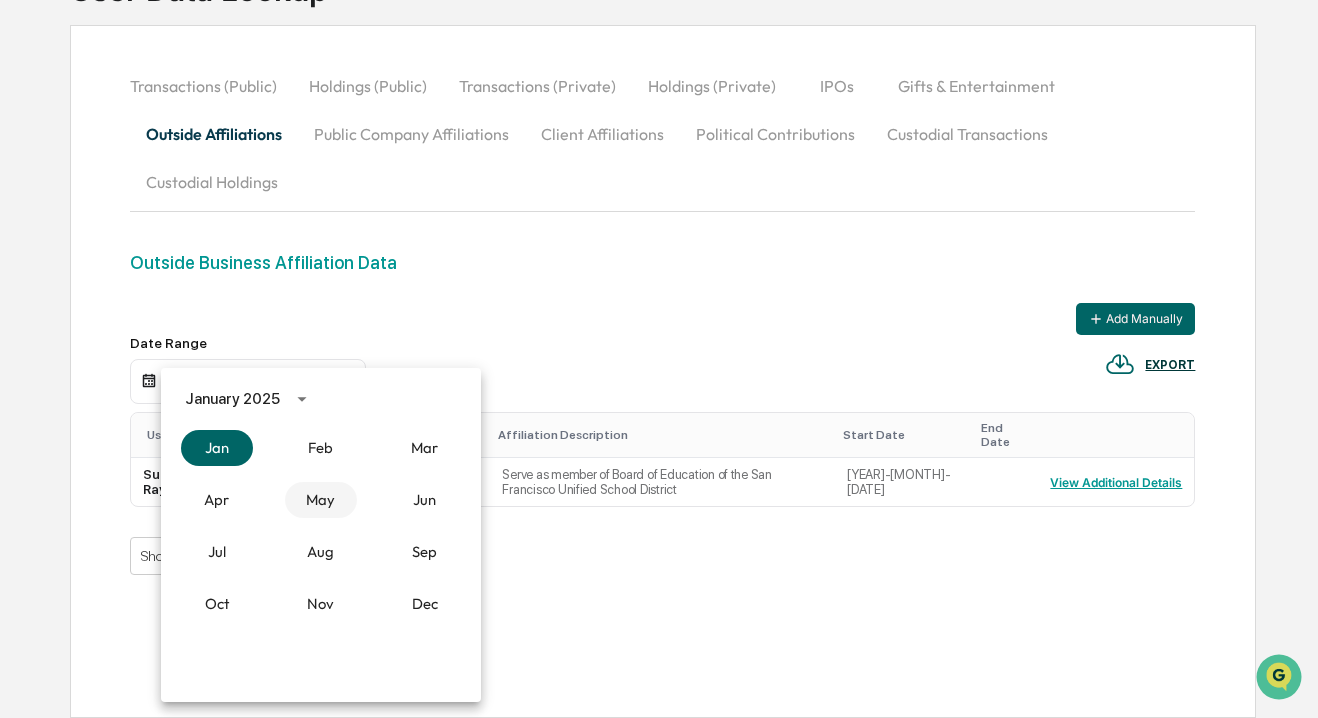 click on "May" at bounding box center [321, 500] 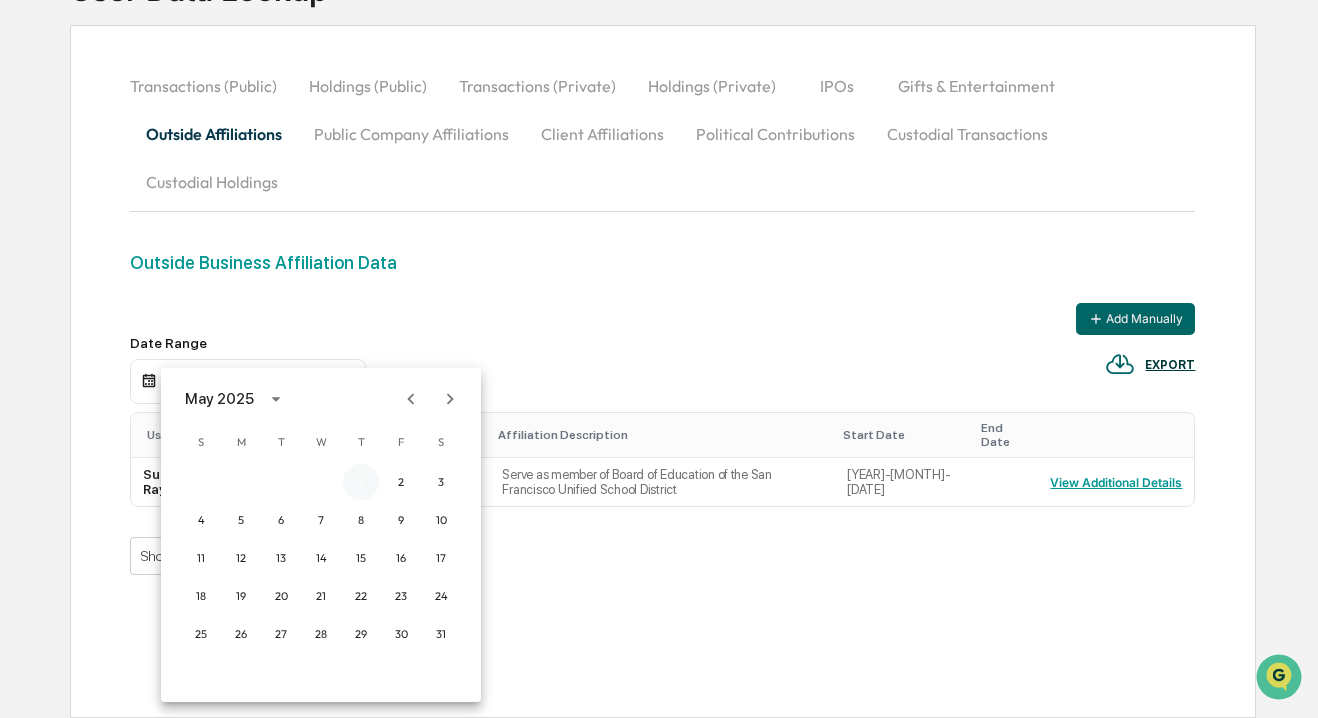 click on "1" at bounding box center (361, 482) 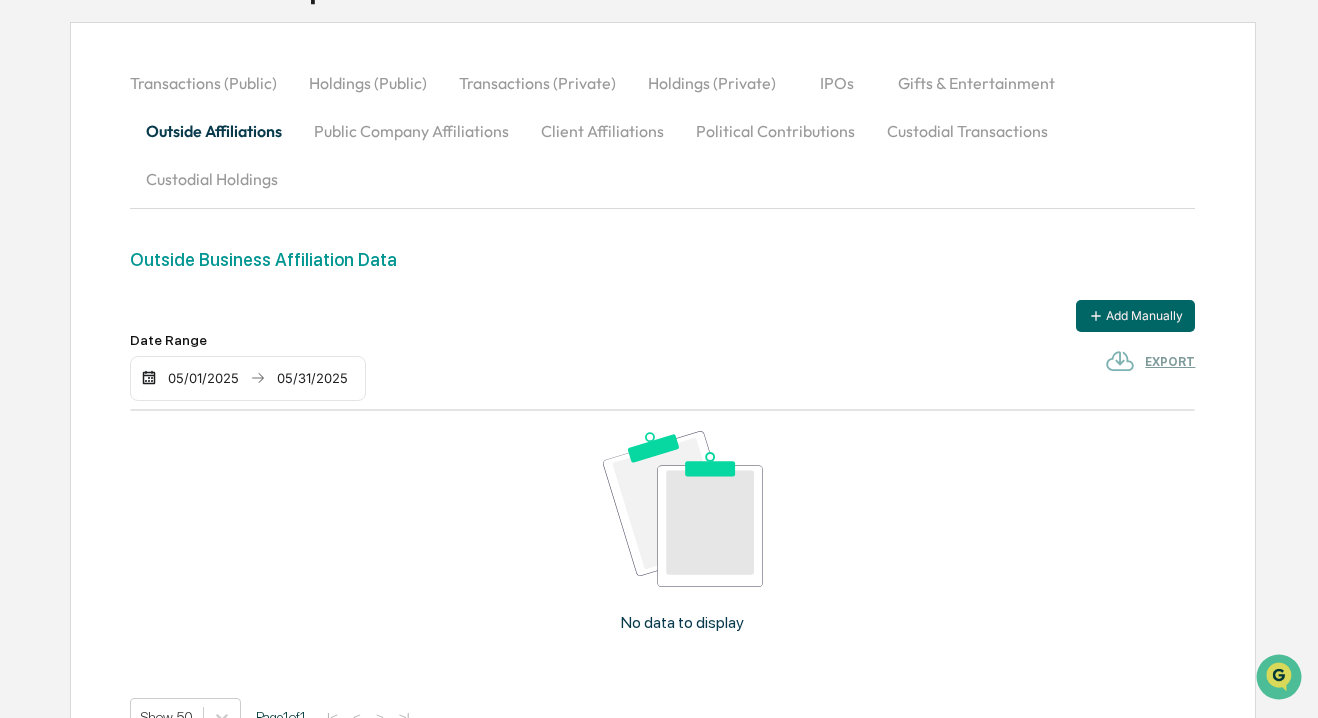 click on "Date Range [DATE] [DATE] EXPORT" at bounding box center (663, 367) 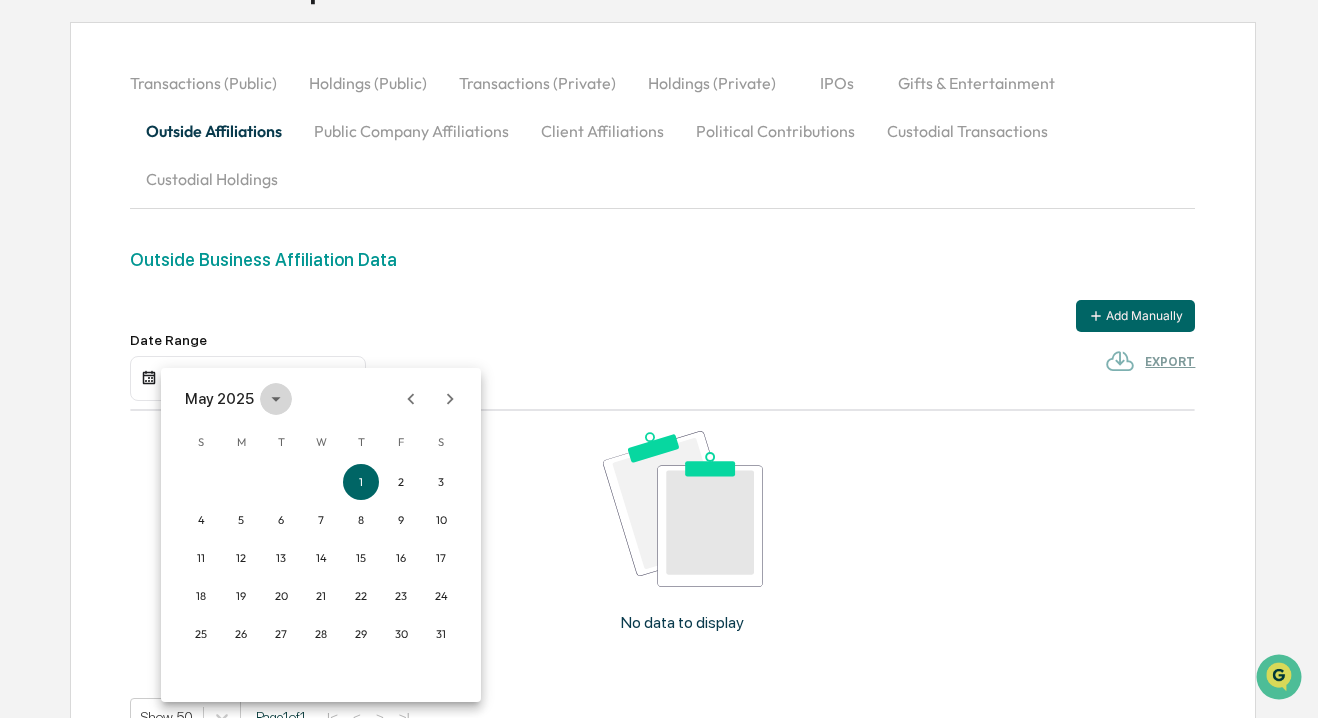 click 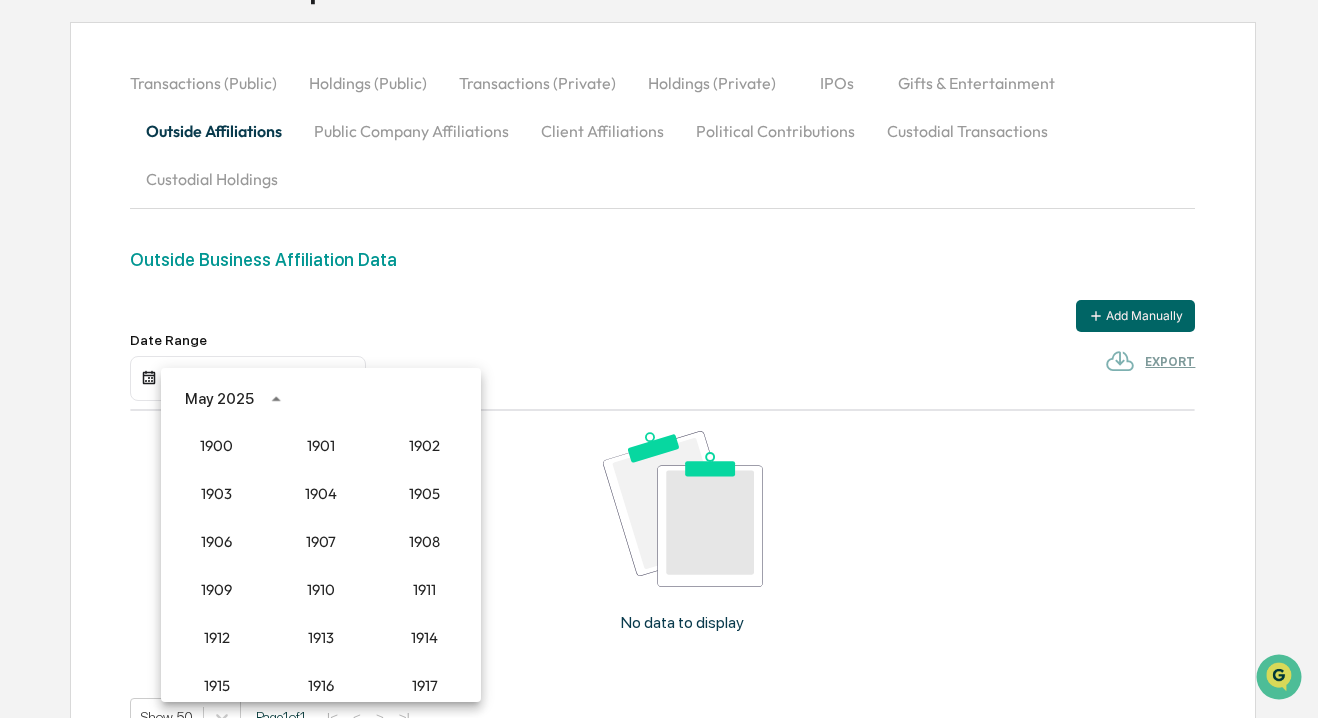 scroll, scrollTop: 1852, scrollLeft: 0, axis: vertical 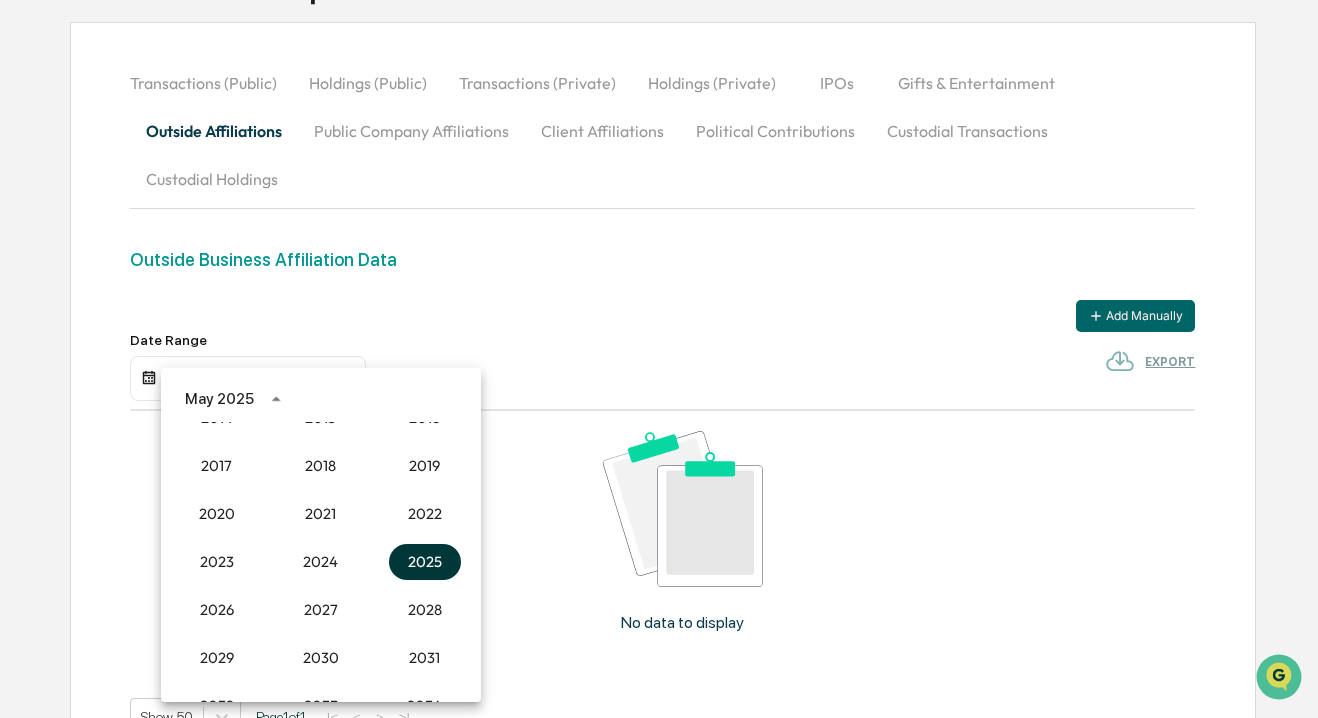 click on "2025" at bounding box center [425, 562] 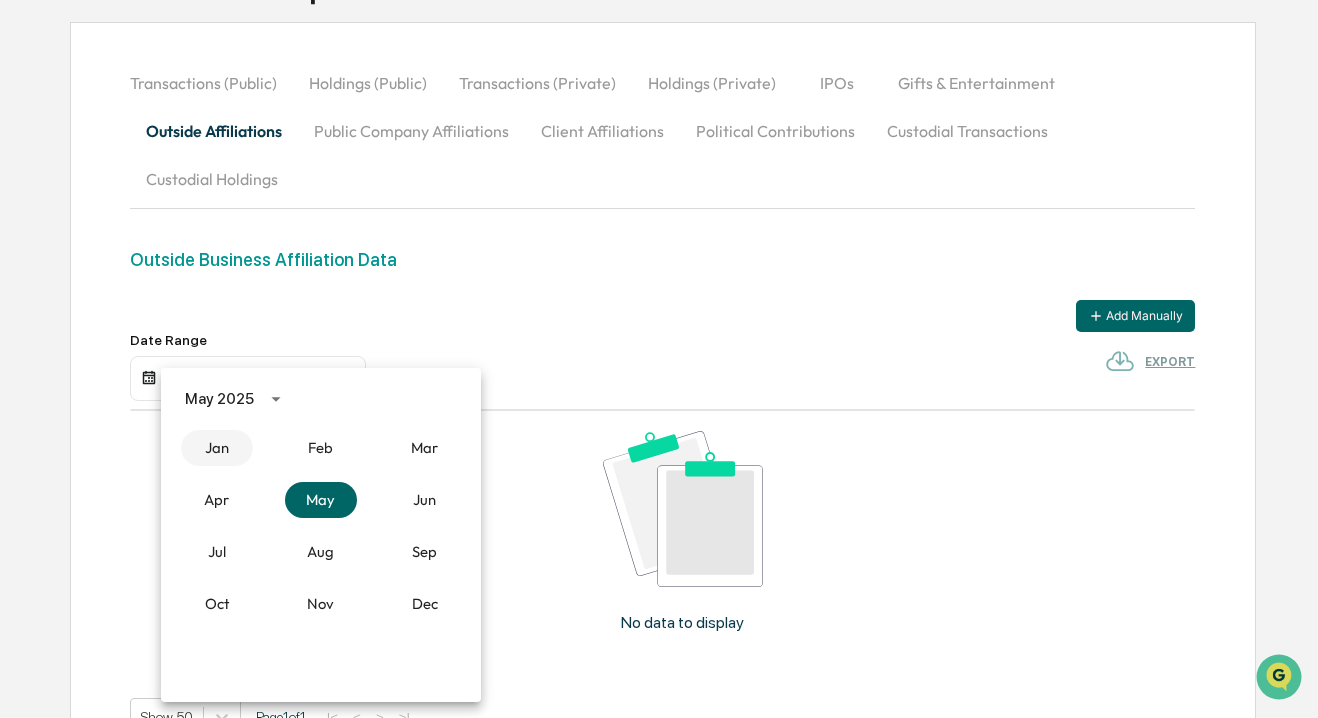 click on "Jan" at bounding box center [217, 448] 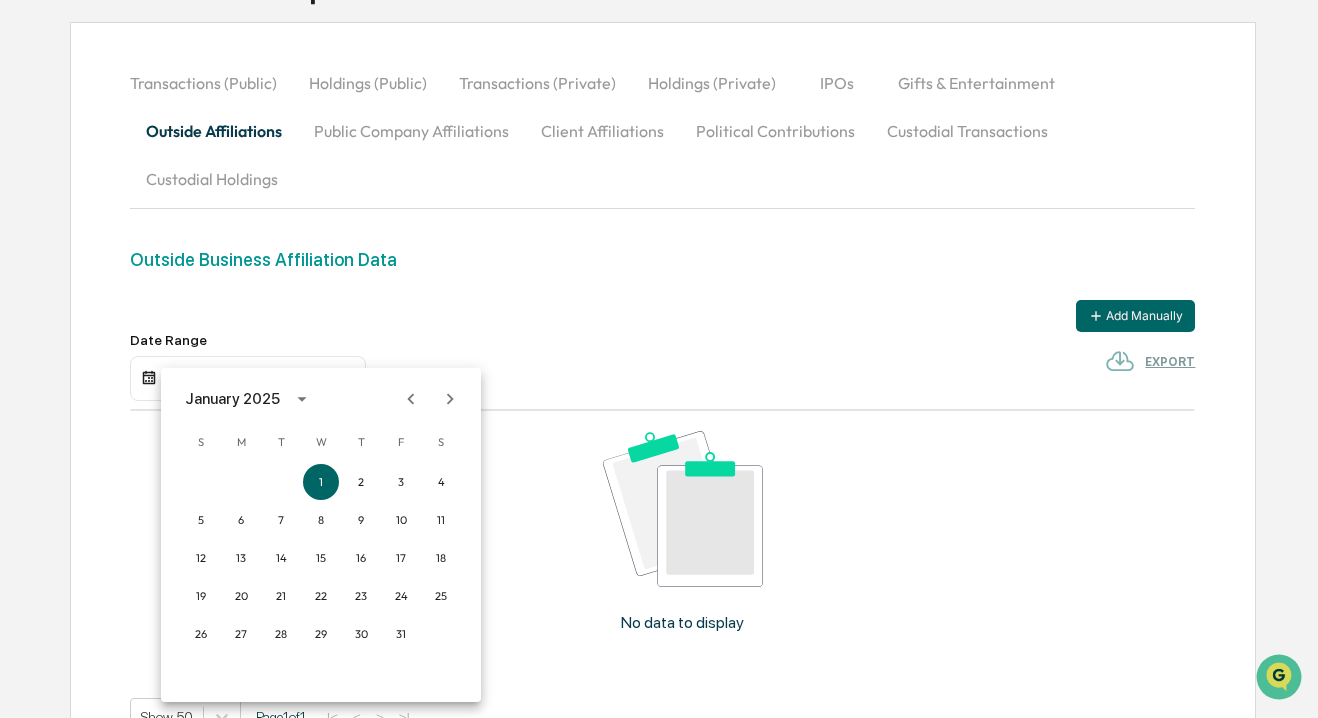 click at bounding box center (659, 359) 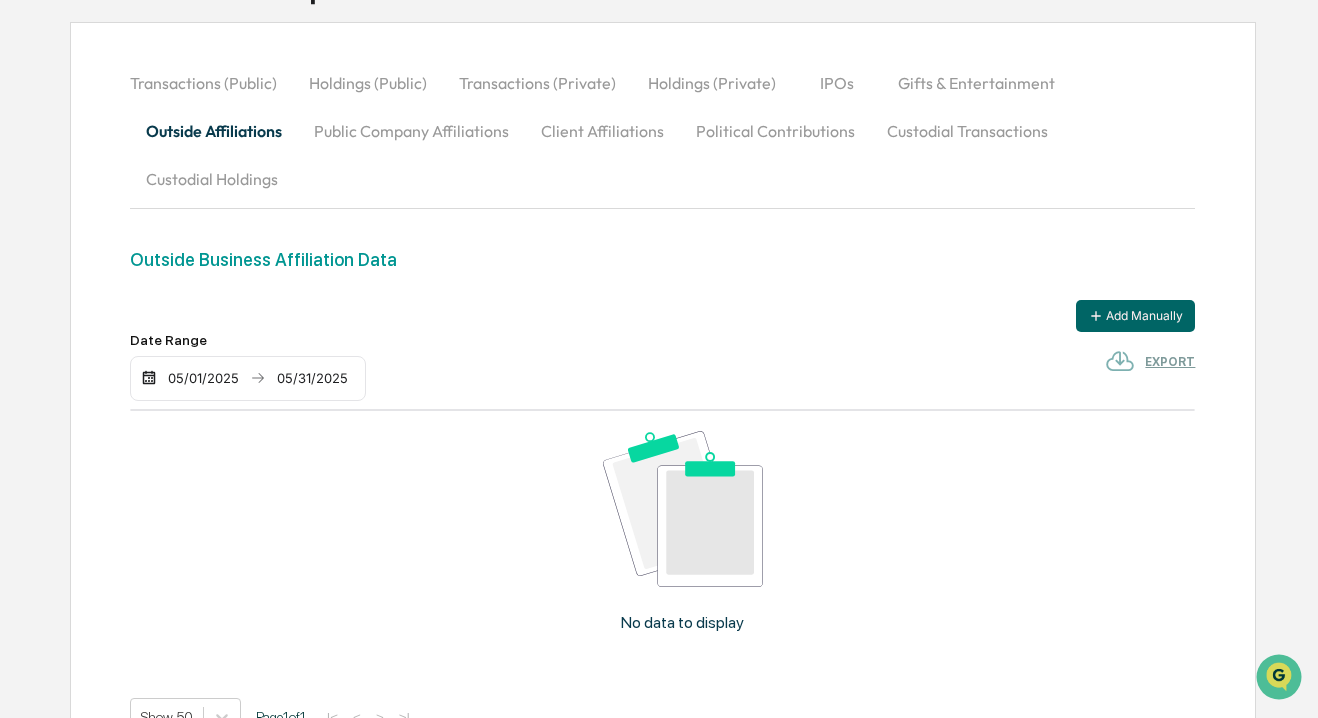 click on "05/01/2025" at bounding box center [203, 378] 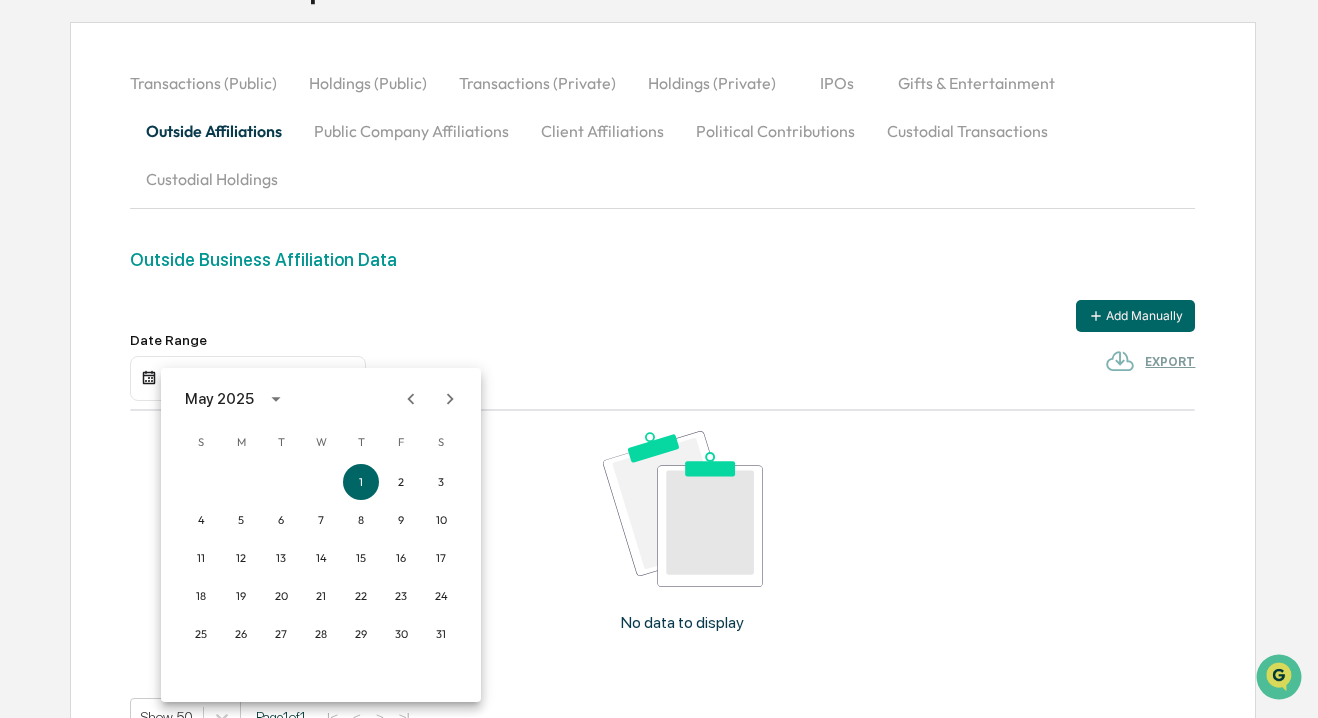 click on "May 2025" at bounding box center [219, 399] 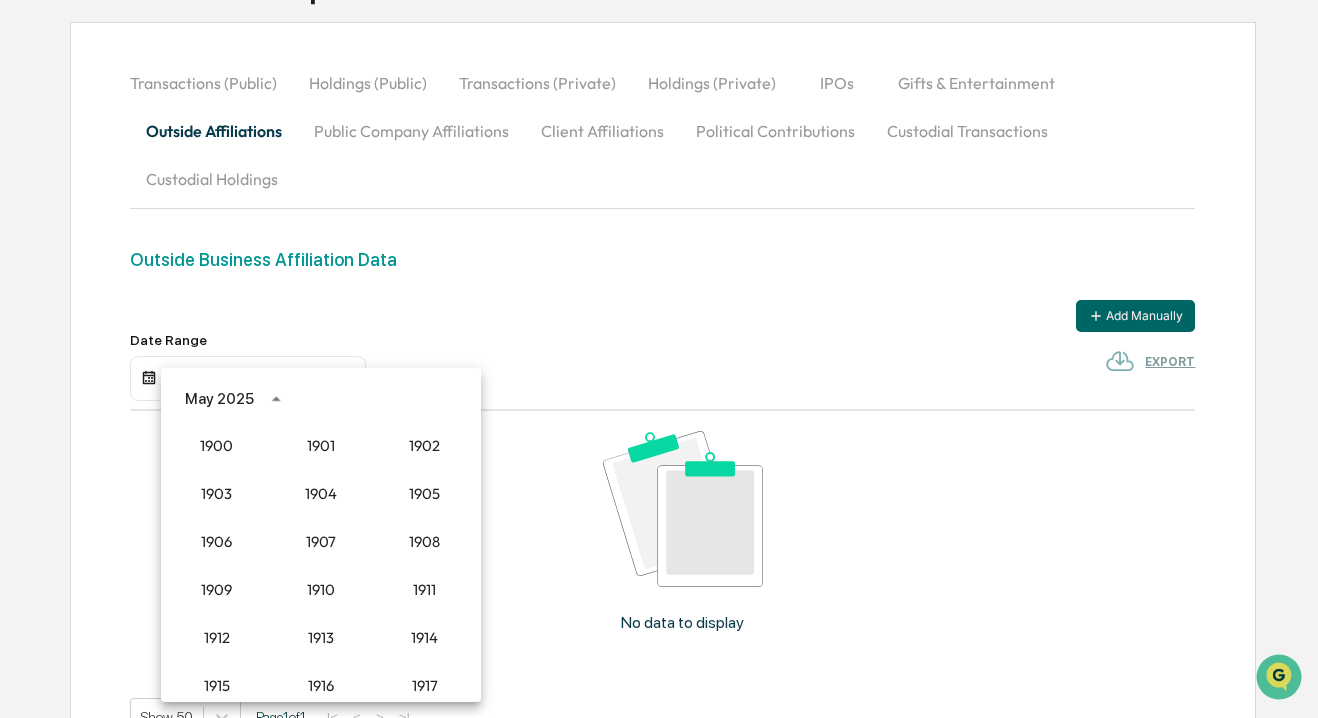 scroll, scrollTop: 1852, scrollLeft: 0, axis: vertical 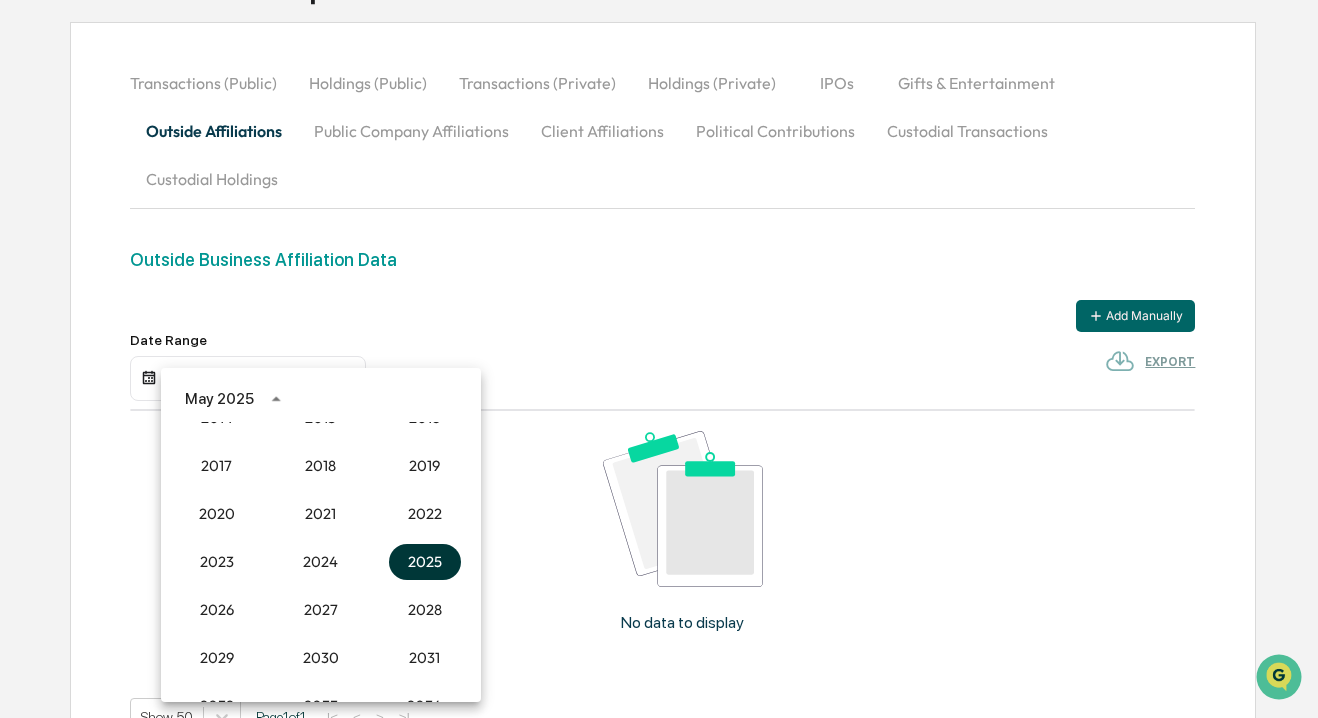 click on "2025" at bounding box center [425, 562] 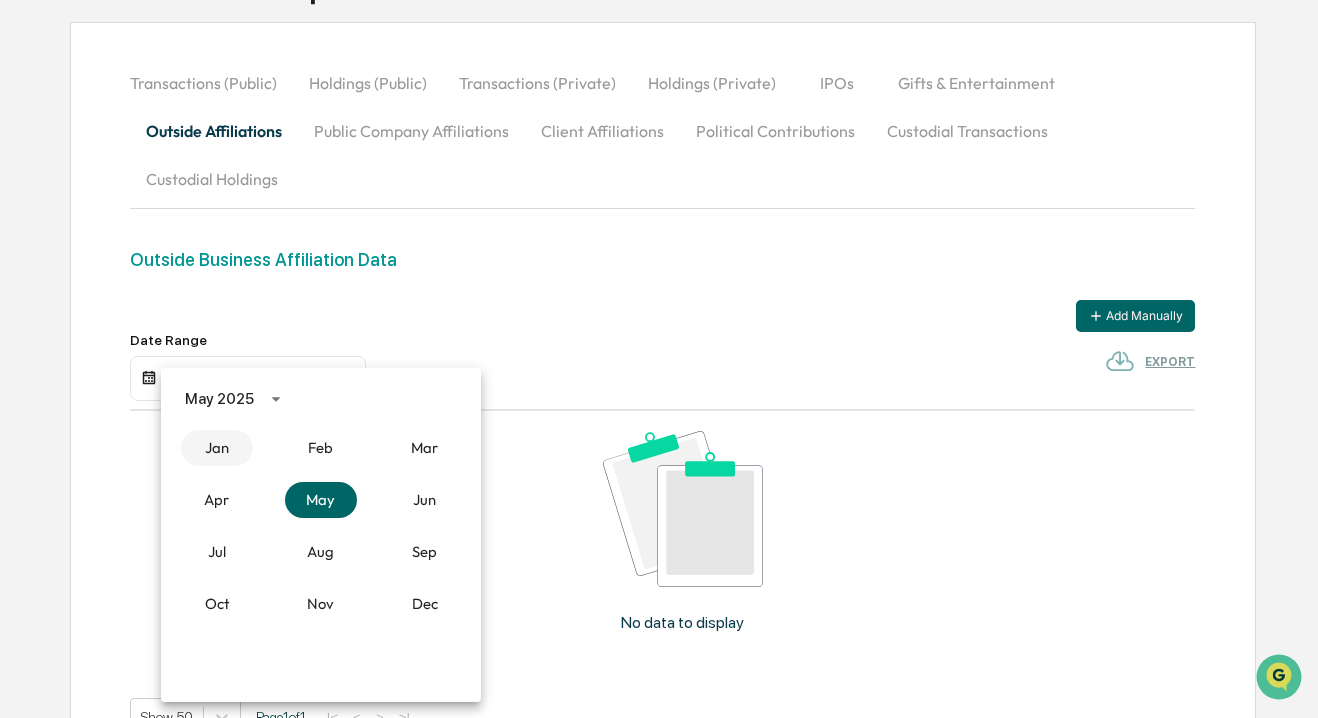 click on "Jan" at bounding box center [217, 448] 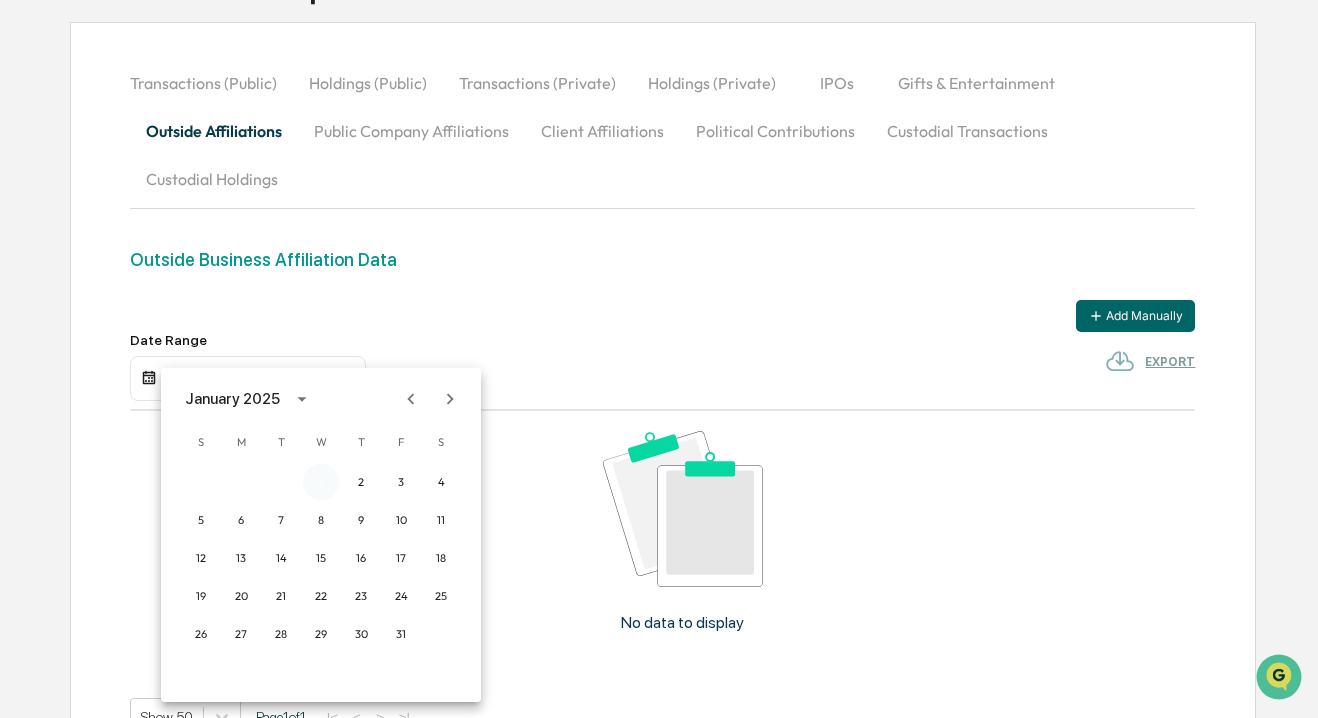 click on "1" at bounding box center [321, 482] 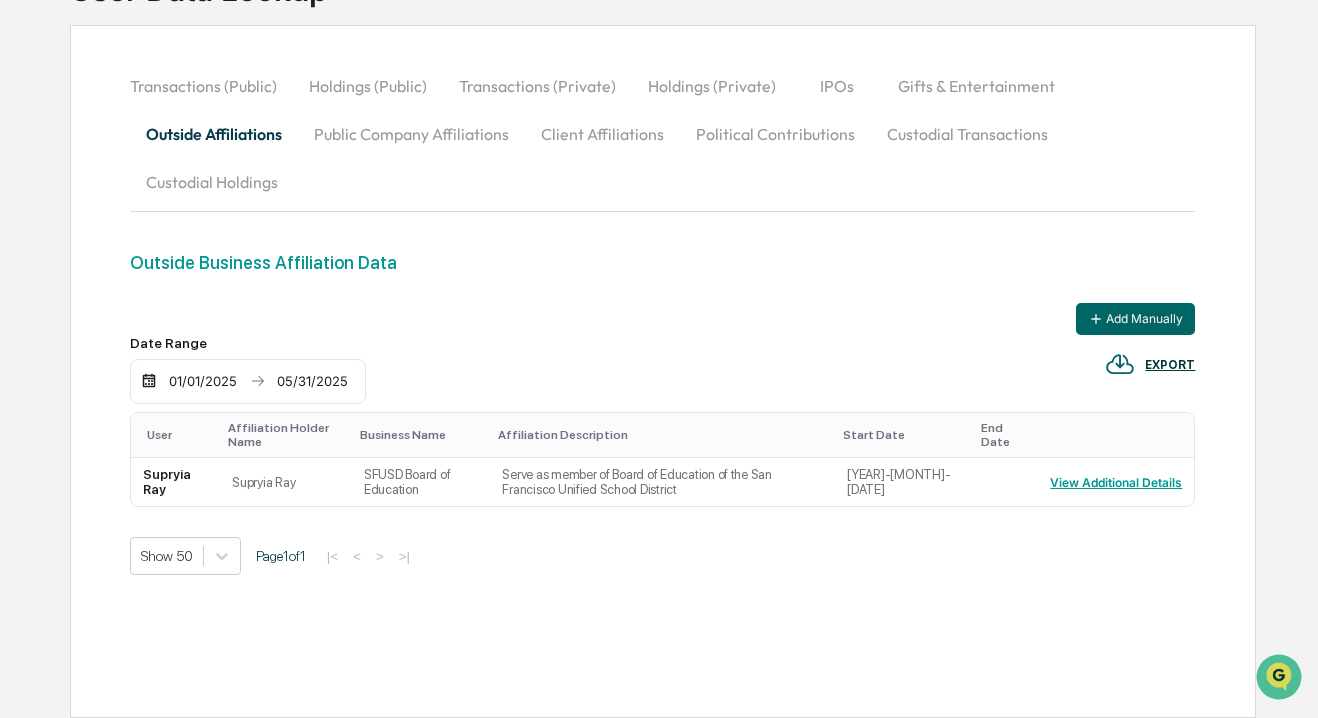 click on "01/01/2025" at bounding box center [203, 381] 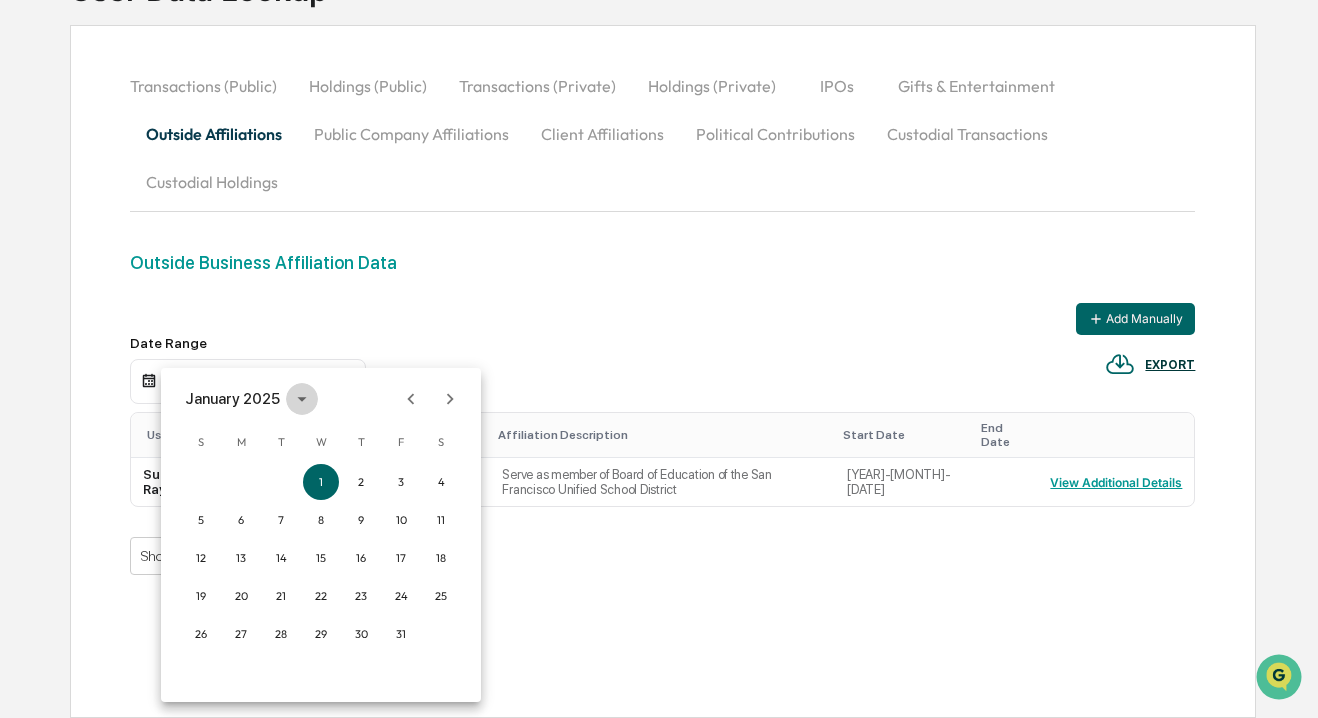 click 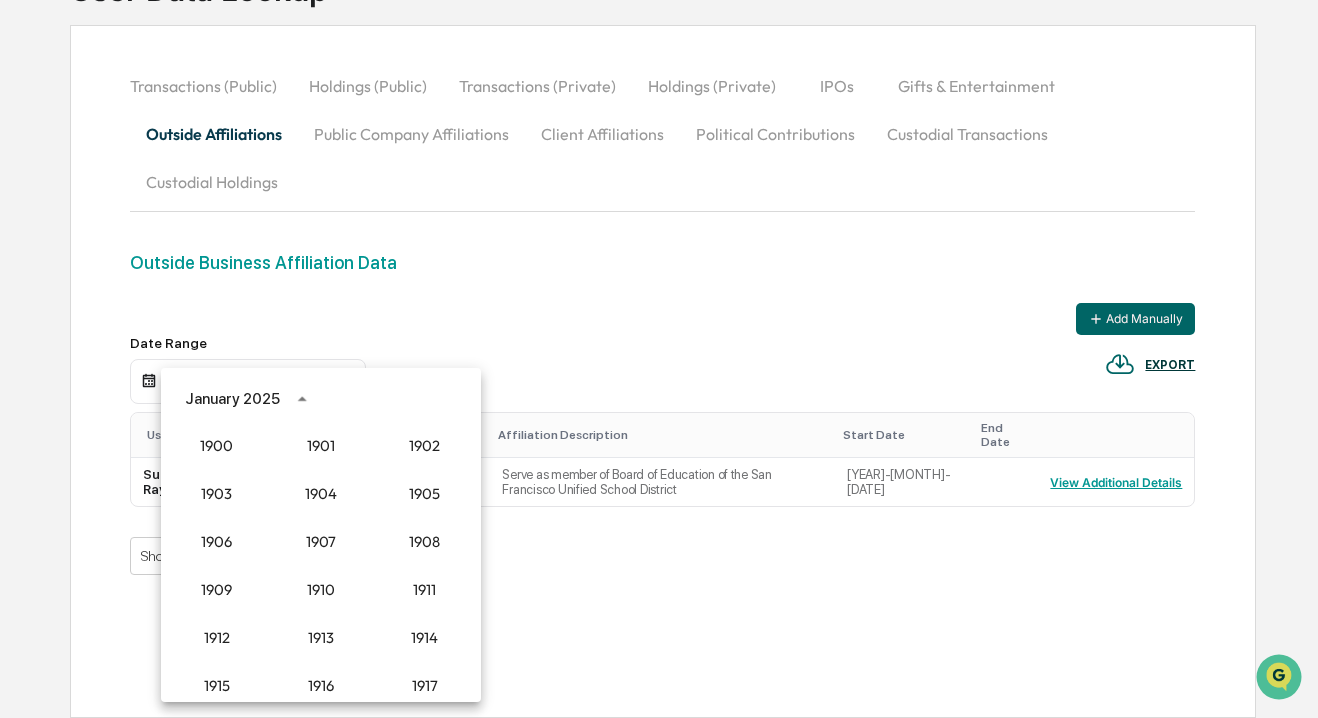 scroll, scrollTop: 1852, scrollLeft: 0, axis: vertical 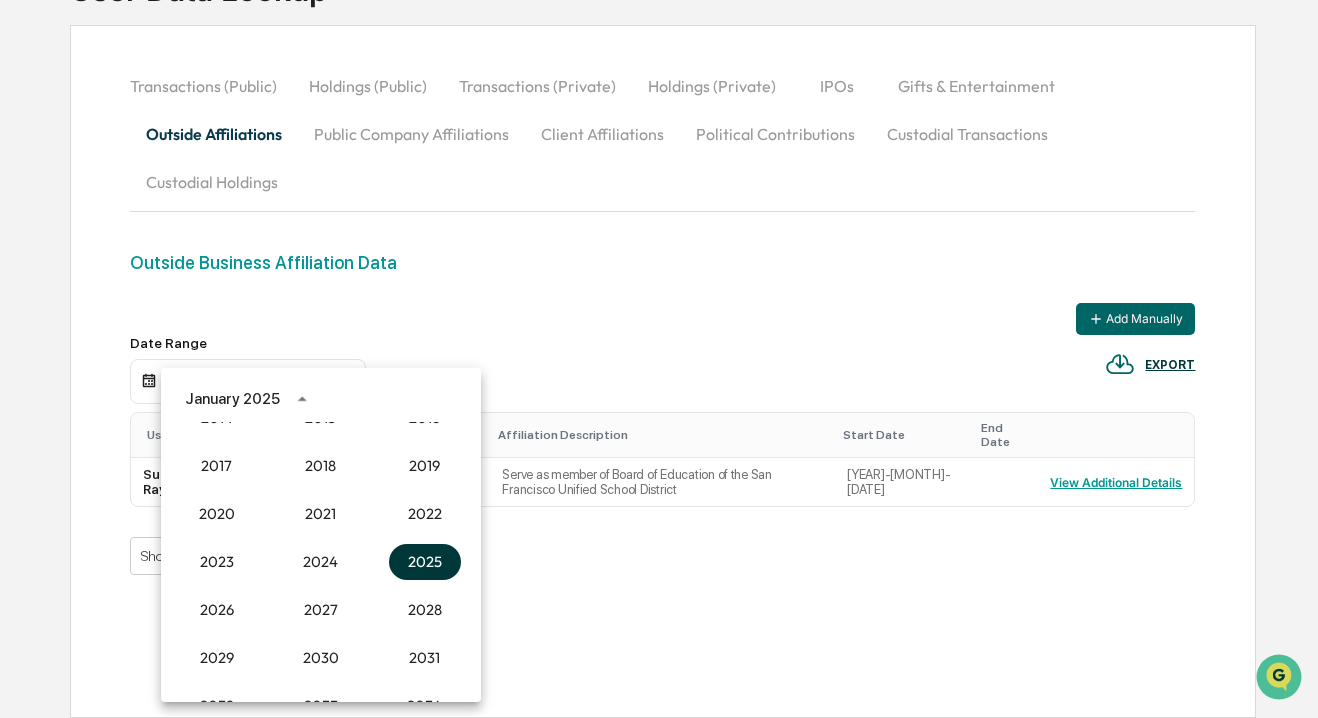 click on "2025" at bounding box center (425, 562) 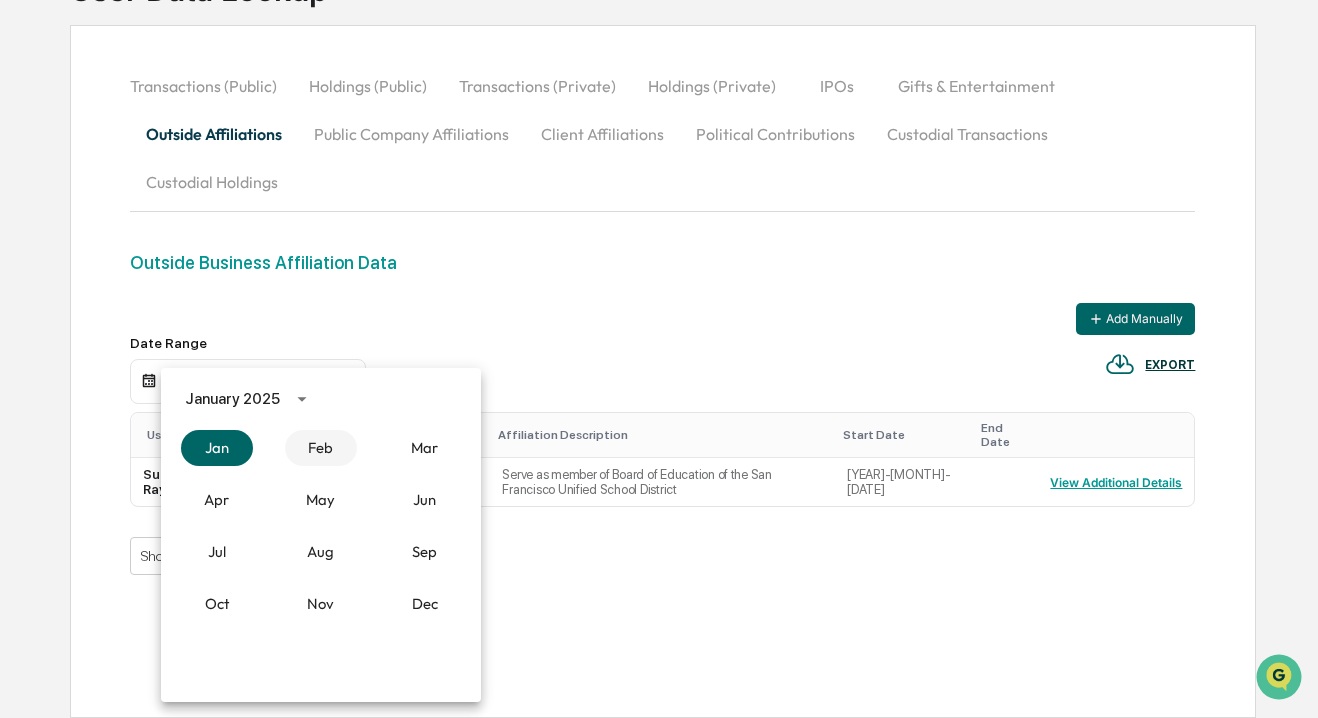 click on "Feb" at bounding box center [321, 448] 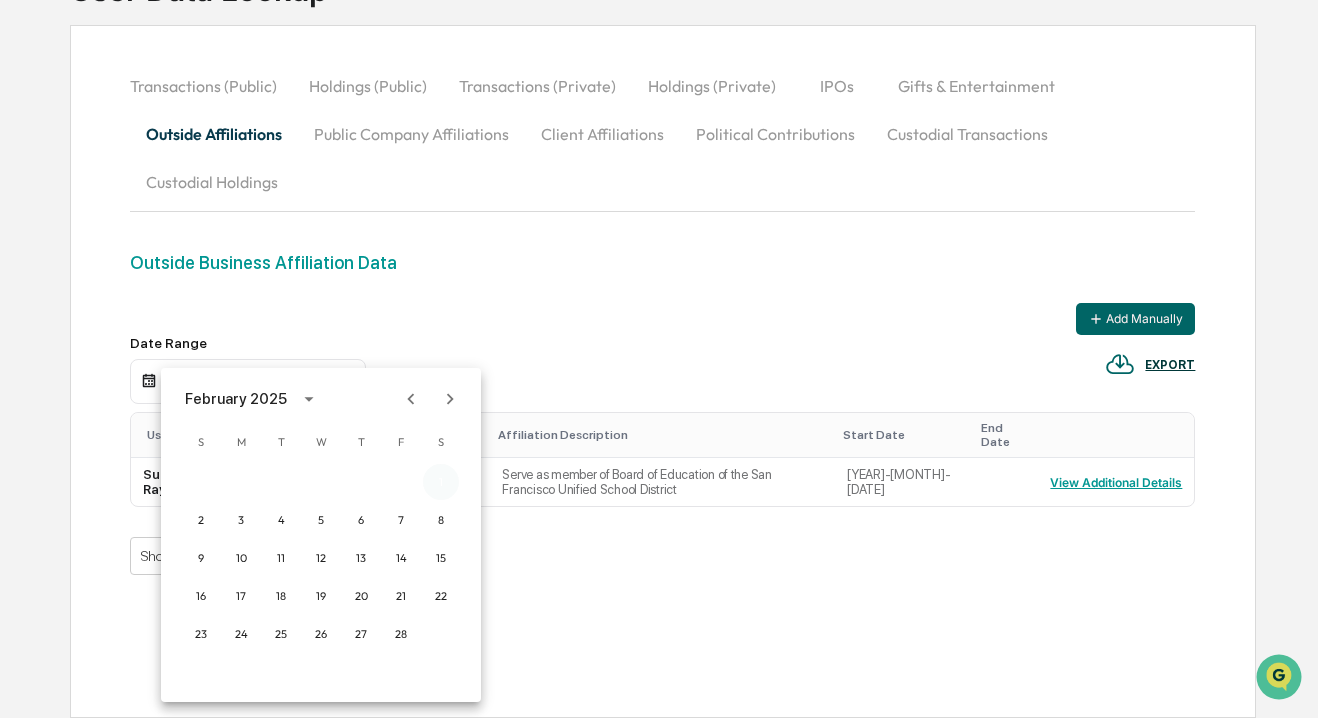 click on "1" at bounding box center [441, 482] 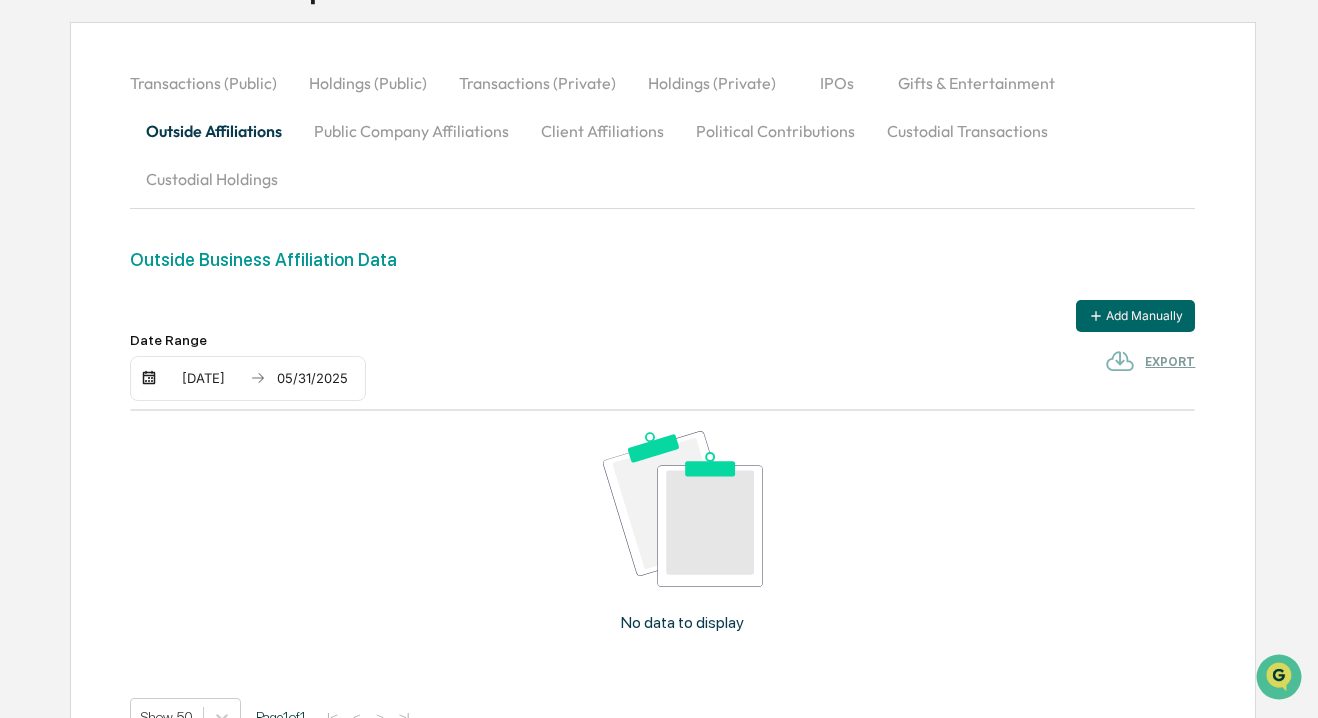 click on "Add Manually" at bounding box center [663, 316] 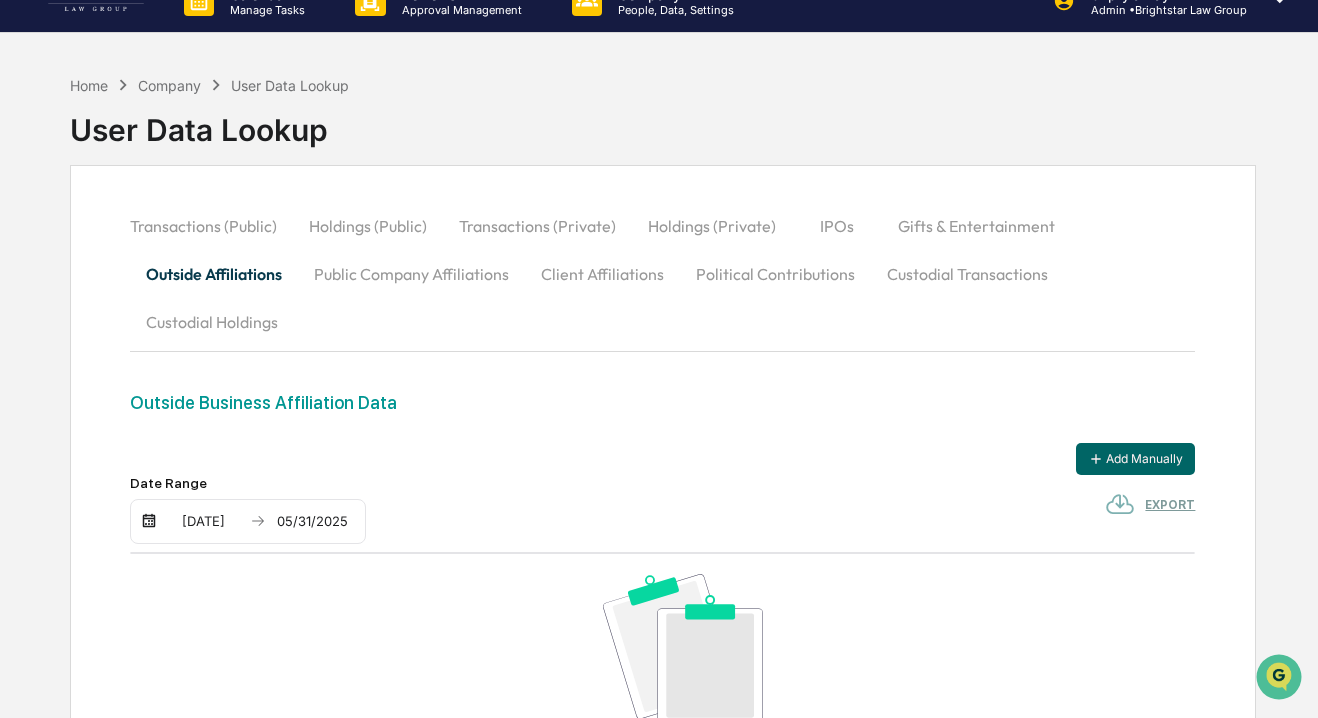 scroll, scrollTop: 0, scrollLeft: 0, axis: both 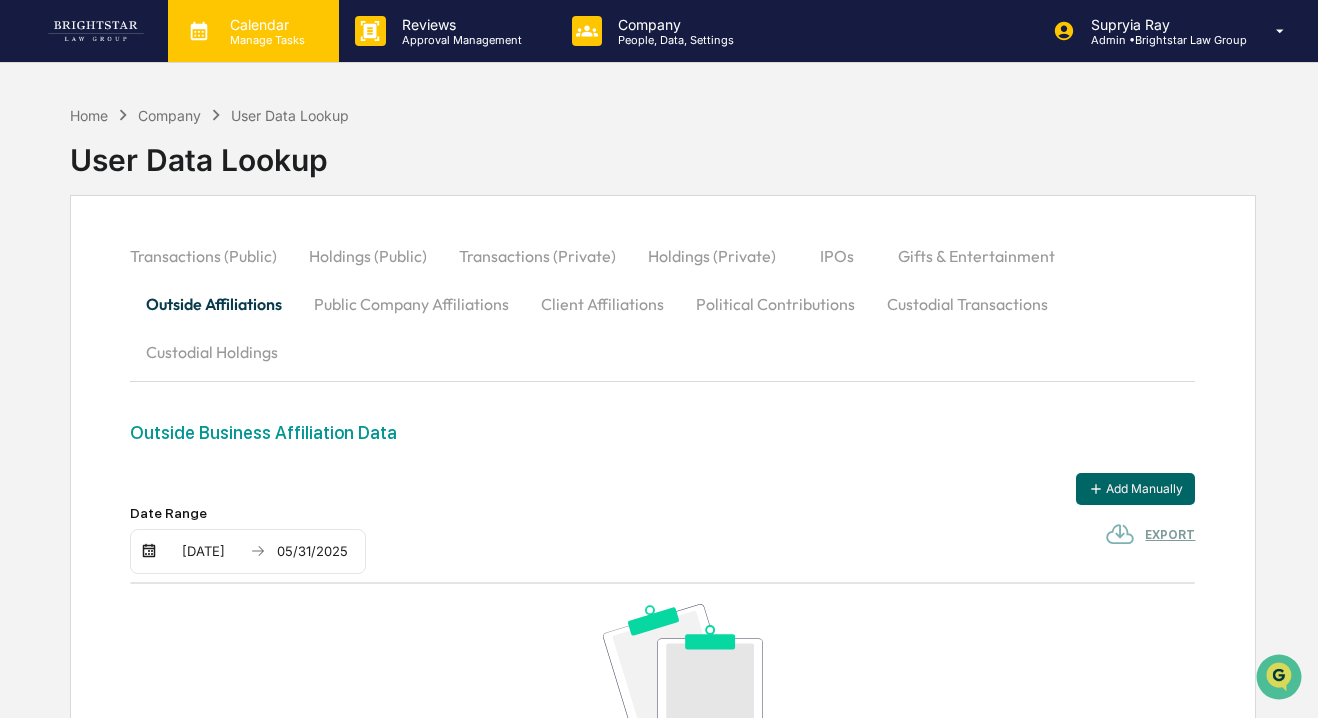 click on "Calendar" at bounding box center [264, 24] 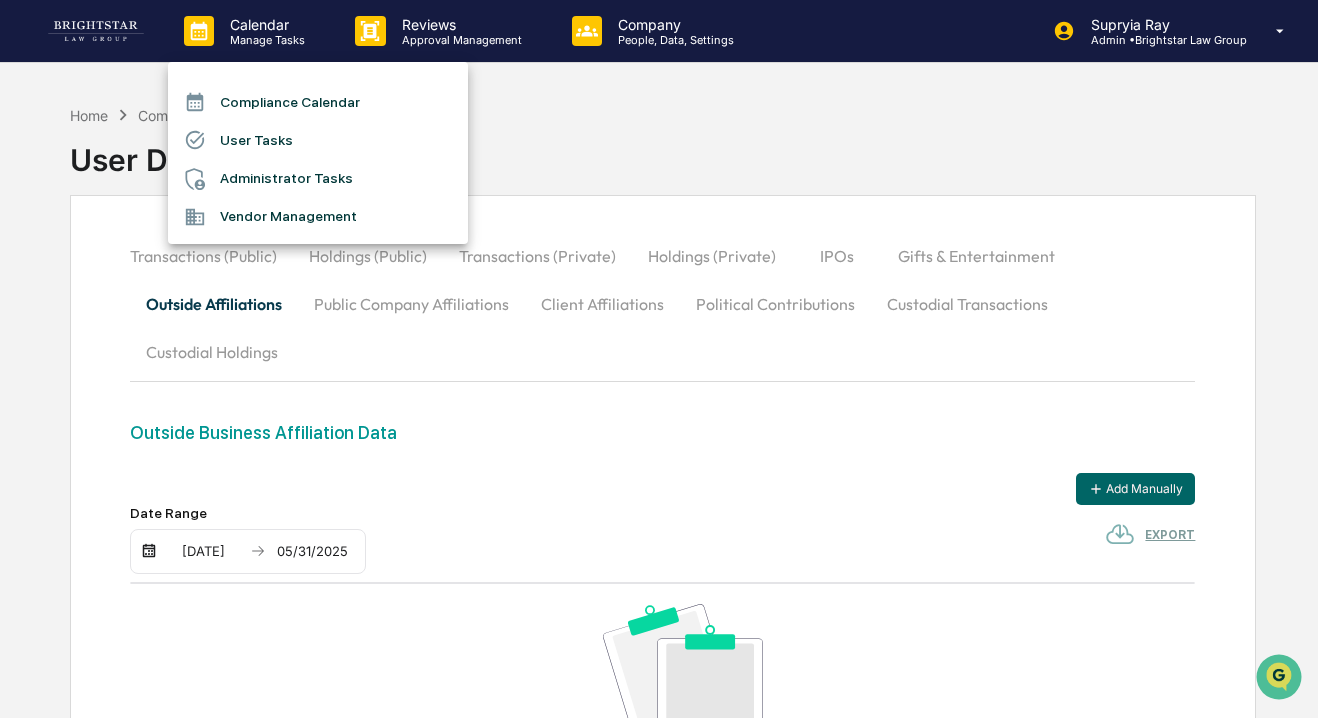 click at bounding box center (659, 359) 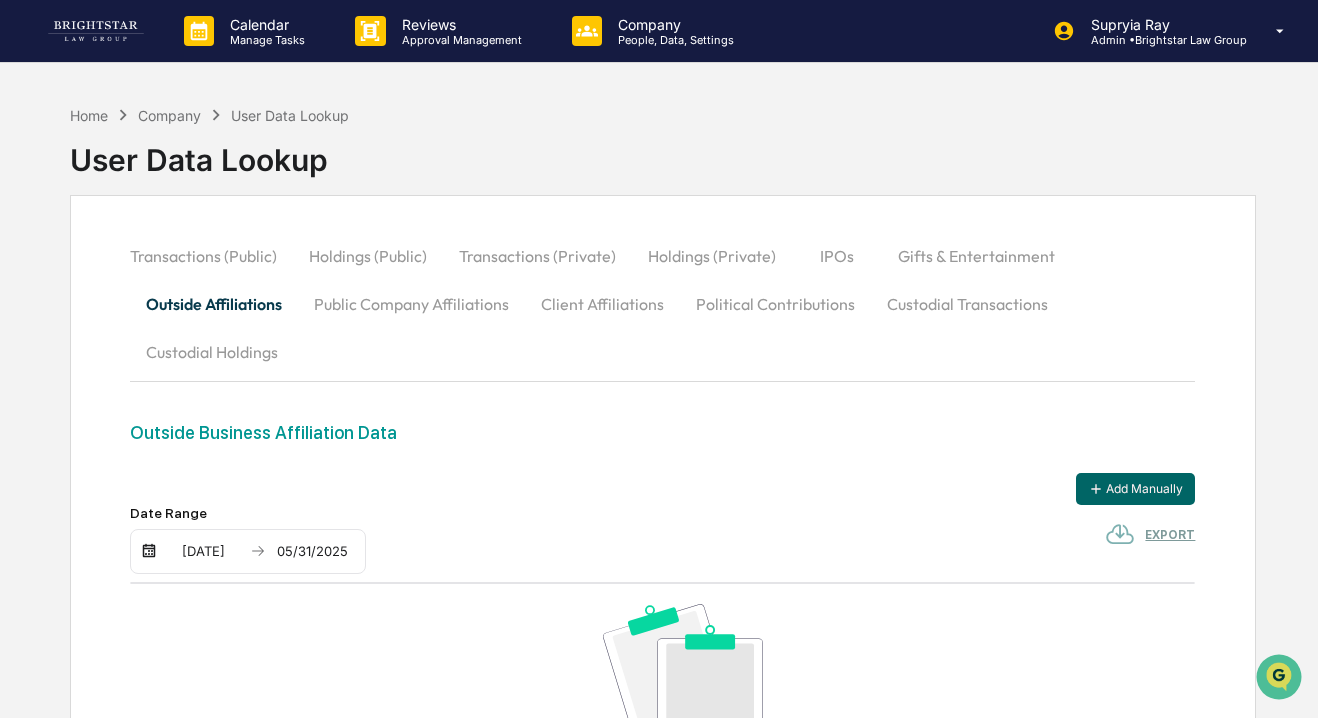 click at bounding box center [108, 31] 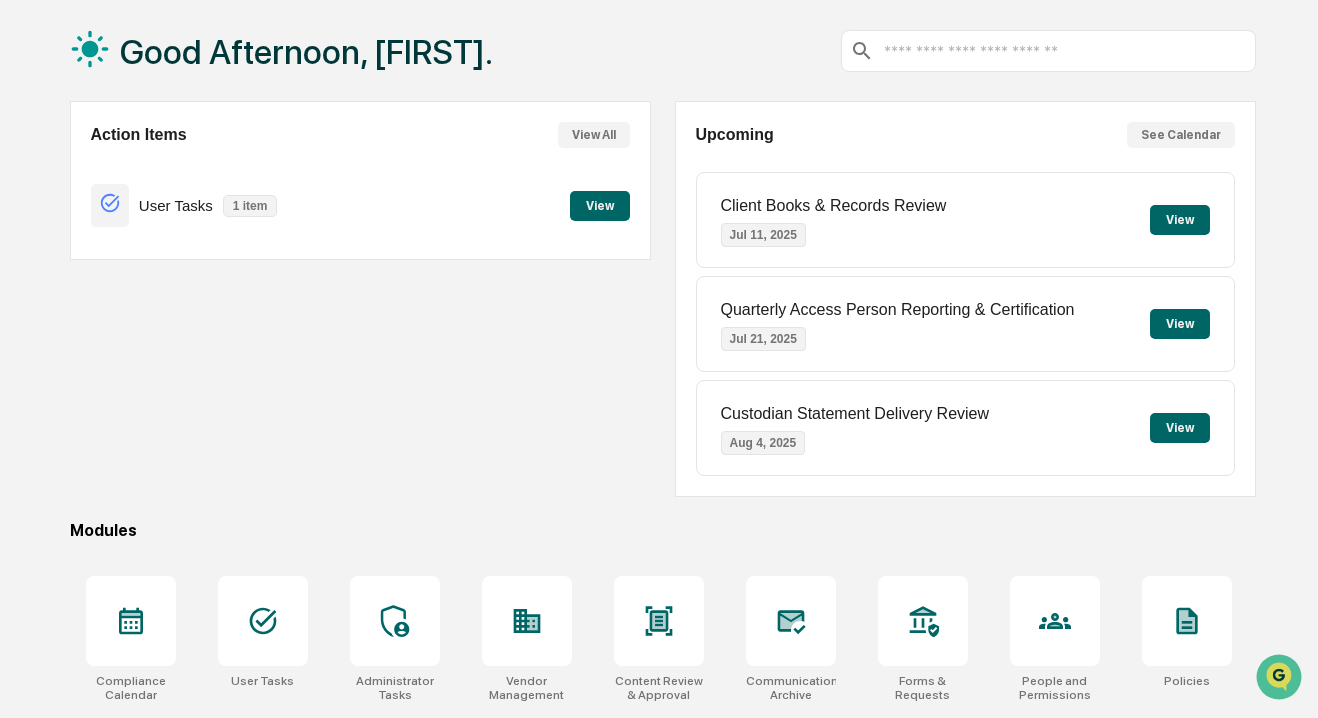 scroll, scrollTop: 256, scrollLeft: 0, axis: vertical 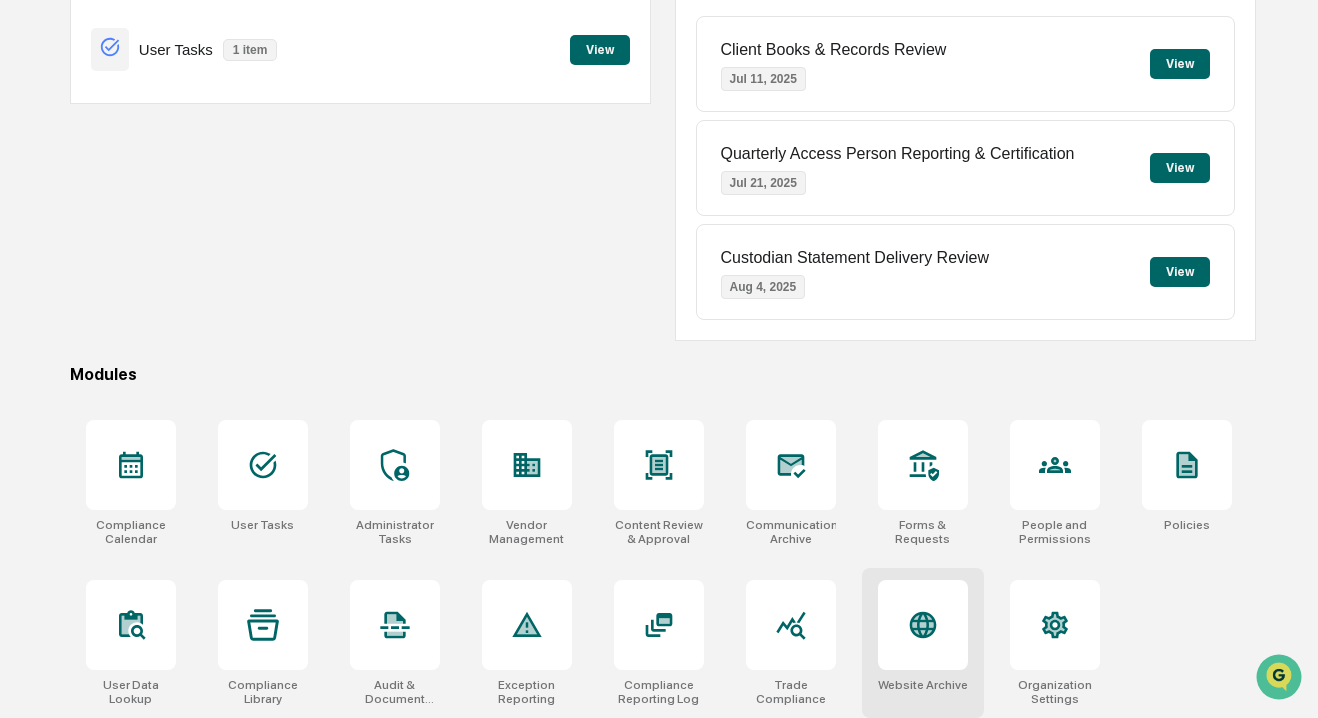 click 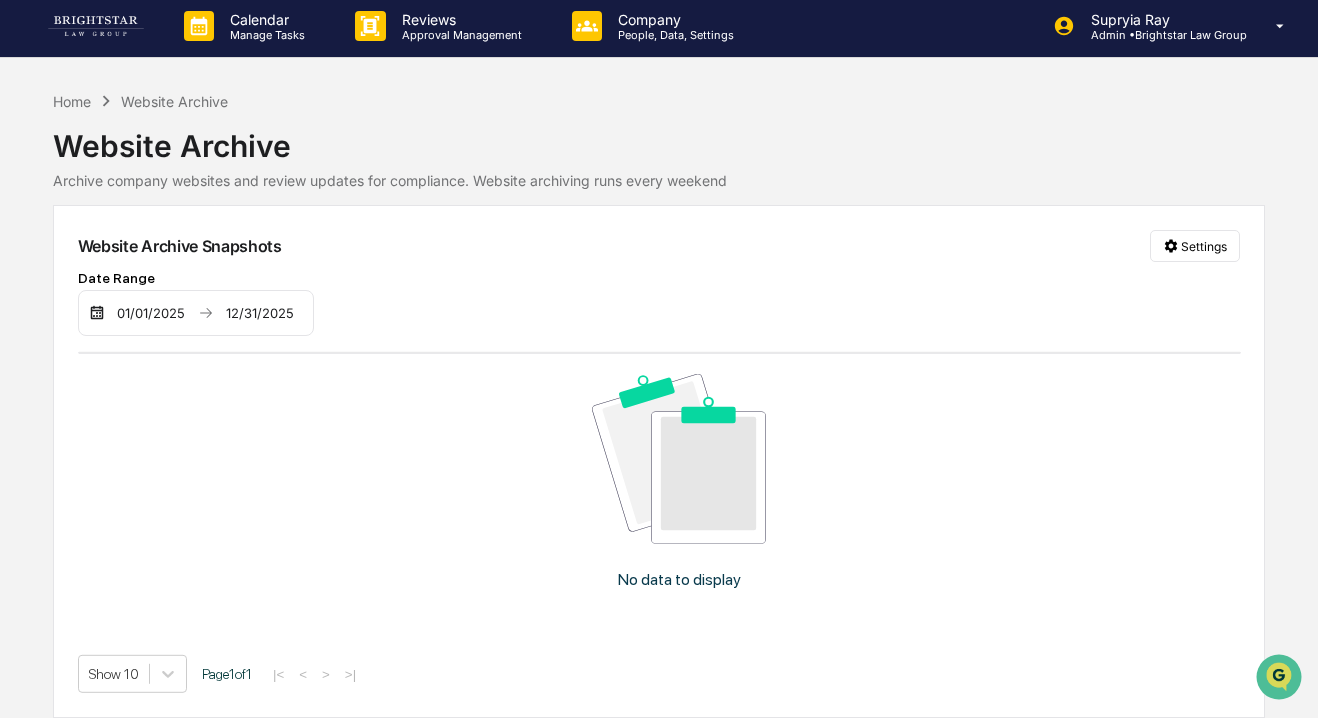 scroll, scrollTop: 0, scrollLeft: 0, axis: both 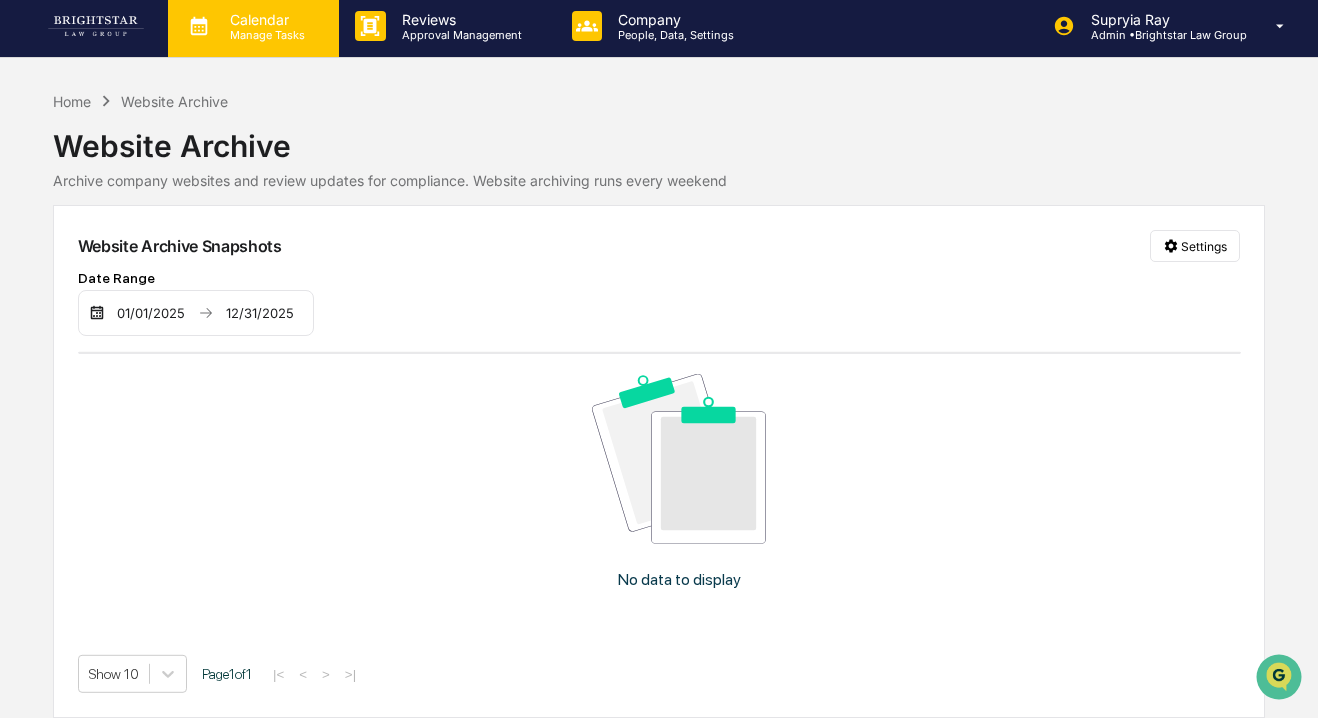 click on "Calendar" at bounding box center (264, 19) 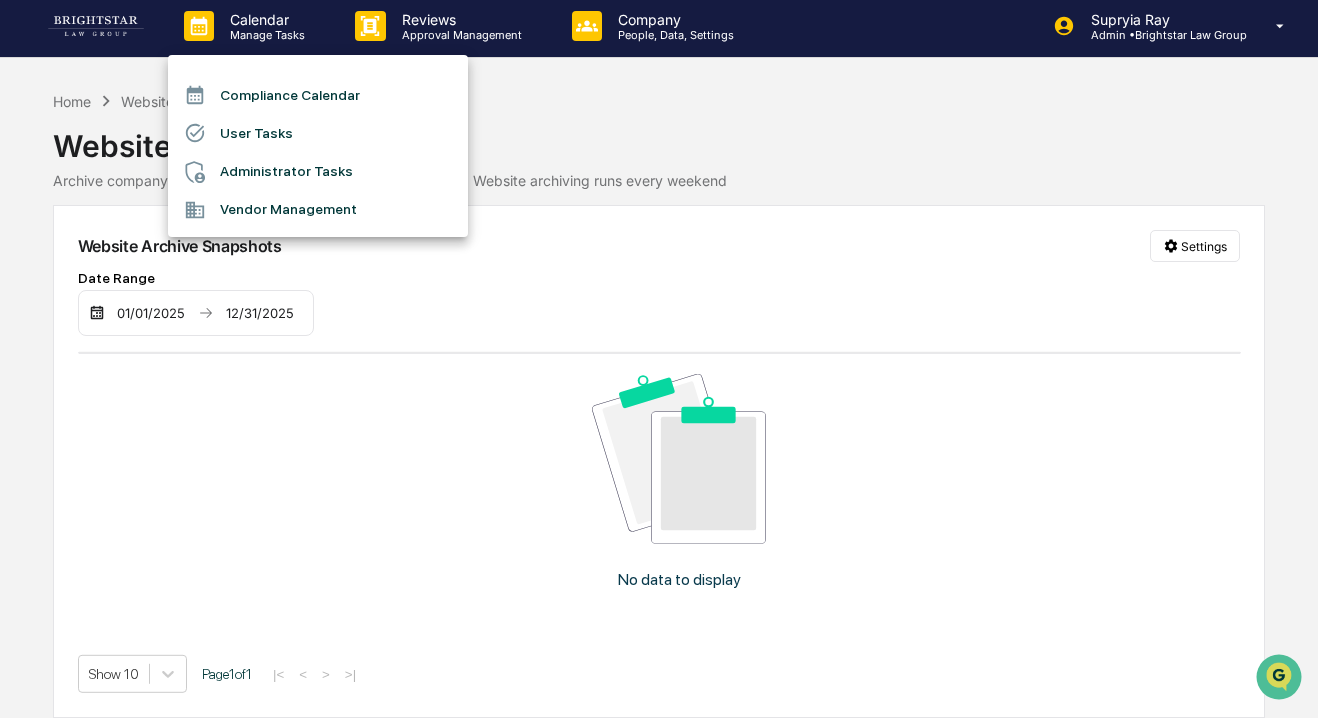 click at bounding box center [659, 359] 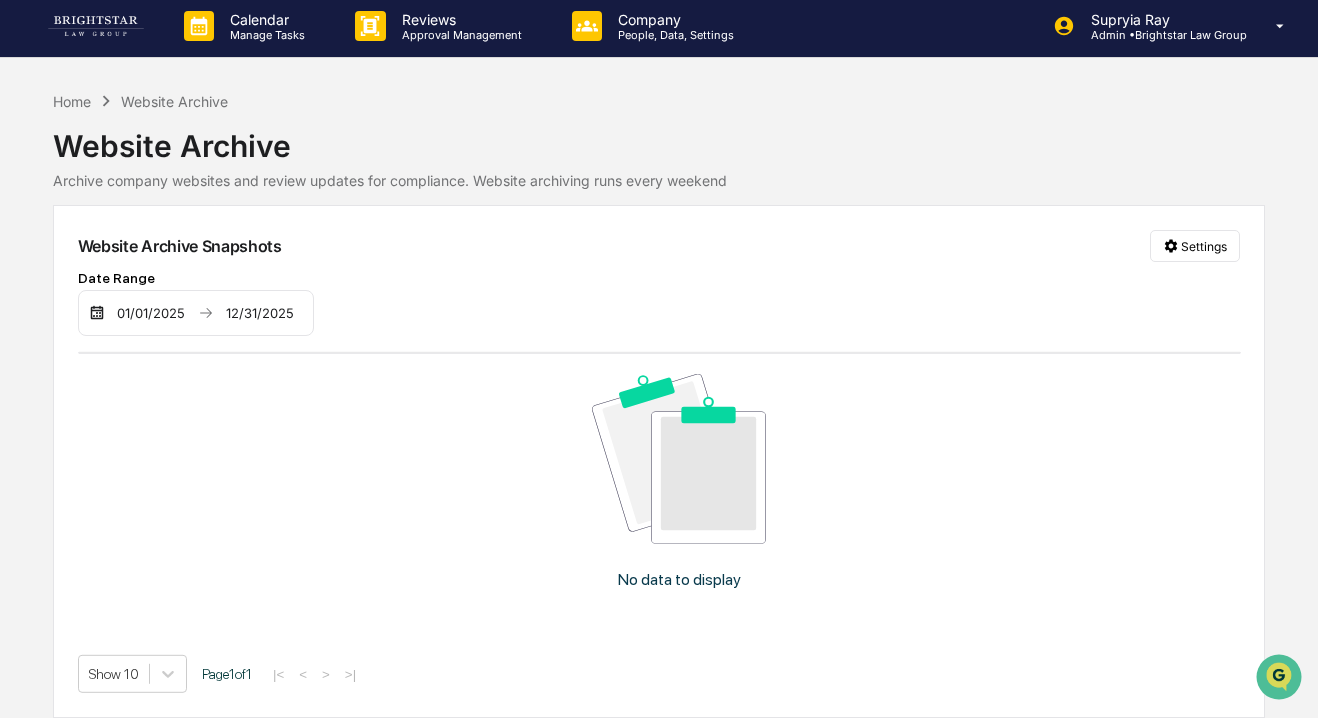 click at bounding box center [96, 26] 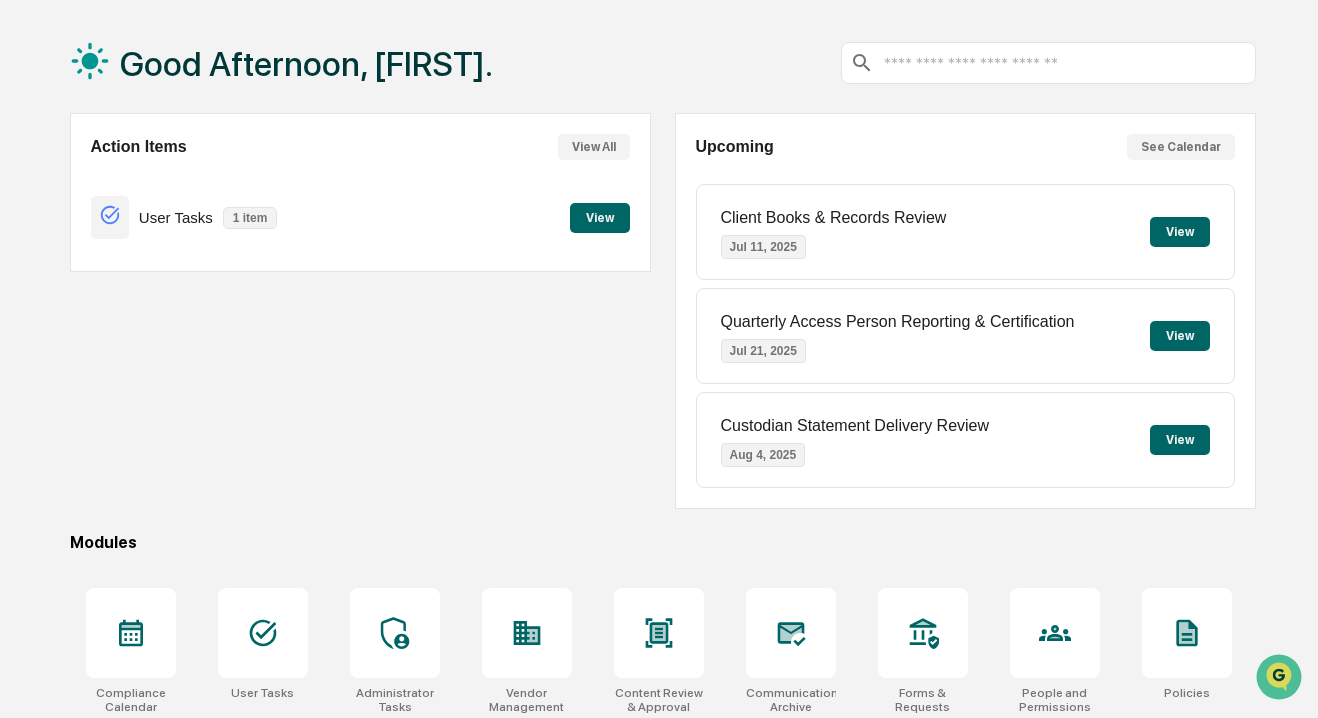 scroll, scrollTop: 256, scrollLeft: 0, axis: vertical 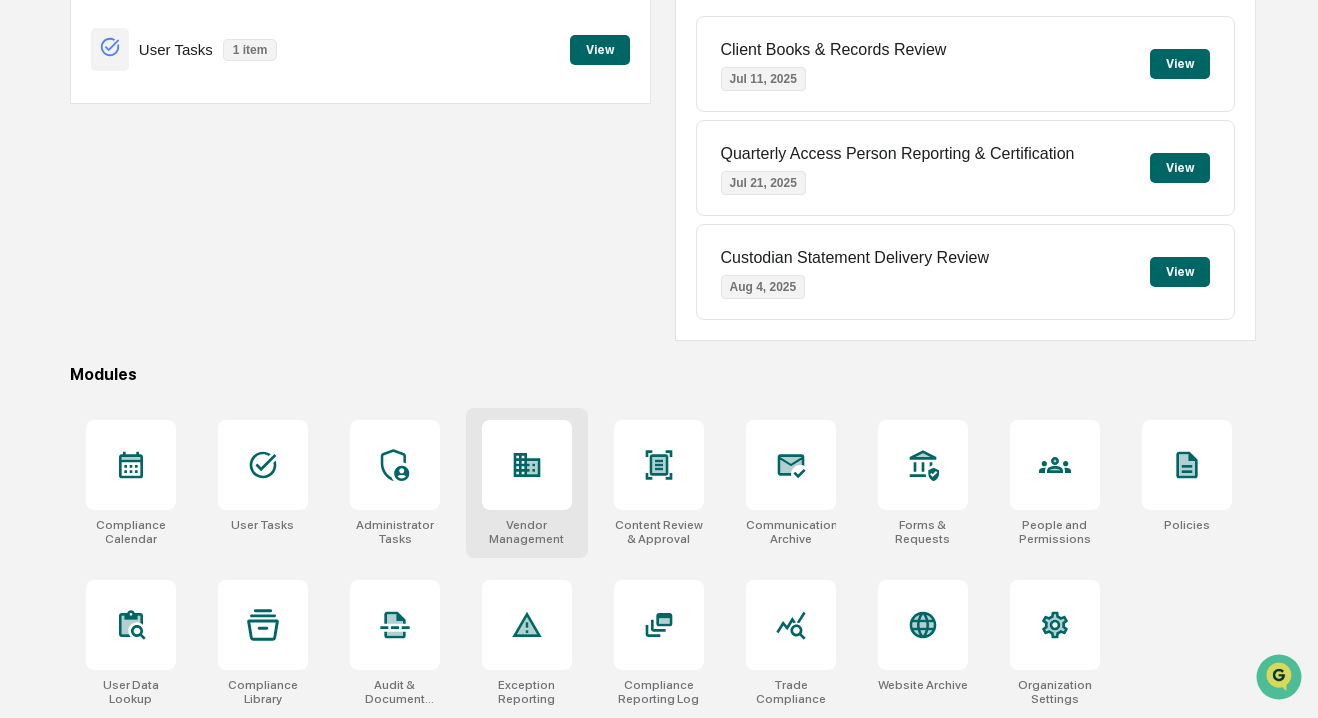 click 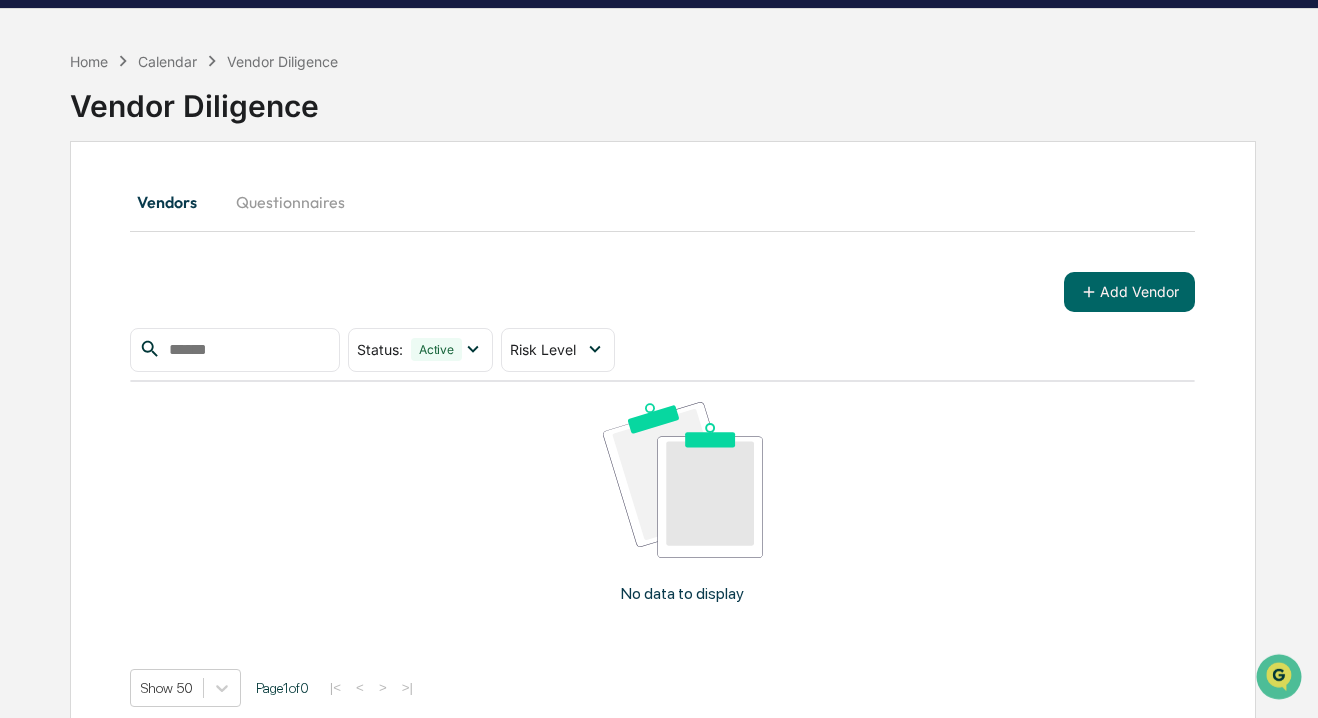 scroll, scrollTop: 51, scrollLeft: 0, axis: vertical 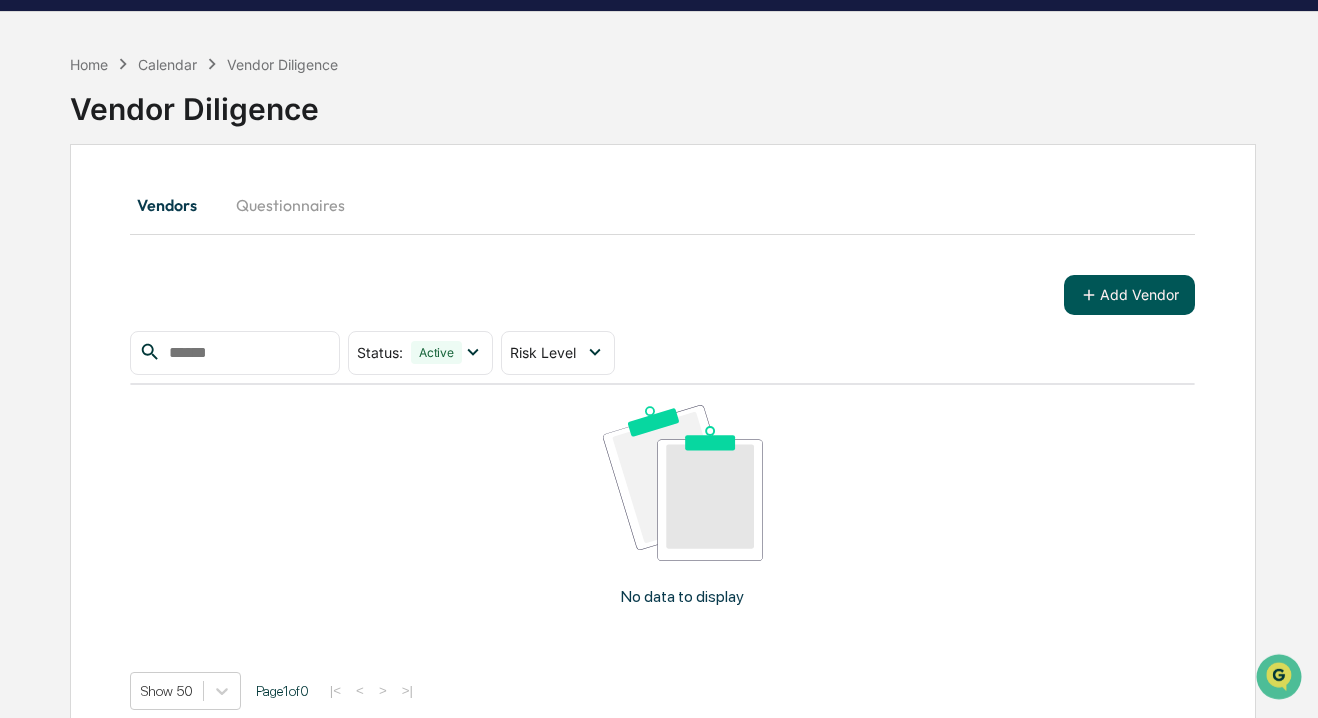 click on "Add Vendor" at bounding box center [1129, 295] 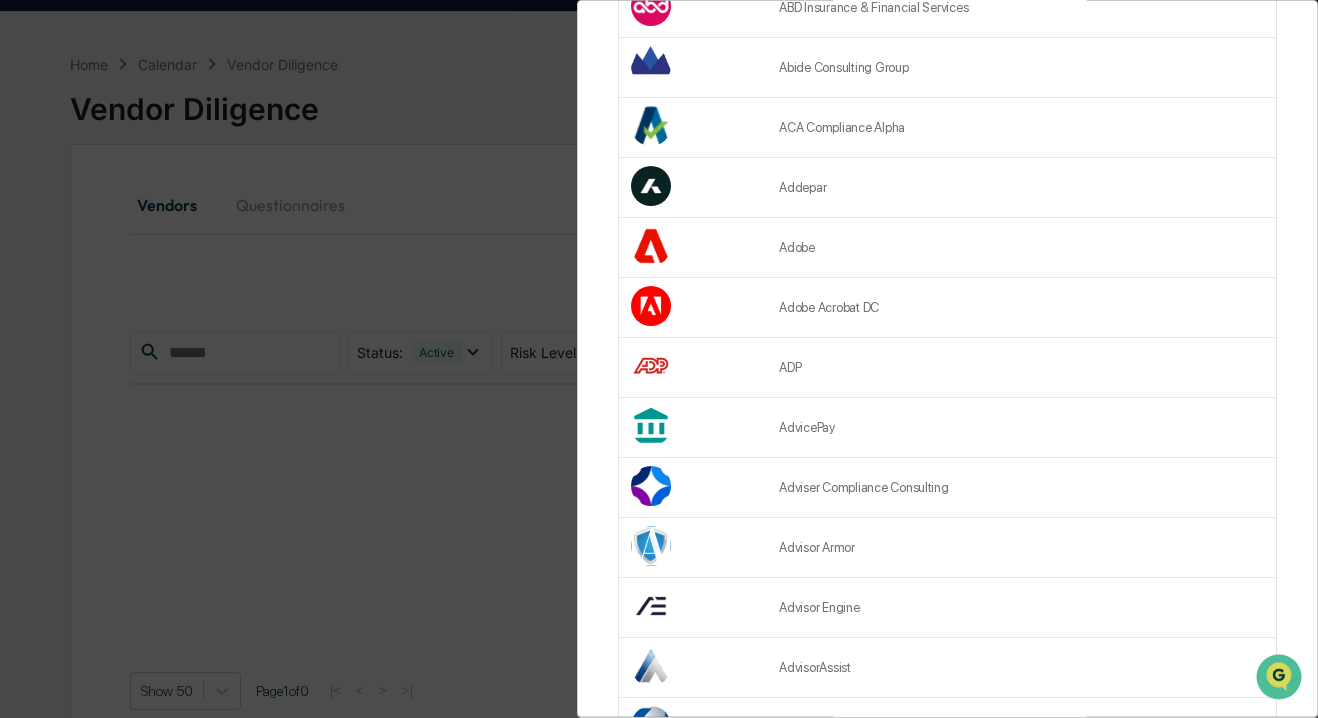 scroll, scrollTop: 0, scrollLeft: 0, axis: both 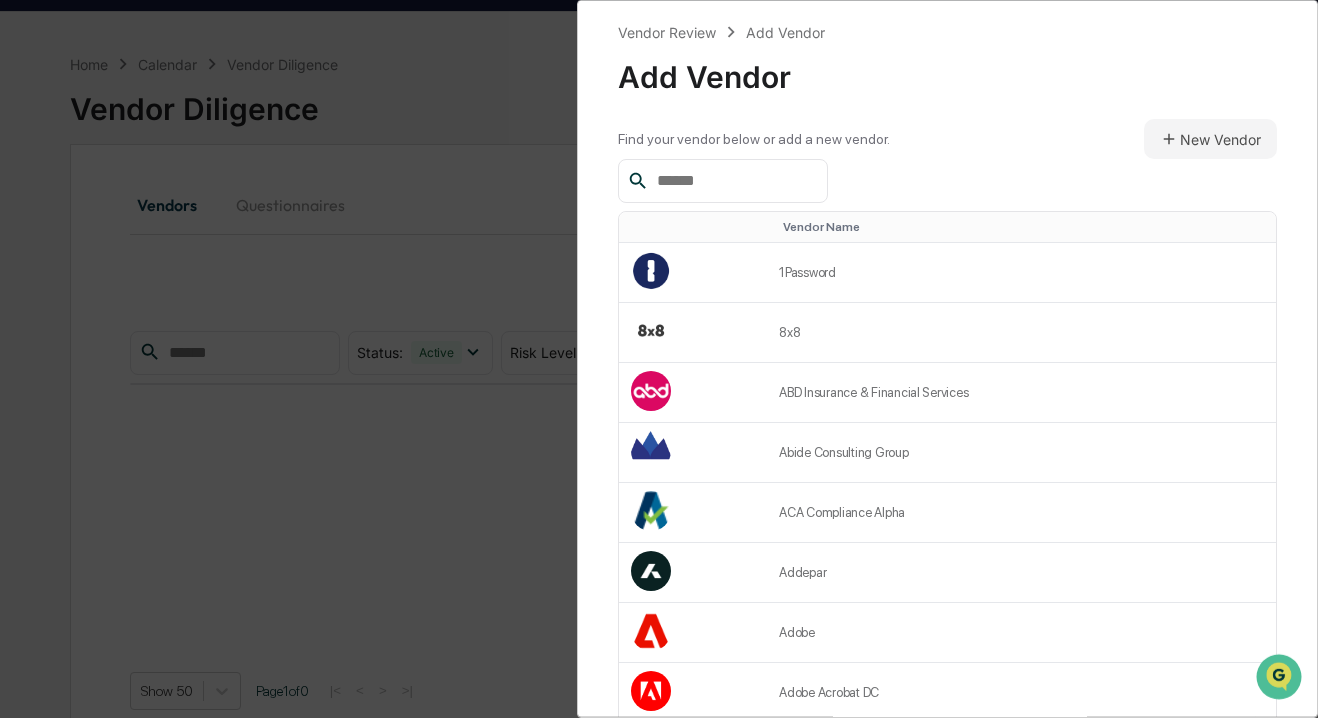 click at bounding box center (734, 181) 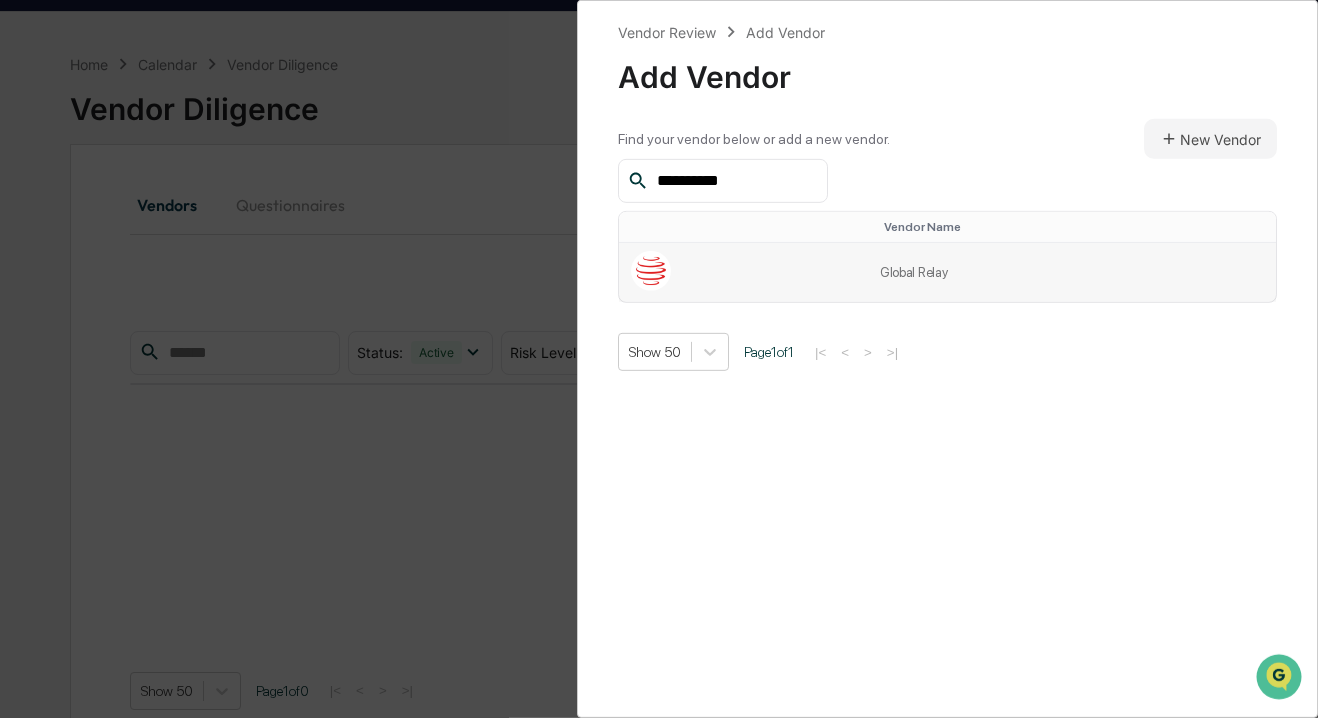 type on "**********" 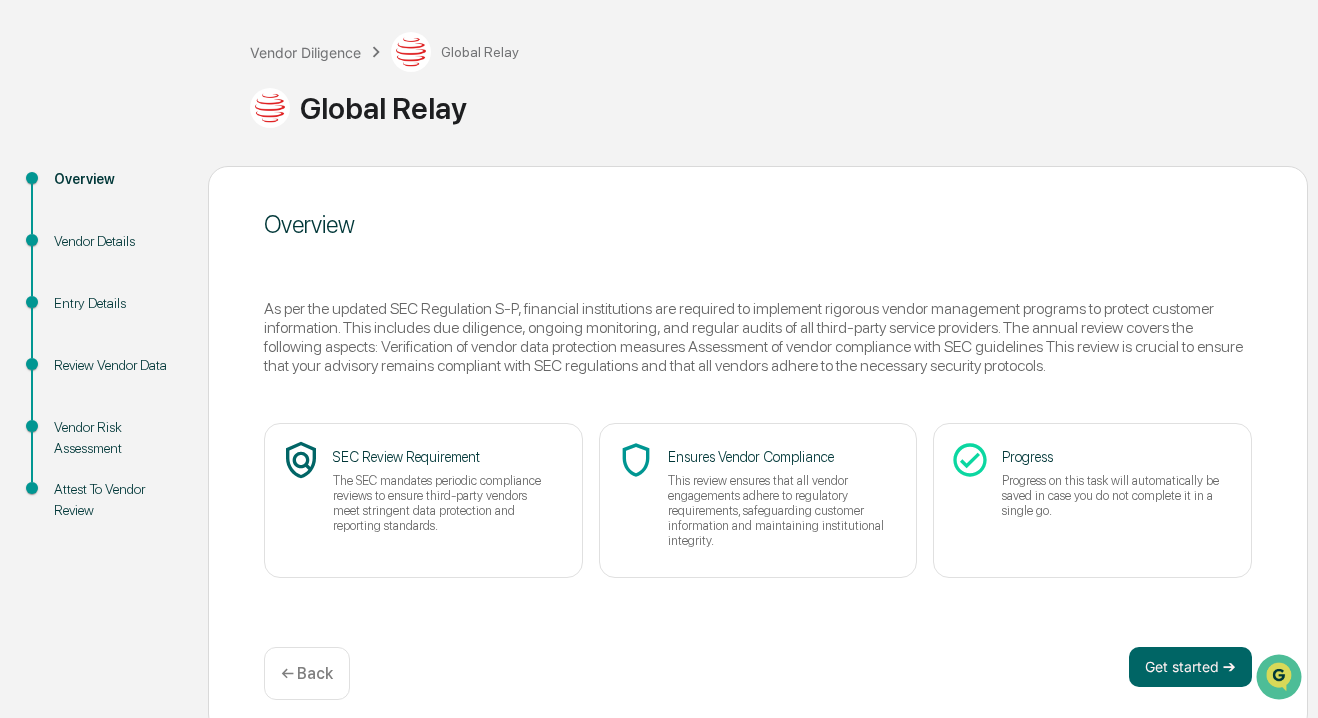 scroll, scrollTop: 109, scrollLeft: 0, axis: vertical 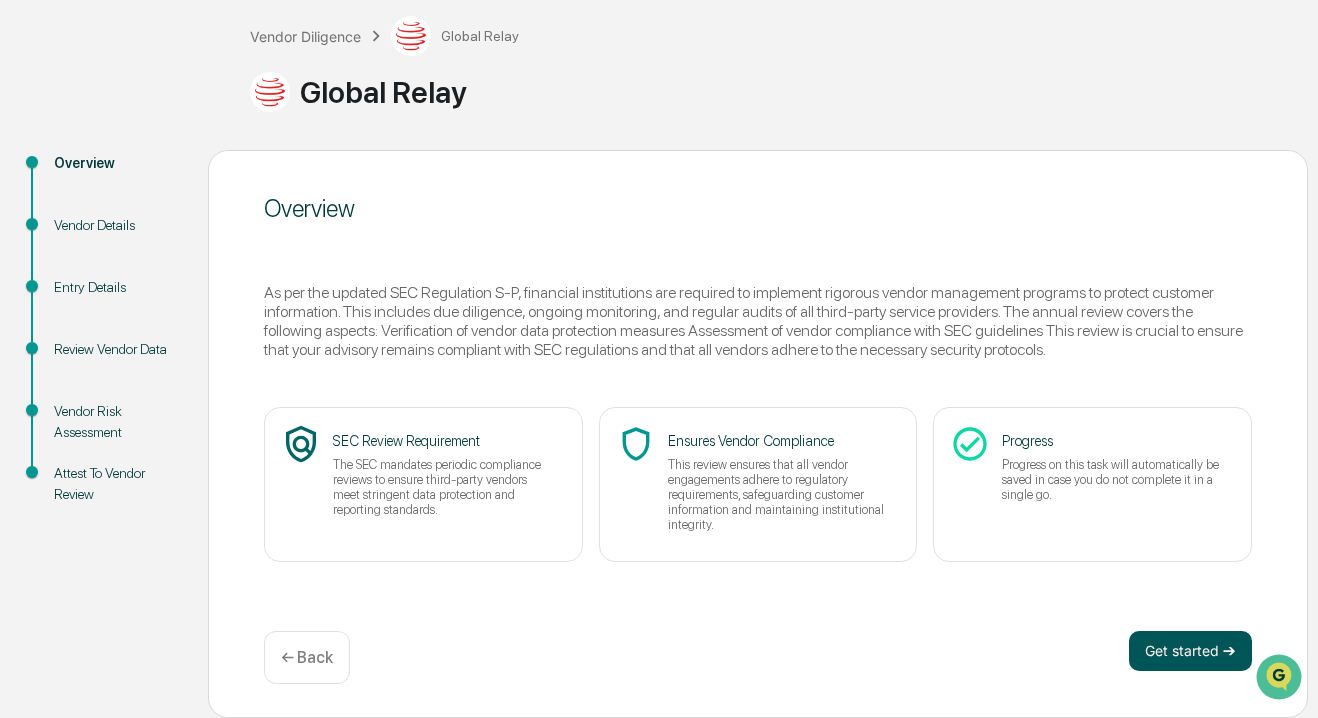 click on "Get started ➔" at bounding box center (1190, 651) 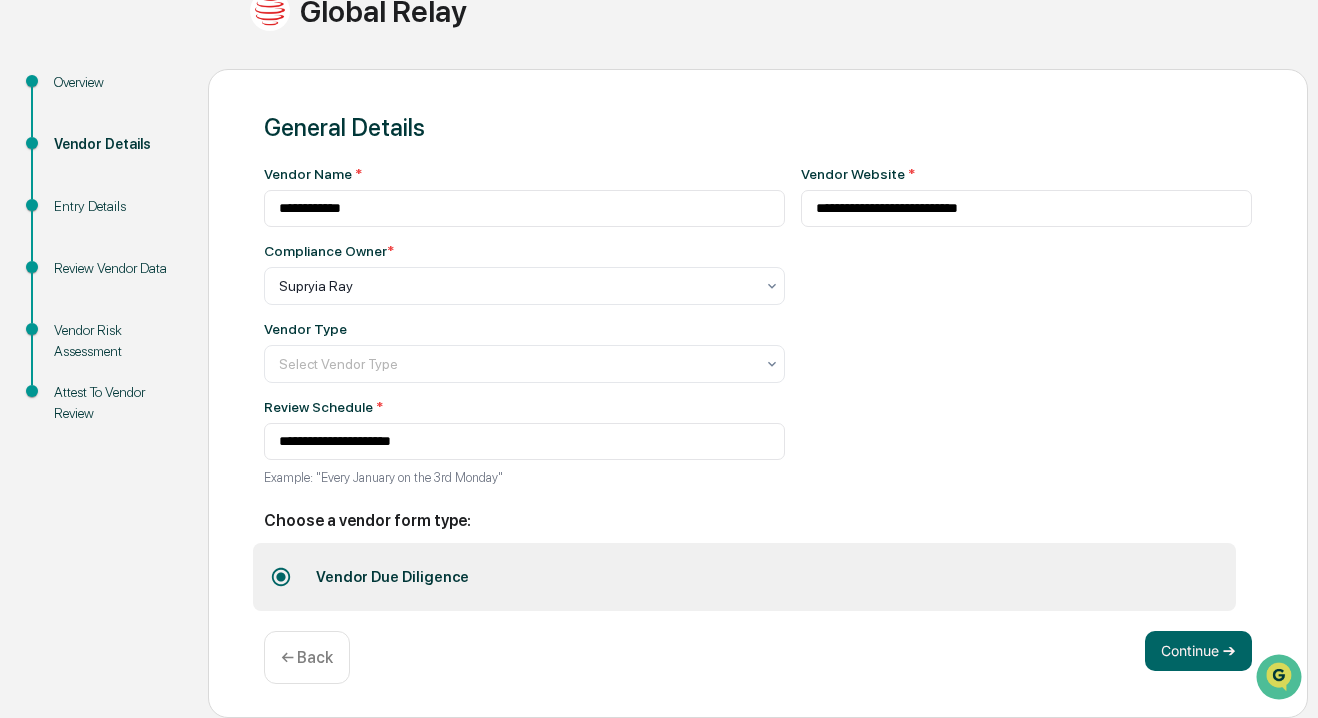 scroll, scrollTop: 200, scrollLeft: 0, axis: vertical 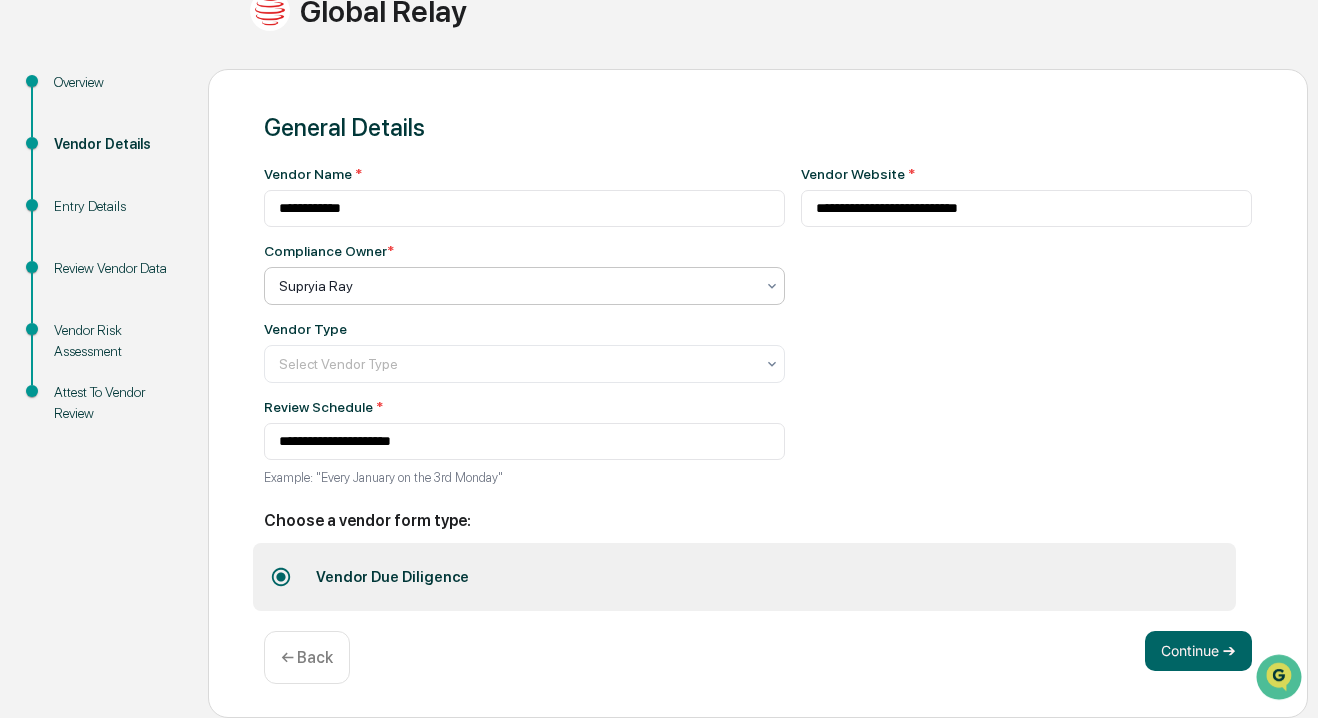 click at bounding box center [516, 286] 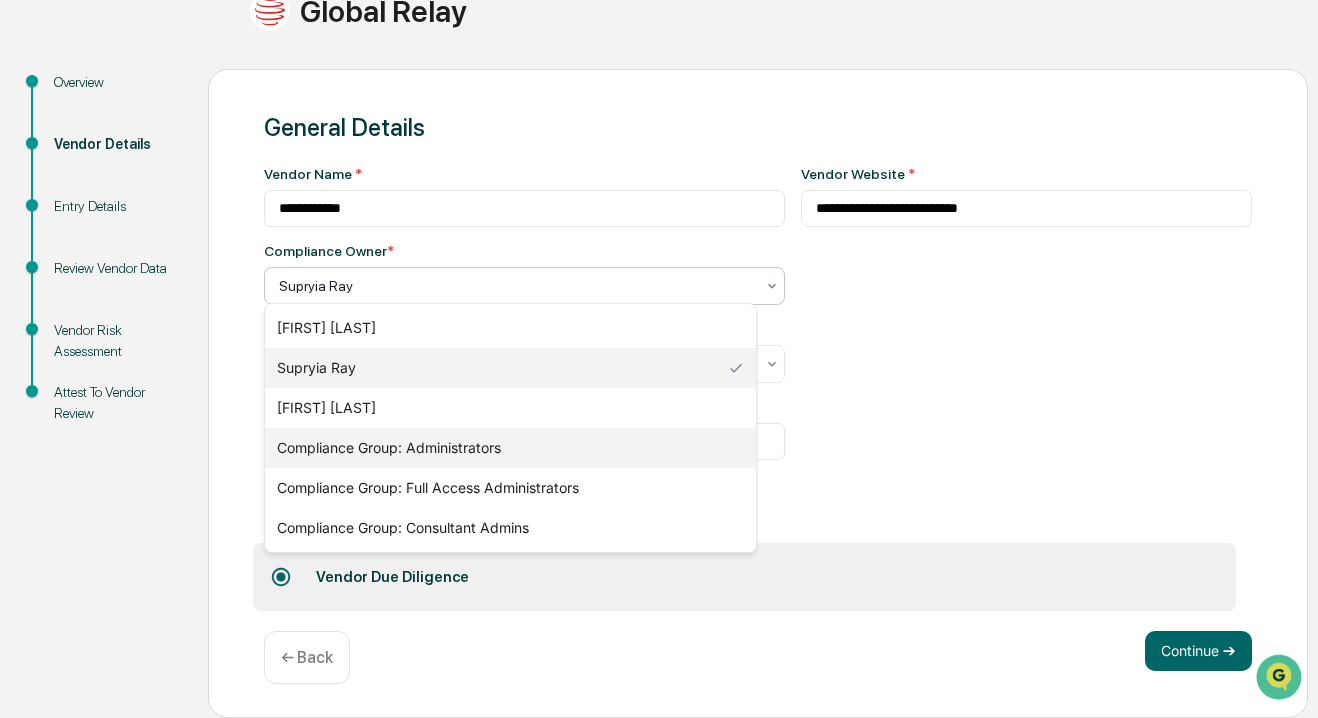 click on "Compliance Group: Administrators" at bounding box center (510, 448) 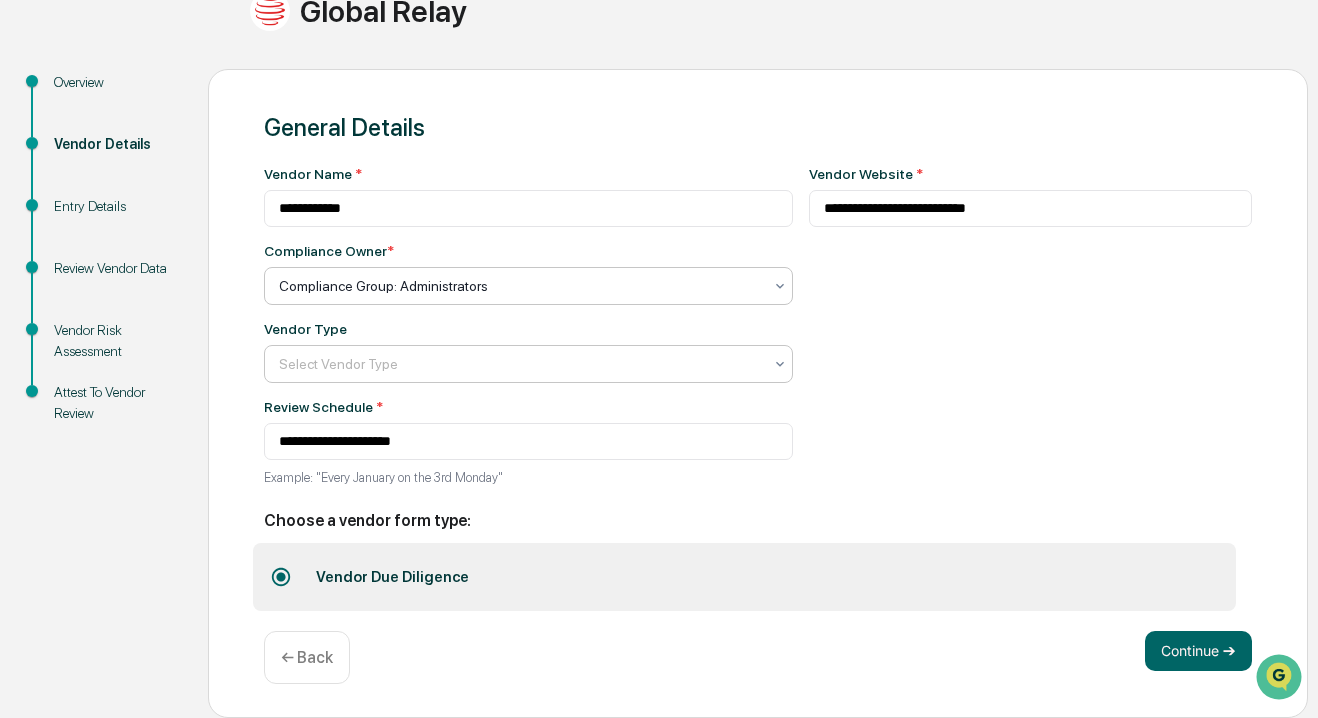 click at bounding box center [520, 364] 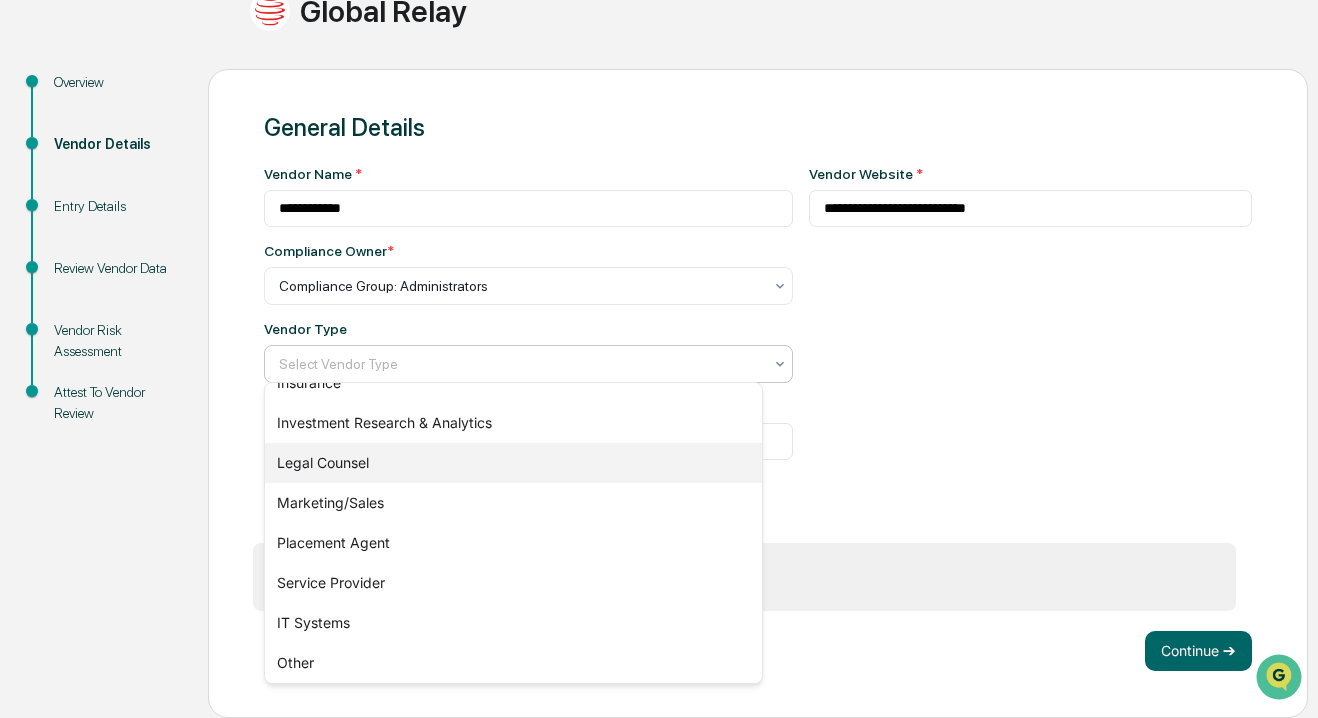 scroll, scrollTop: 228, scrollLeft: 0, axis: vertical 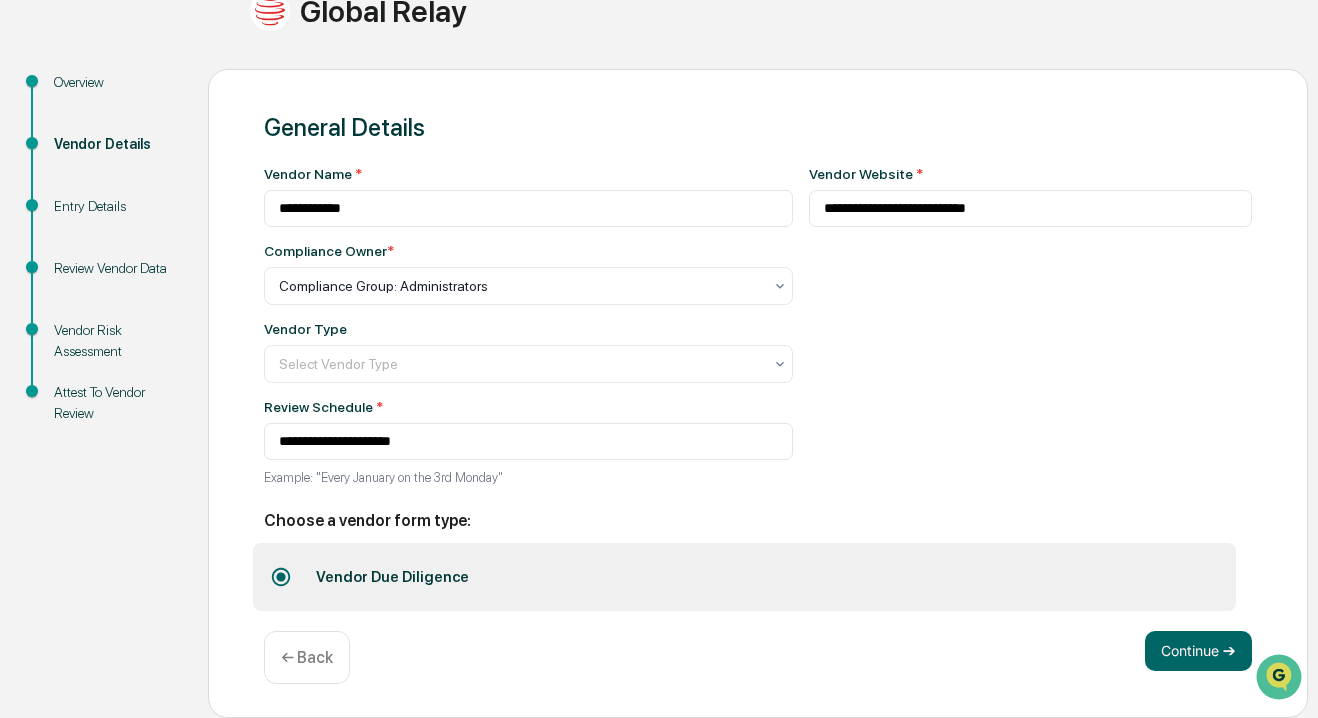 click on "**********" at bounding box center (1031, 331) 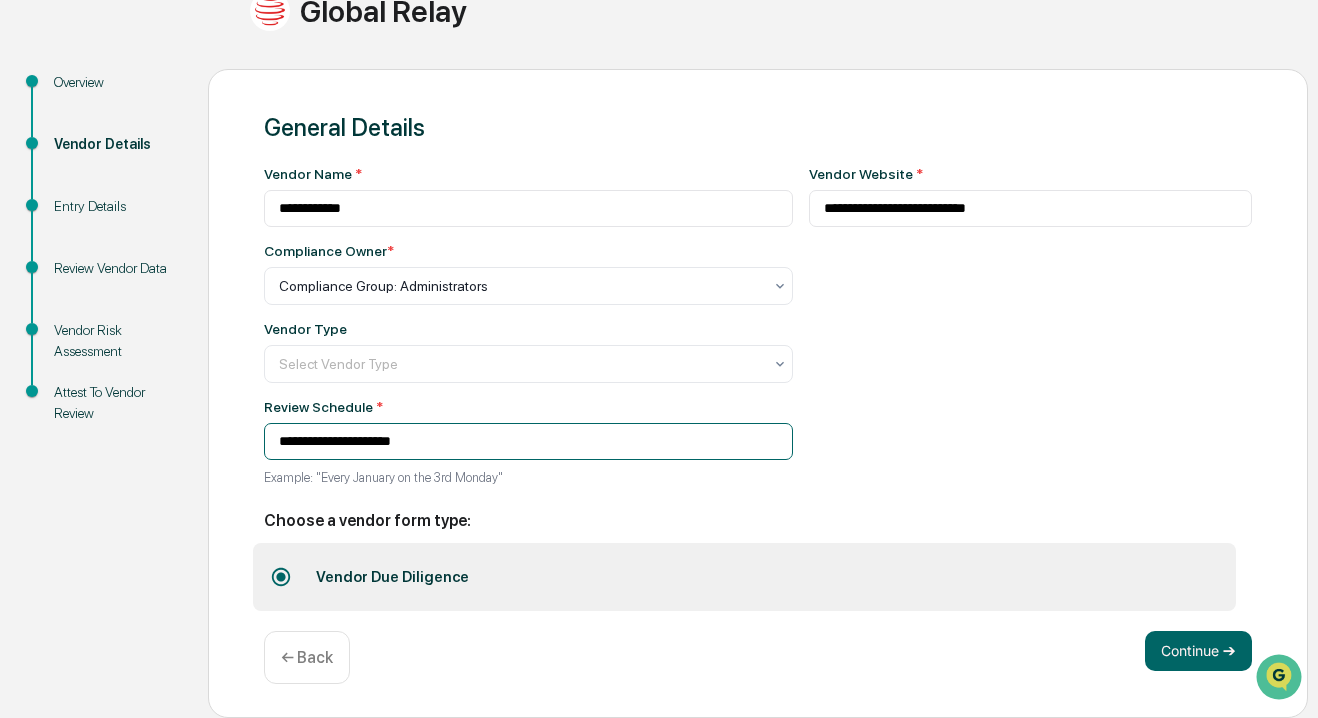 click on "**********" at bounding box center (528, 441) 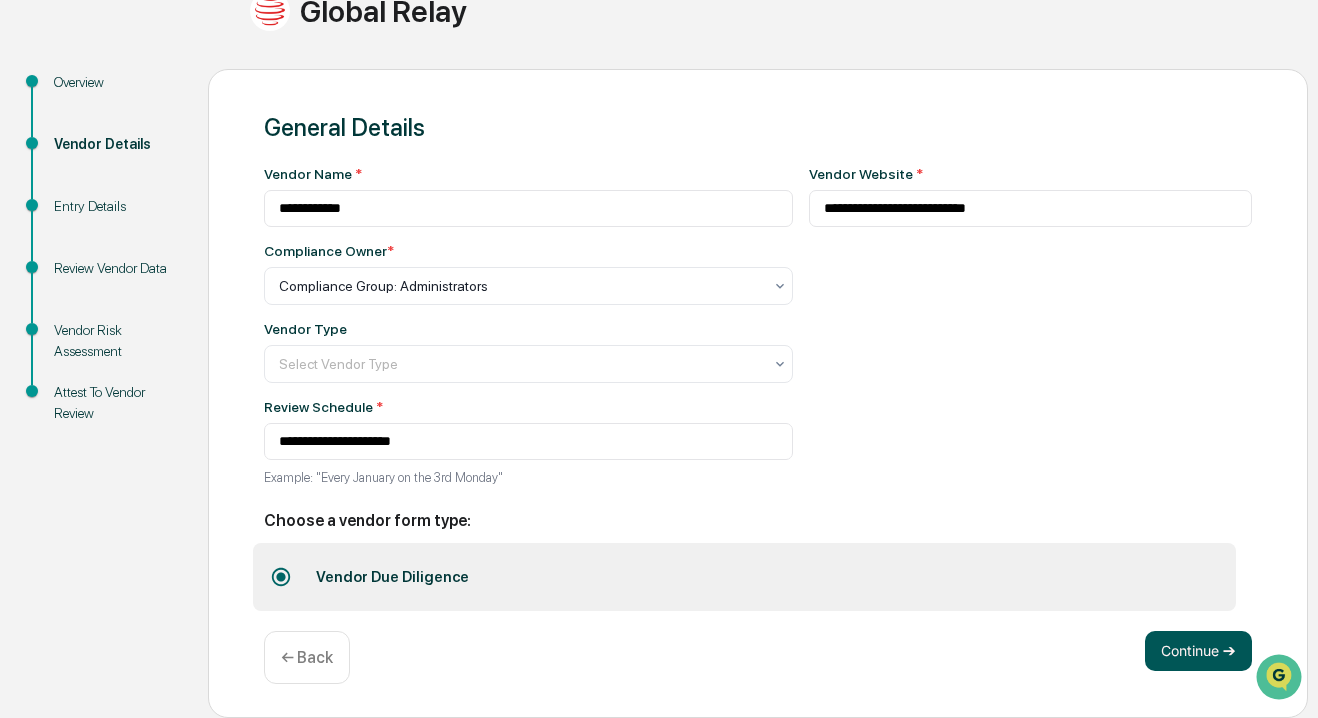 click on "Continue ➔" at bounding box center [1198, 651] 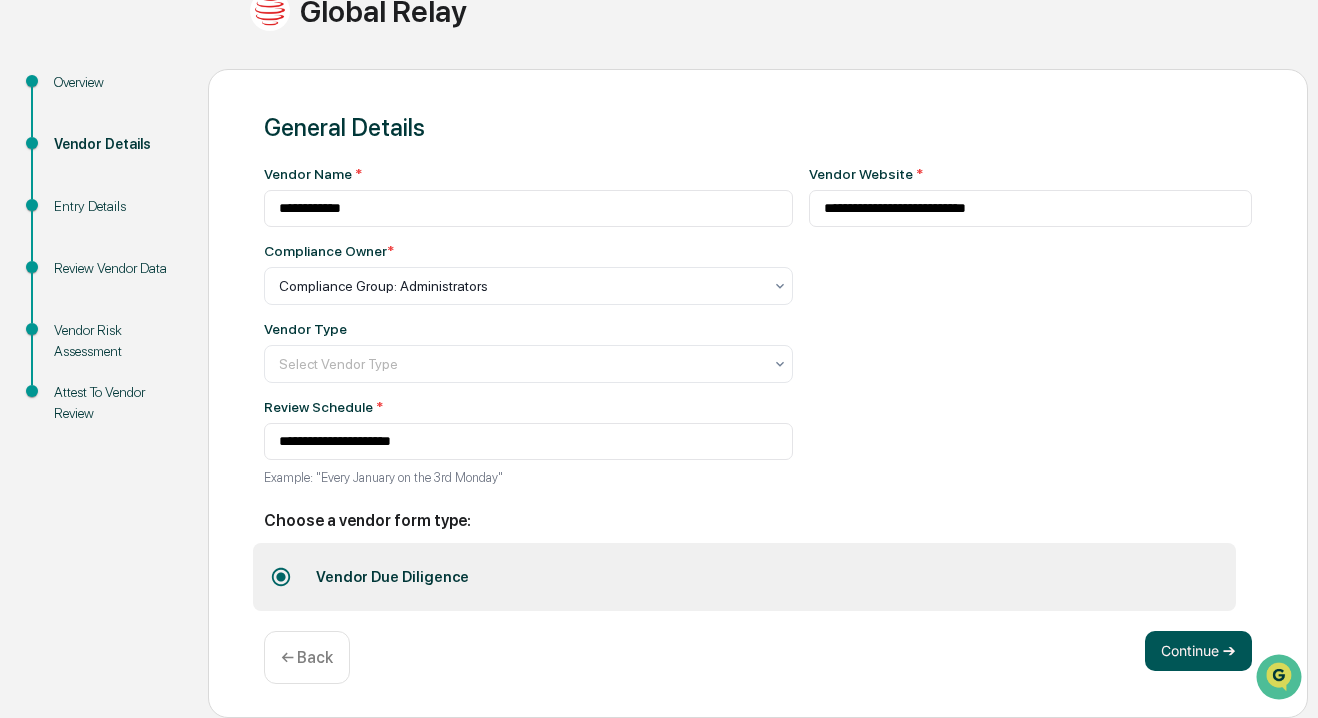 click on "Continue ➔" at bounding box center (1198, 651) 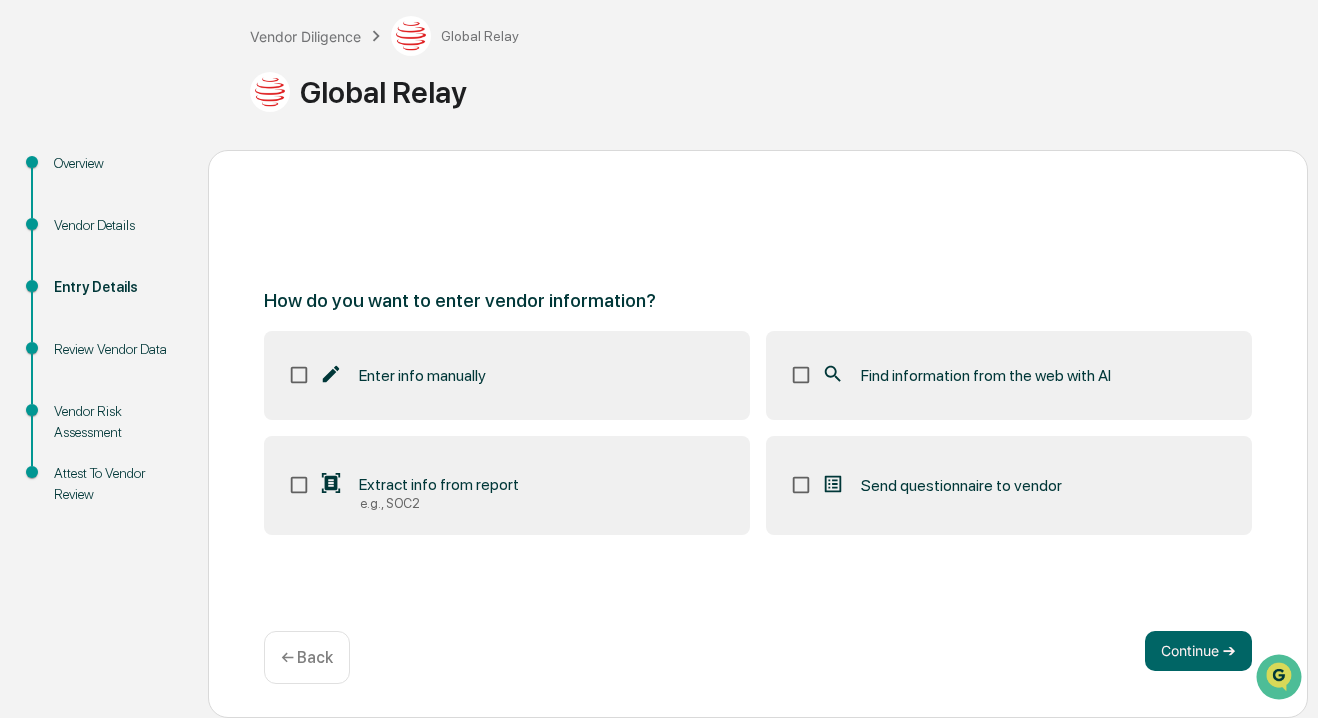 scroll, scrollTop: 109, scrollLeft: 0, axis: vertical 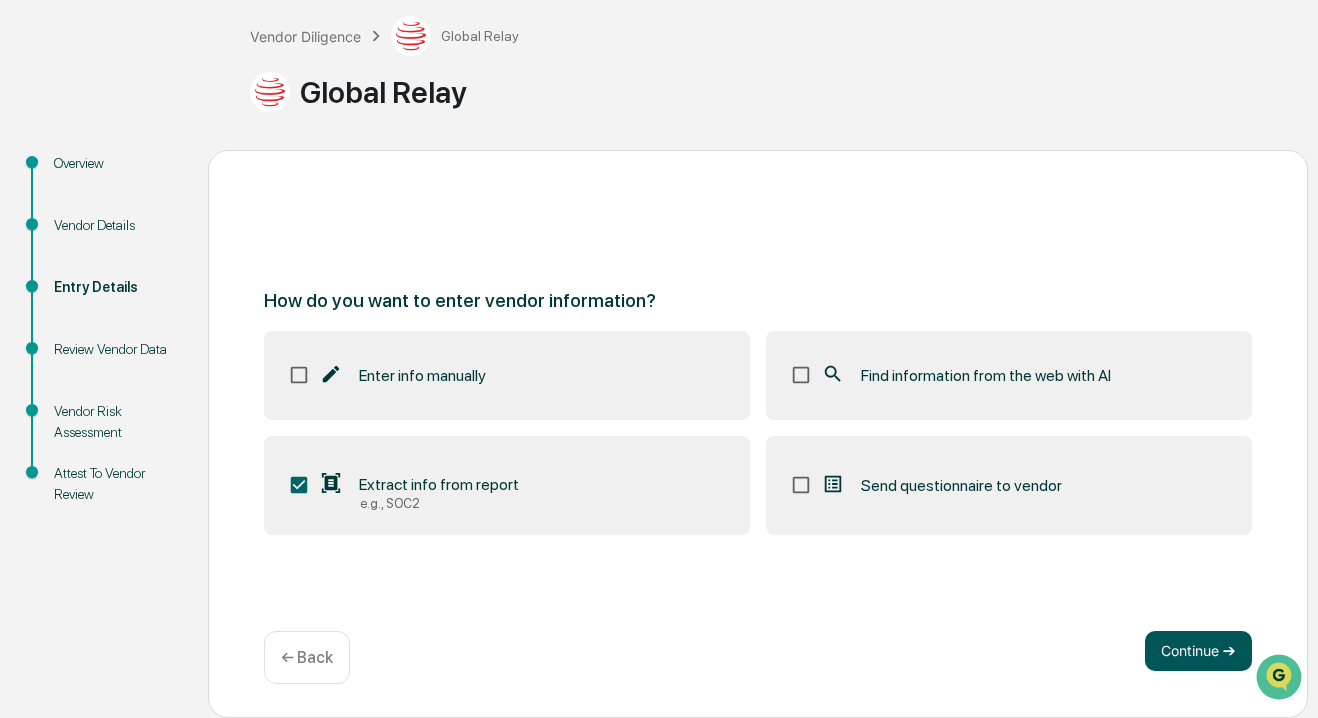 click on "Continue ➔" at bounding box center (1198, 651) 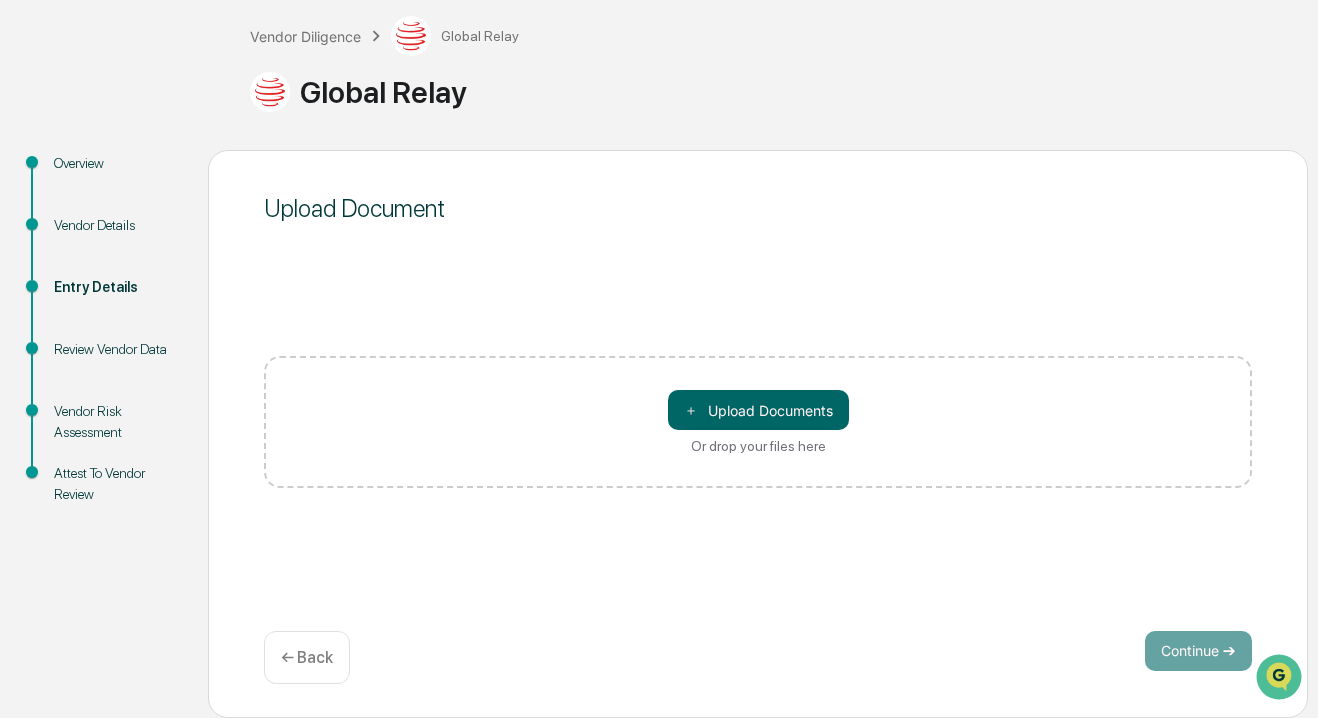 click on "← Back" at bounding box center [307, 657] 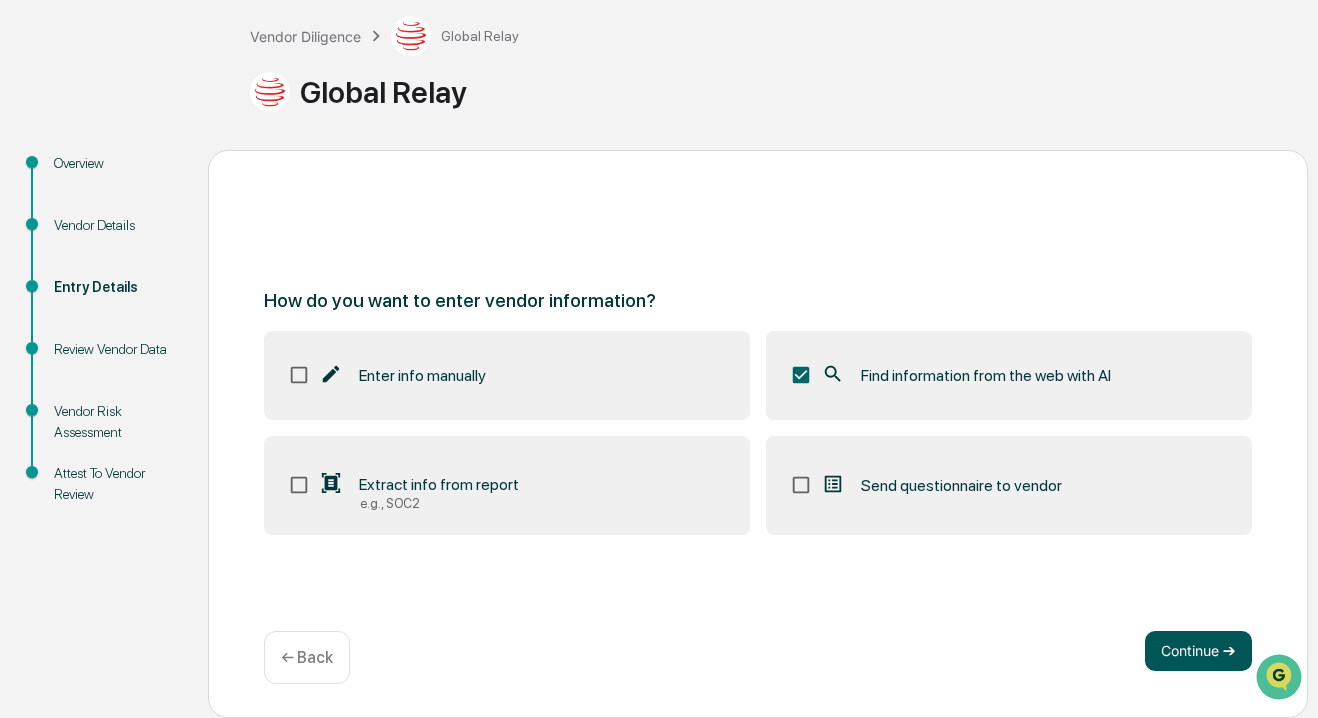 click on "Continue ➔" at bounding box center [1198, 651] 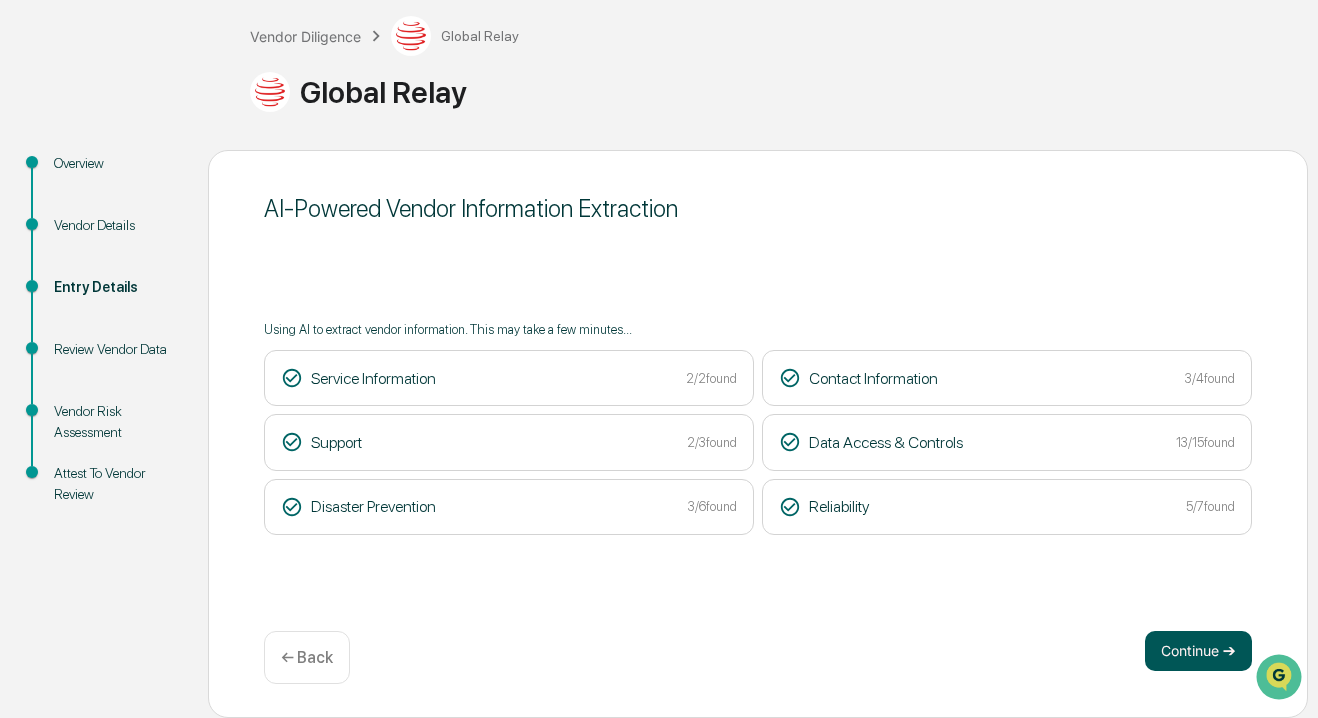 click on "Continue ➔" at bounding box center [1198, 651] 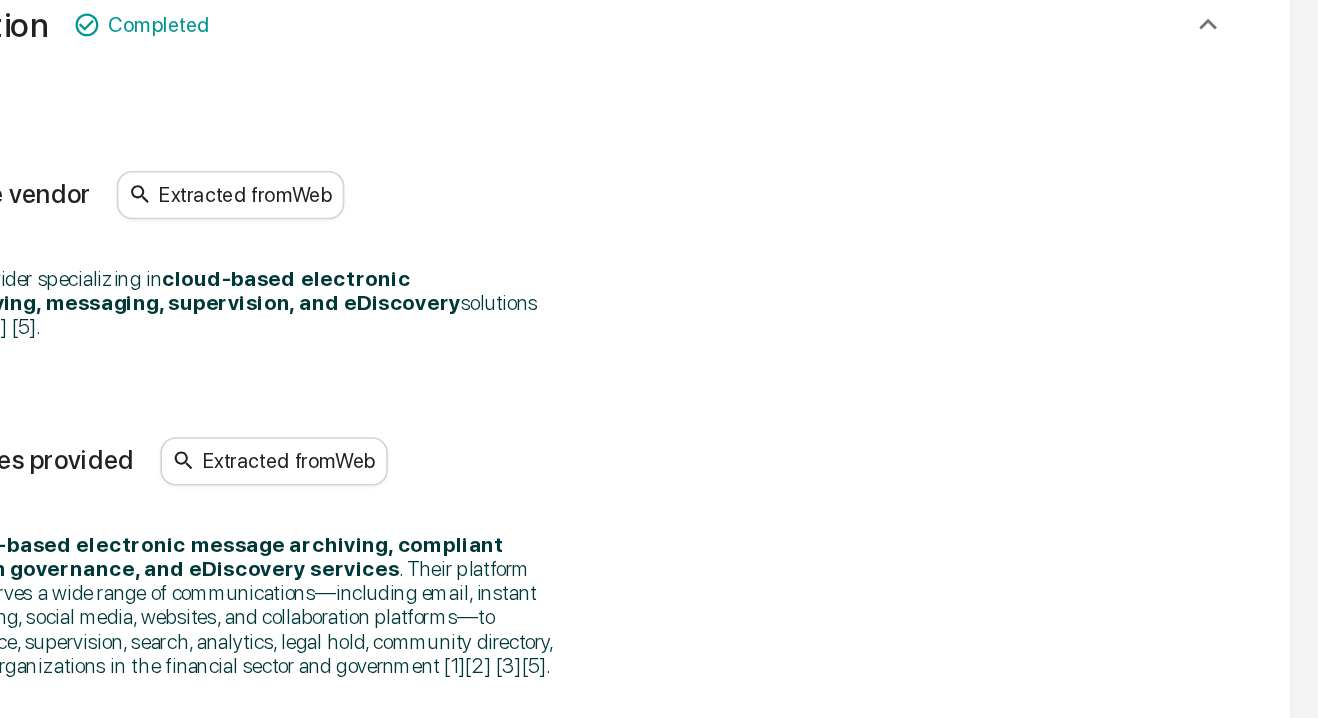 scroll, scrollTop: 415, scrollLeft: 0, axis: vertical 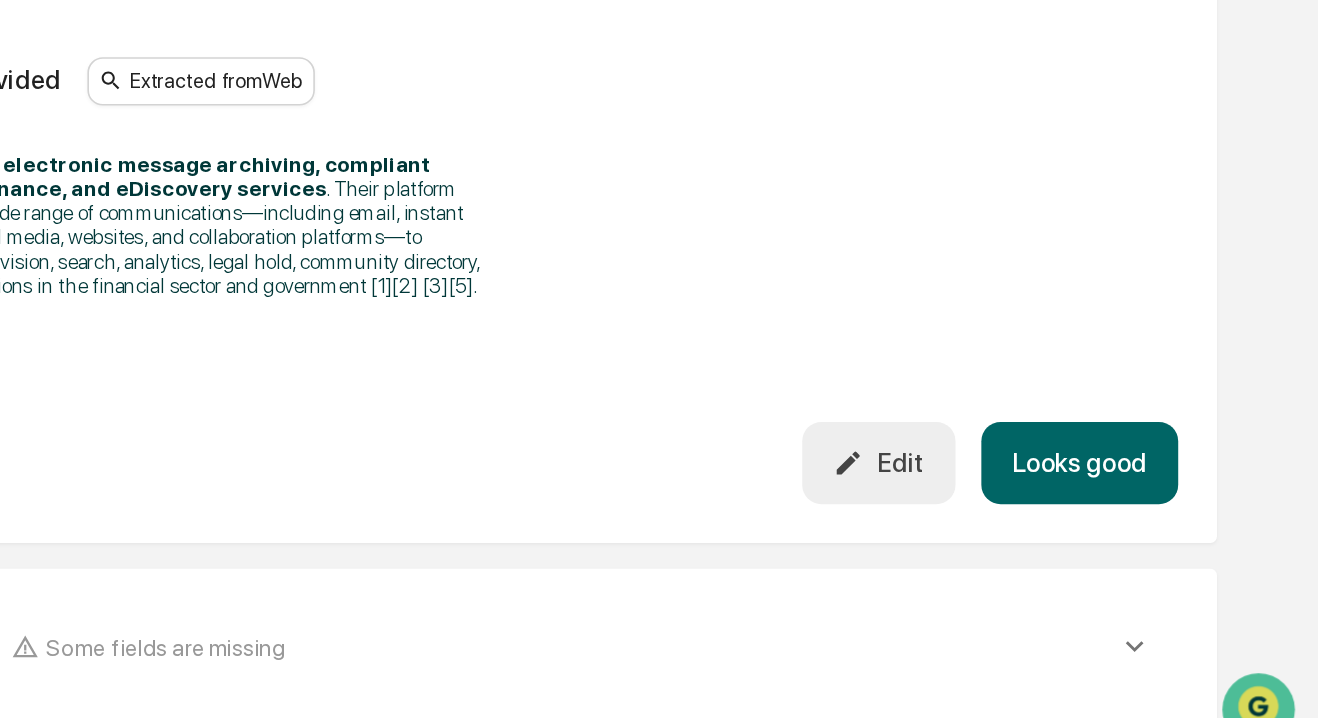 click on "Looks good" at bounding box center (1168, 524) 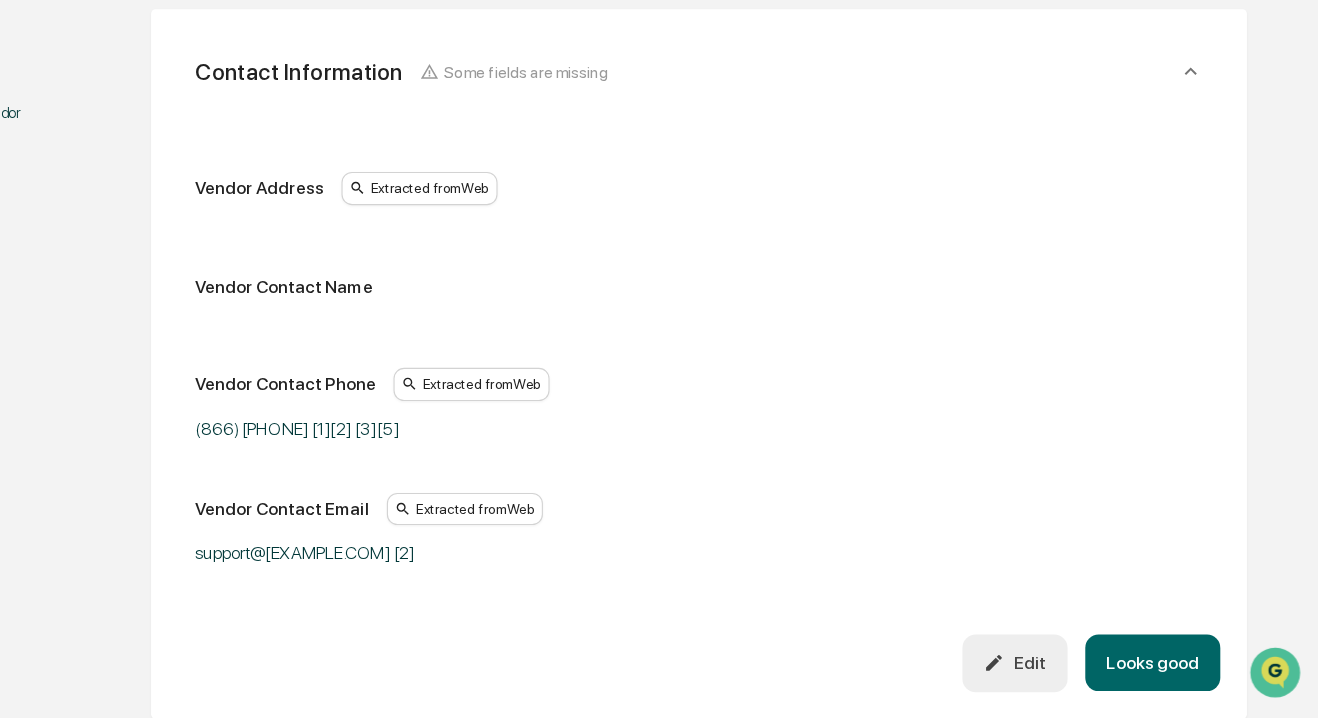 scroll, scrollTop: 415, scrollLeft: 0, axis: vertical 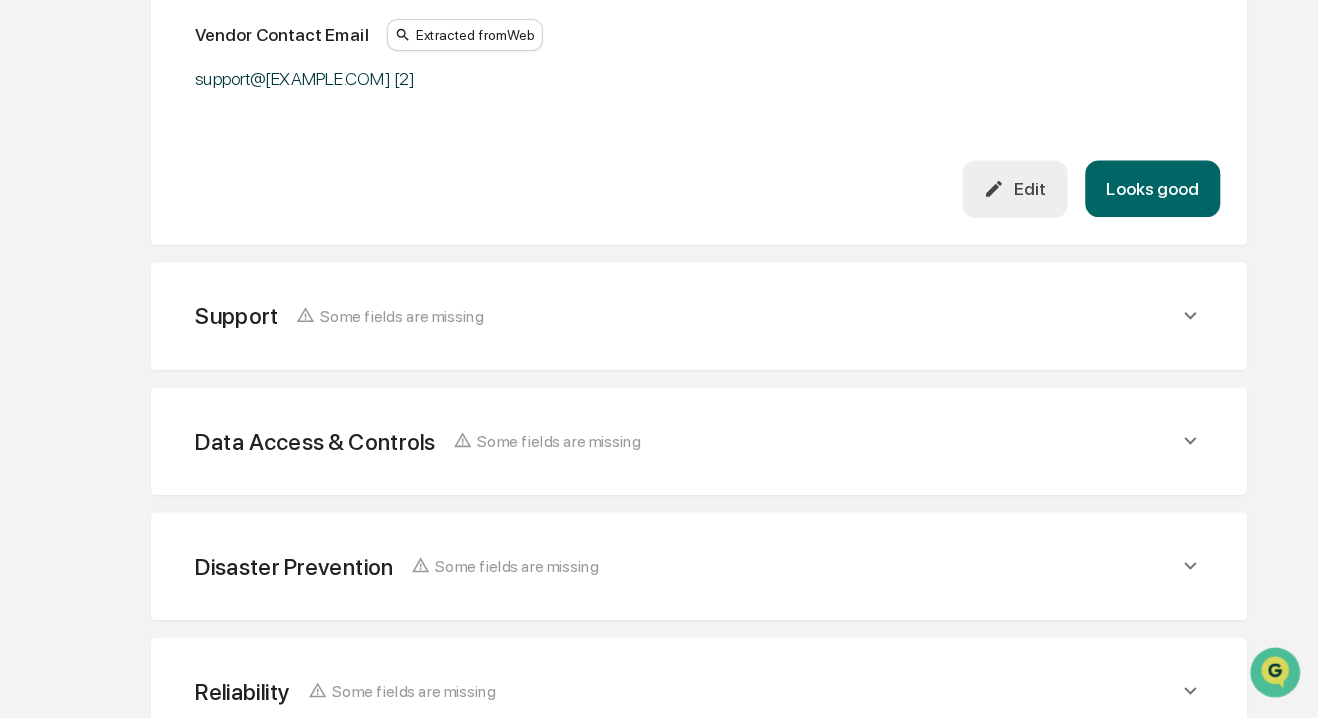 click on "Looks good" at bounding box center (1168, 240) 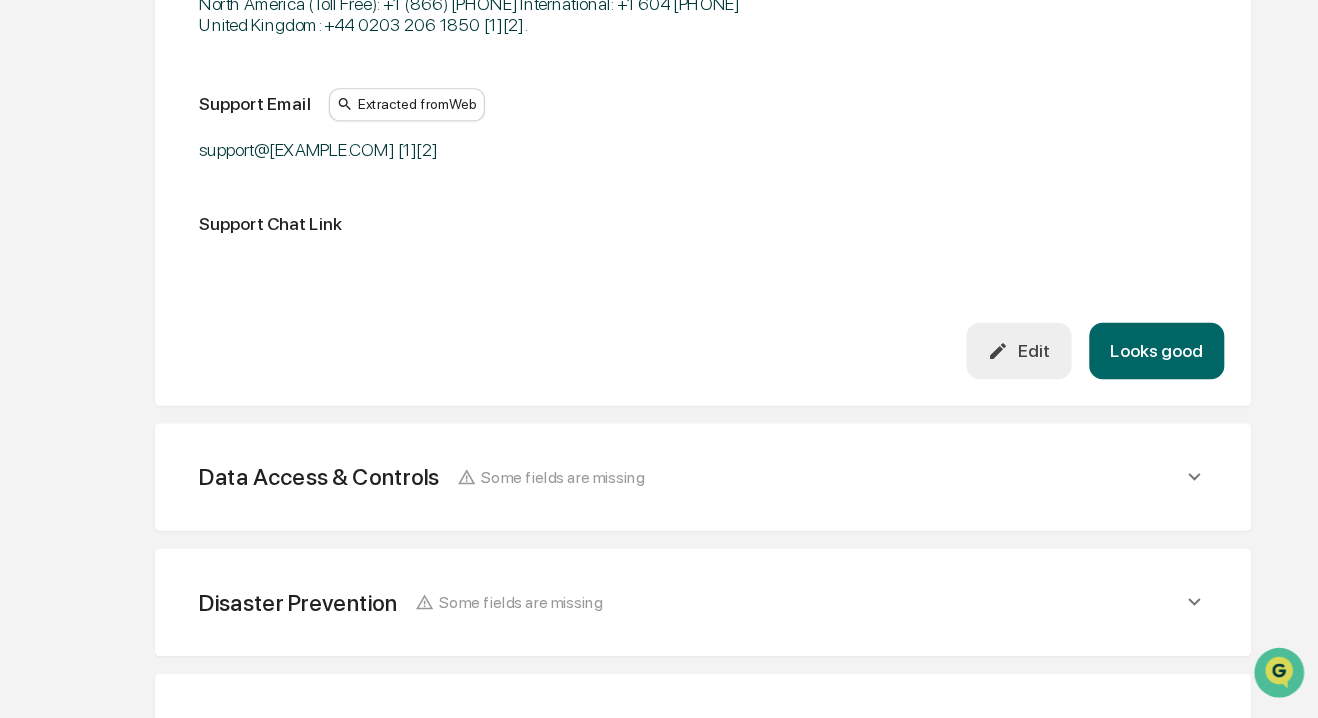 scroll, scrollTop: 734, scrollLeft: 0, axis: vertical 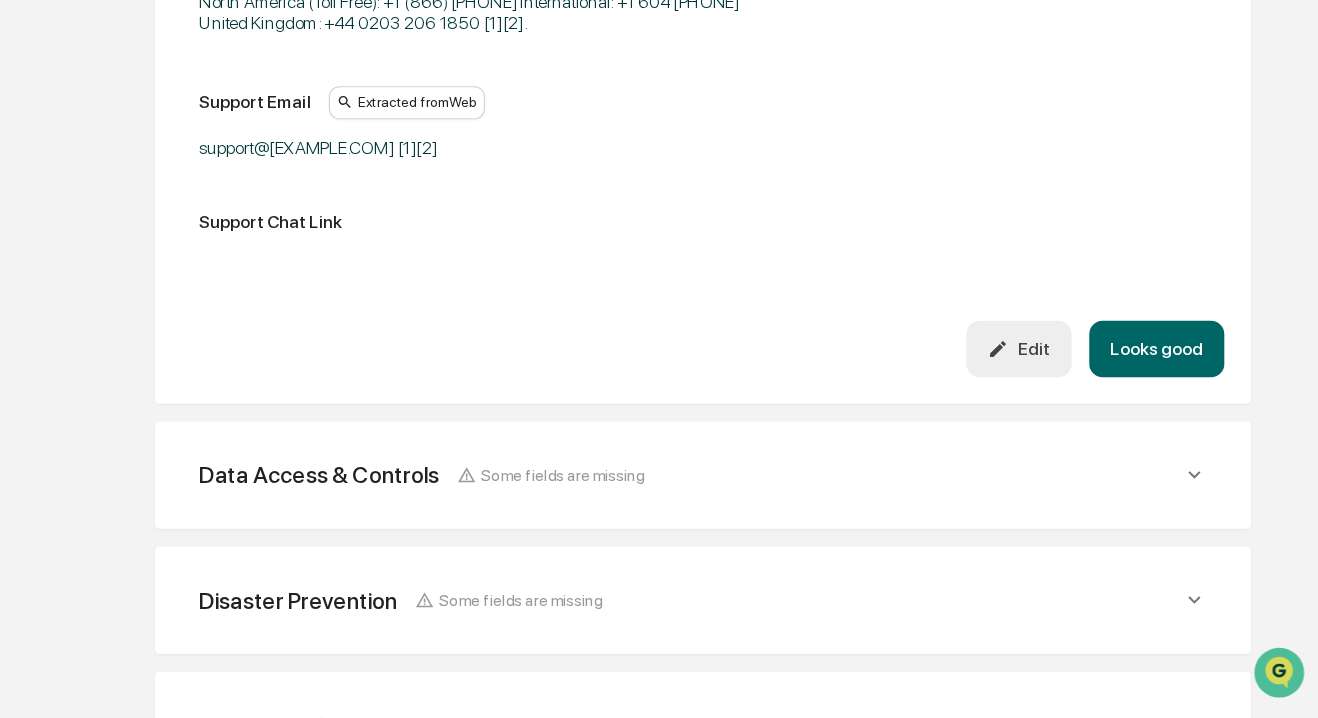 click on "Looks good" at bounding box center (1168, 384) 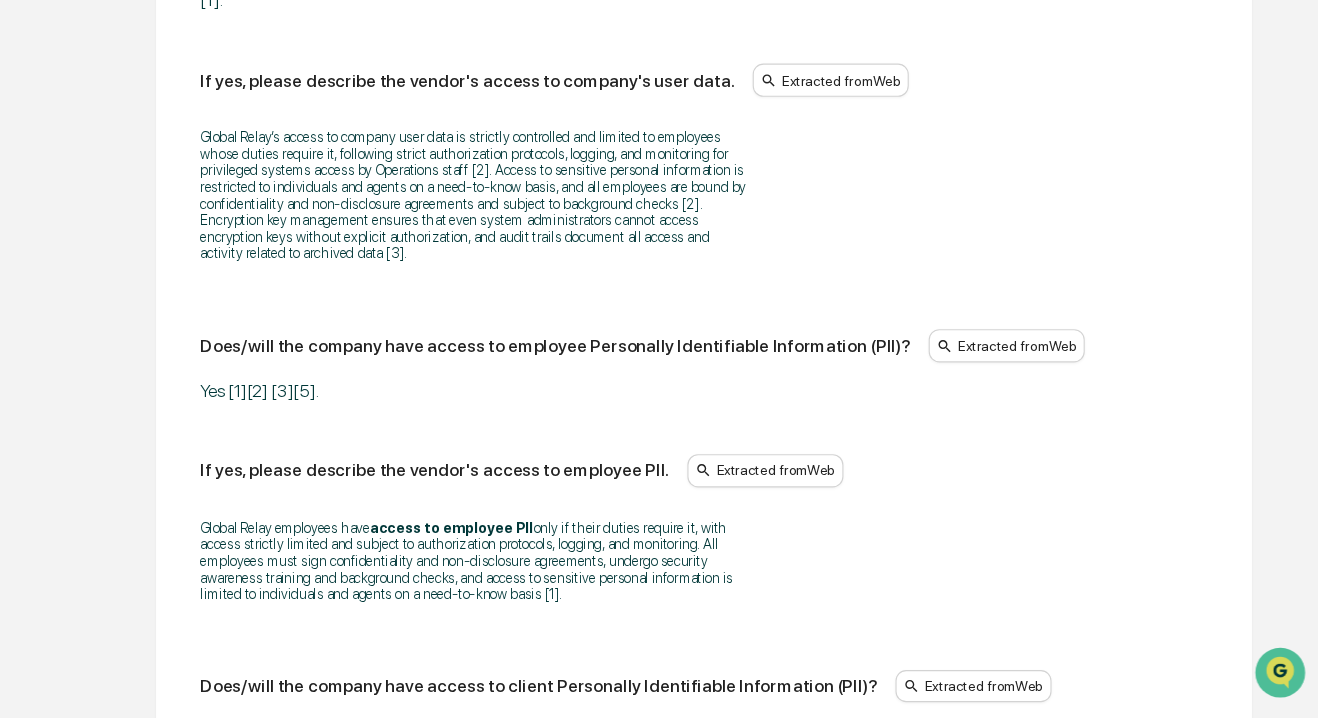 scroll, scrollTop: 1319, scrollLeft: 0, axis: vertical 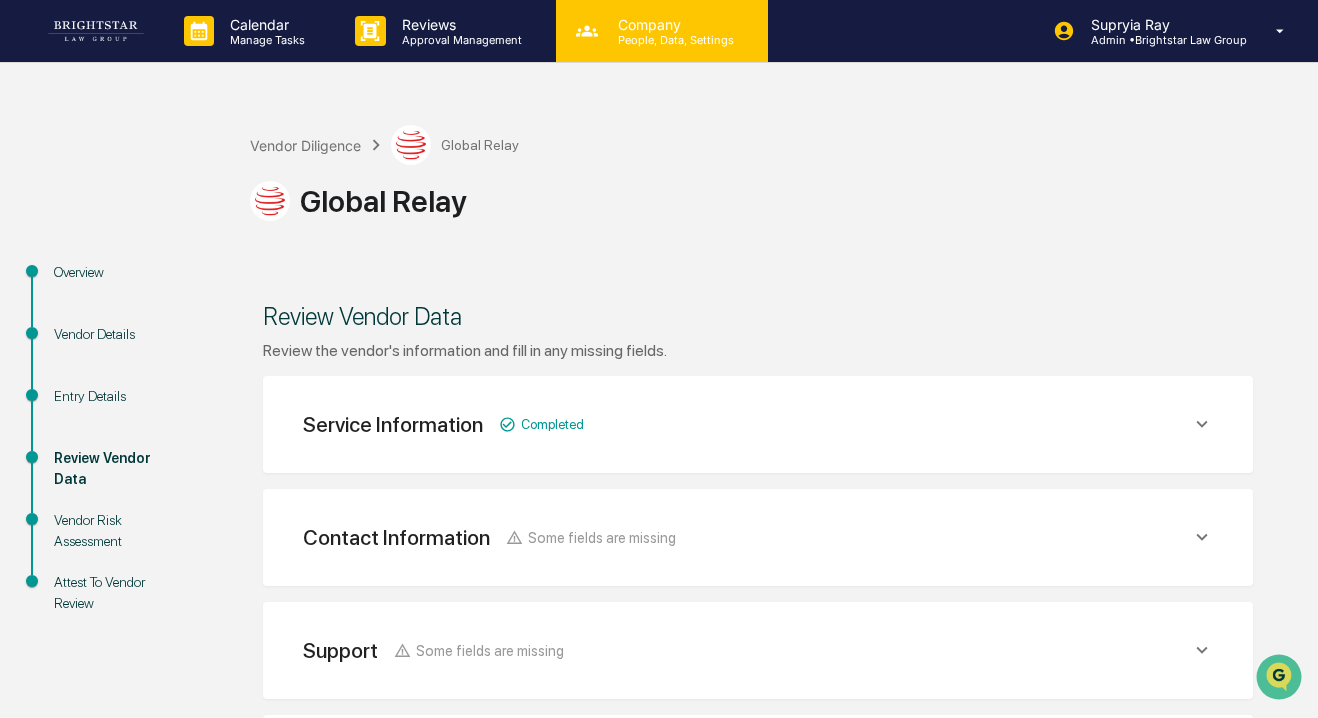 click on "Company" at bounding box center (673, 24) 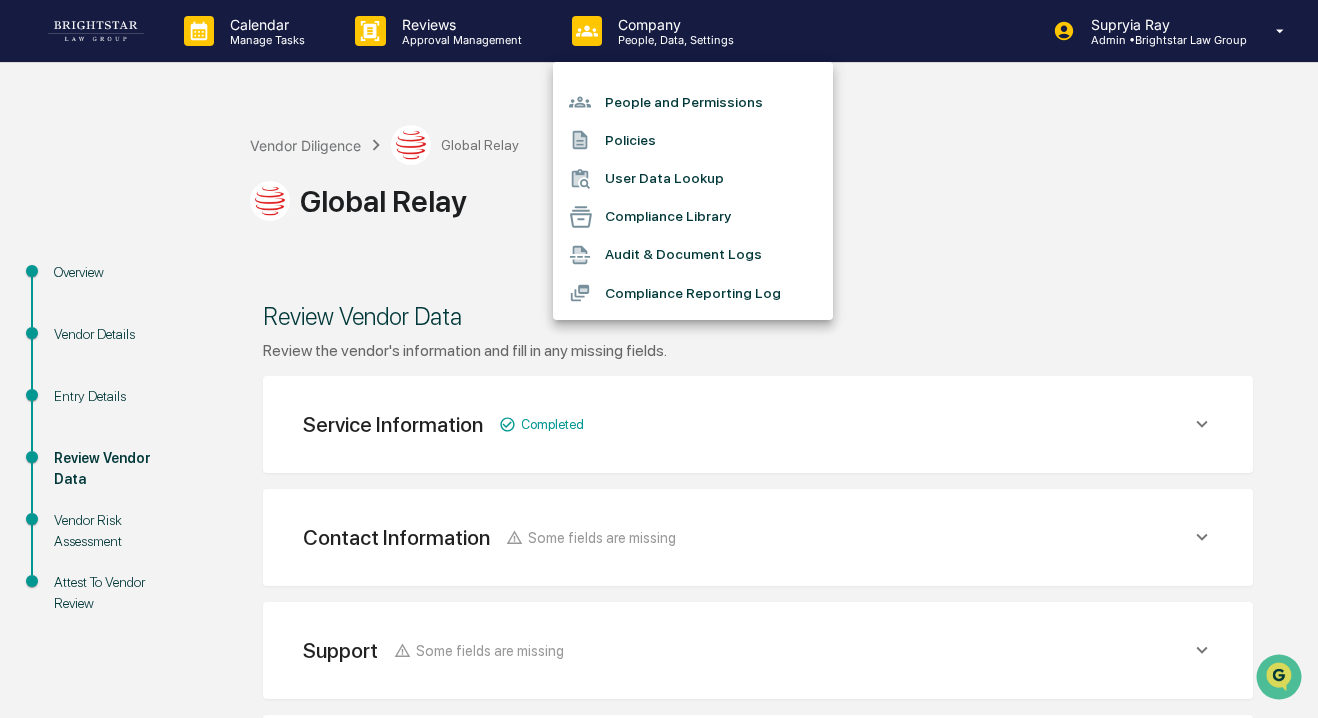click on "User Data Lookup" at bounding box center [693, 179] 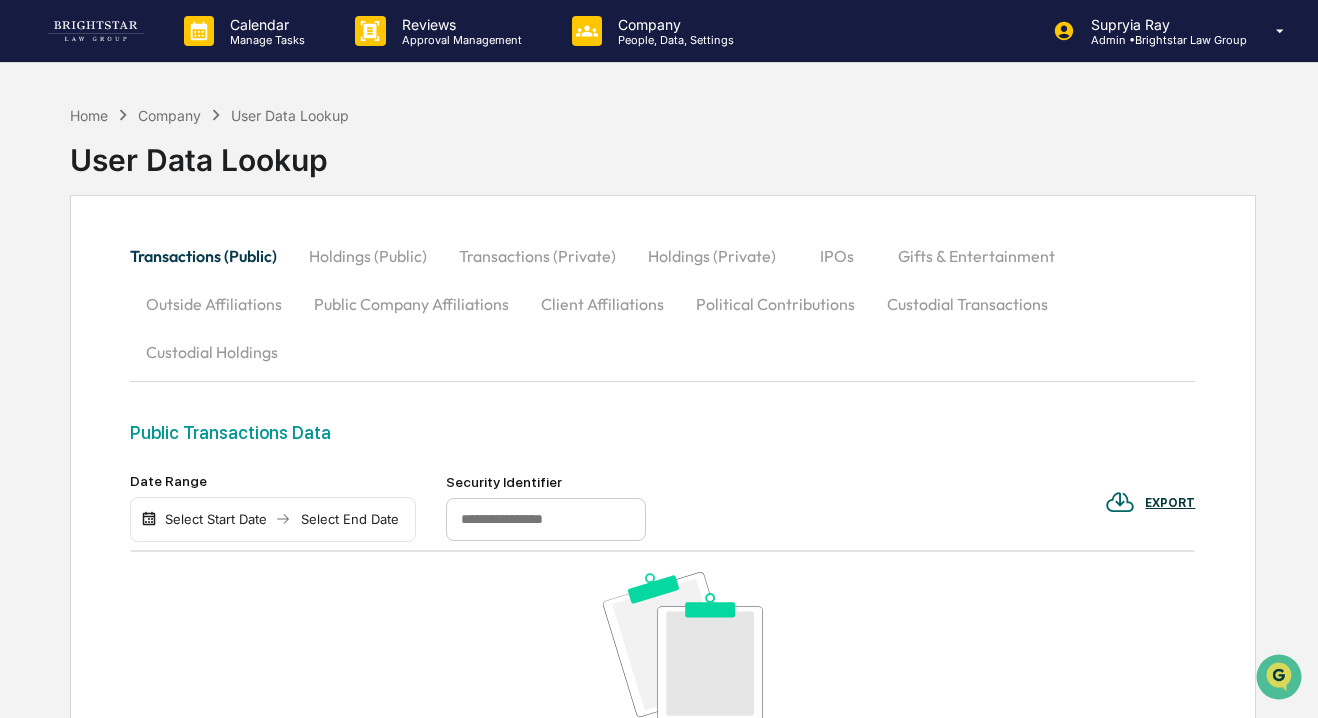 click on "Outside Affiliations" at bounding box center [214, 304] 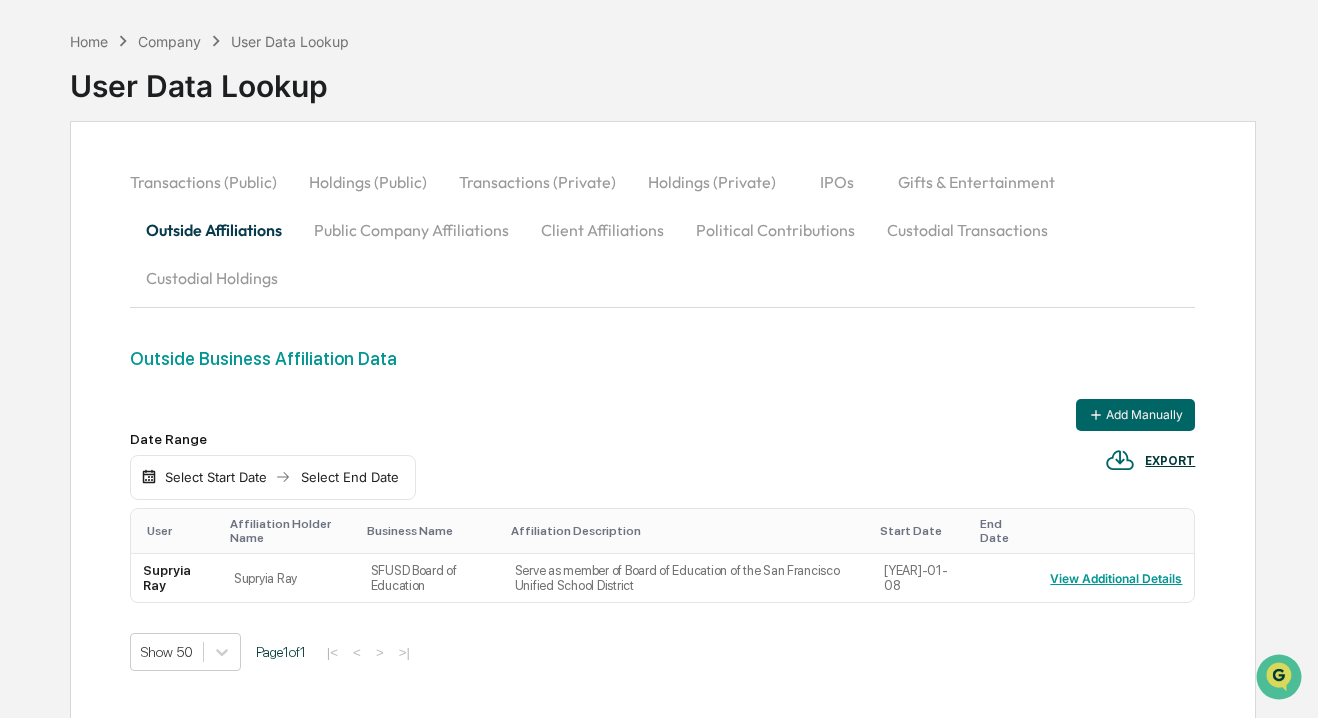 scroll, scrollTop: 173, scrollLeft: 0, axis: vertical 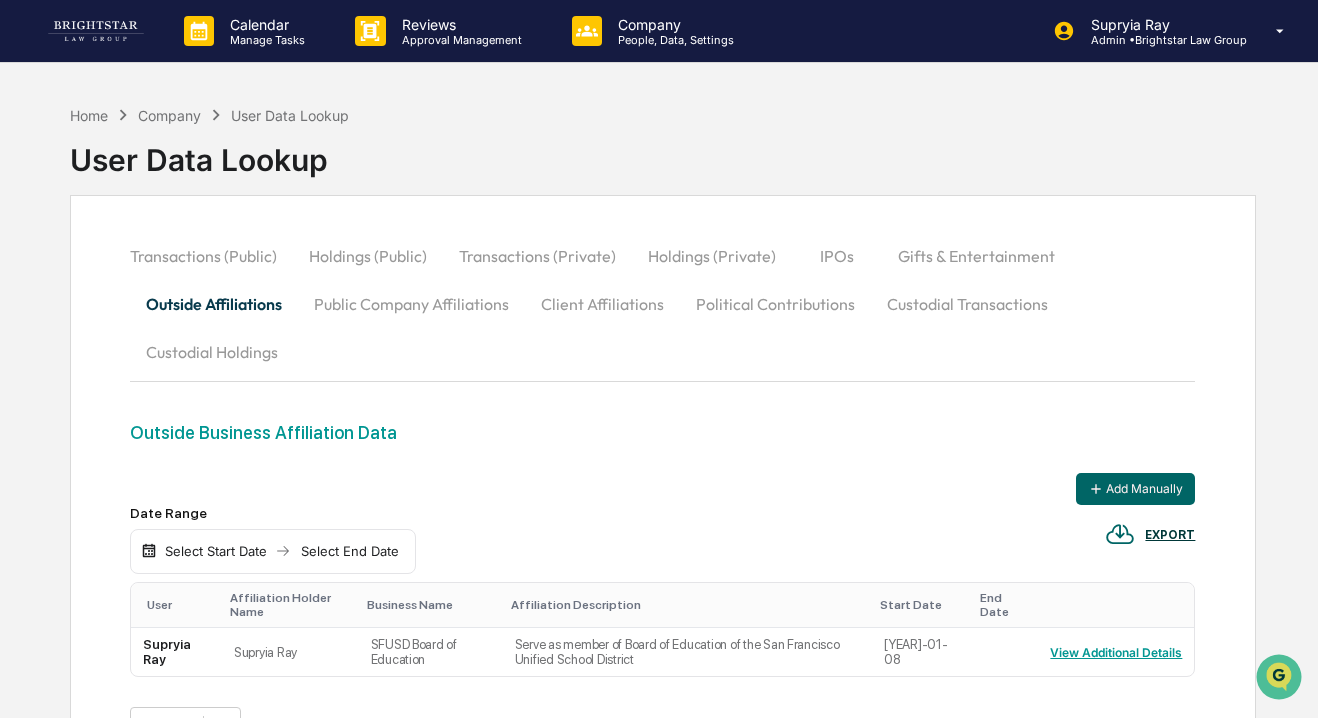 click on "User Data Lookup" at bounding box center [290, 115] 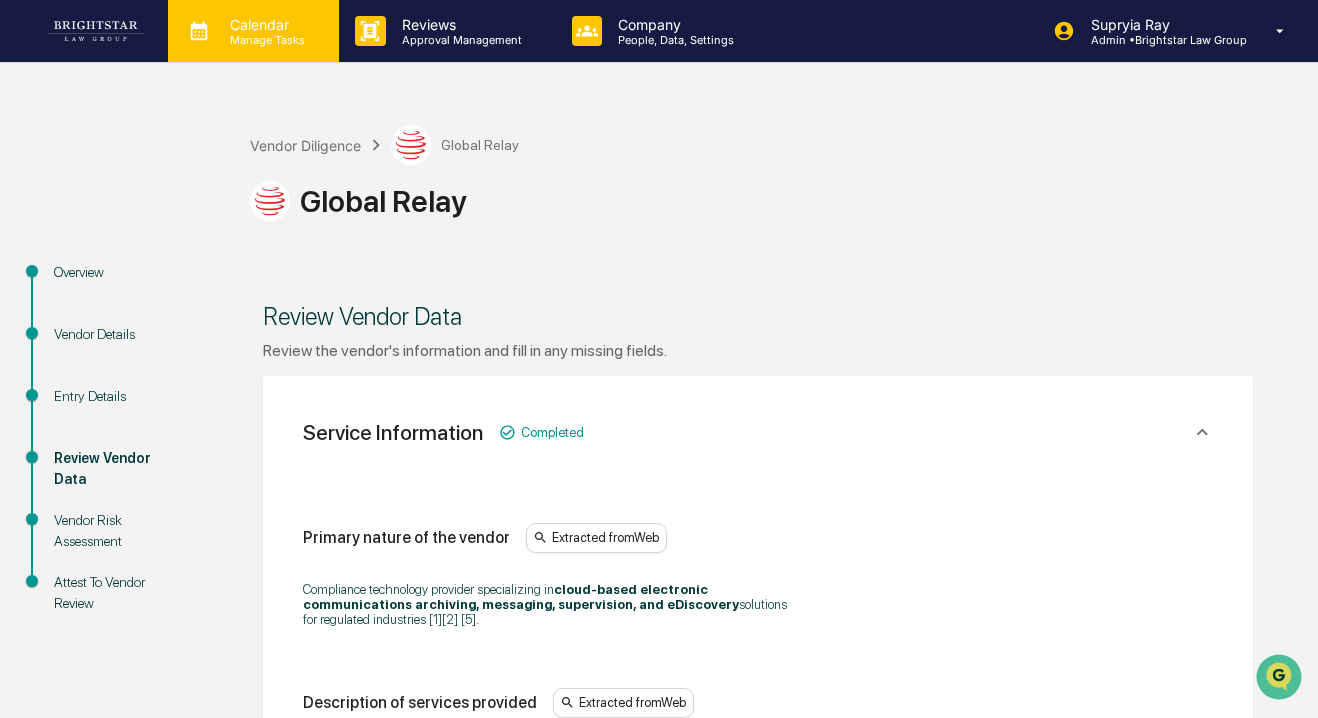 click on "Calendar" at bounding box center (264, 24) 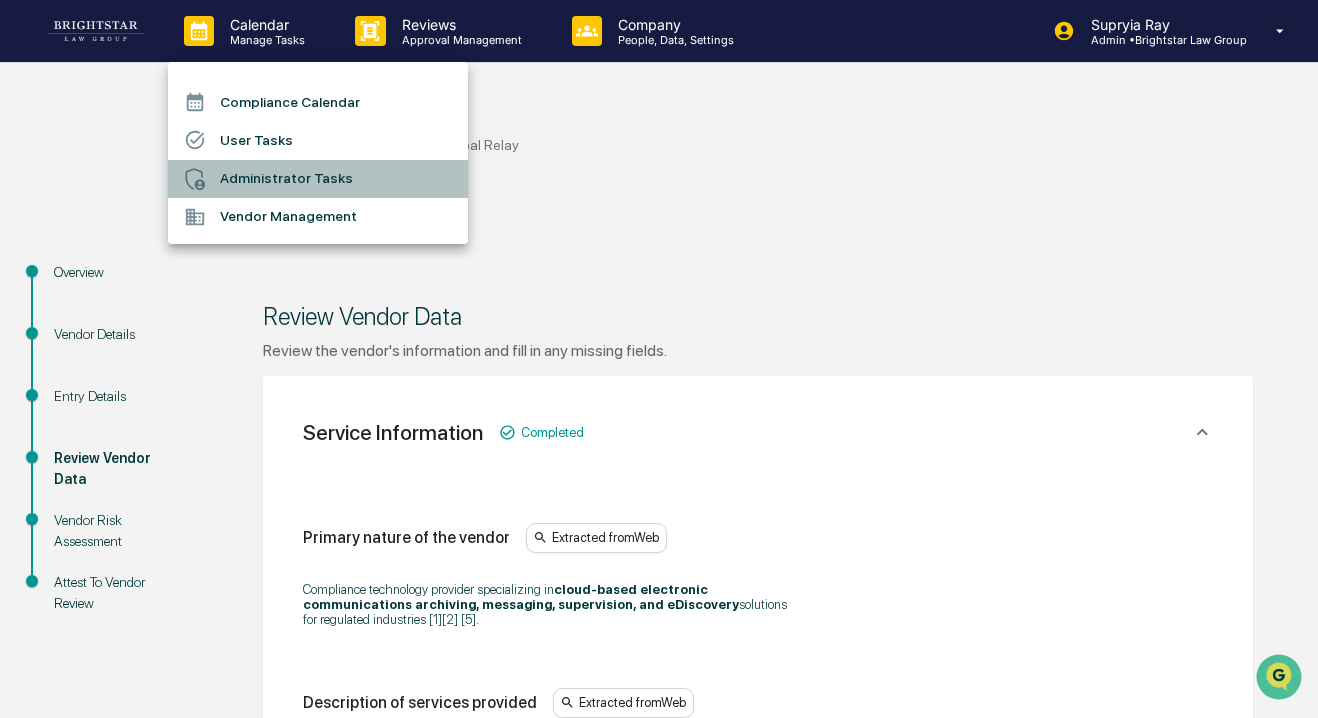 click on "Administrator Tasks" at bounding box center (318, 179) 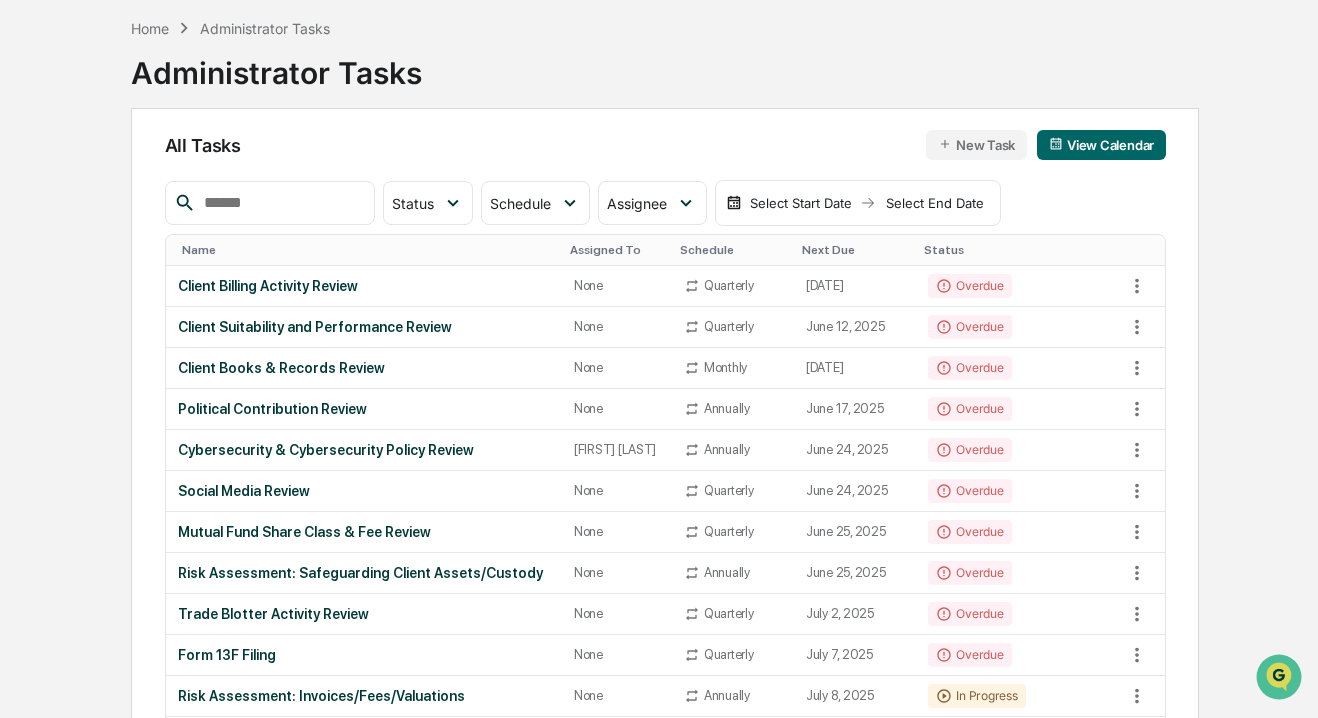 scroll, scrollTop: 0, scrollLeft: 0, axis: both 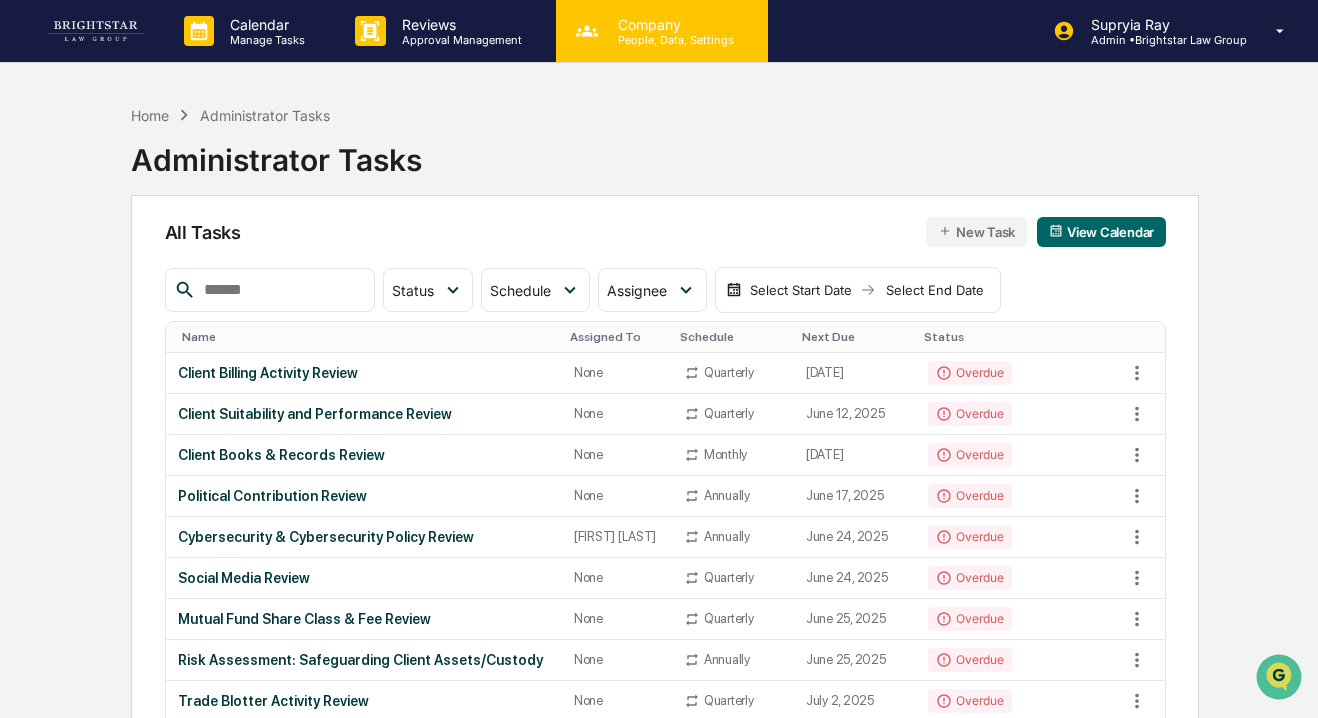 click on "Company" at bounding box center [673, 24] 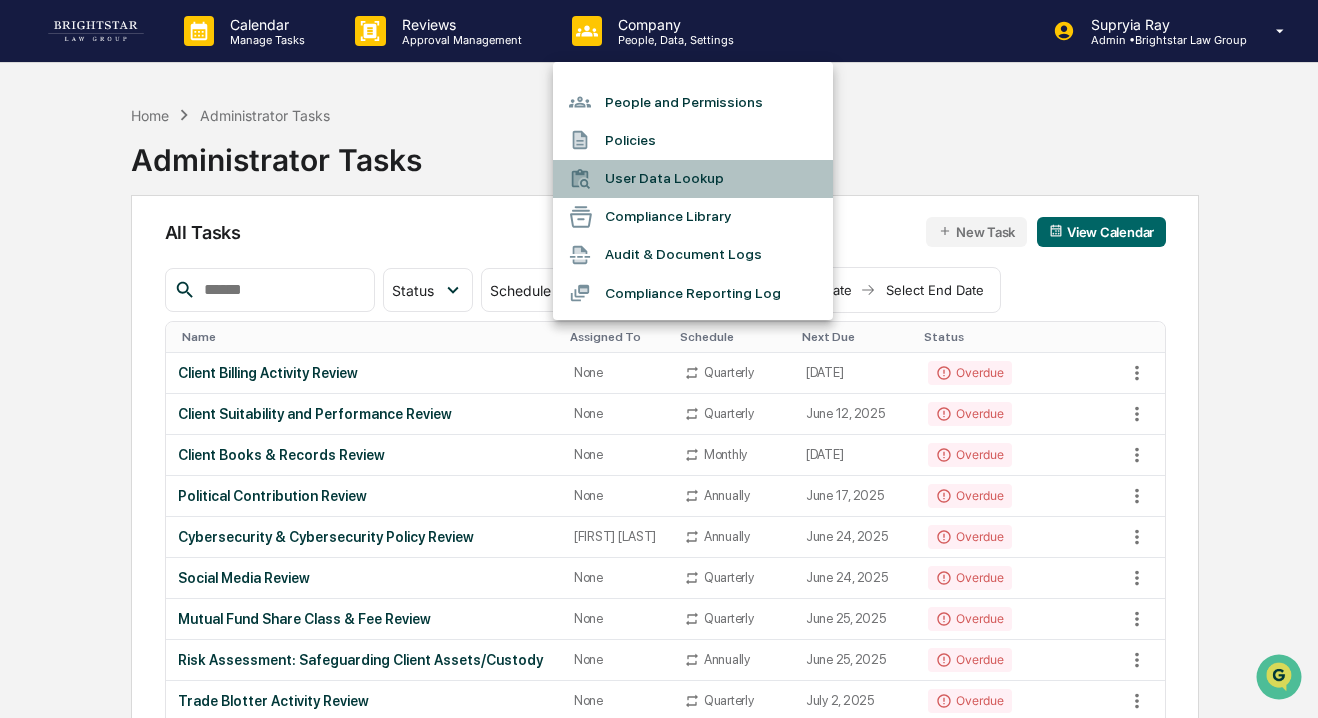 click on "User Data Lookup" at bounding box center (693, 179) 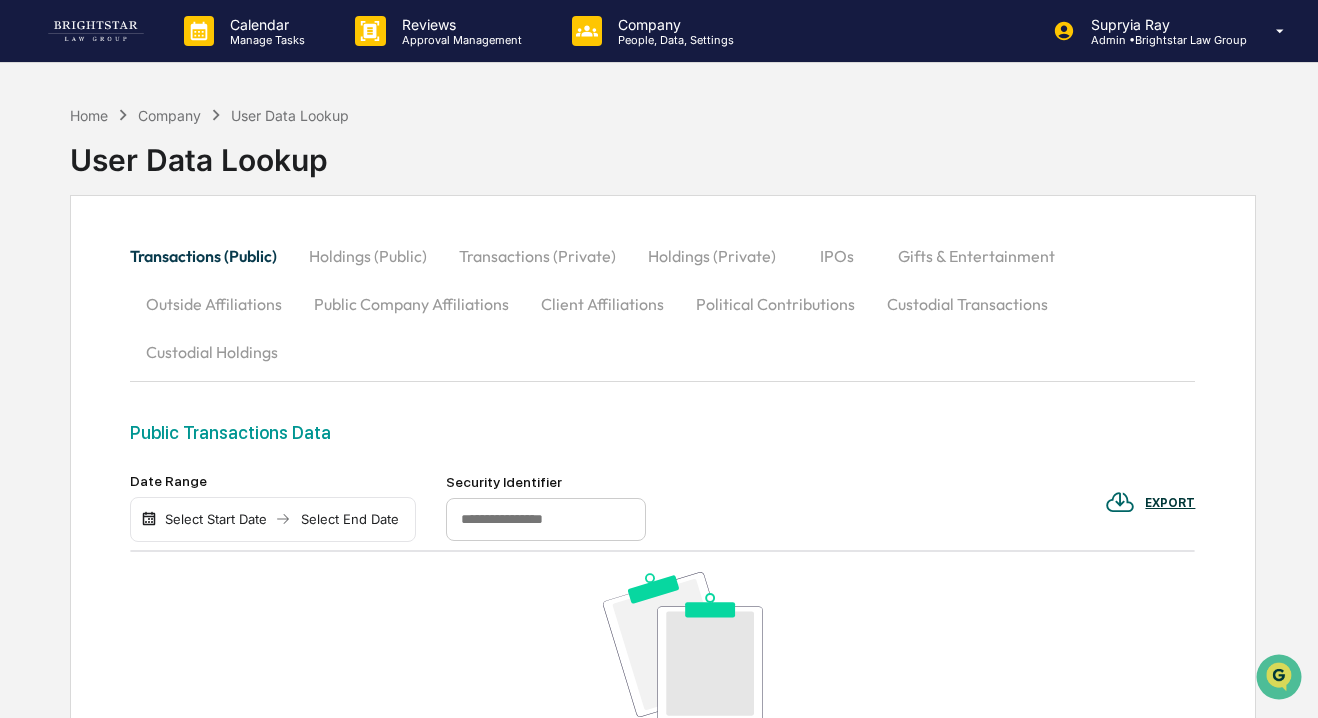 click on "Select Start Date" at bounding box center [216, 519] 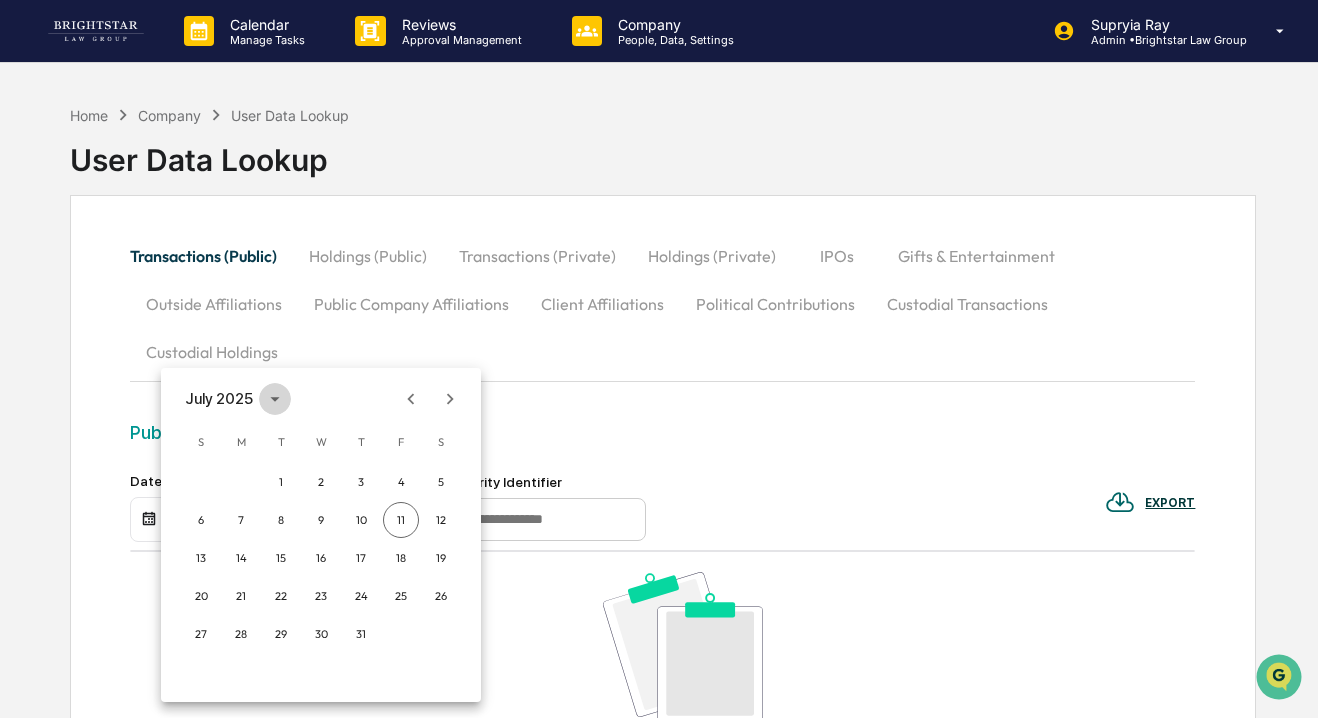 click 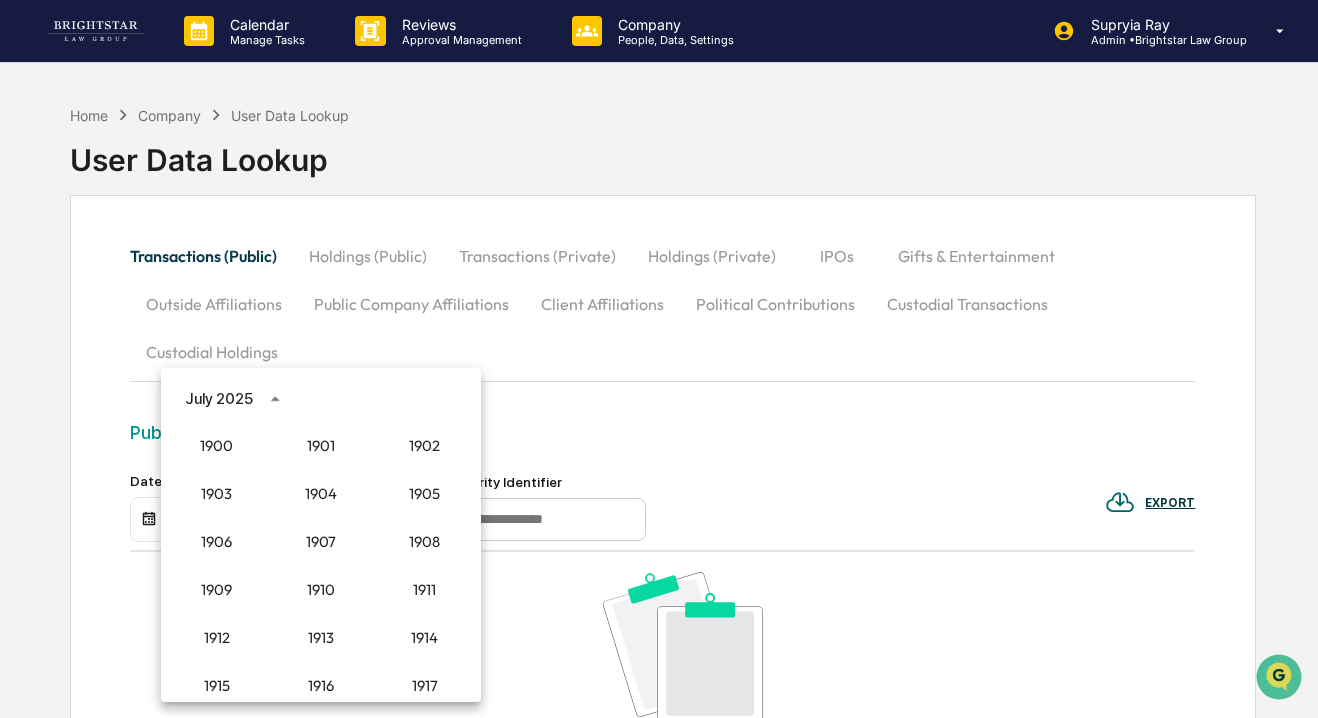 scroll, scrollTop: 1852, scrollLeft: 0, axis: vertical 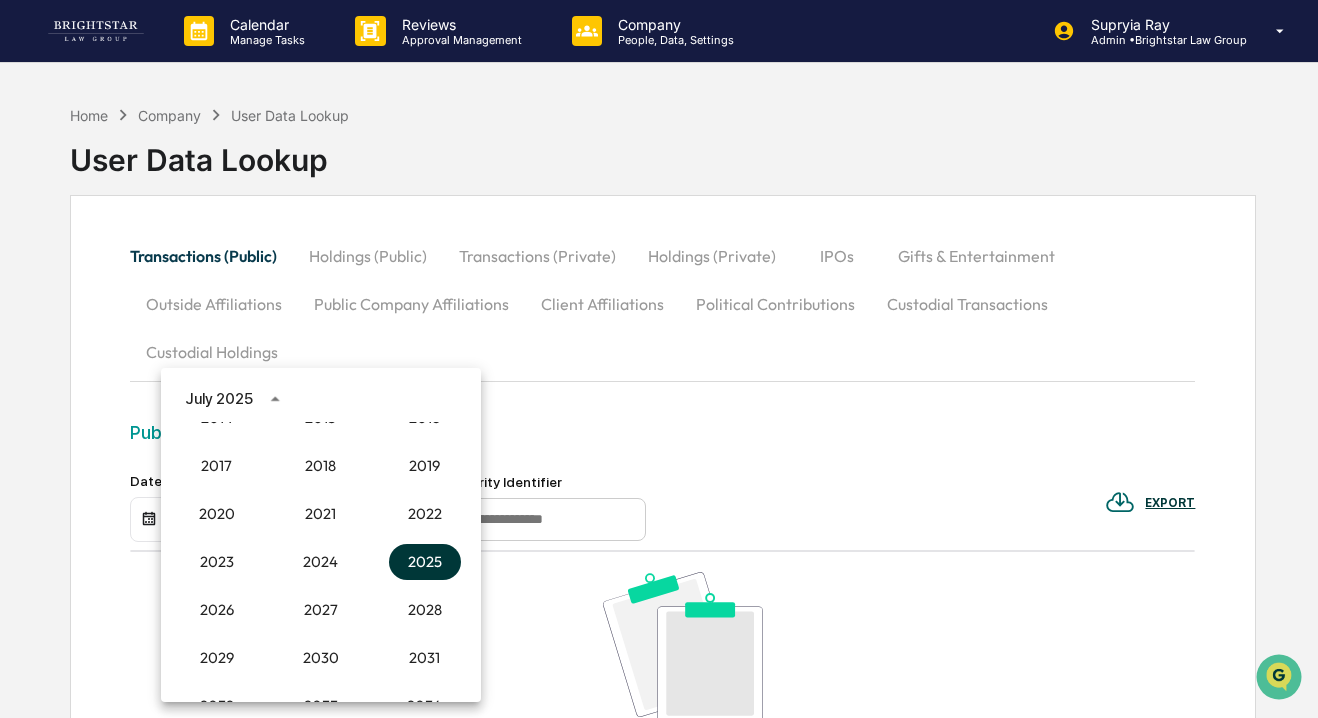 click on "2025" at bounding box center [425, 562] 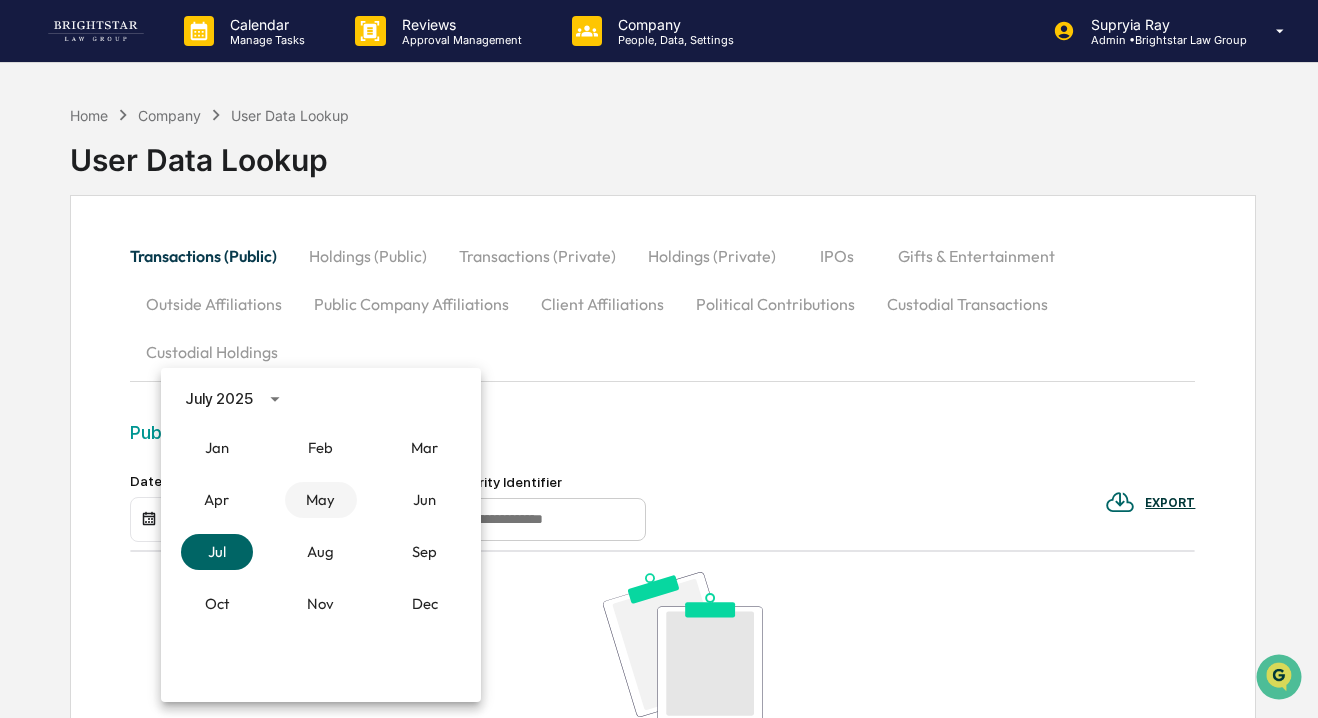 click on "May" at bounding box center (321, 500) 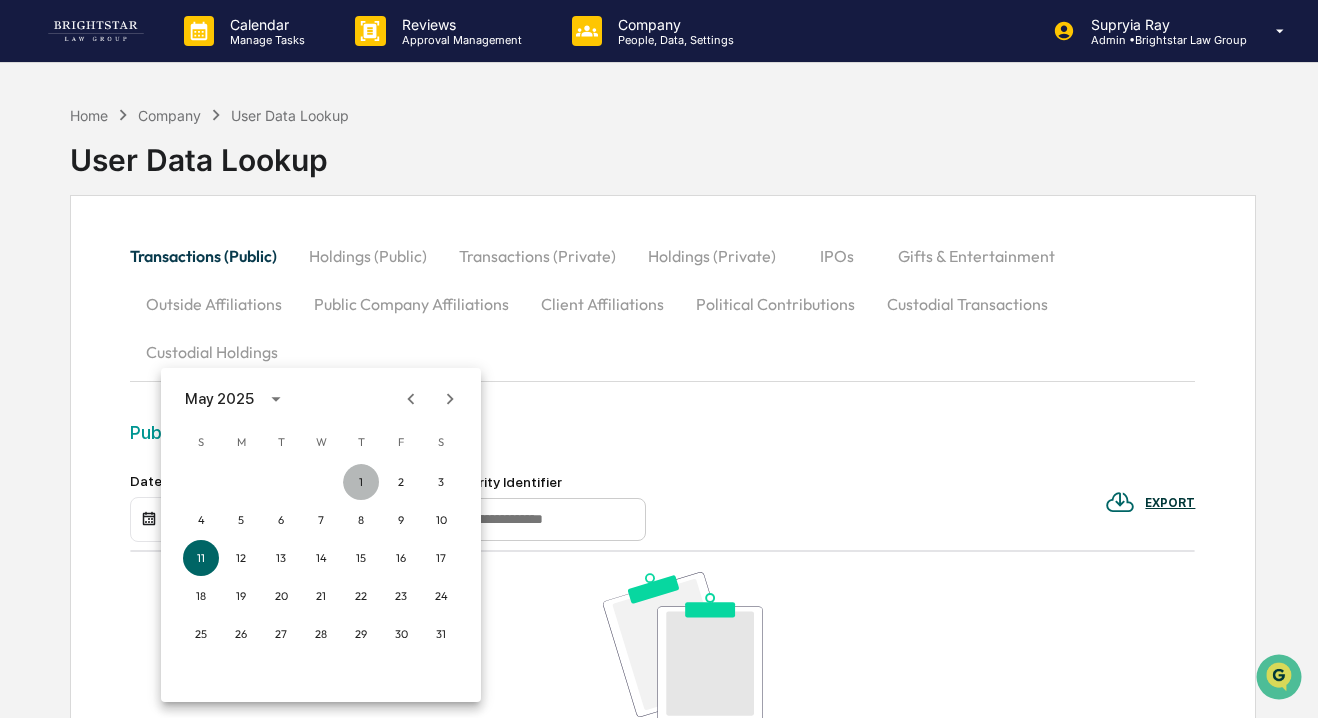 click on "1" at bounding box center [361, 482] 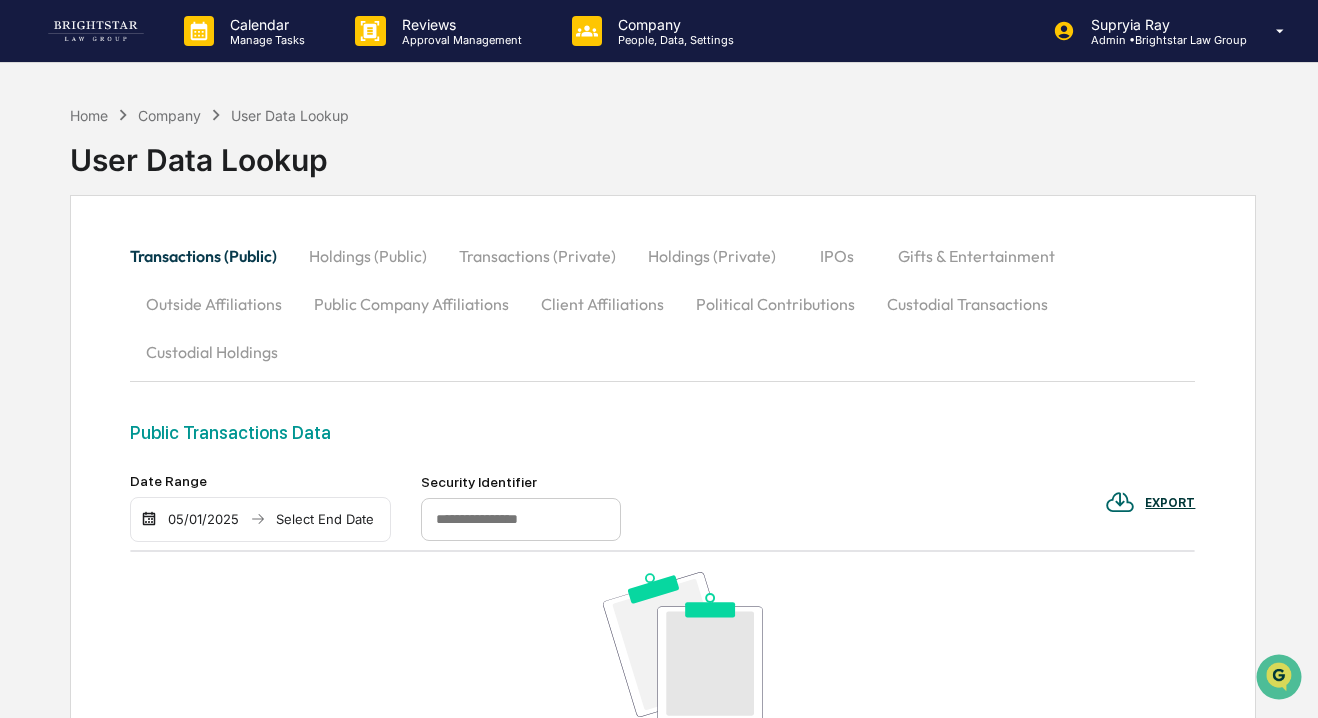 click on "Outside Affiliations" at bounding box center (214, 304) 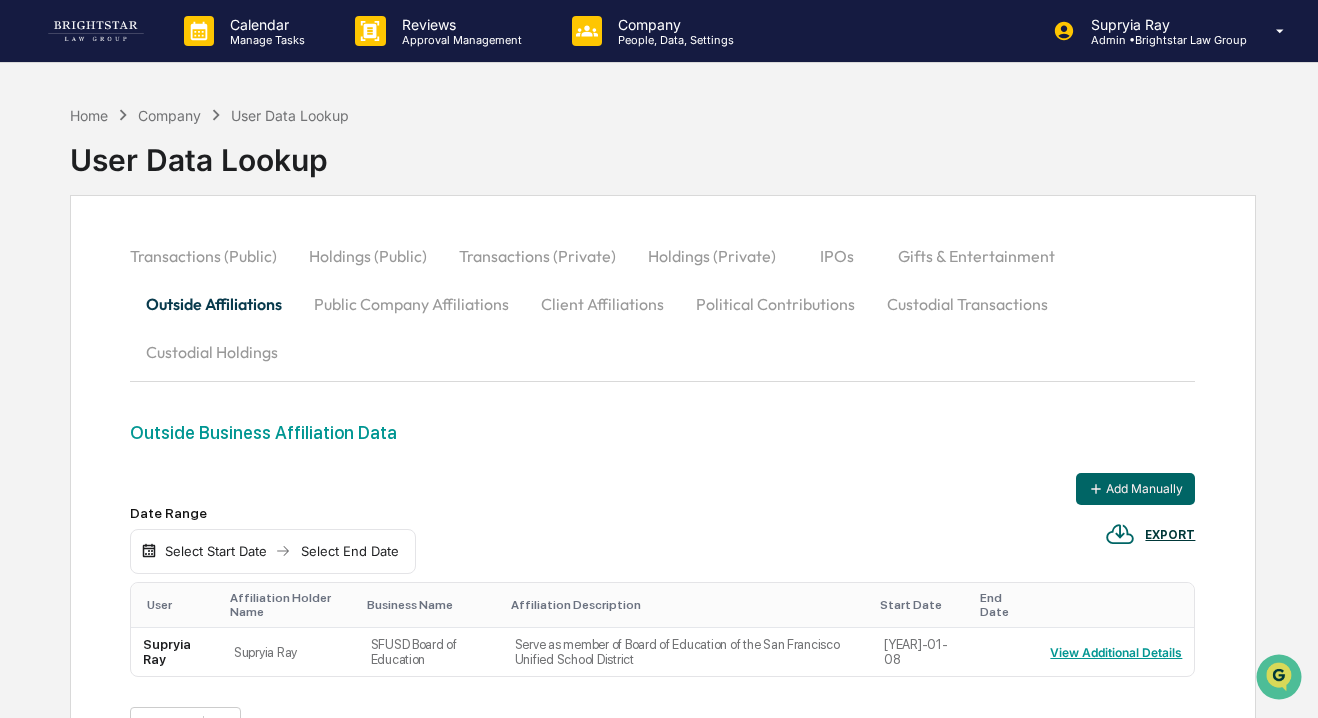 click on "Select Start Date" at bounding box center (216, 551) 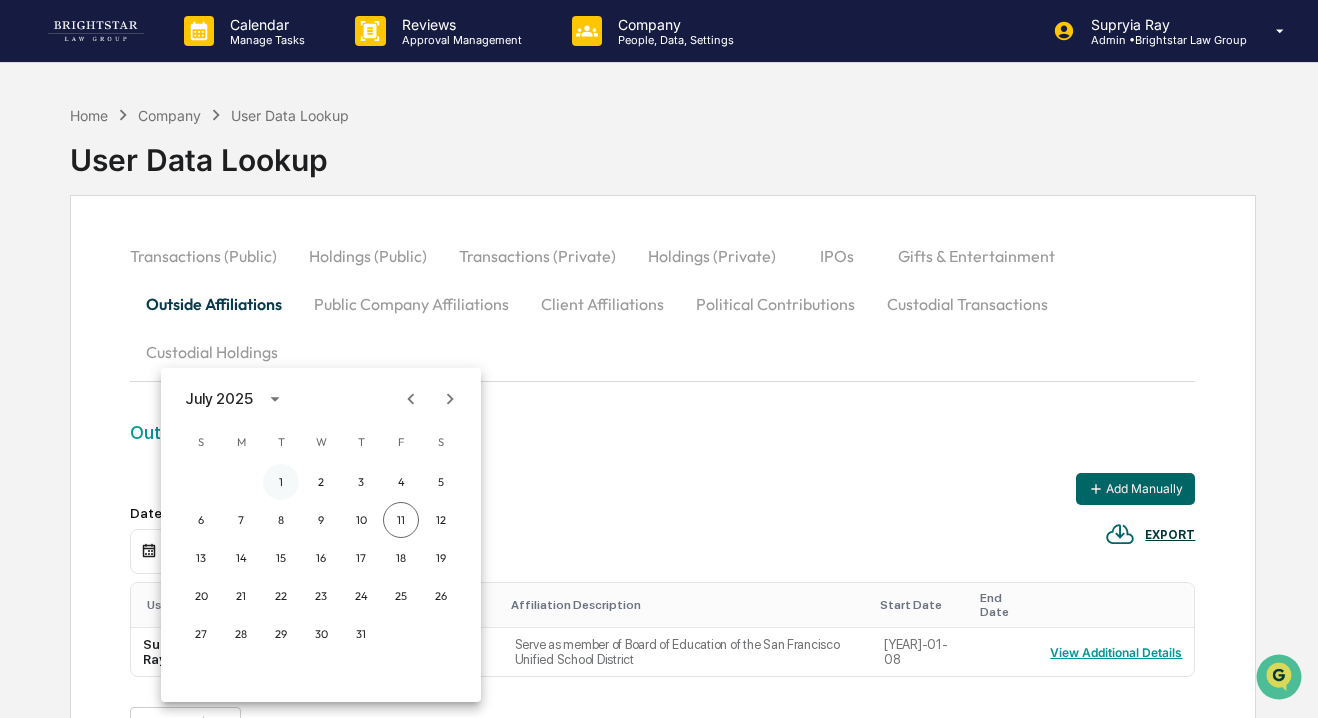 click on "1" at bounding box center (281, 482) 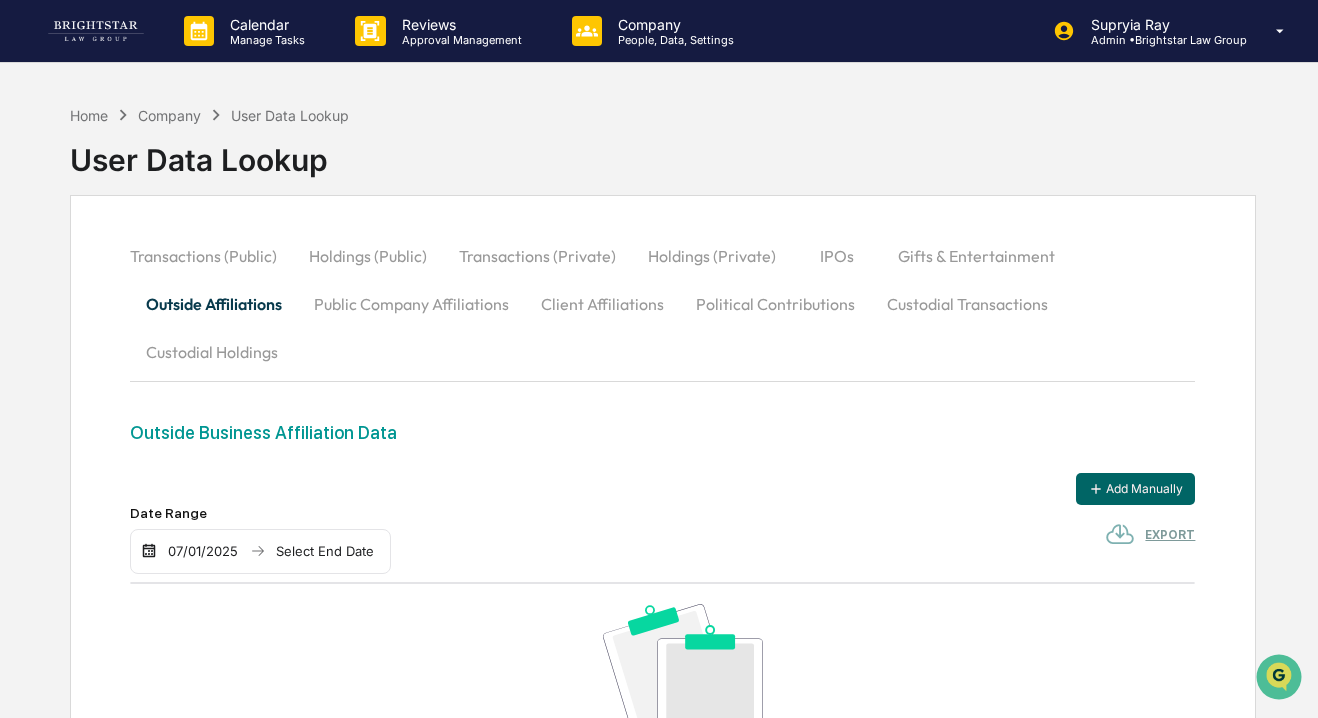 click on "Select End Date" at bounding box center [325, 551] 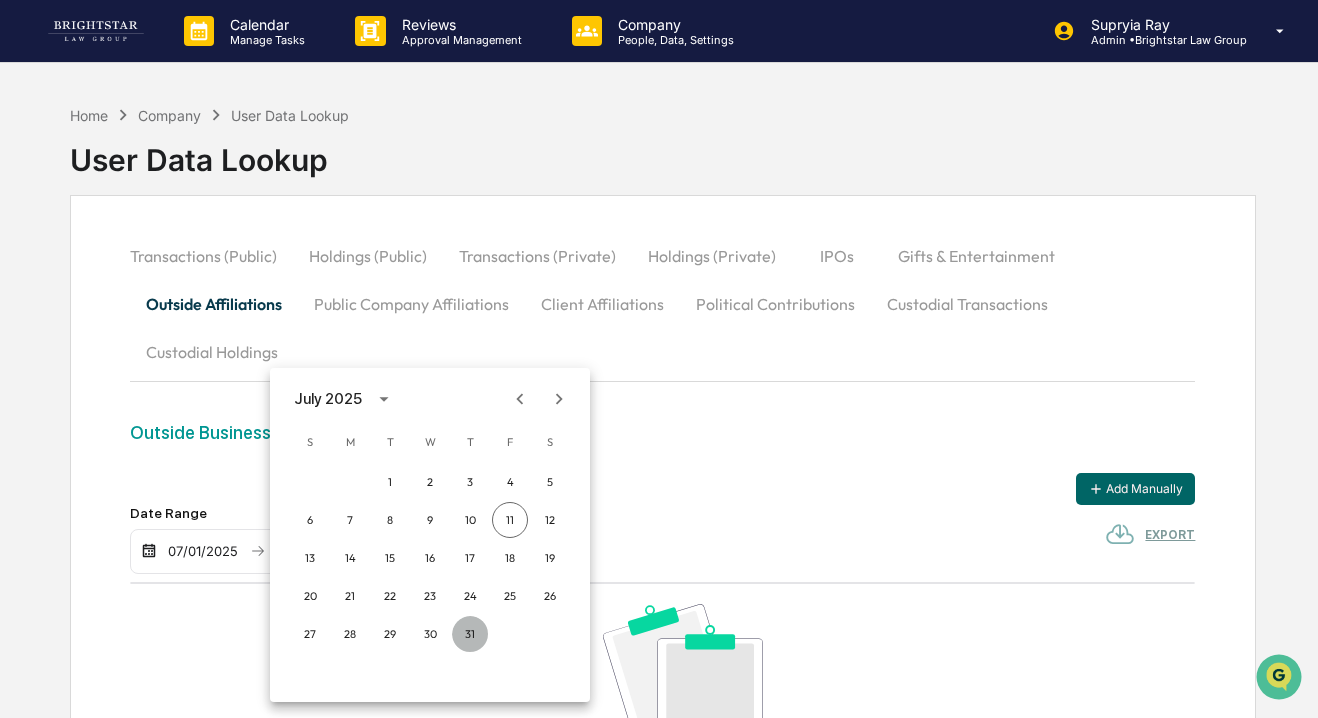 click on "31" at bounding box center (470, 634) 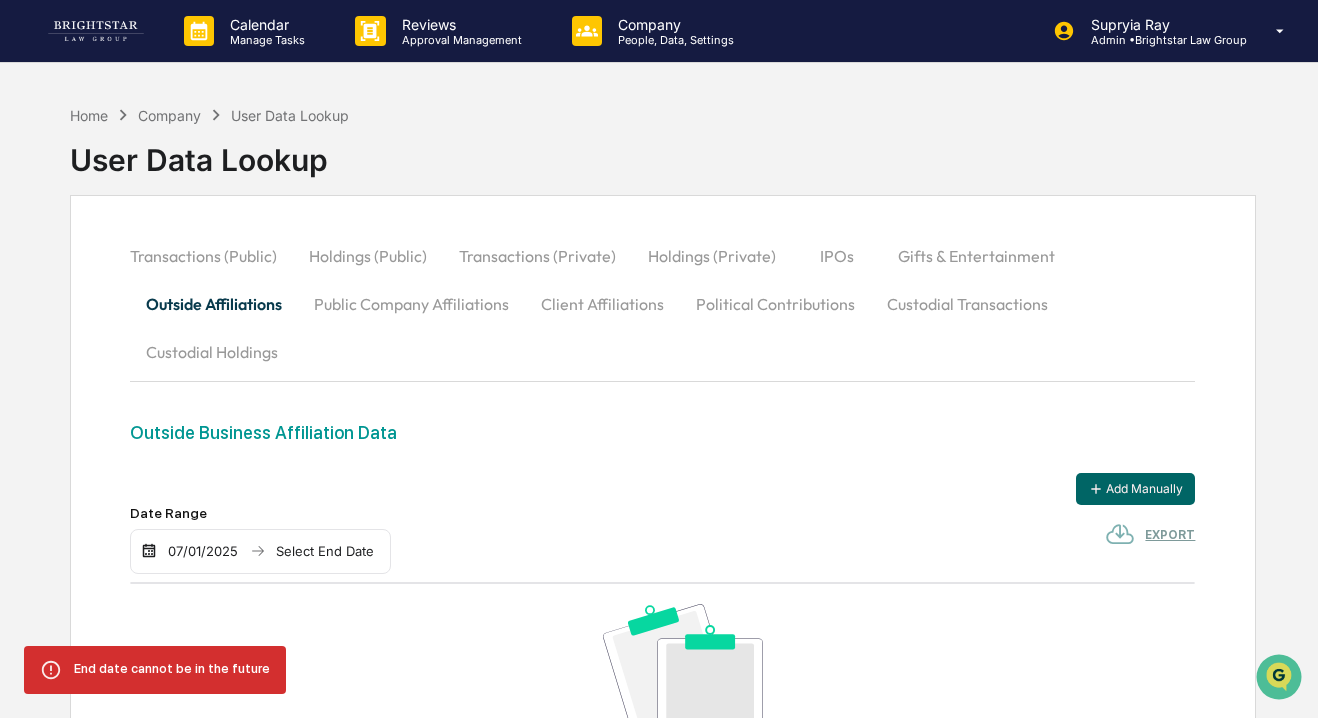 click on "Select End Date" at bounding box center [325, 551] 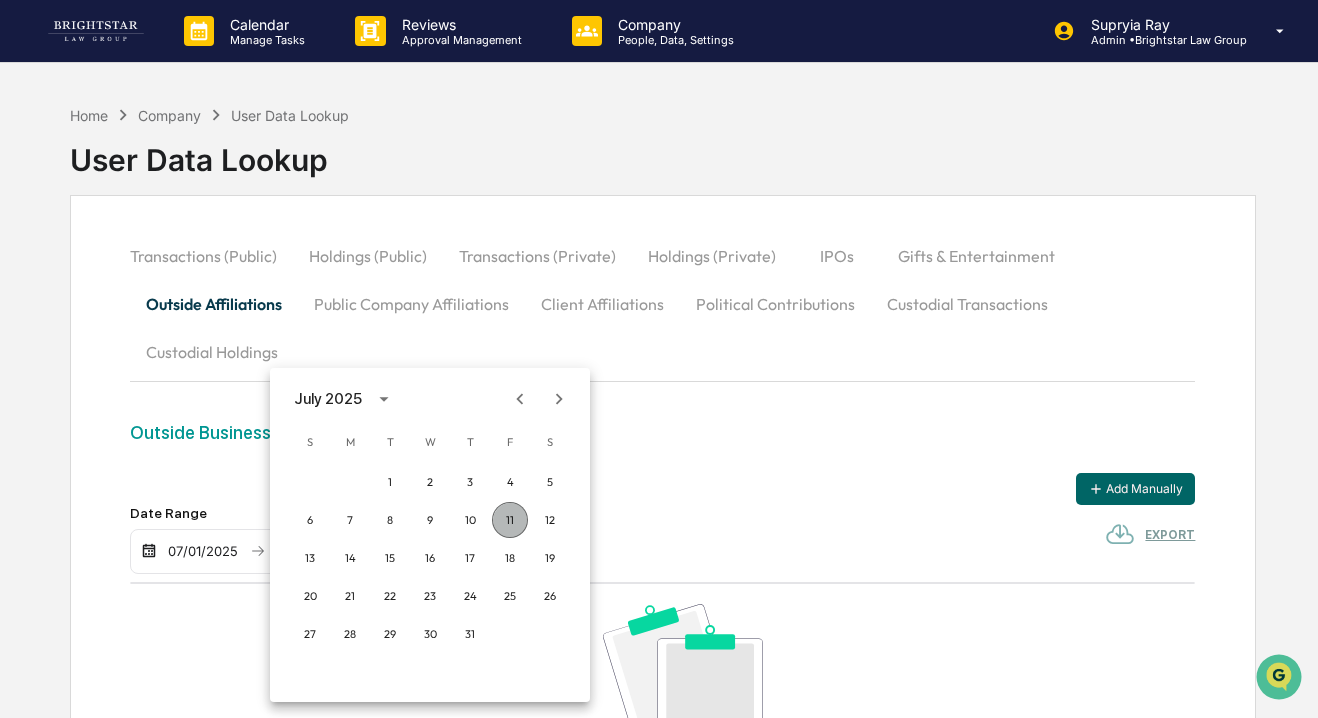 click on "11" at bounding box center [510, 520] 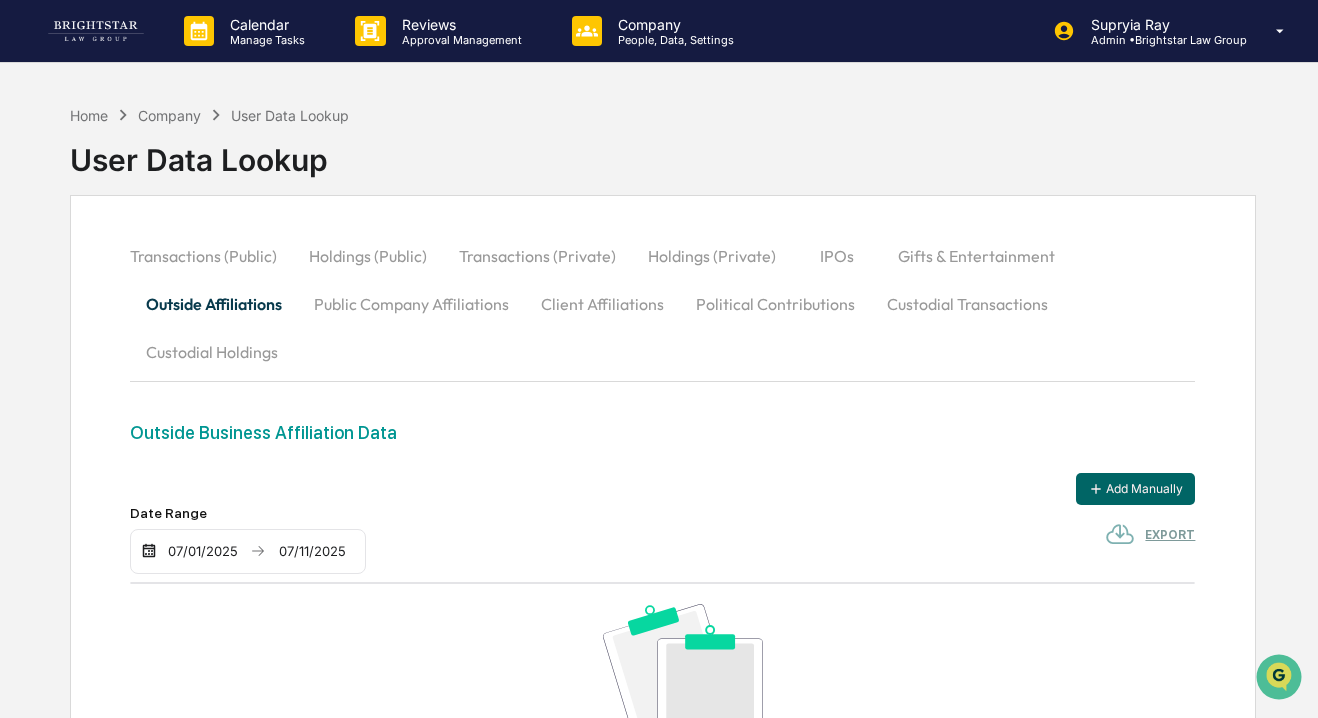 click on "Add Manually" at bounding box center [663, 489] 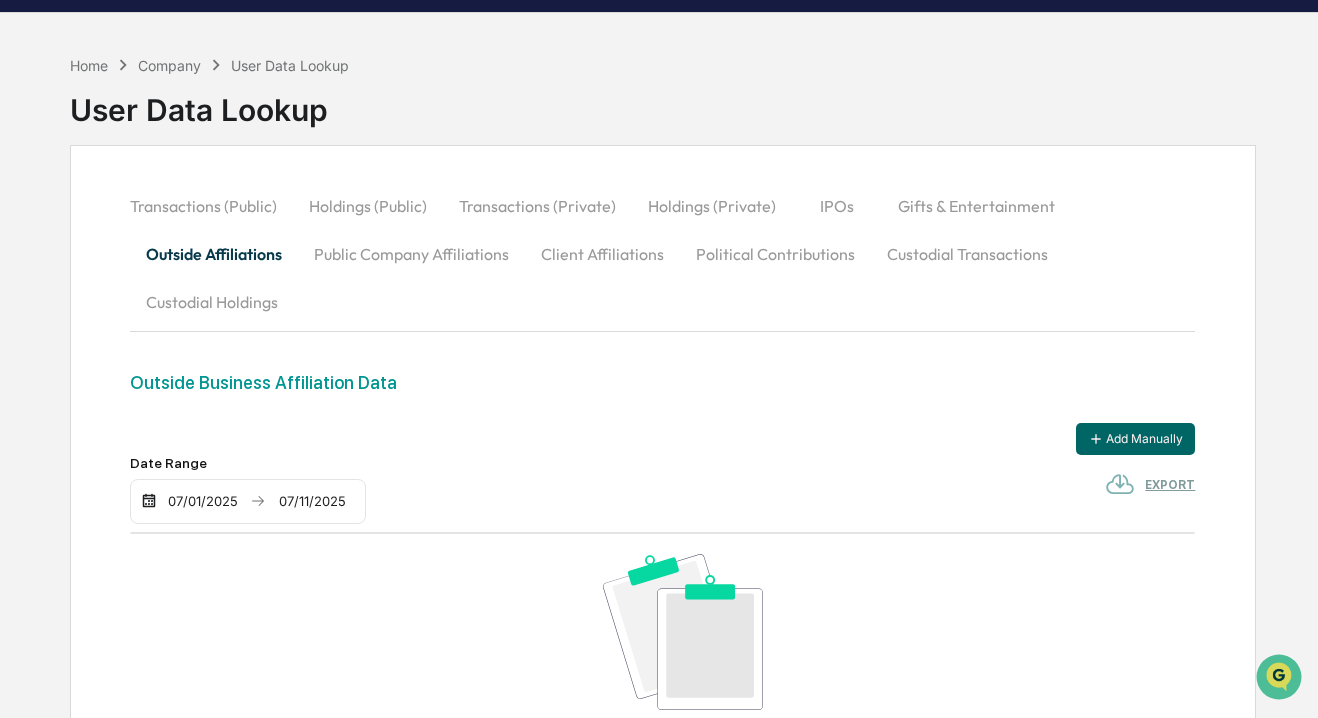 scroll, scrollTop: 60, scrollLeft: 0, axis: vertical 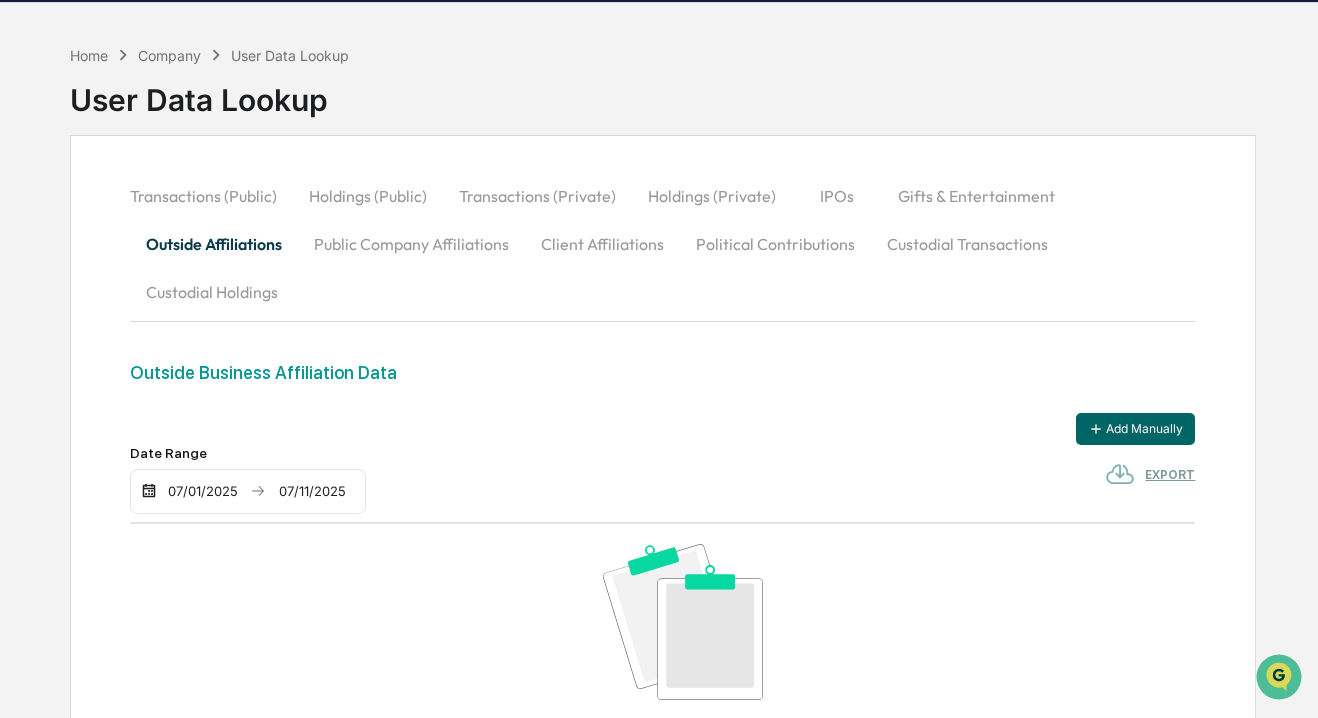 click on "No data to display" at bounding box center [683, 652] 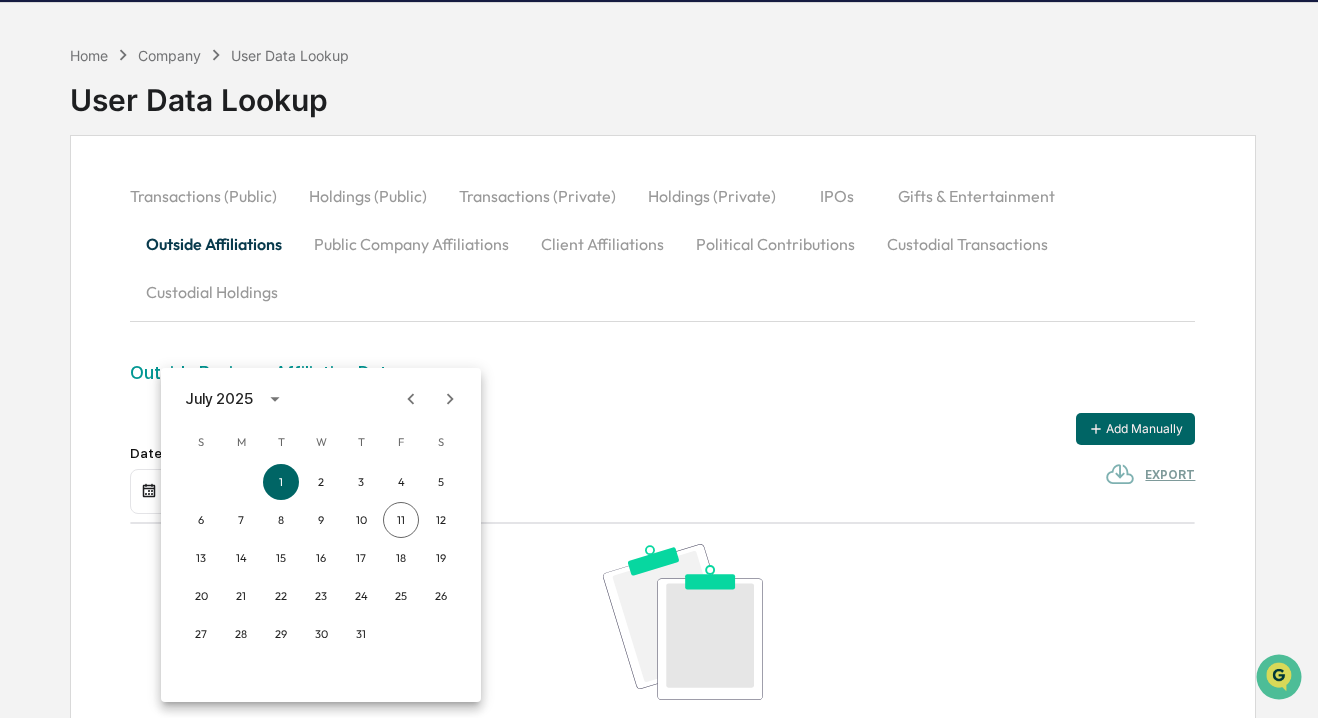 click on "July 2025" at bounding box center (219, 399) 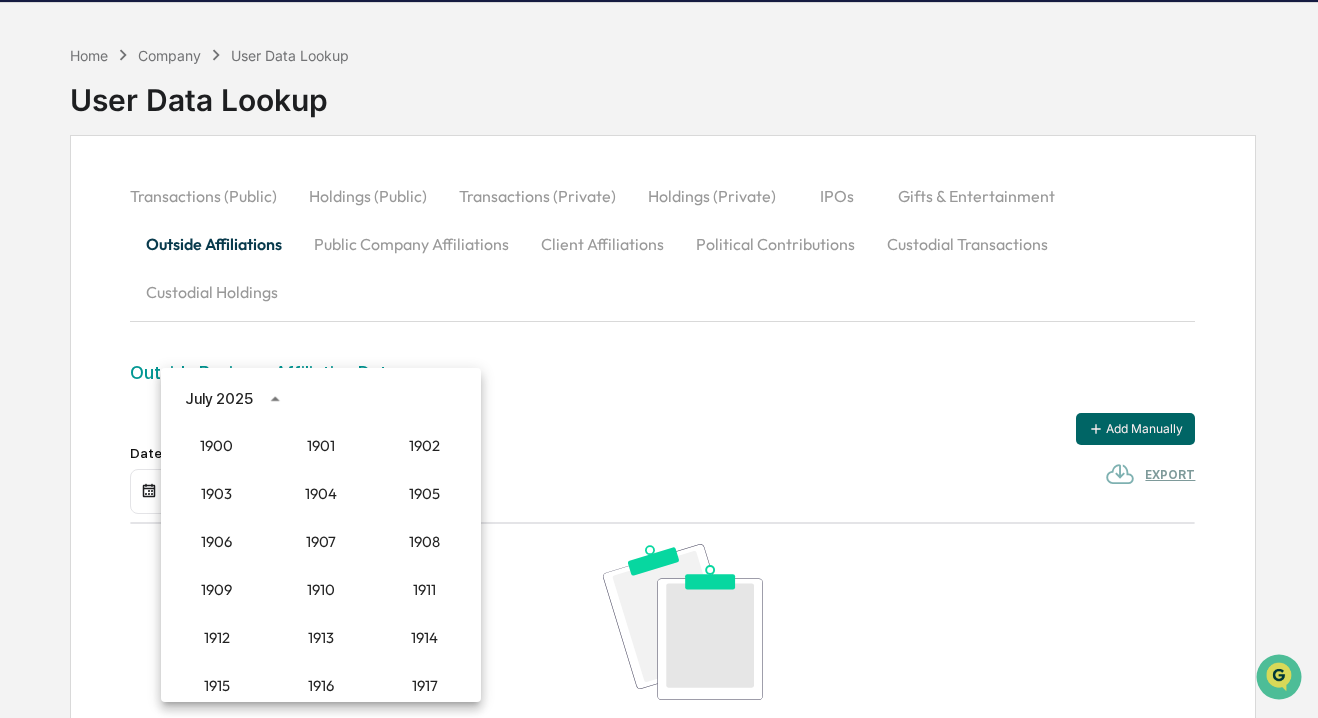 scroll, scrollTop: 1852, scrollLeft: 0, axis: vertical 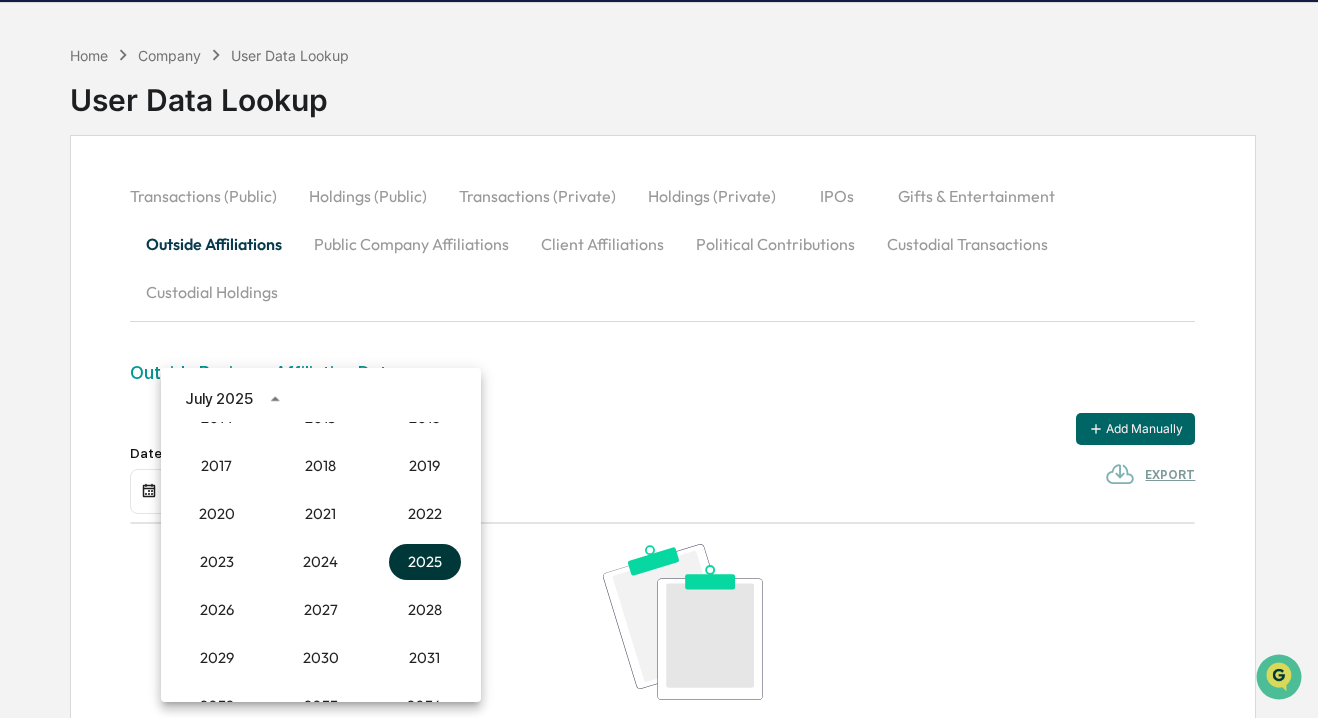 click on "2025" at bounding box center [425, 562] 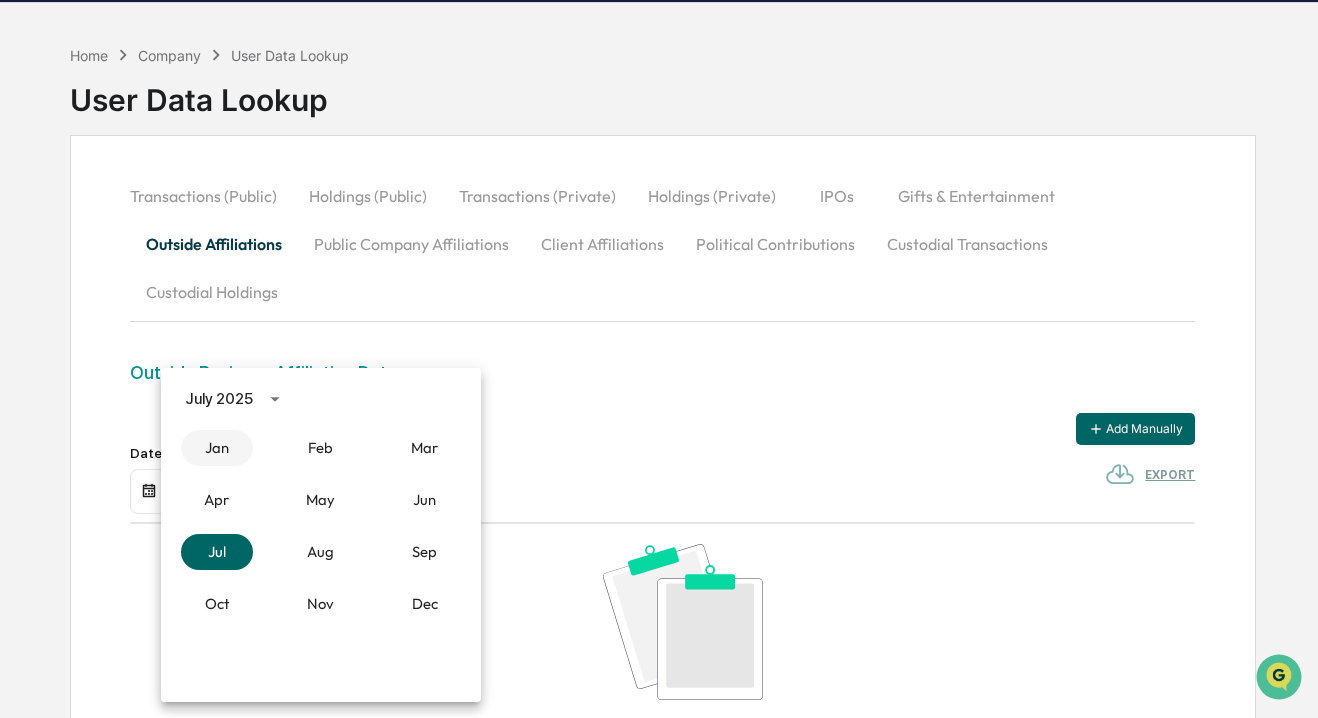 click on "Jan" at bounding box center (217, 448) 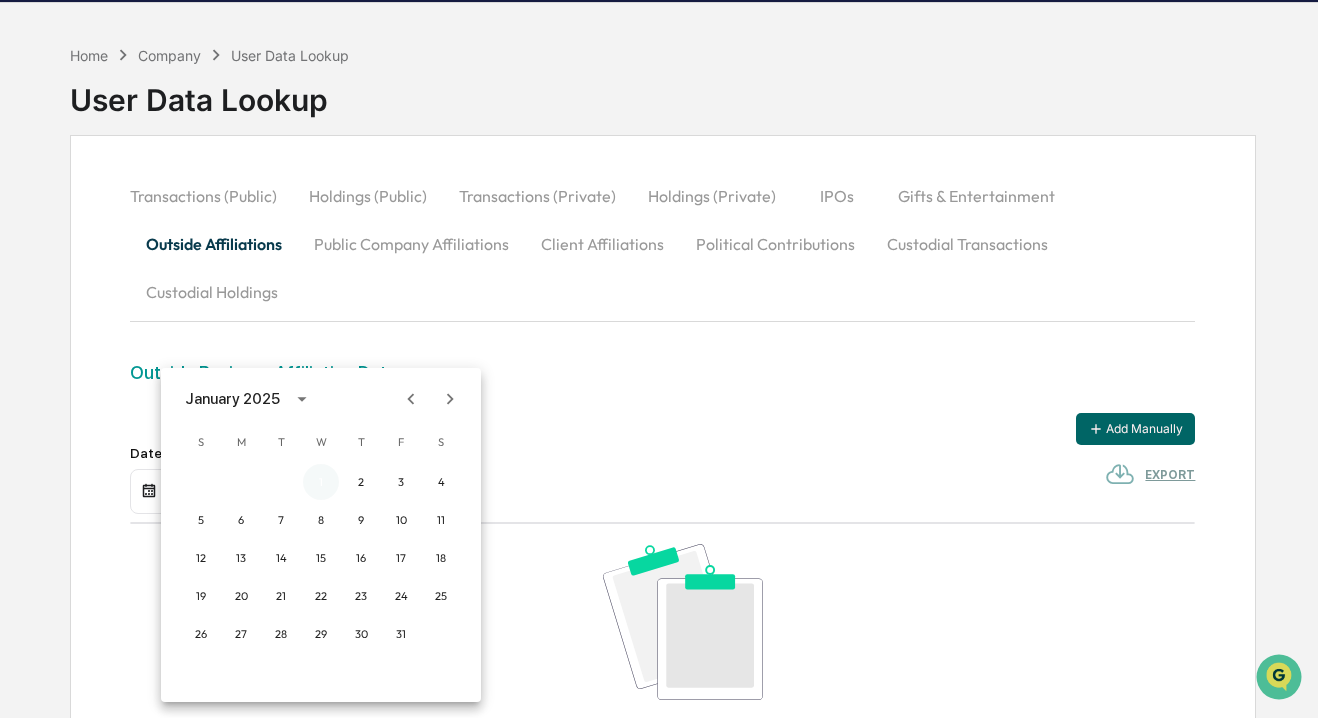 click on "1" at bounding box center (321, 482) 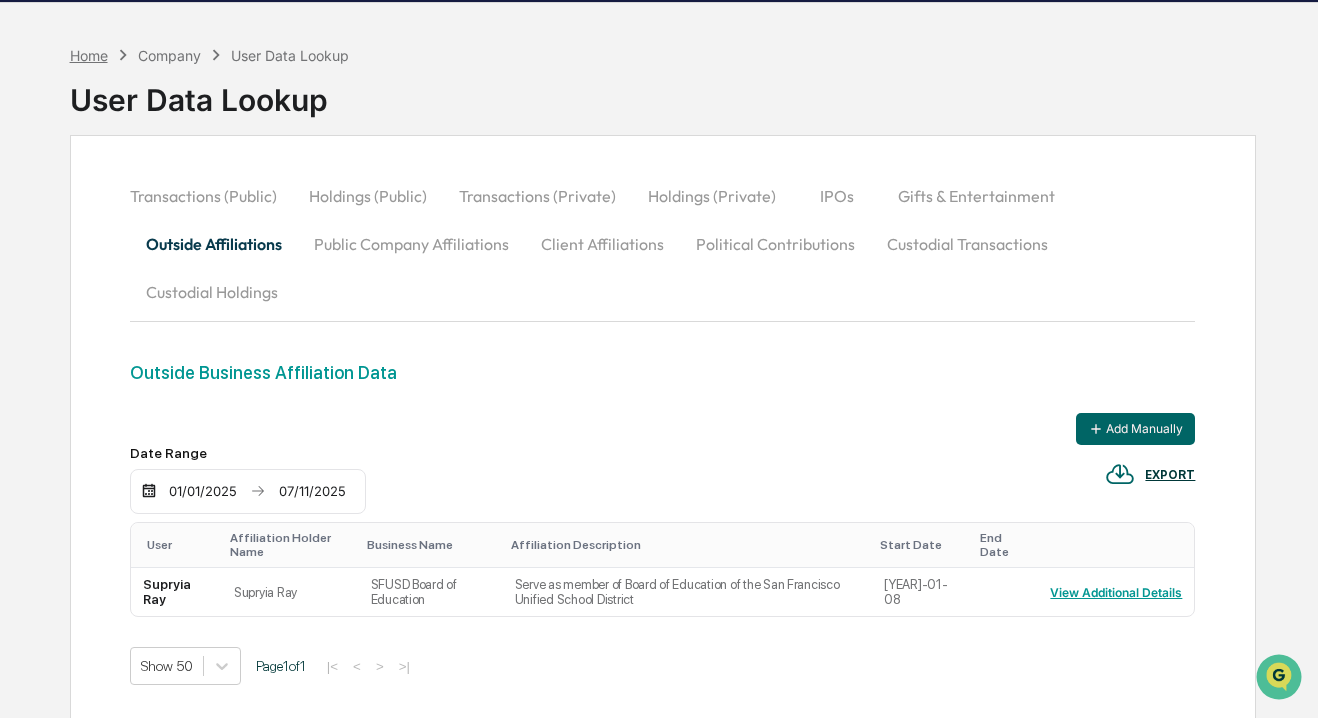 click on "Home" at bounding box center (89, 55) 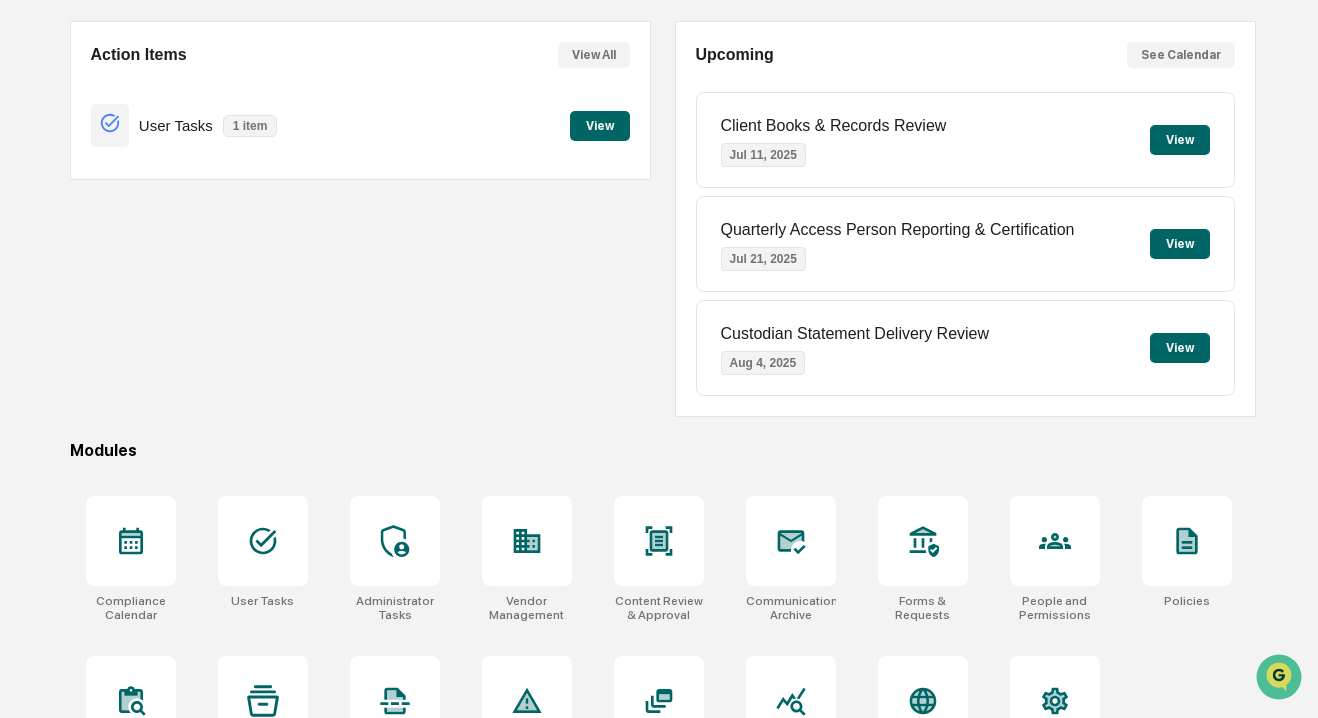 scroll, scrollTop: 256, scrollLeft: 0, axis: vertical 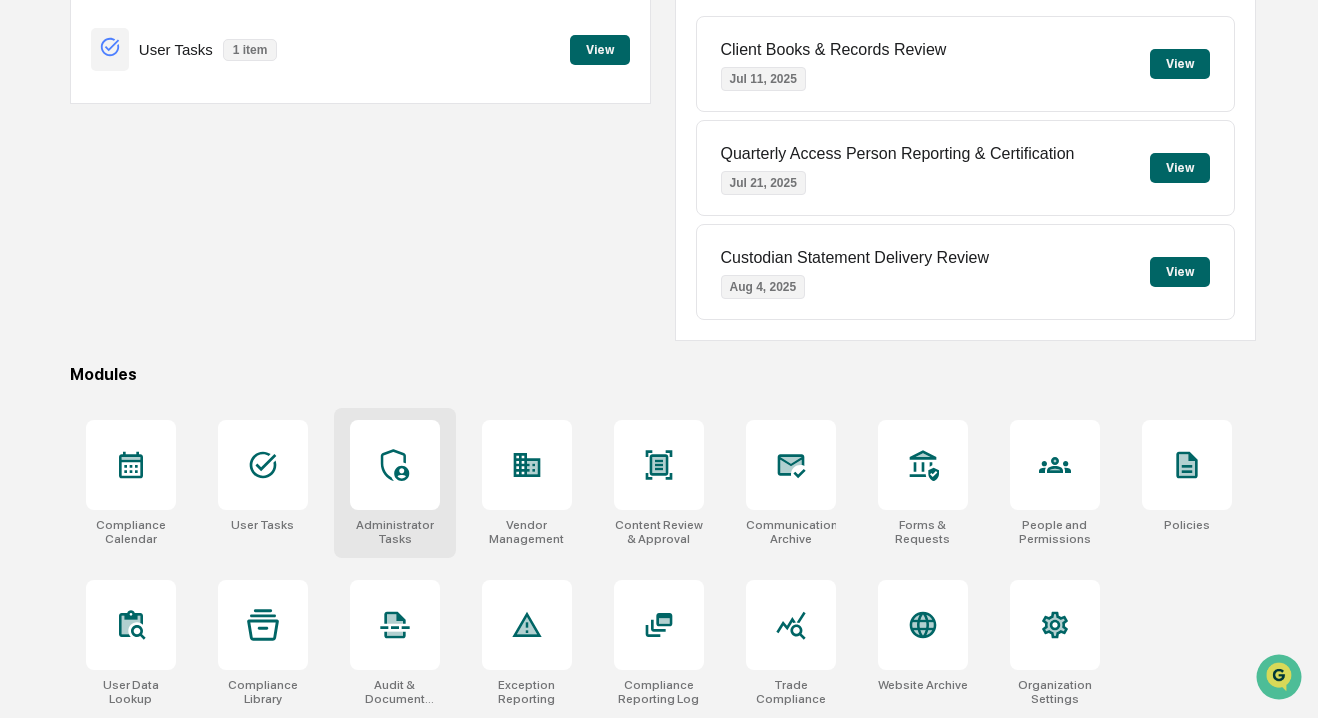 click 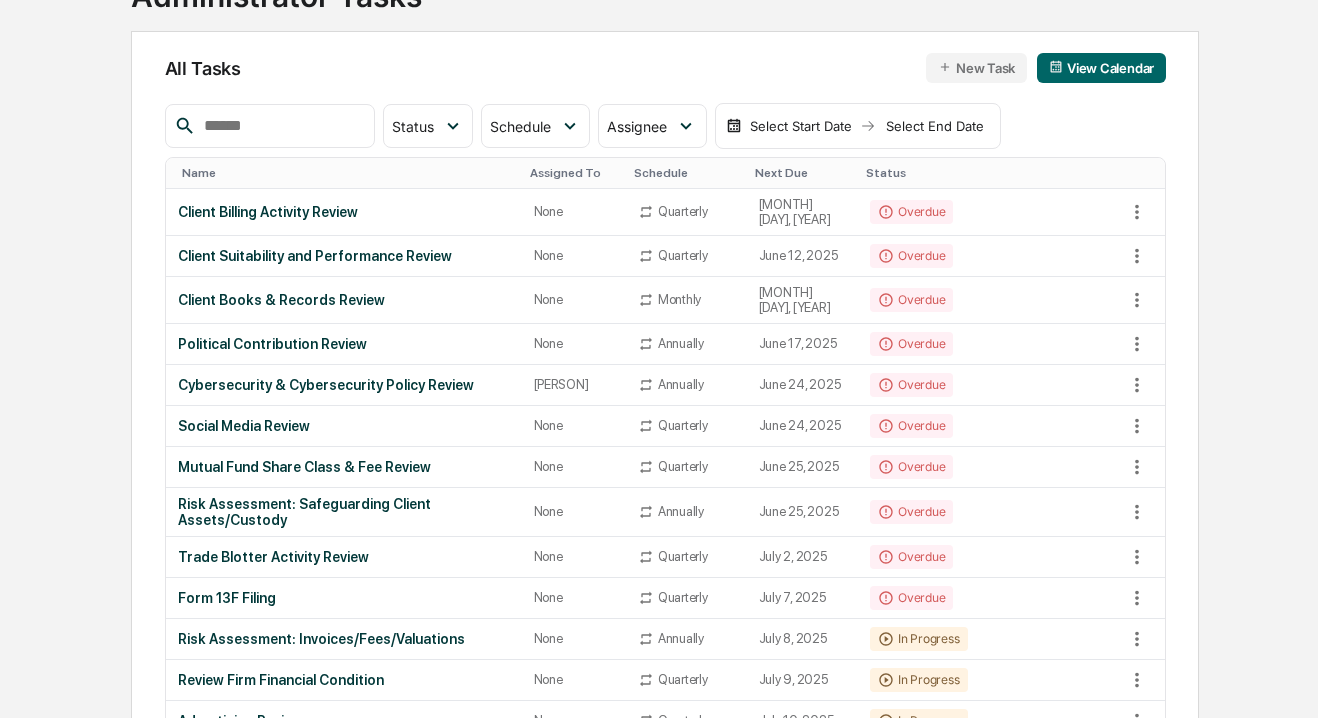 scroll, scrollTop: 180, scrollLeft: 0, axis: vertical 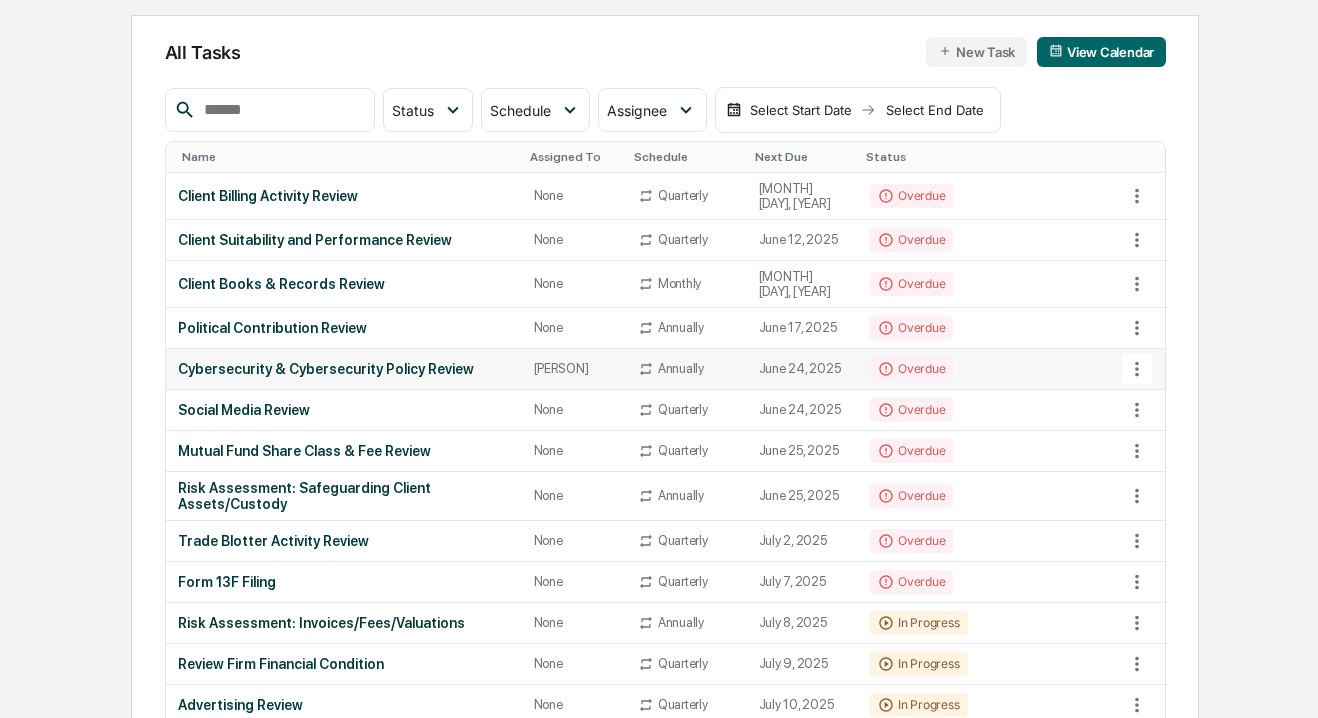click on "Cybersecurity & Cybersecurity Policy Review" at bounding box center (344, 369) 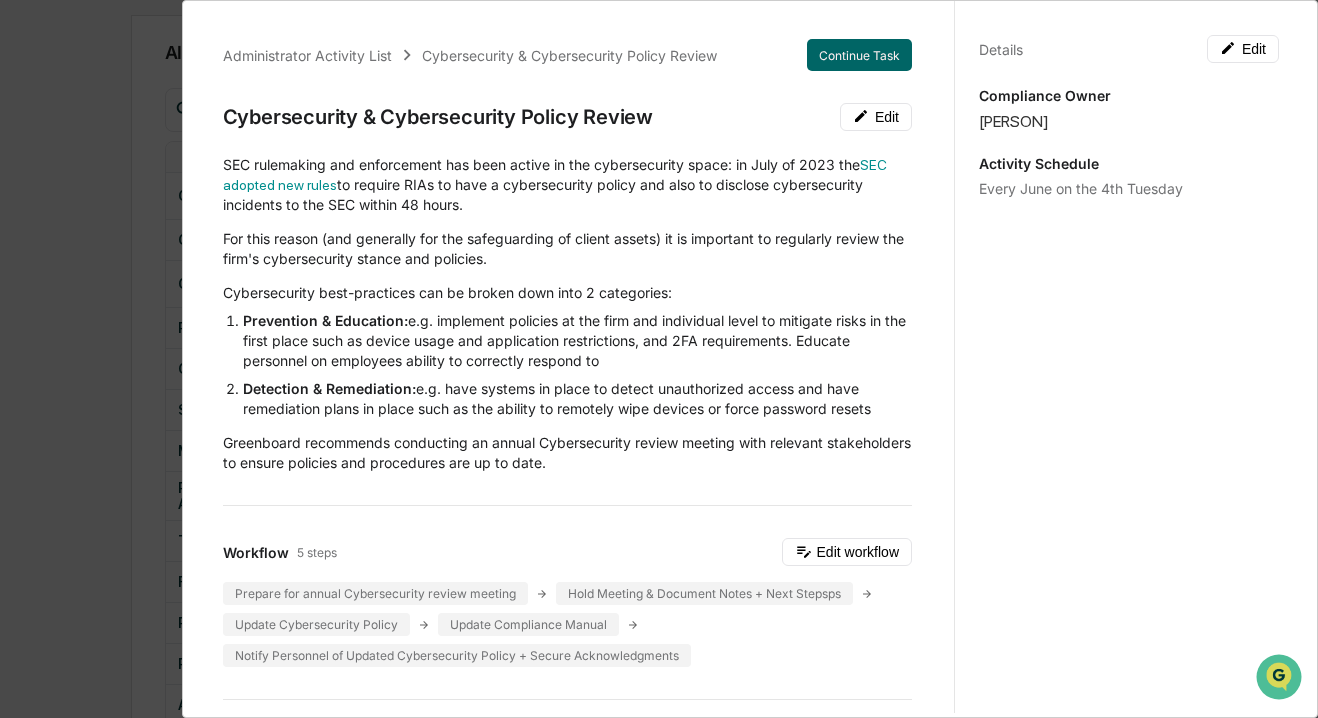 scroll, scrollTop: 160, scrollLeft: 0, axis: vertical 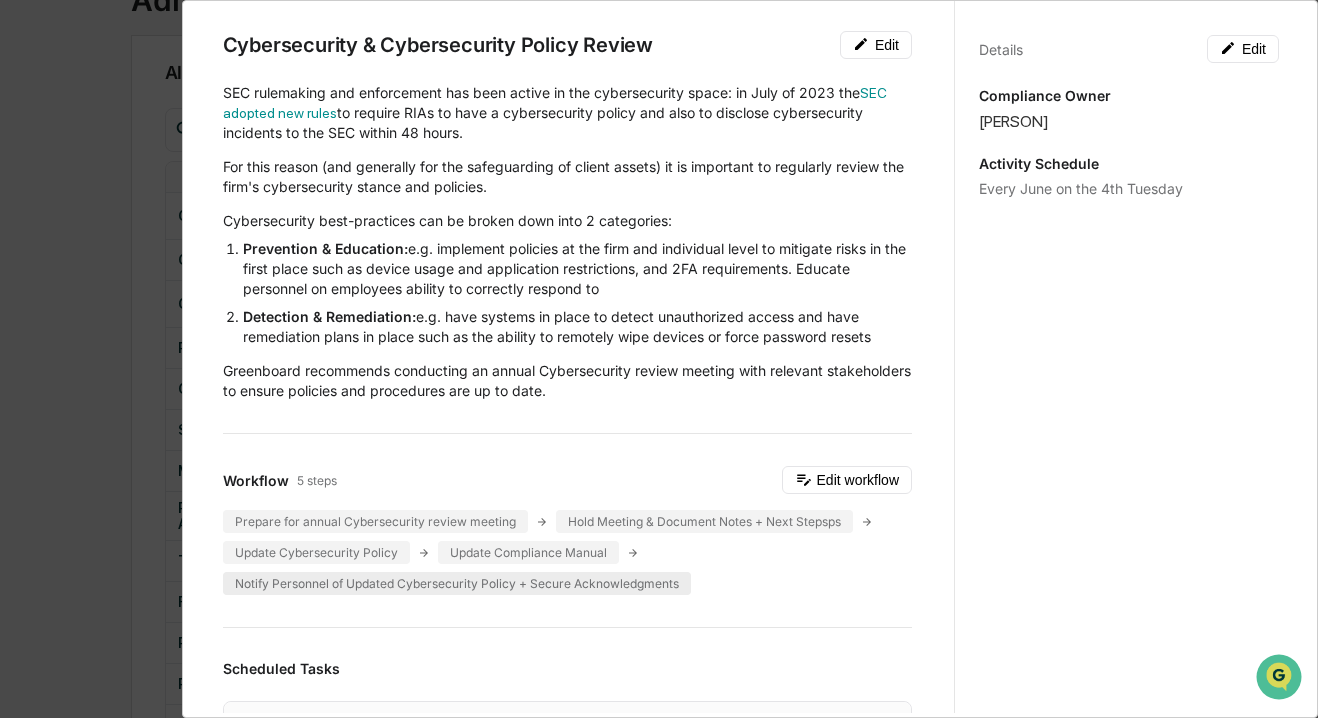 click on "Notify Personnel of Updated Cybersecurity Policy + Secure Acknowledgments" at bounding box center (457, 583) 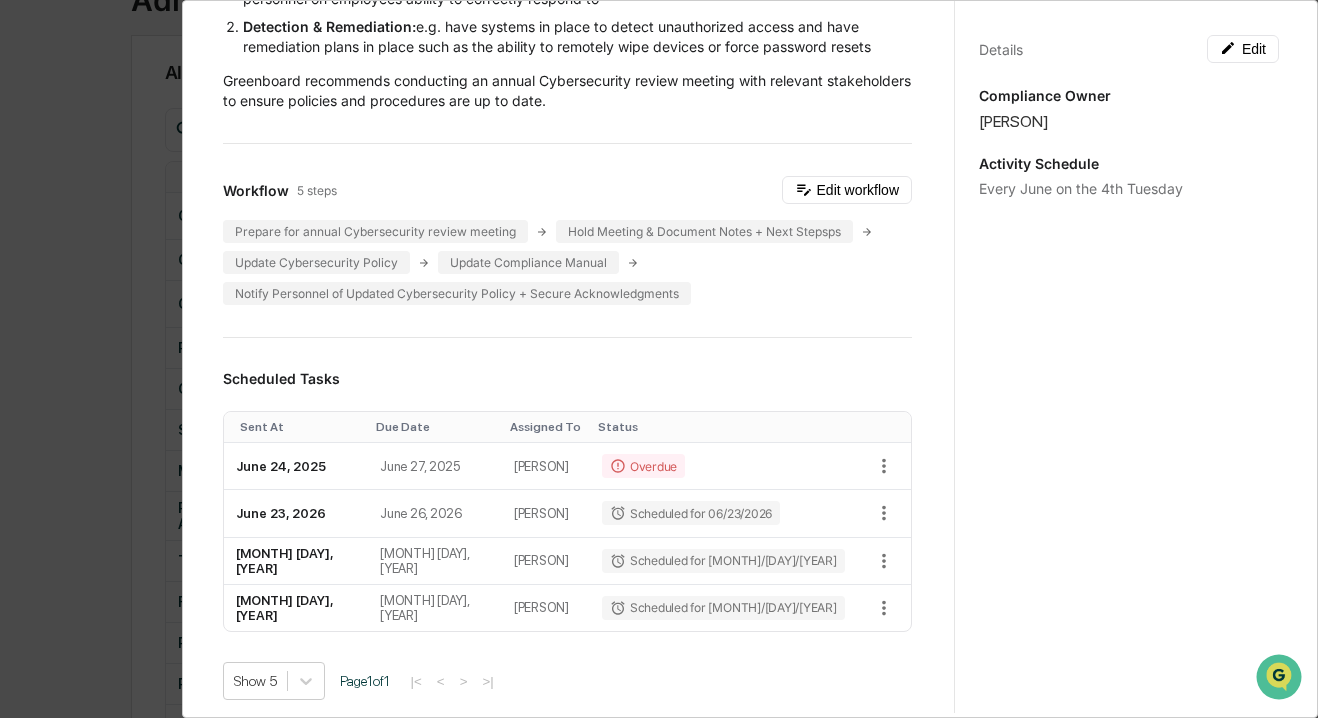 scroll, scrollTop: 361, scrollLeft: 0, axis: vertical 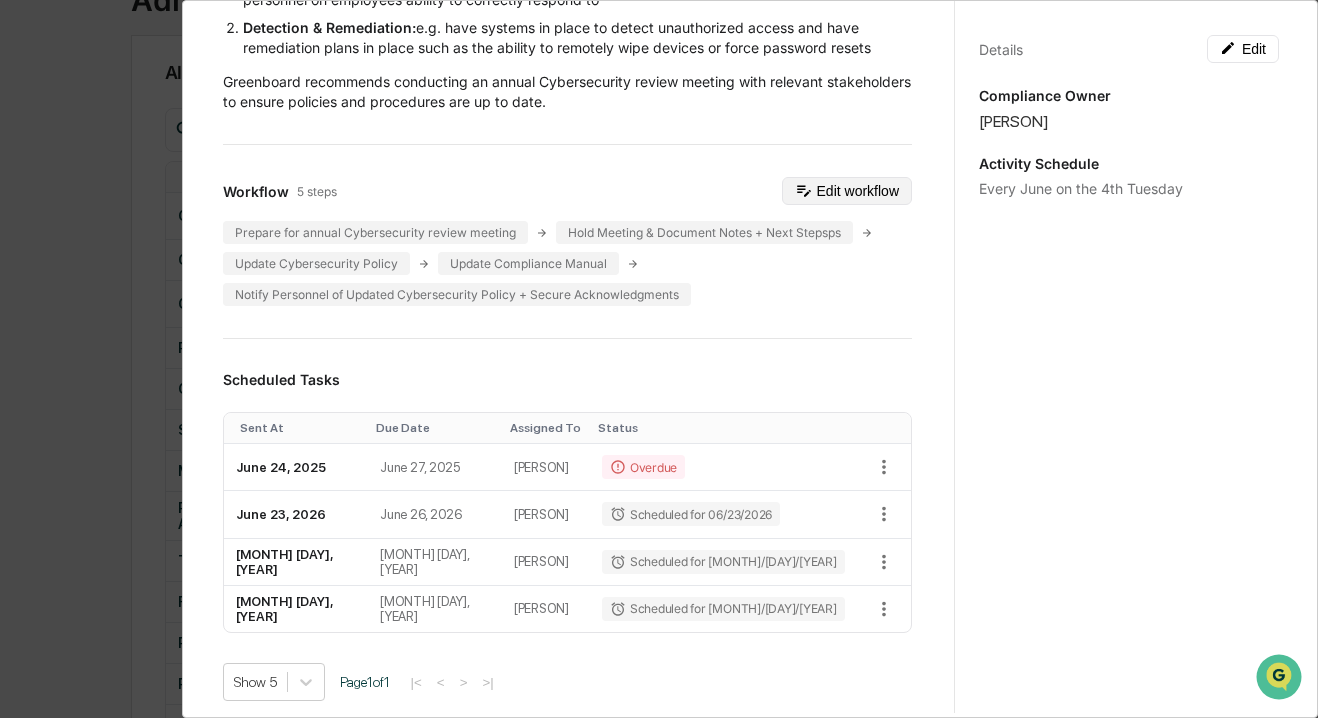 click on "Edit workflow" at bounding box center (847, 191) 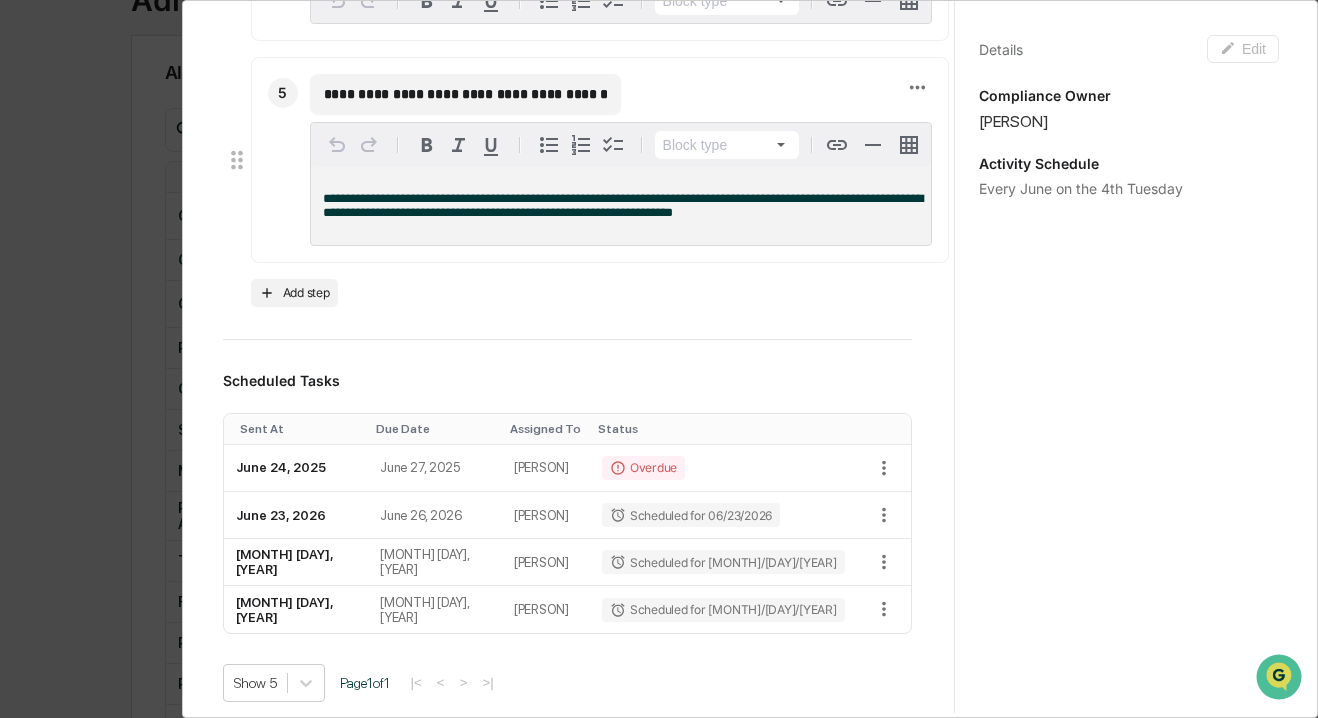 scroll, scrollTop: 1524, scrollLeft: 0, axis: vertical 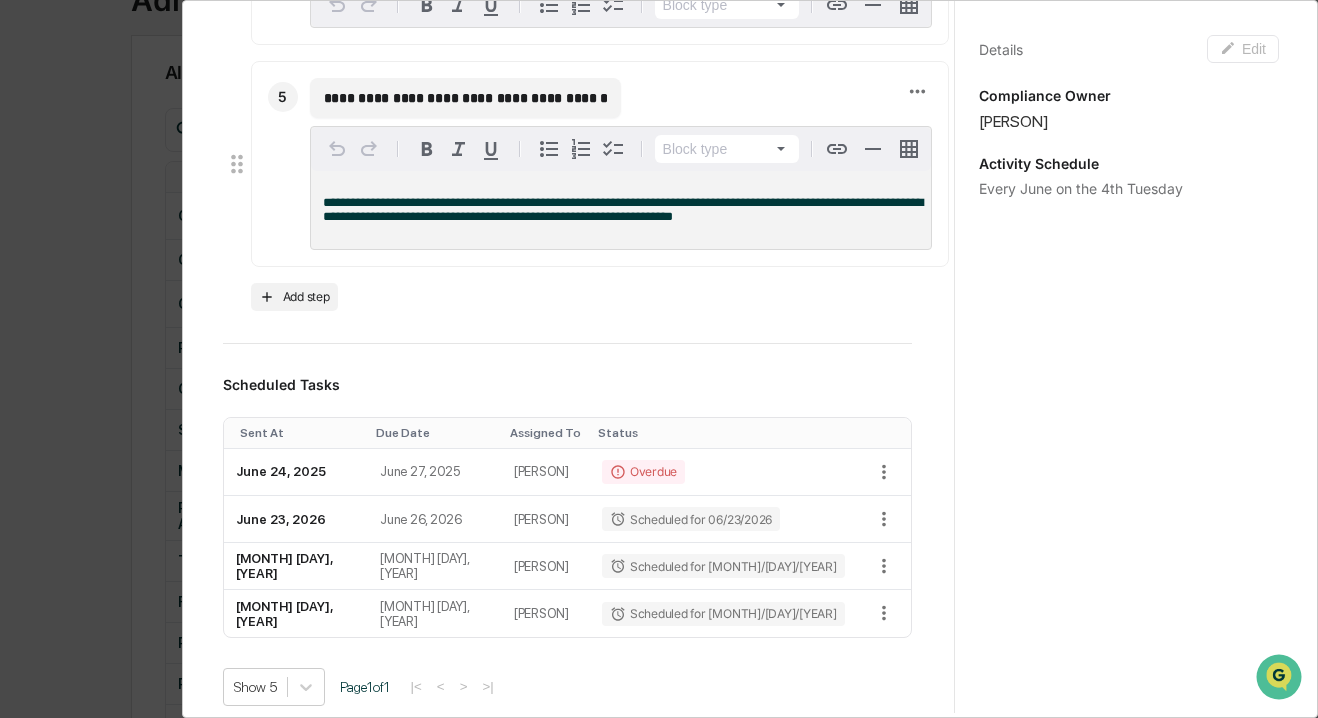 click on "Administrator Activity List Cybersecurity & Cybersecurity Policy Review Continue Task Cybersecurity & Cybersecurity Policy Review Edit SEC rulemaking and enforcement has been active in the cybersecurity space: in [MONTH] of [YEAR] the SEC adopted new rules to require RIAs to have a cybersecurity policy and also to disclose cybersecurity incidents to the SEC within 48 hours. For this reason (and generally for the safeguarding of client assets) it is important to regularly review the firm's cybersecurity stance and policies. Cybersecurity best-practices can be broken down into 2 categories: Prevention & Education: e.g. implement policies at the firm and individual level to mitigate risks in the first place such as device usage and application restrictions, and 2FA requirements. Educate personnel on employees ability to correctly respond to Detection & Remediation: Greenboard recommends conducting an annual Cybersecurity review meeting with relevant stakeholders to ensure policies and procedures are up to date." at bounding box center [659, 359] 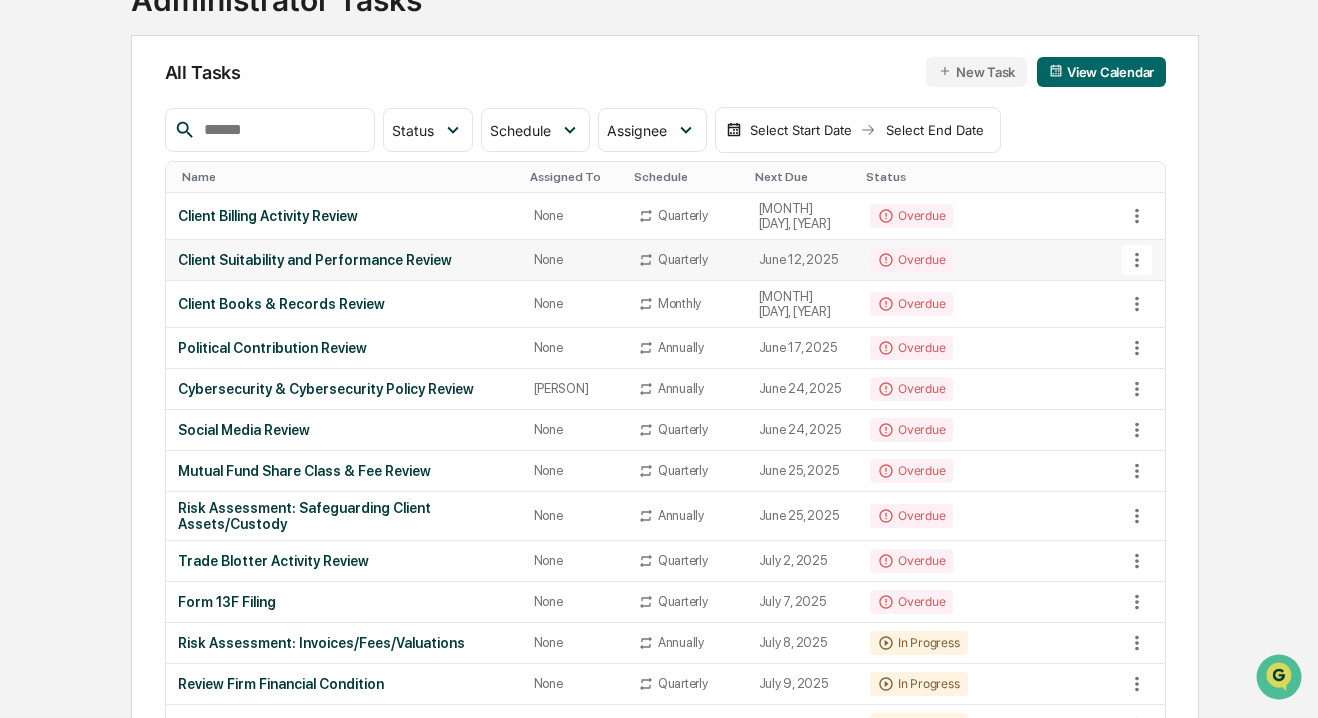 scroll, scrollTop: 0, scrollLeft: 0, axis: both 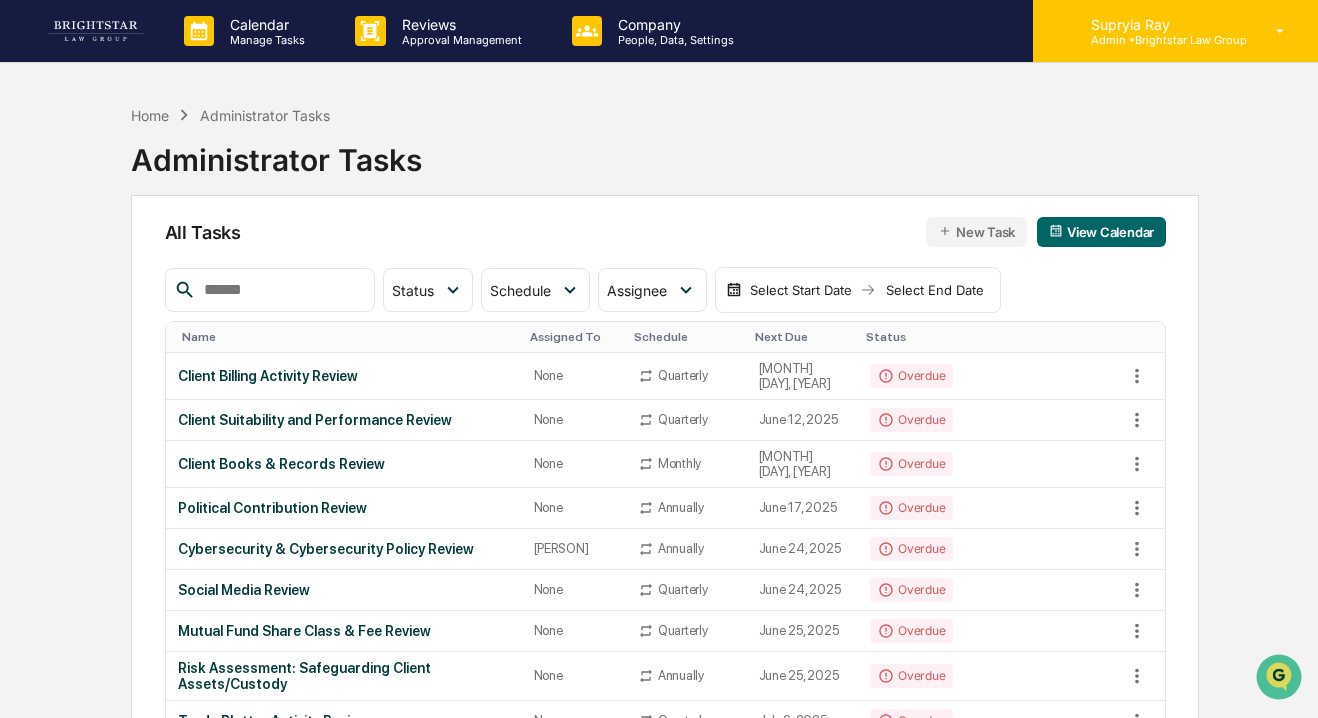 click on "Admin • [COMPANY]" at bounding box center (1161, 40) 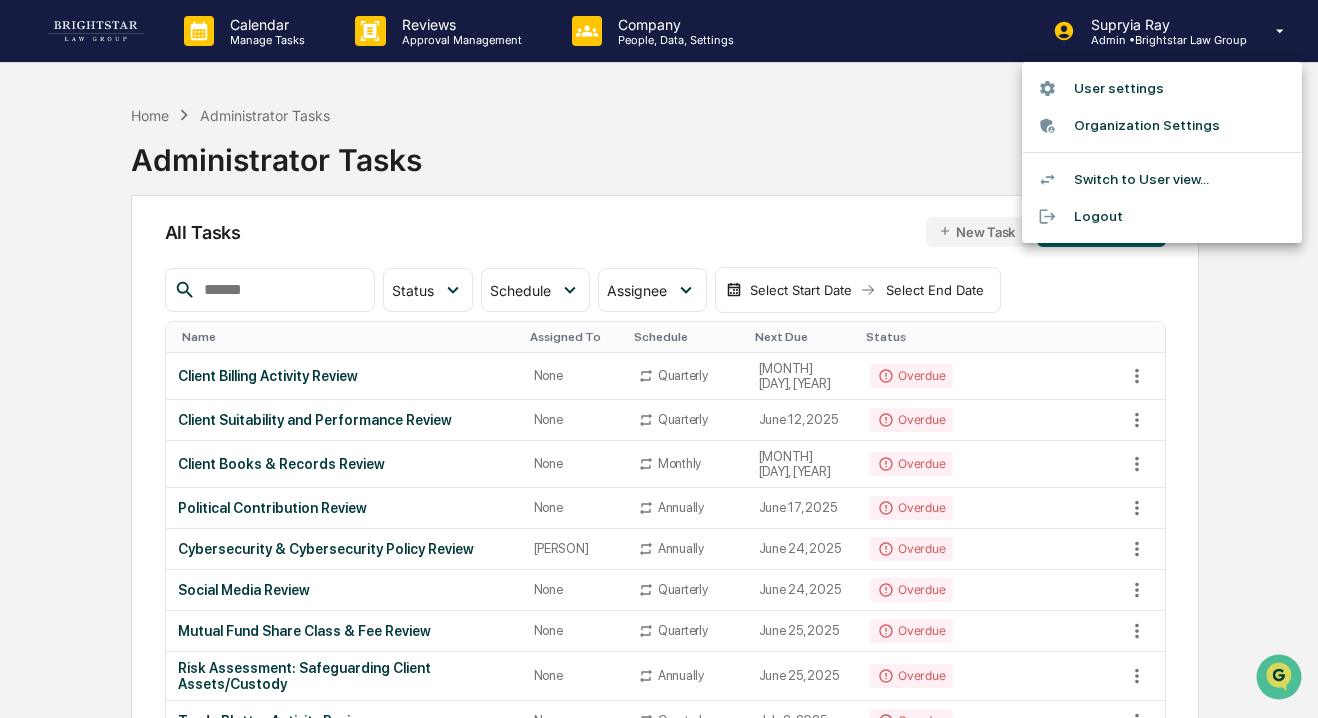 click at bounding box center [659, 359] 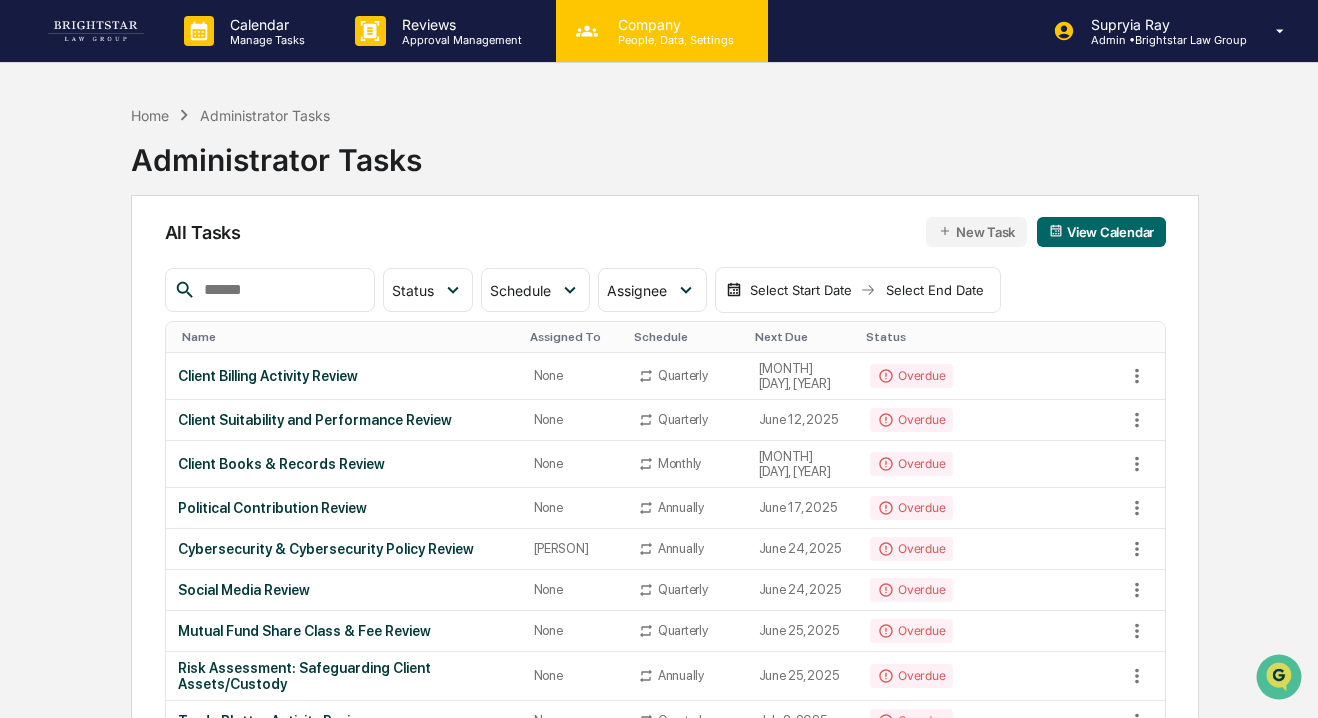 click on "Company" at bounding box center (673, 24) 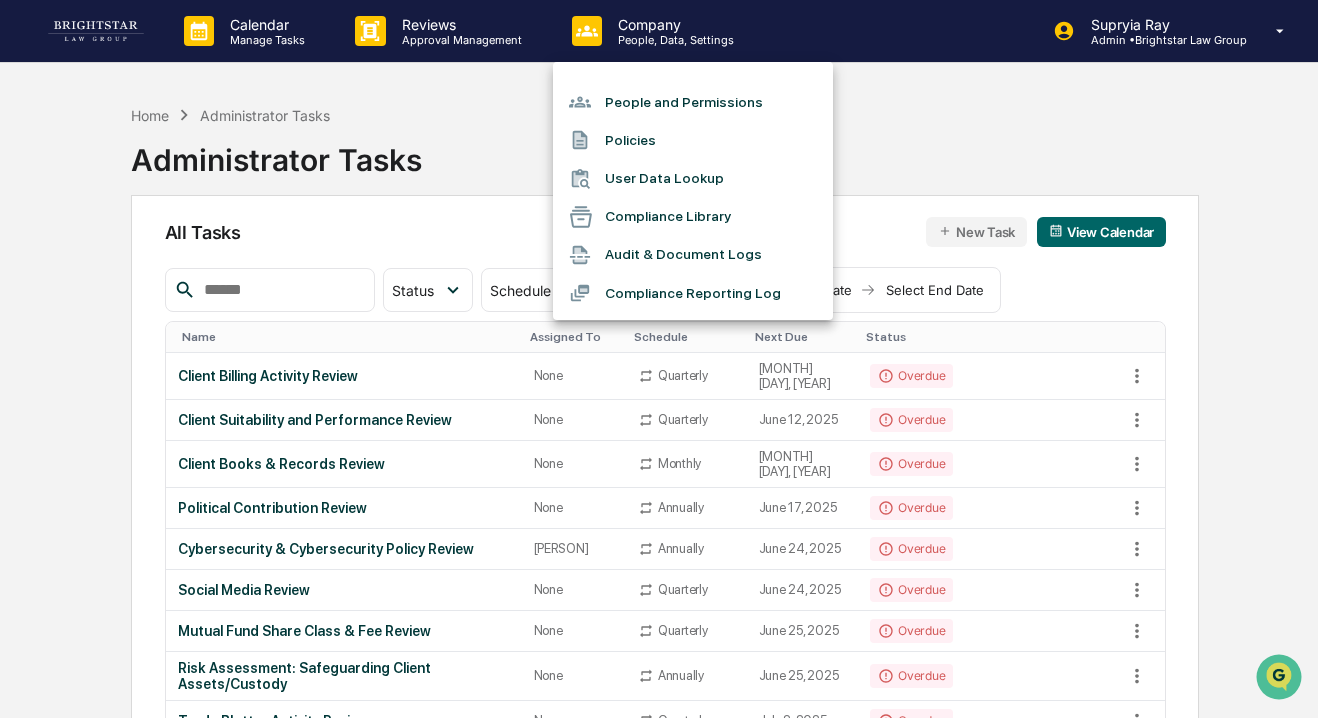 click at bounding box center (659, 359) 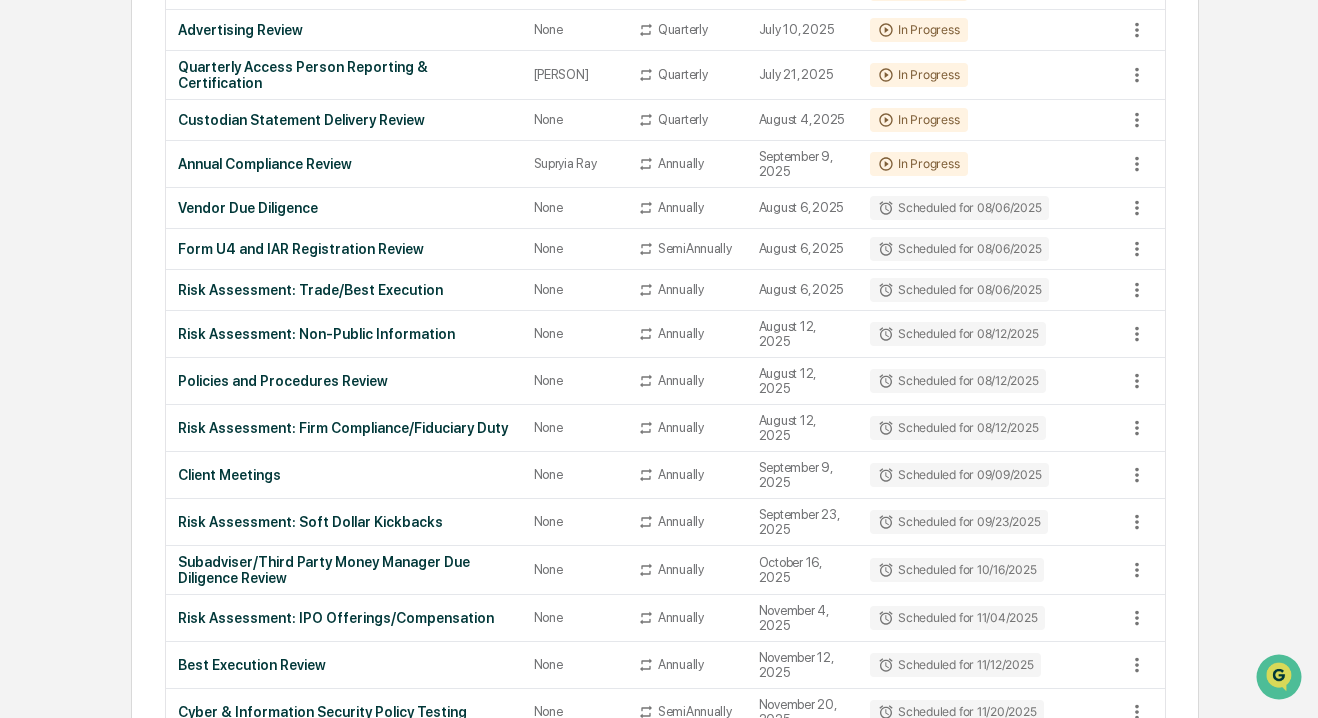 scroll, scrollTop: 0, scrollLeft: 0, axis: both 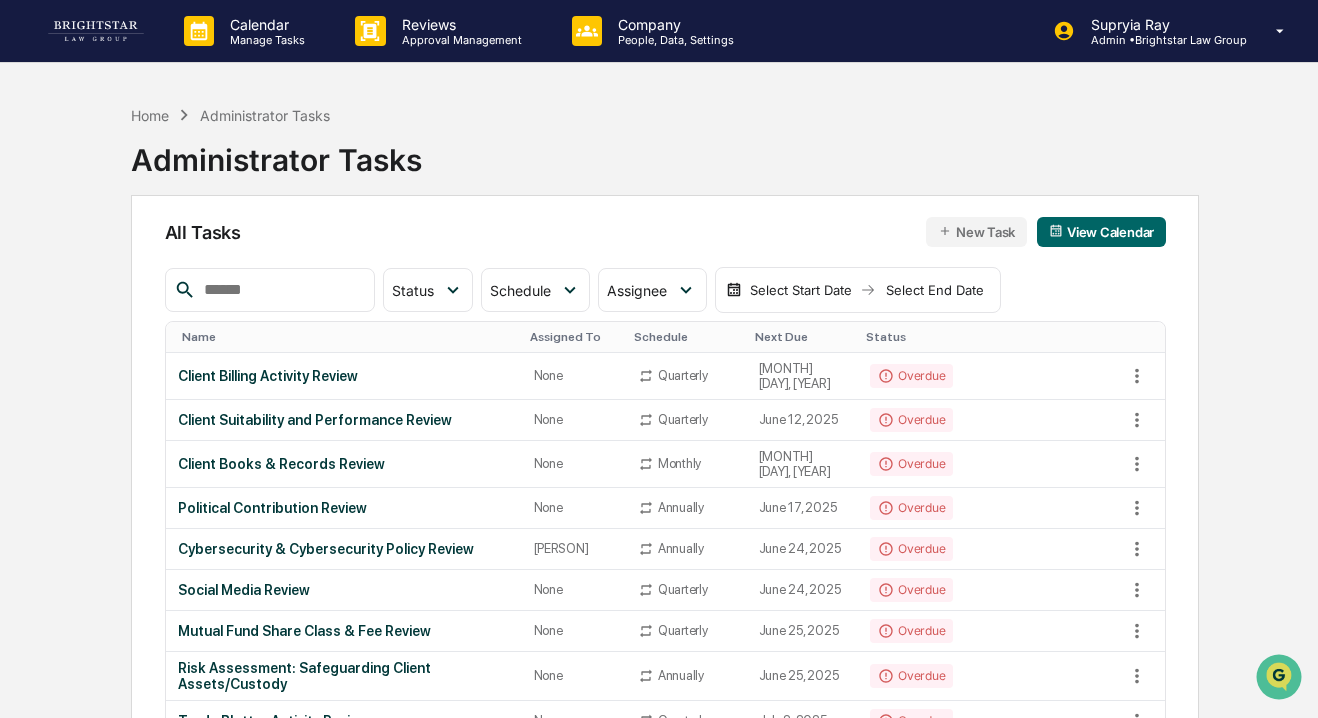 click at bounding box center (281, 290) 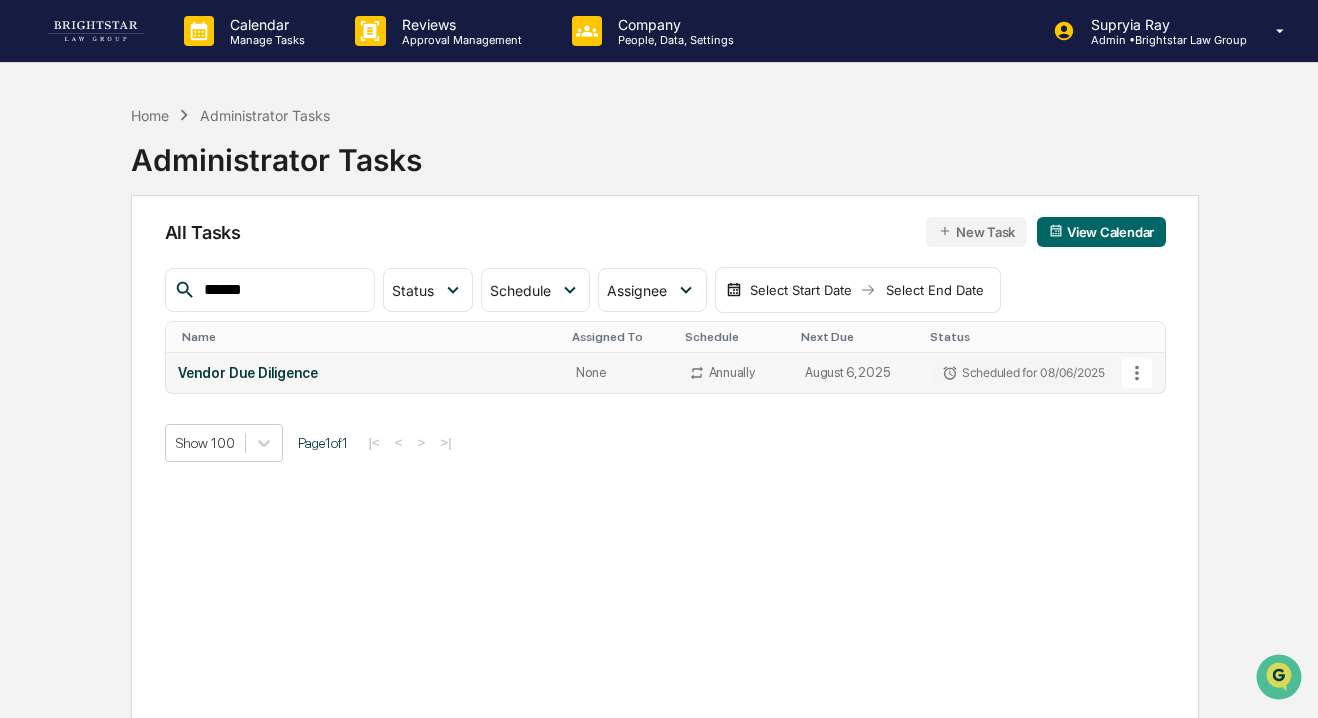 type on "******" 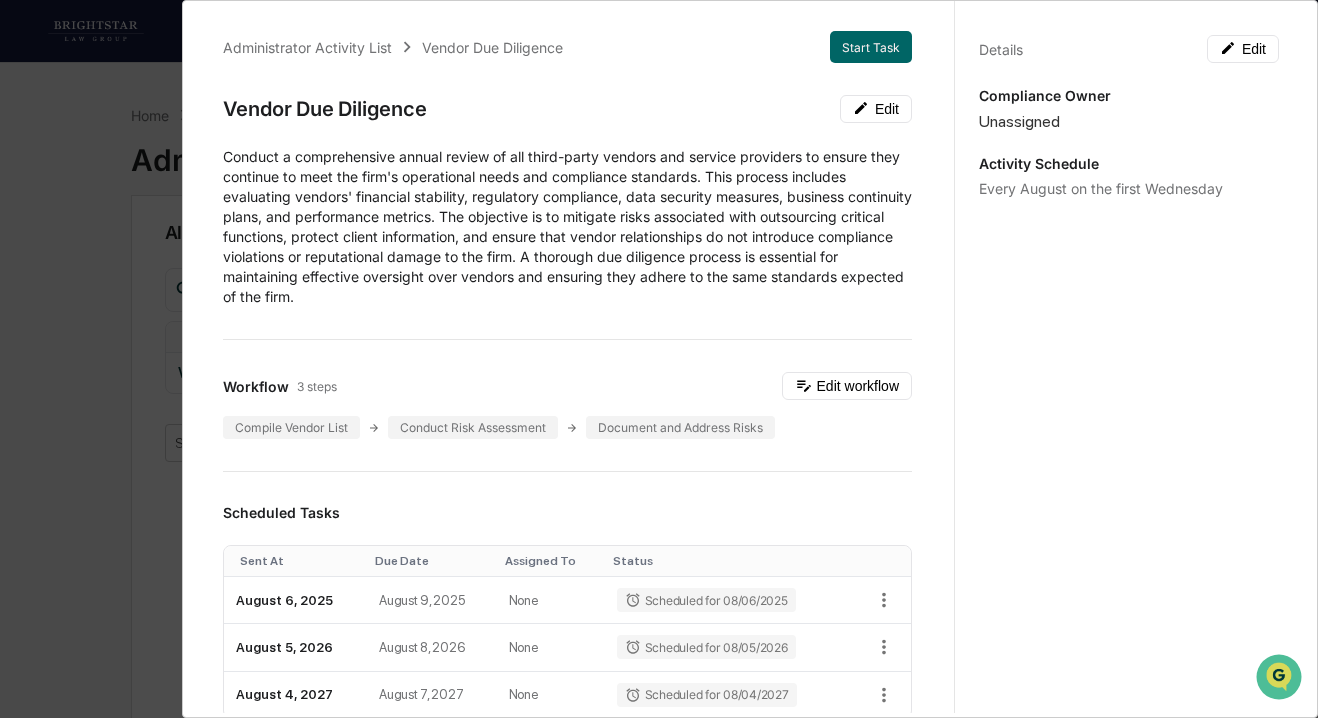 scroll, scrollTop: 2, scrollLeft: 0, axis: vertical 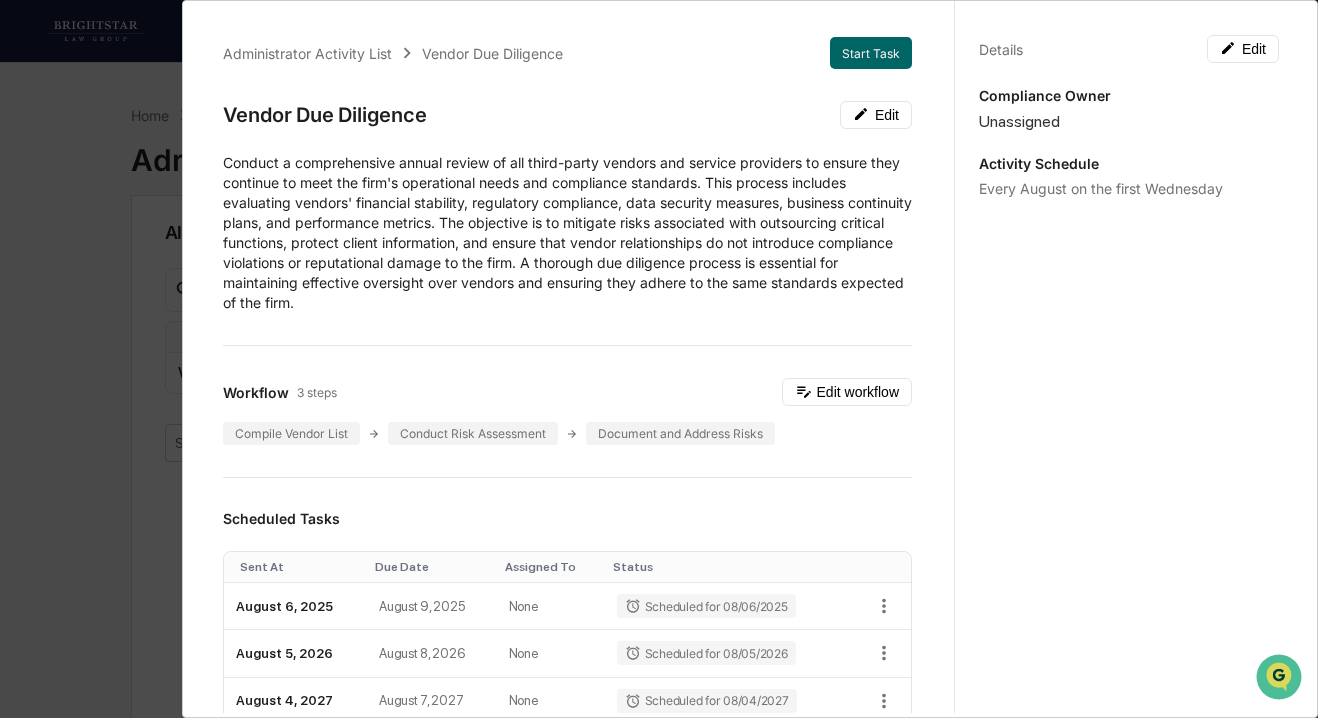 click on "Administrator Activity List Vendor Due Diligence Start Task Vendor Due Diligence Edit Conduct a comprehensive annual review of all third-party vendors and service providers to ensure they continue to meet the firm's operational needs and compliance standards. This process includes evaluating vendors' financial stability, regulatory compliance, data security measures, business continuity plans, and performance metrics. The objective is to mitigate risks associated with outsourcing critical functions, protect client information, and ensure that vendor relationships do not introduce compliance violations or reputational damage to the firm. A thorough due diligence process is essential for maintaining effective oversight over vendors and ensuring they adhere to the same standards expected of the firm. Workflow 3 steps Edit workflow Compile Vendor List Conduct Risk Assessment Document and Address Risks Scheduled Tasks Sent At Due Date Assigned To Status August 6, 2025 August 9, 2025 None Scheduled for 08/06/2025 1" at bounding box center (659, 359) 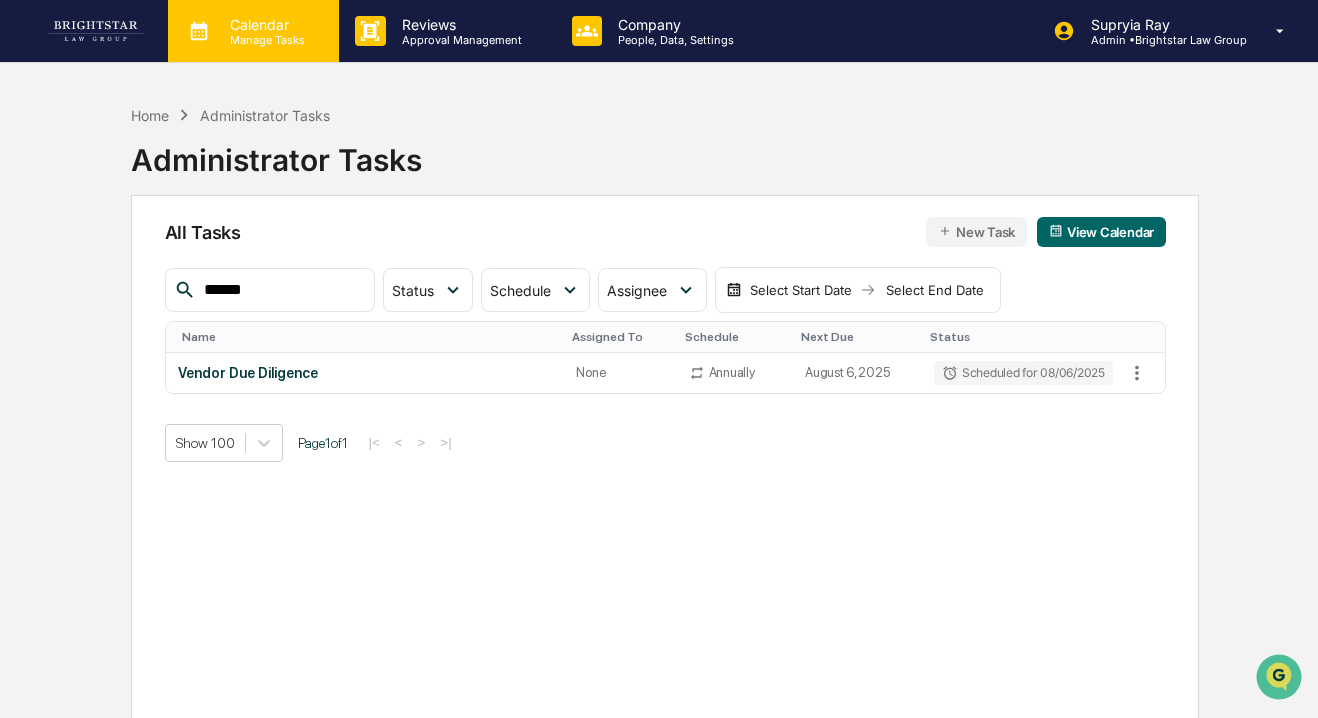 click on "Manage Tasks" at bounding box center [264, 40] 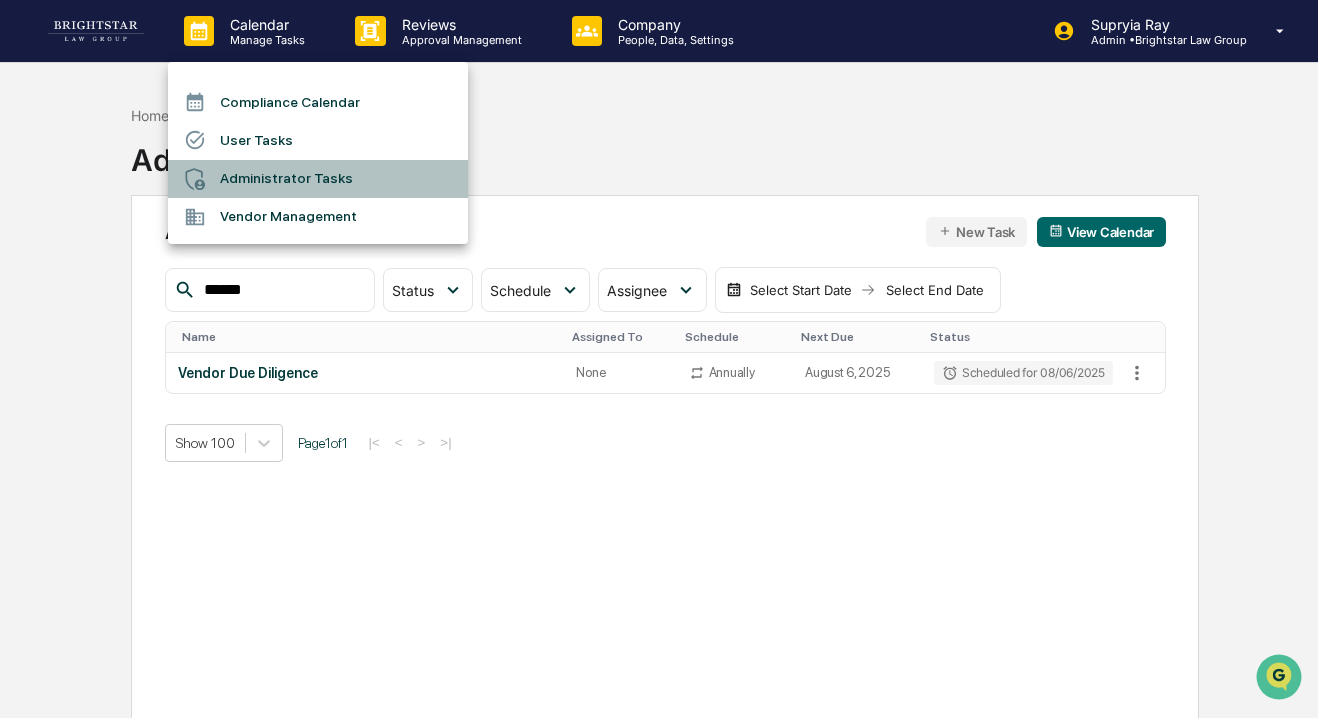 click on "Administrator Tasks" at bounding box center (318, 179) 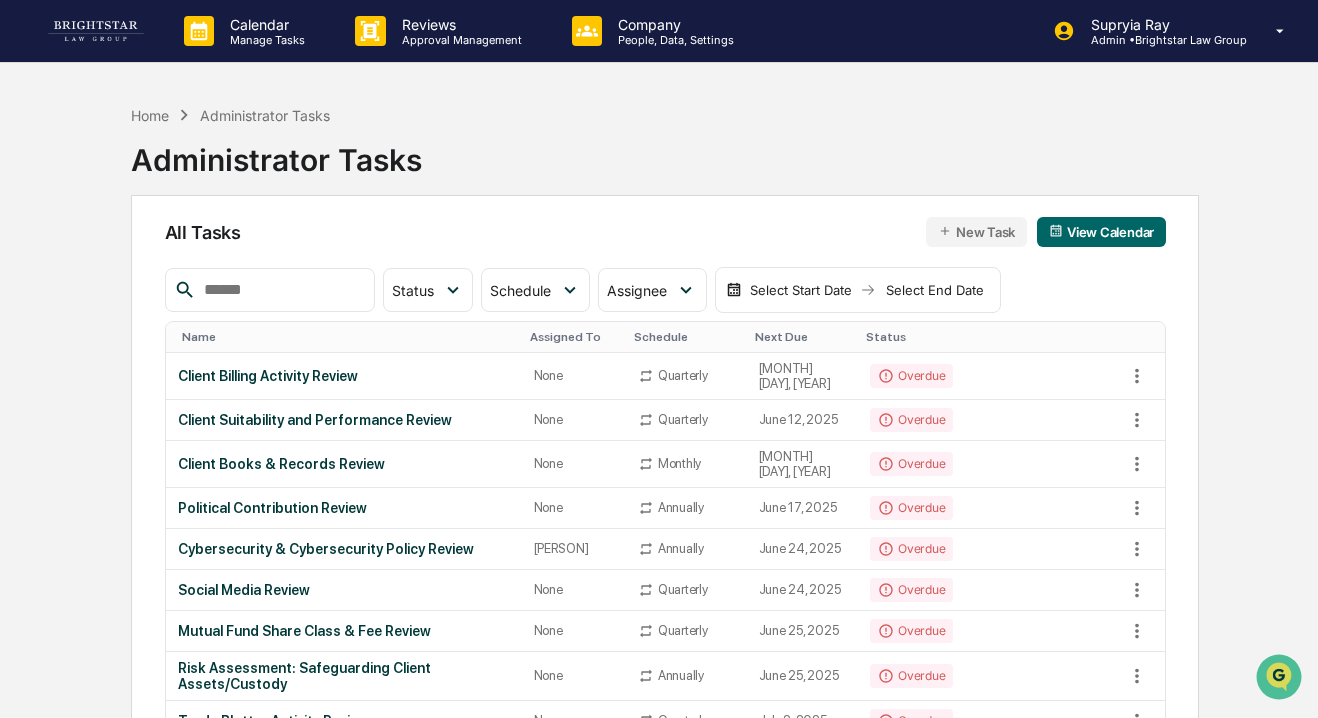 click at bounding box center [281, 290] 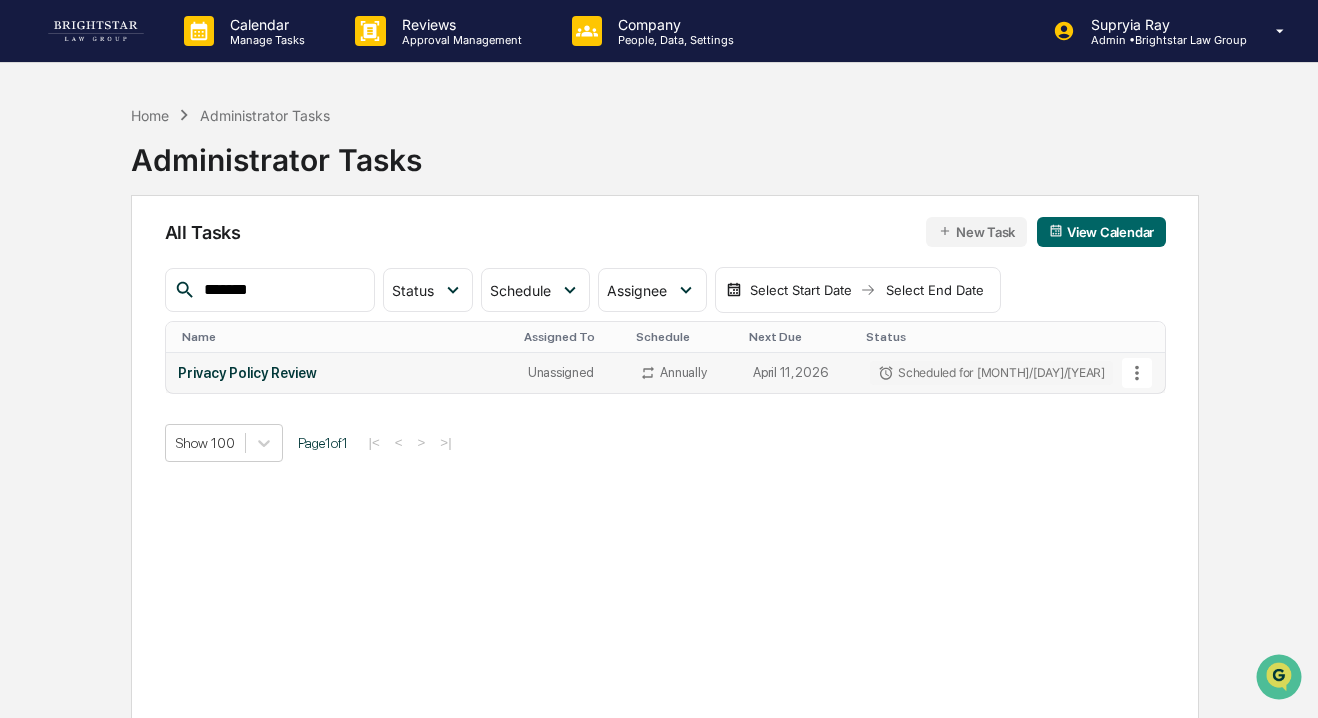 type on "*******" 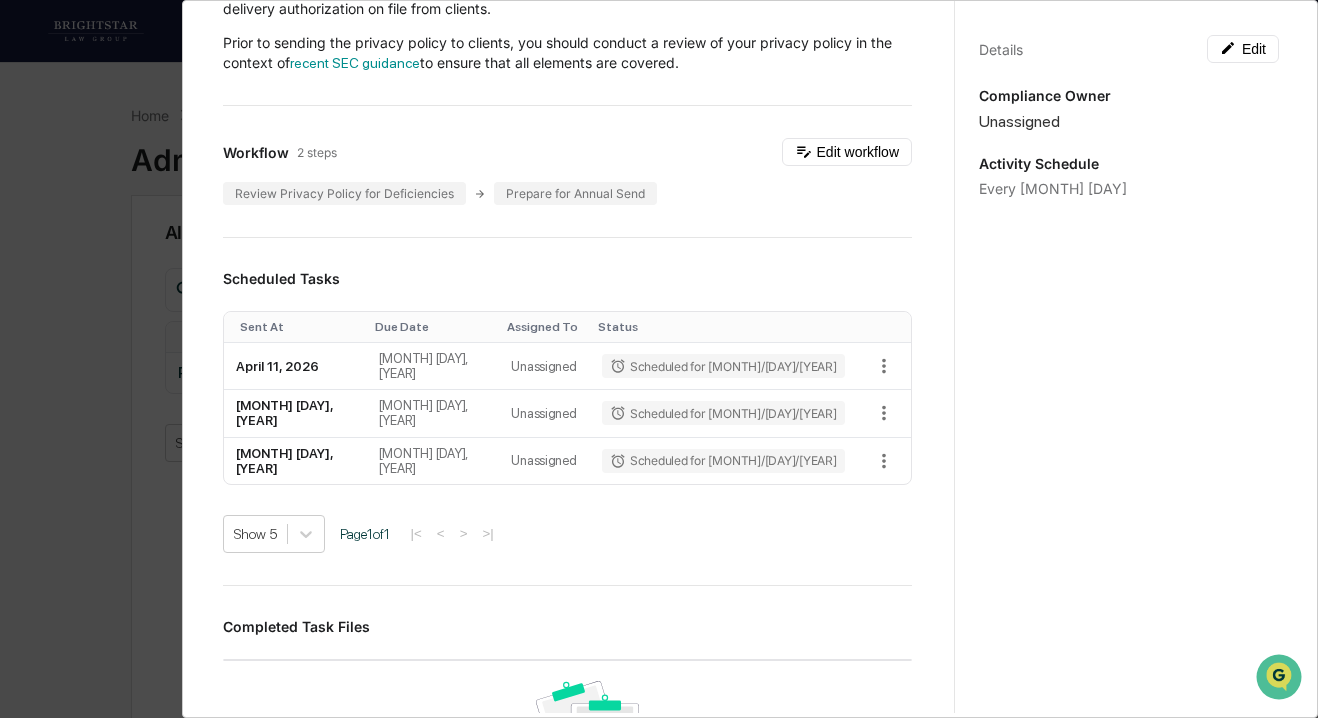 scroll, scrollTop: 125, scrollLeft: 0, axis: vertical 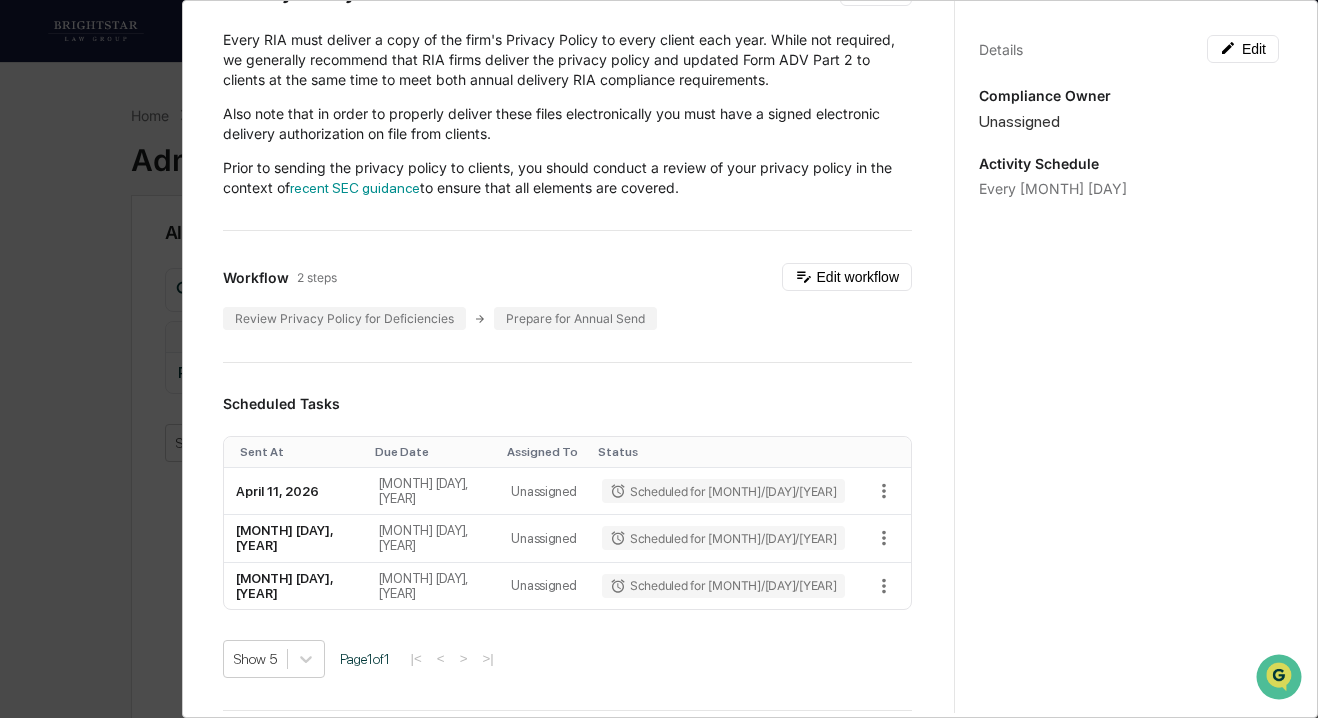 click on "Administrator Activity List Privacy Policy Review Start Task Privacy Policy Review Edit Every RIA must deliver a copy of the firm's Privacy Policy to every client each year. While not required, we generally recommend that RIA firms deliver the privacy policy and updated Form ADV Part 2 to clients at the same time to meet both annual delivery RIA compliance requirements. Also note that in order to properly deliver these files electronically you must have a signed electronic delivery authorization on file from clients. Prior to sending the privacy policy to clients, you should conduct a review of your privacy policy in the context of recent SEC guidance to ensure that all elements are covered. Workflow 2 steps Edit workflow Review Privacy Policy for Deficiencies Prepare for Annual Send Scheduled Tasks Sent At Due Date Assigned To Status [MONTH] [DAY], [YEAR] [MONTH] [DAY], [YEAR] Unassigned Scheduled for [MONTH]/[DAY]/[YEAR] [MONTH] [DAY], [YEAR] [MONTH] [DAY], [YEAR] Unassigned Scheduled for [MONTH]/[DAY]/[YEAR] [MONTH] [DAY], [YEAR] [MONTH] [DAY], [YEAR] Unassigned 1" at bounding box center (659, 359) 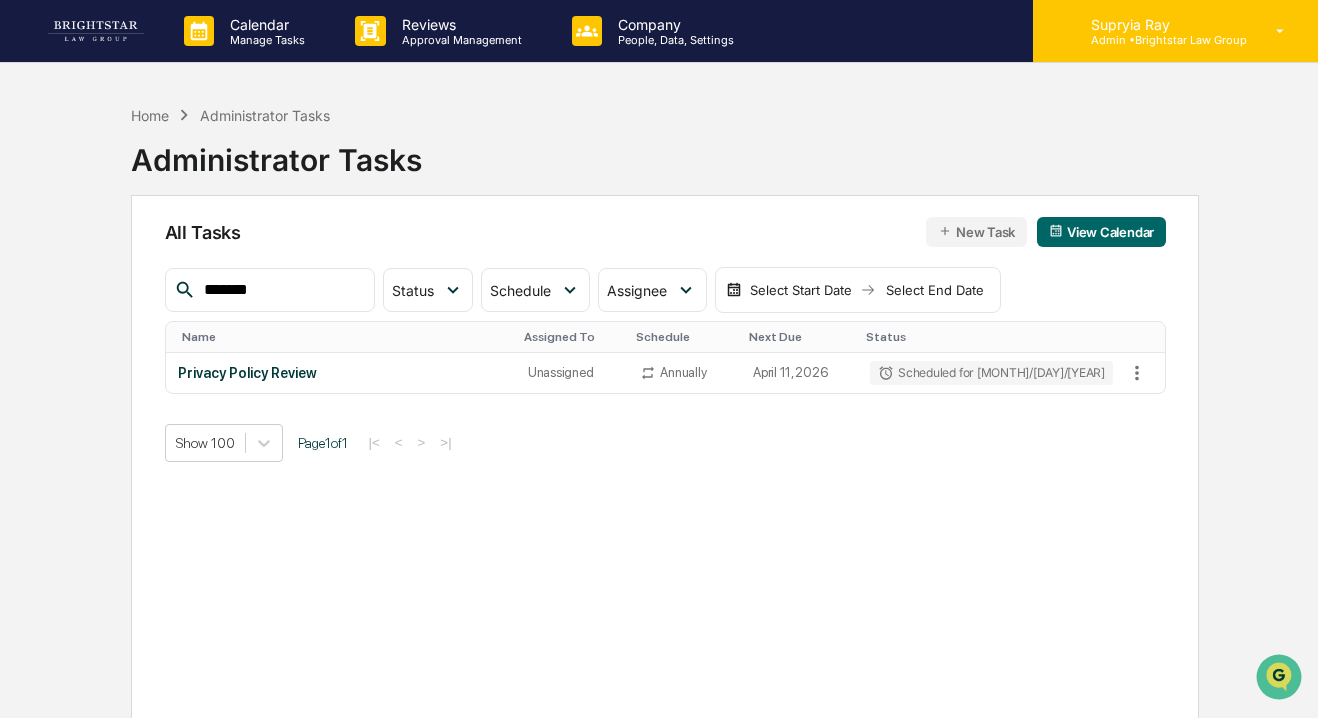 scroll, scrollTop: 1, scrollLeft: 0, axis: vertical 